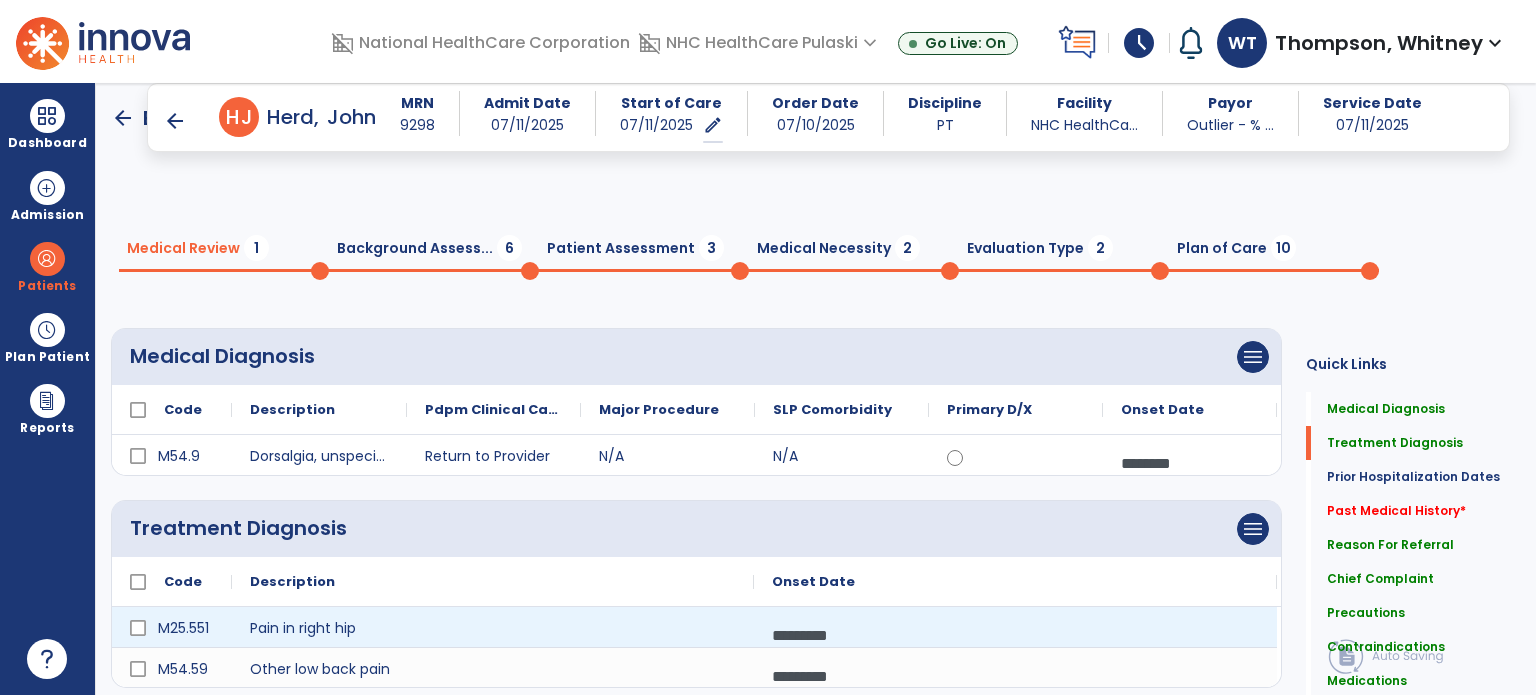 scroll, scrollTop: 0, scrollLeft: 0, axis: both 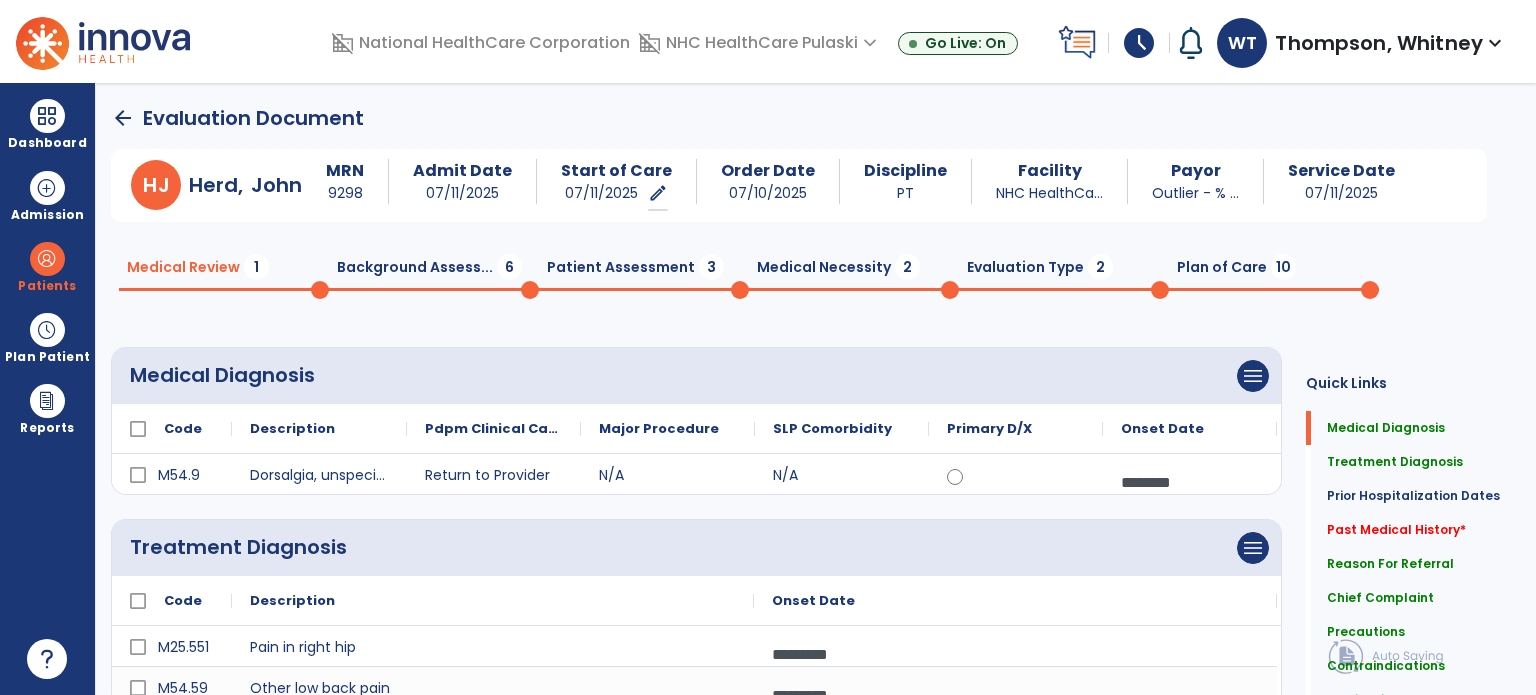click on "arrow_back" 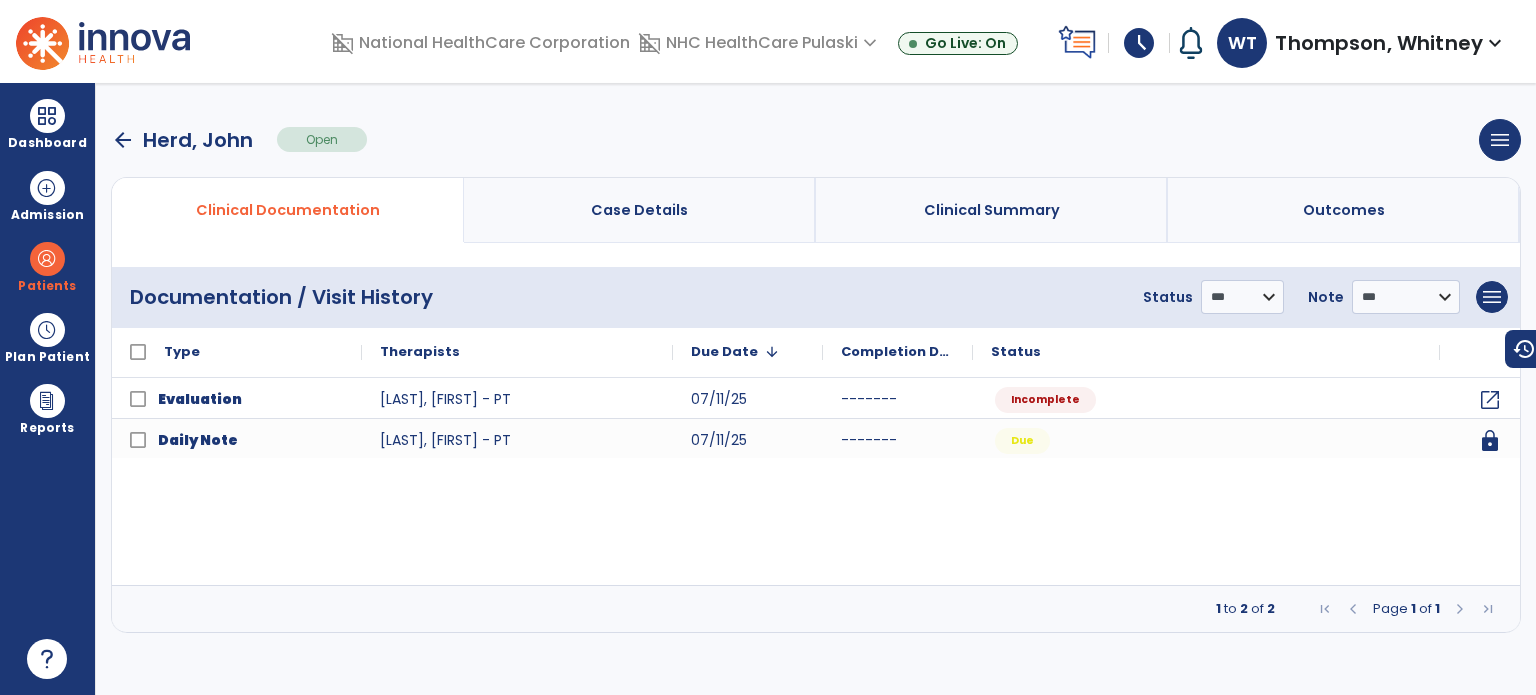 click on "arrow_back" at bounding box center [123, 140] 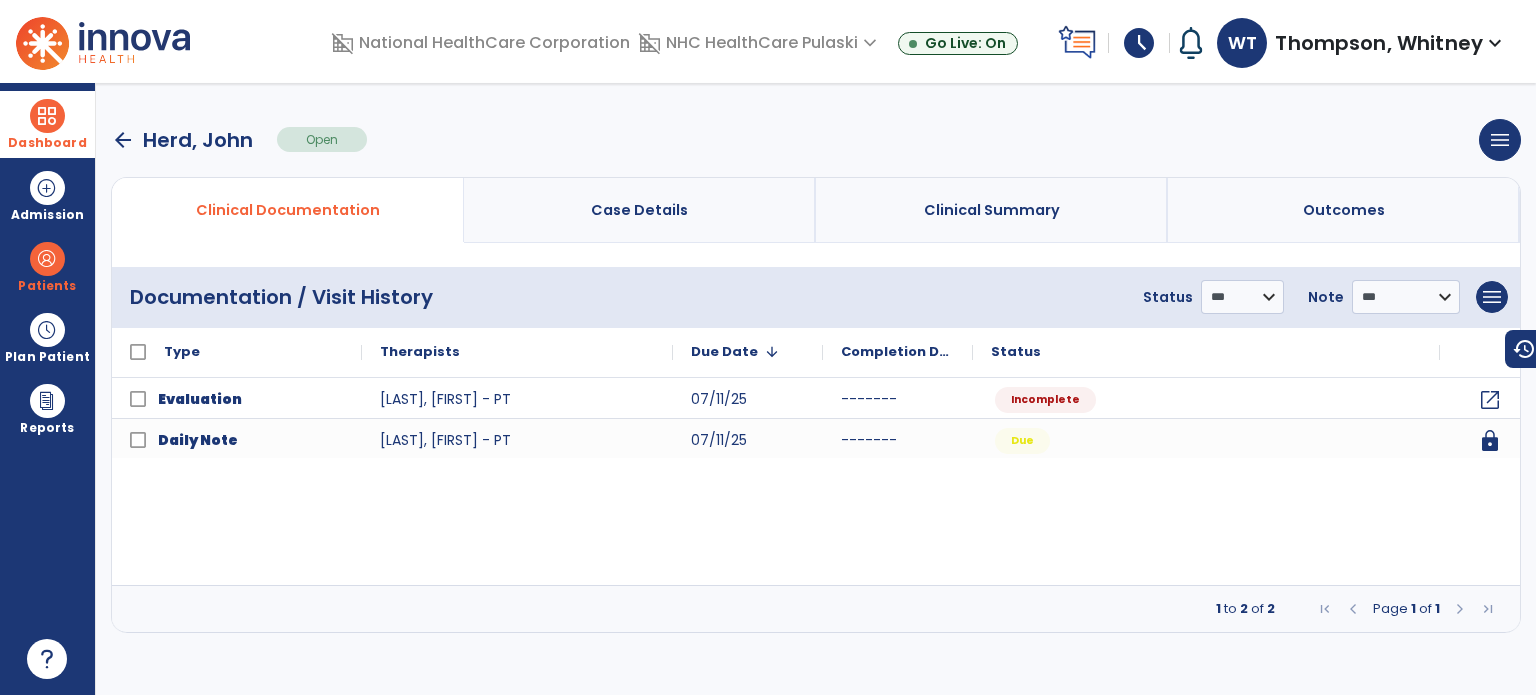 click on "Dashboard" at bounding box center [47, 124] 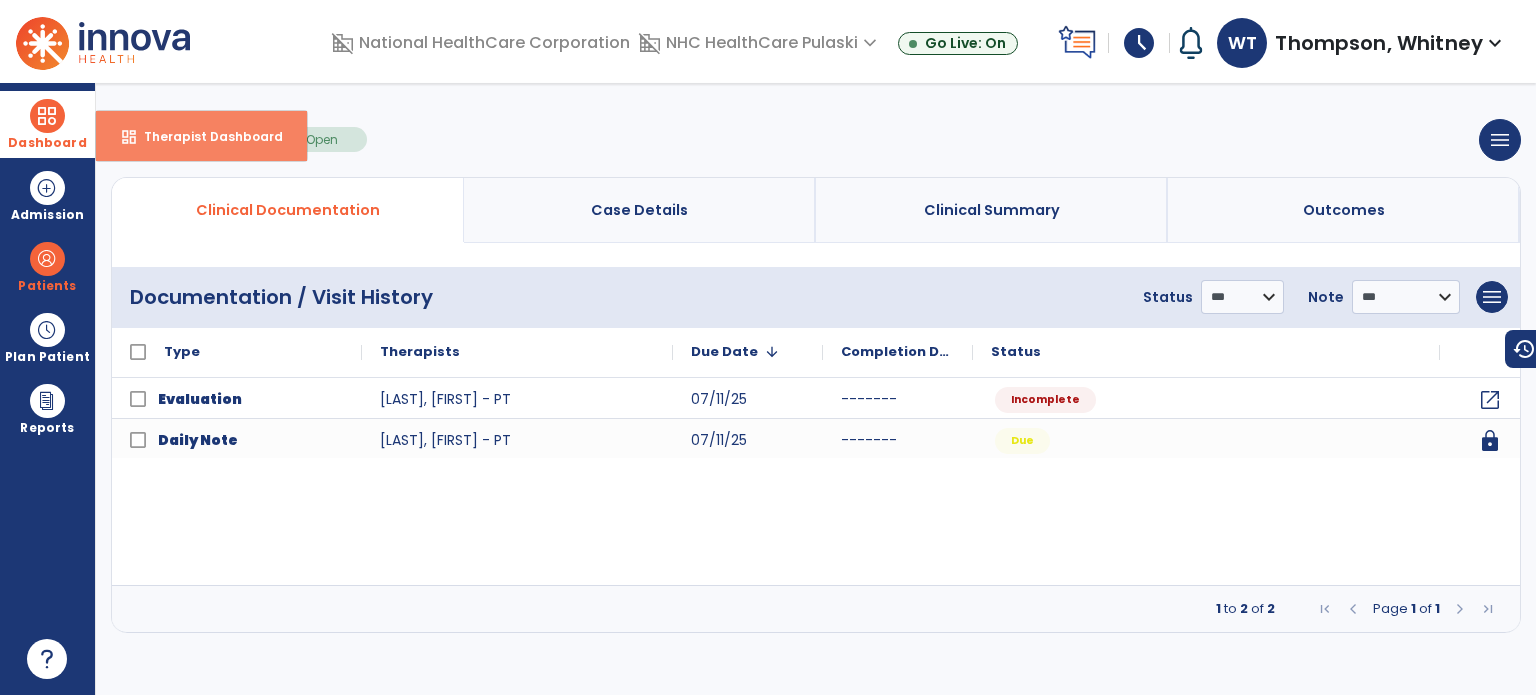 click on "Therapist Dashboard" at bounding box center [205, 136] 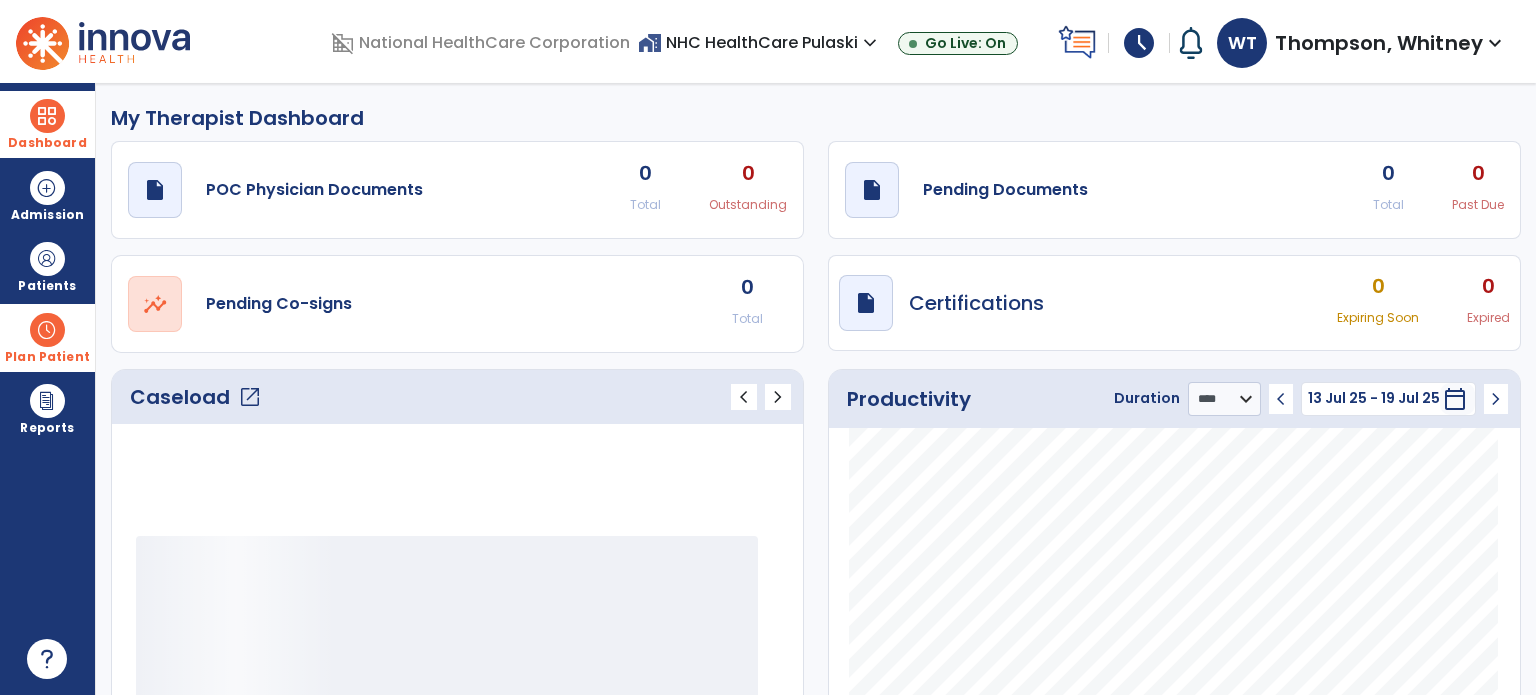 click at bounding box center (47, 330) 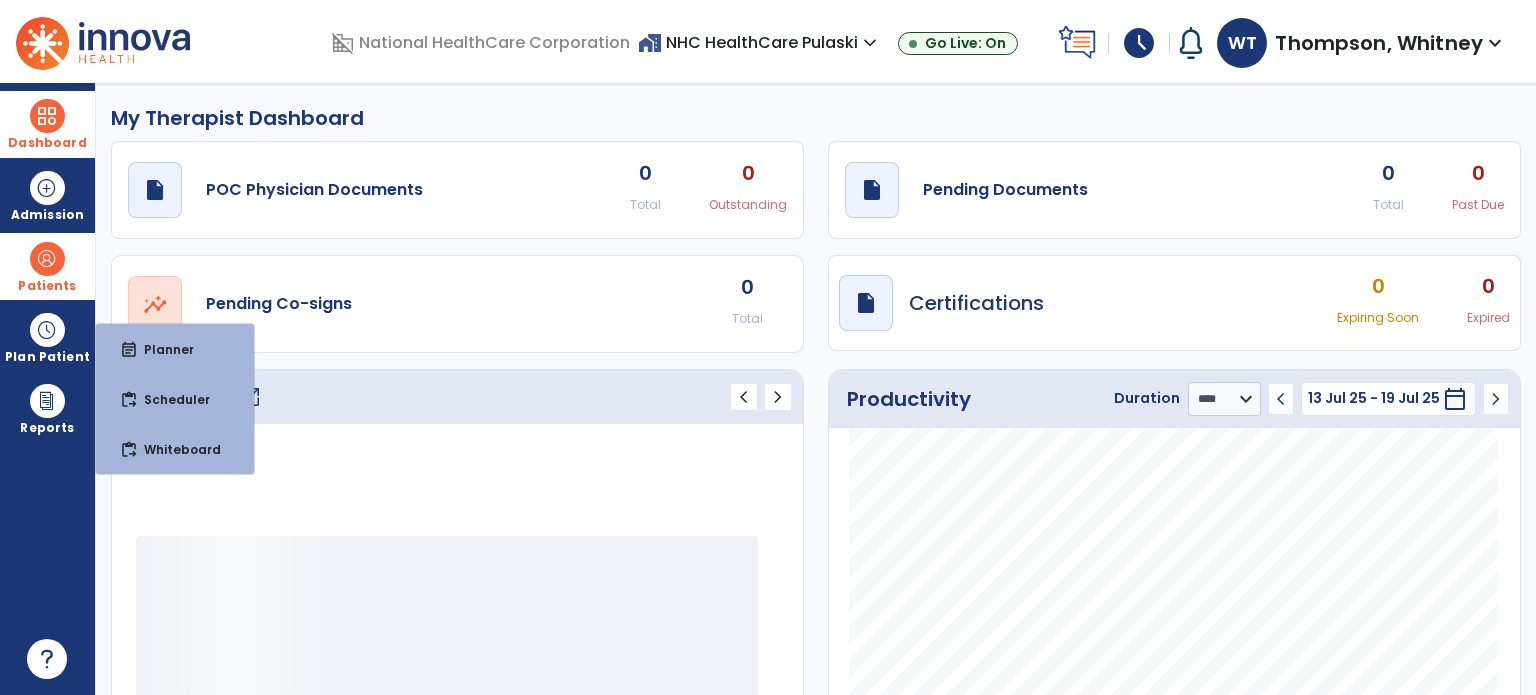 click at bounding box center [47, 259] 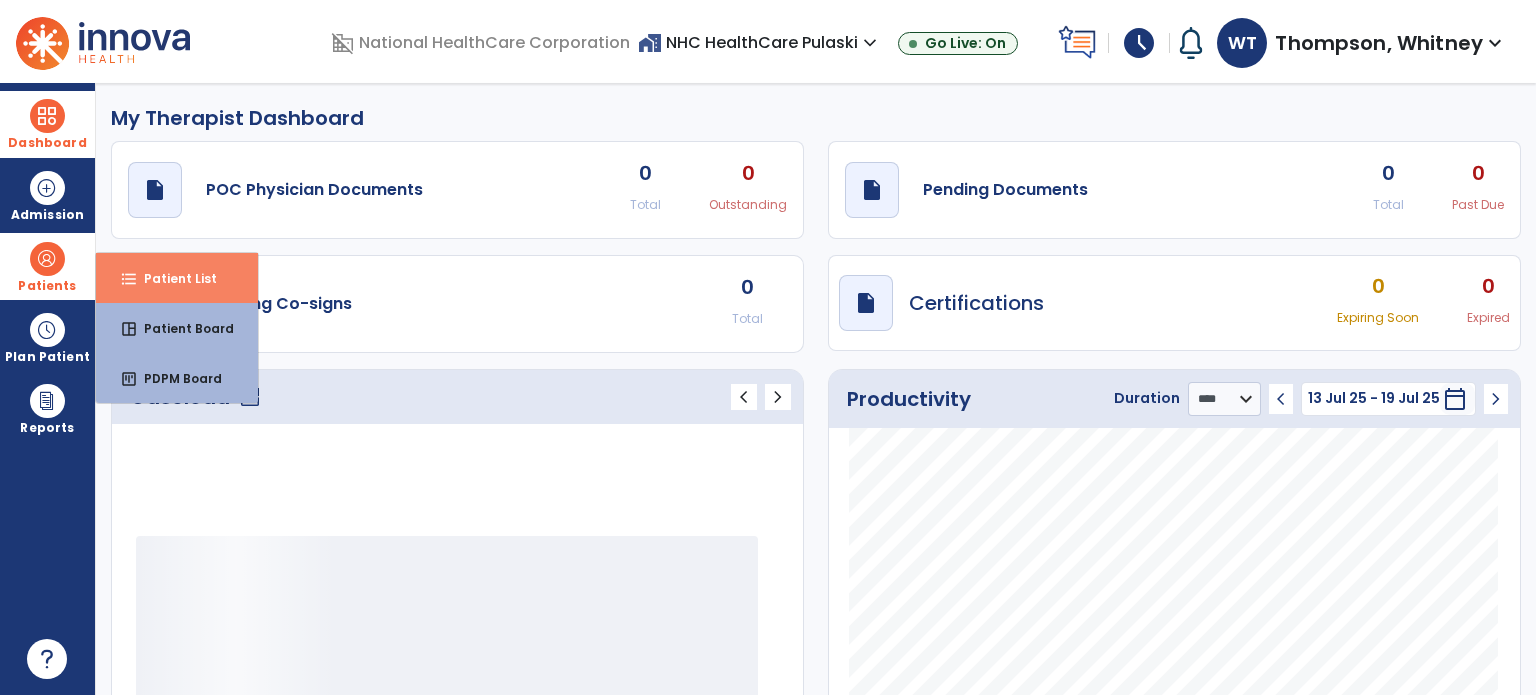 click on "Patient List" at bounding box center [172, 278] 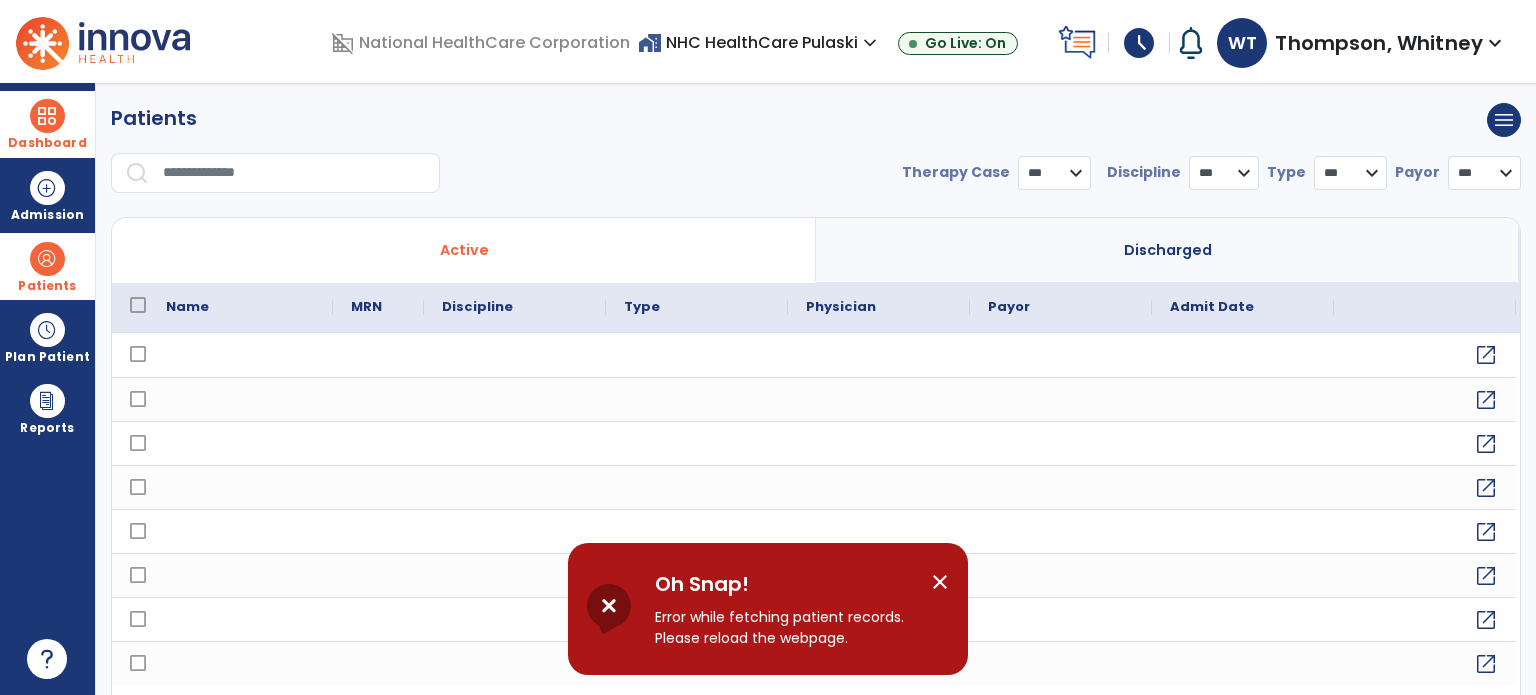click on "close" at bounding box center (940, 582) 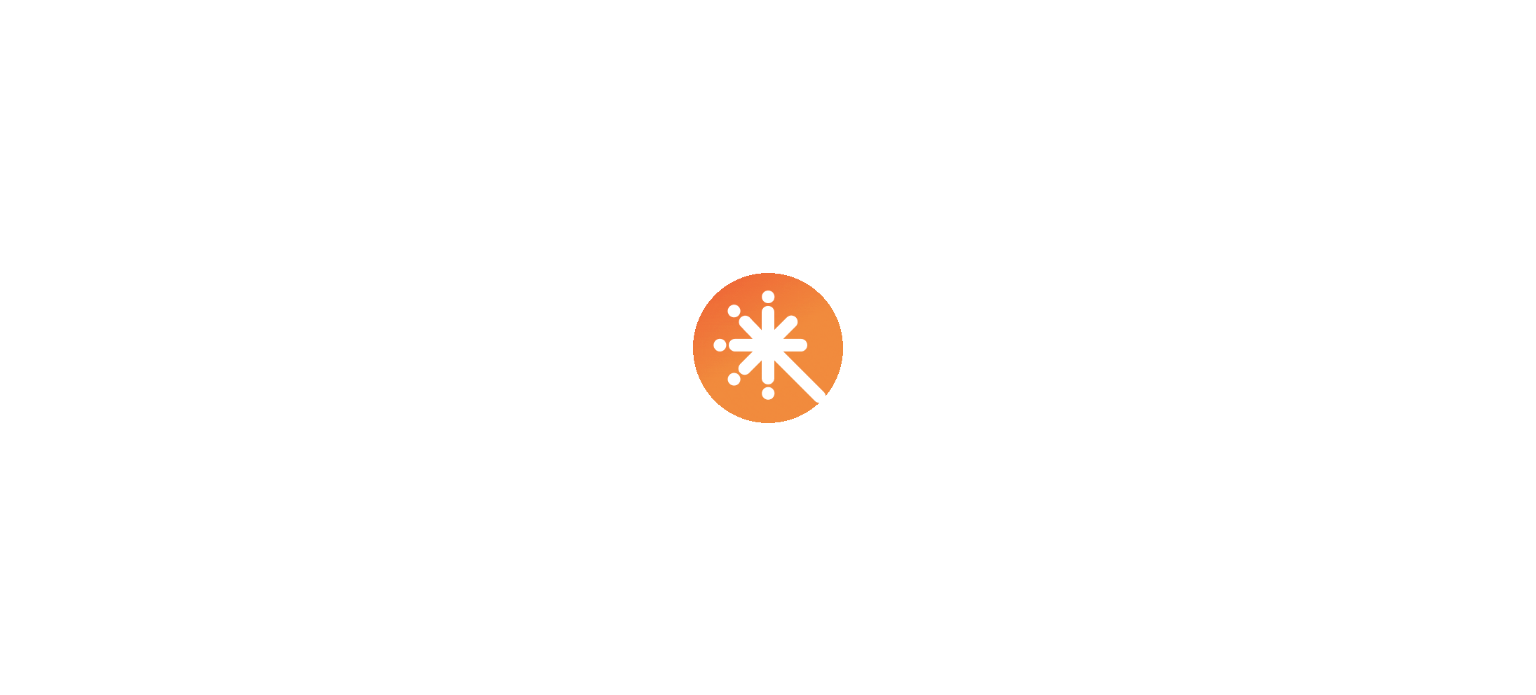 scroll, scrollTop: 0, scrollLeft: 0, axis: both 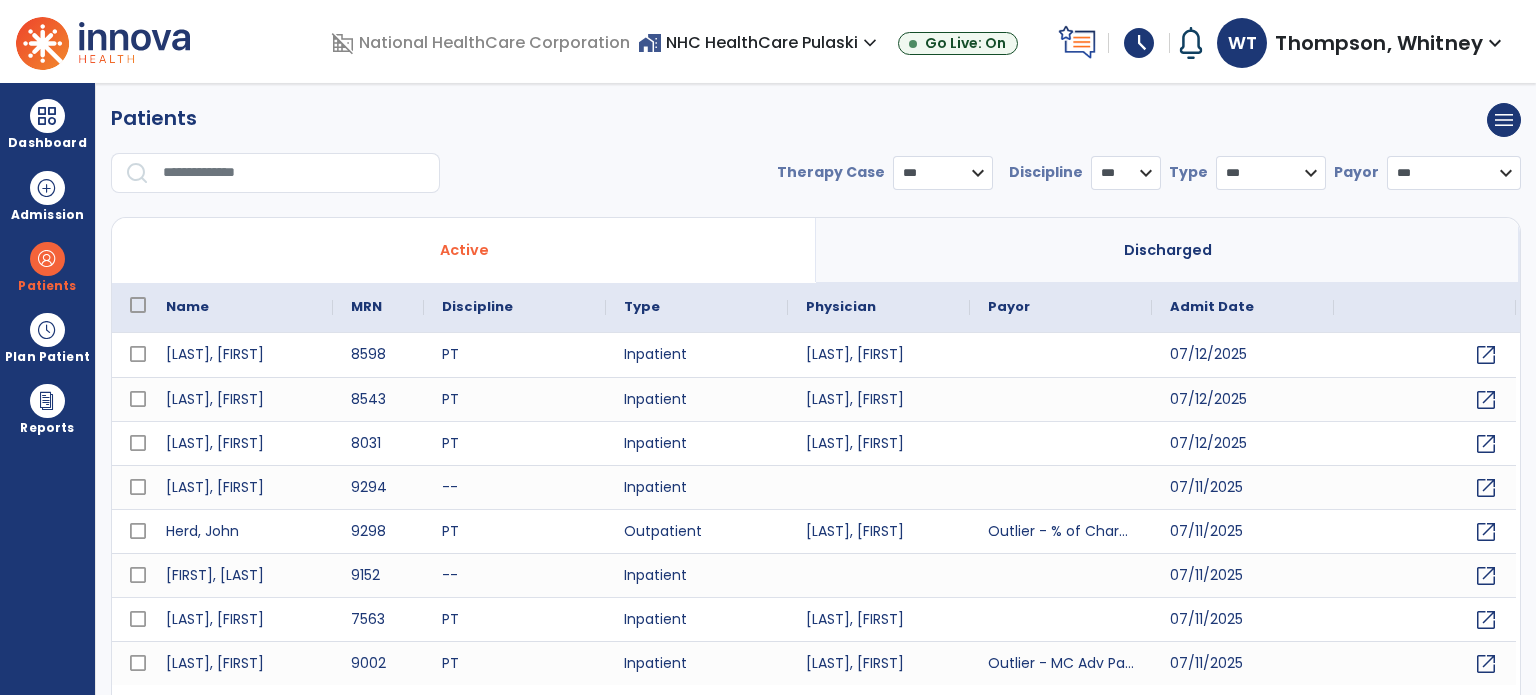 select on "***" 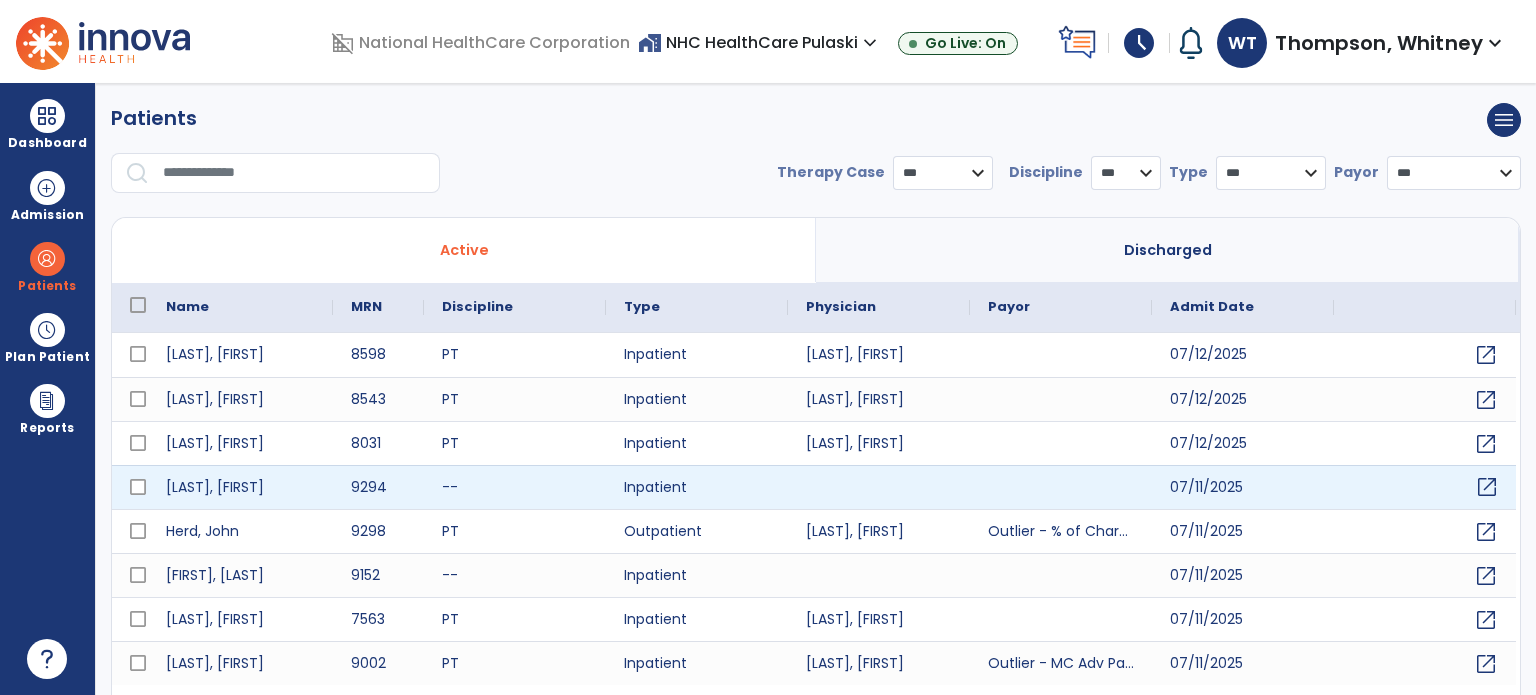 click on "open_in_new" at bounding box center (1487, 487) 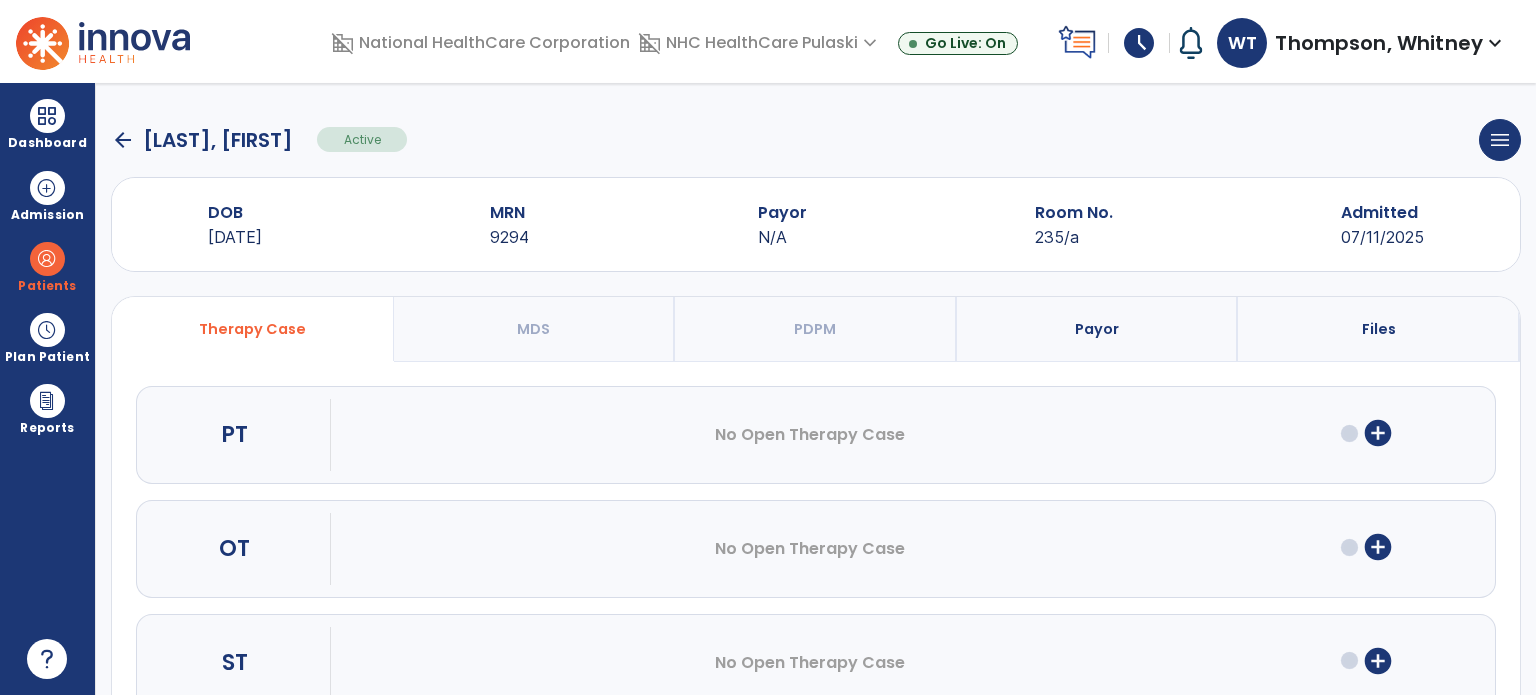 click on "add_circle" at bounding box center (1378, 433) 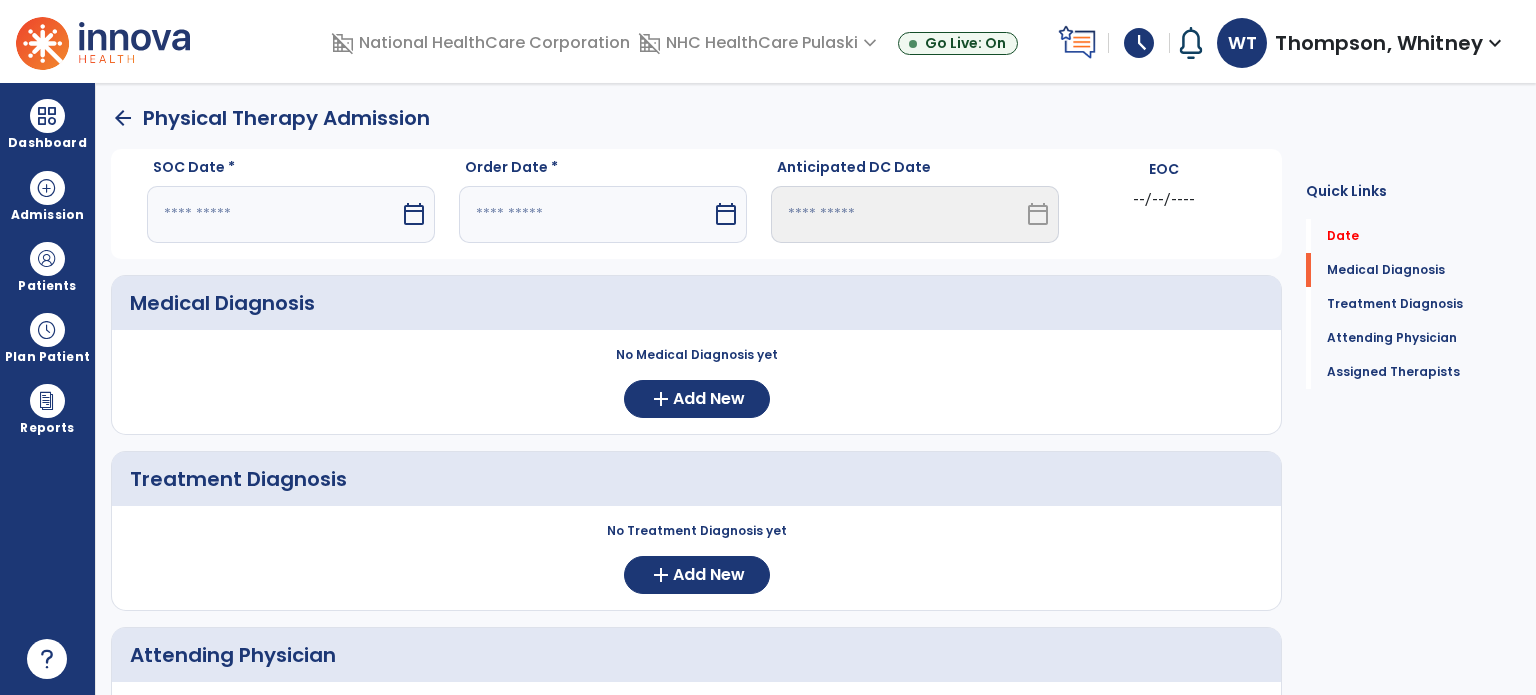 click on "calendar_today" at bounding box center [414, 214] 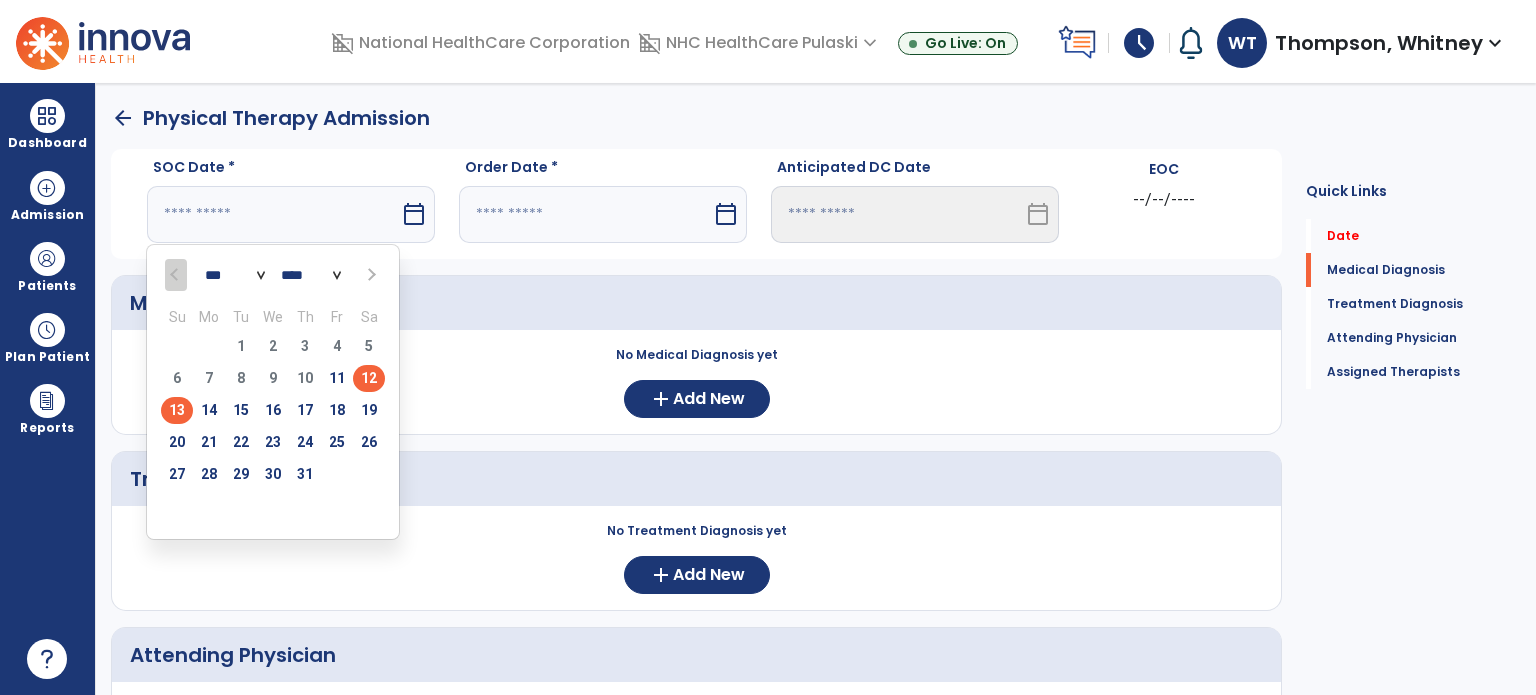 click on "12" at bounding box center [369, 378] 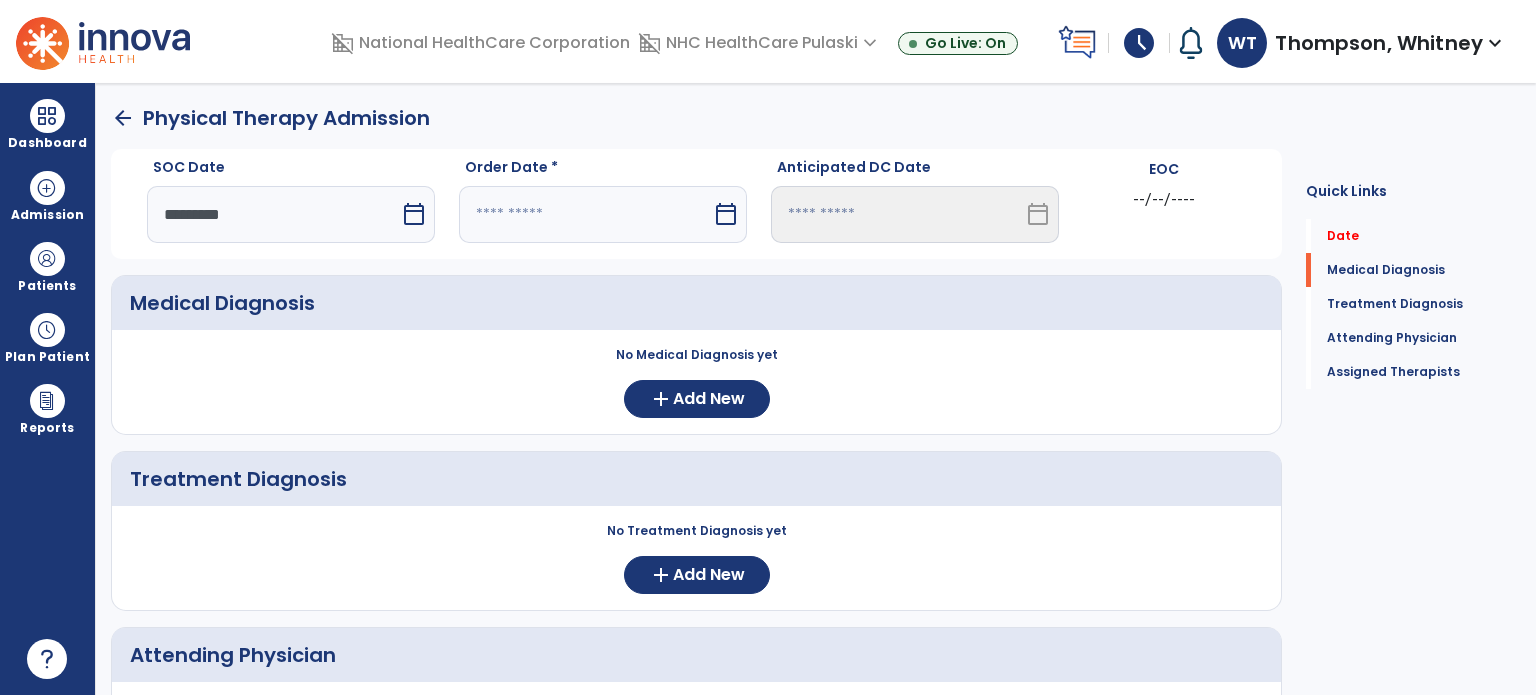 click on "calendar_today" at bounding box center [726, 214] 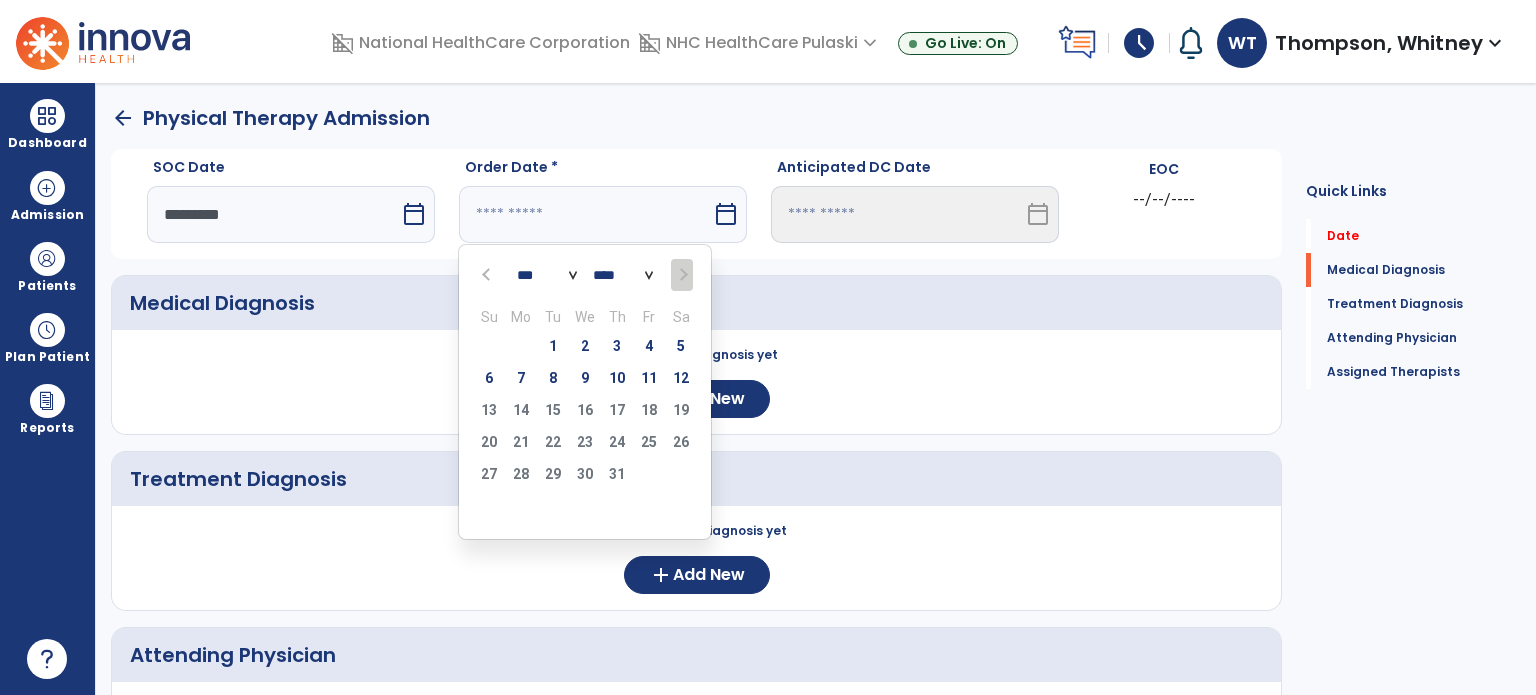drag, startPoint x: 644, startPoint y: 381, endPoint x: 228, endPoint y: 392, distance: 416.14542 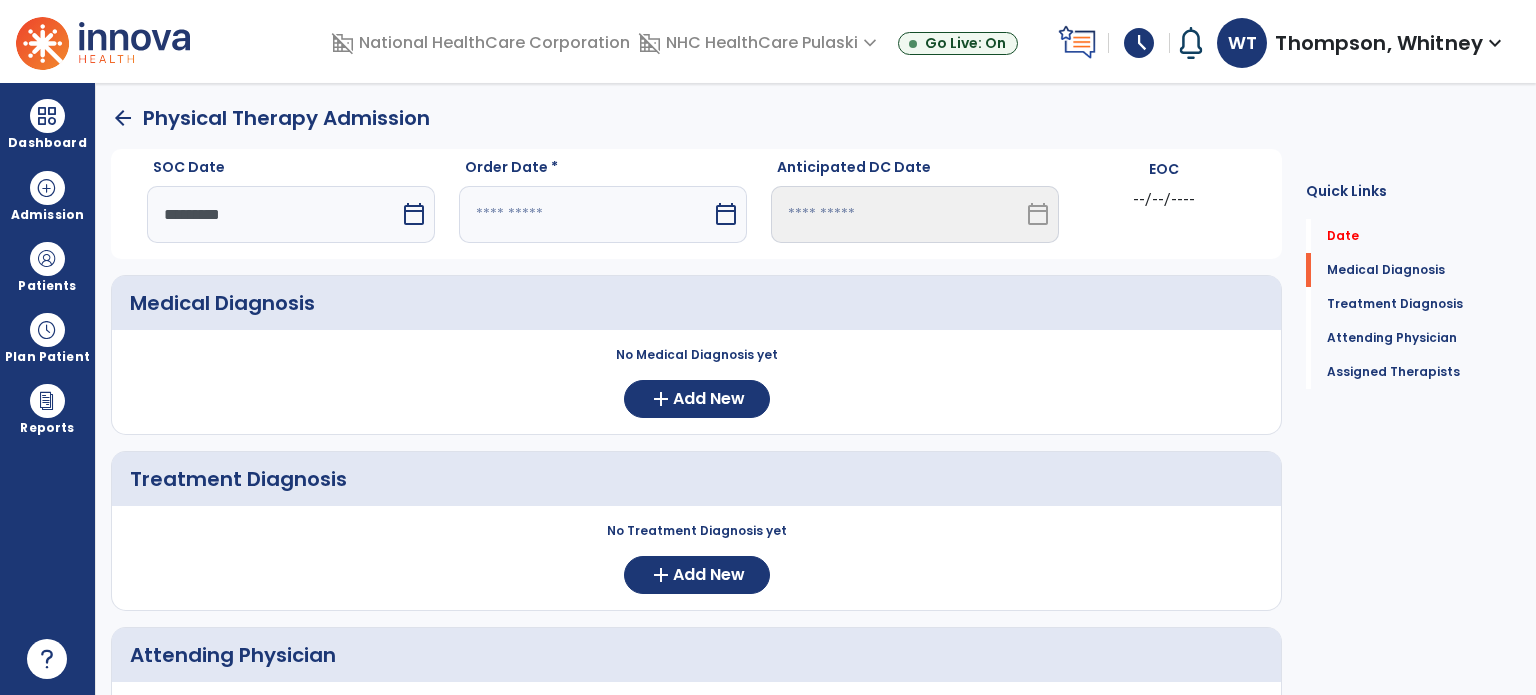 click on "calendar_today" at bounding box center [726, 214] 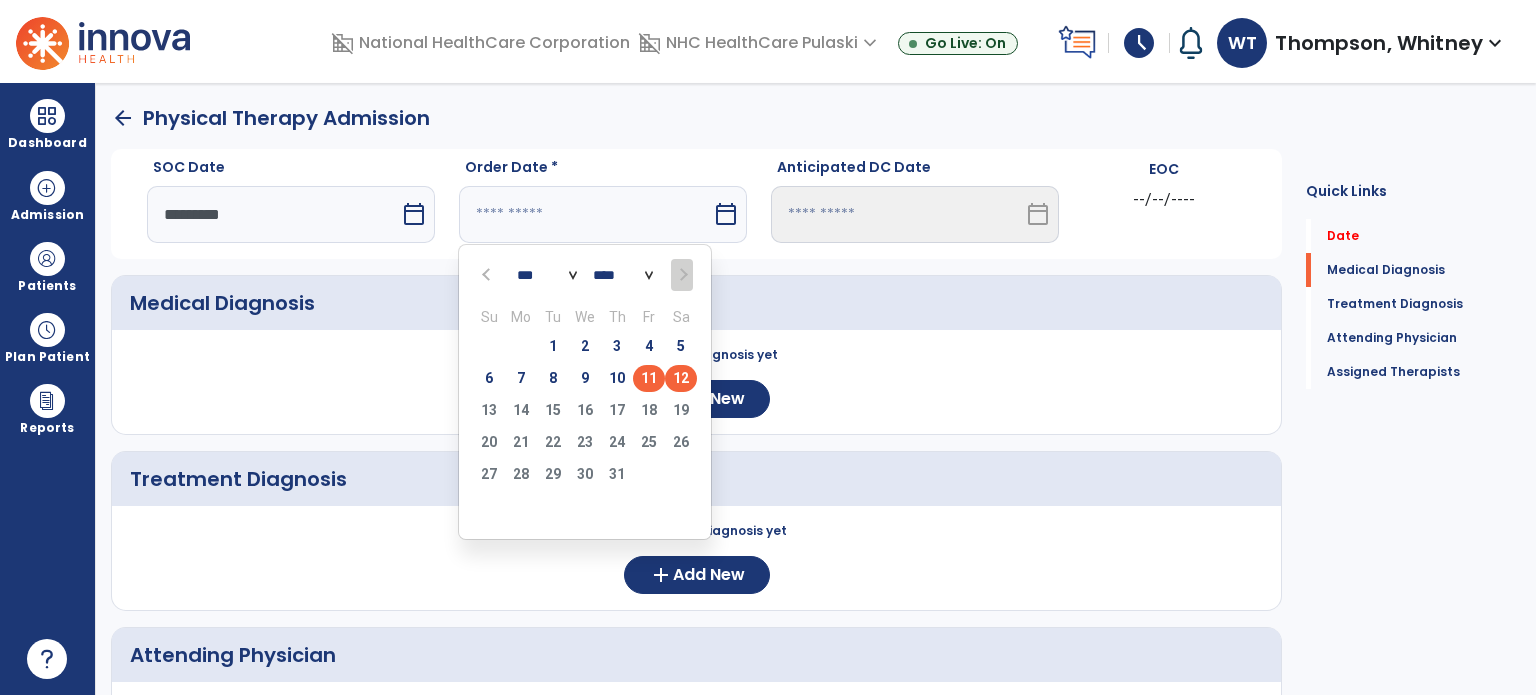 click on "11" at bounding box center [649, 378] 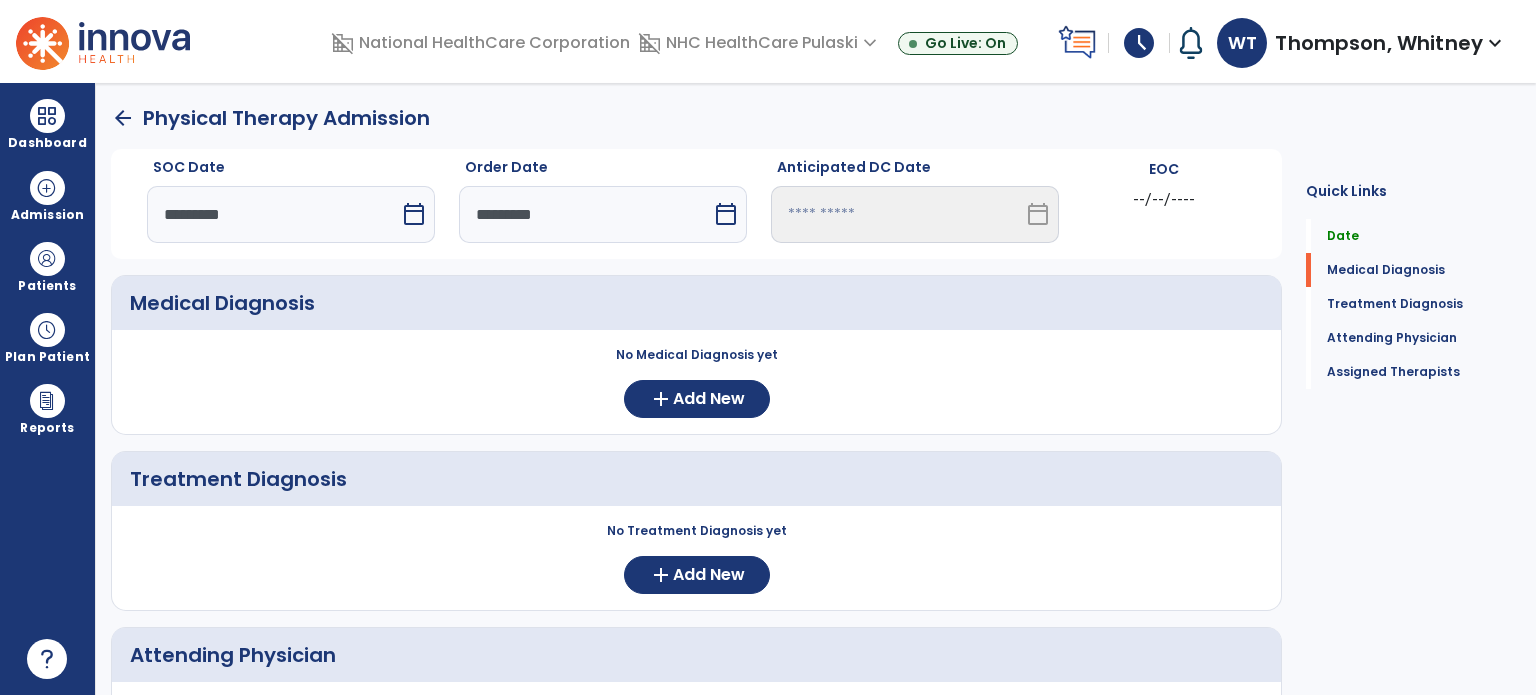 click on "No Medical Diagnosis yet  add  Add New" 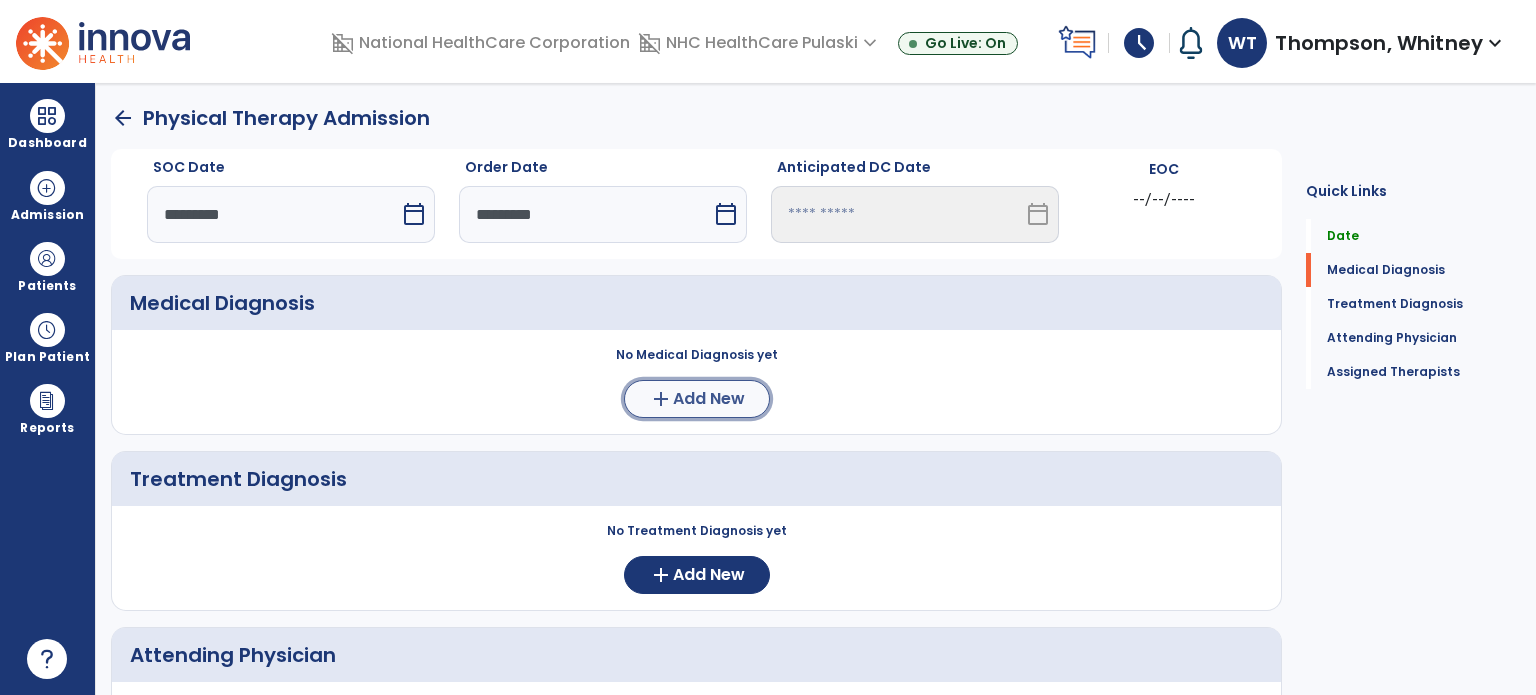 click on "Add New" 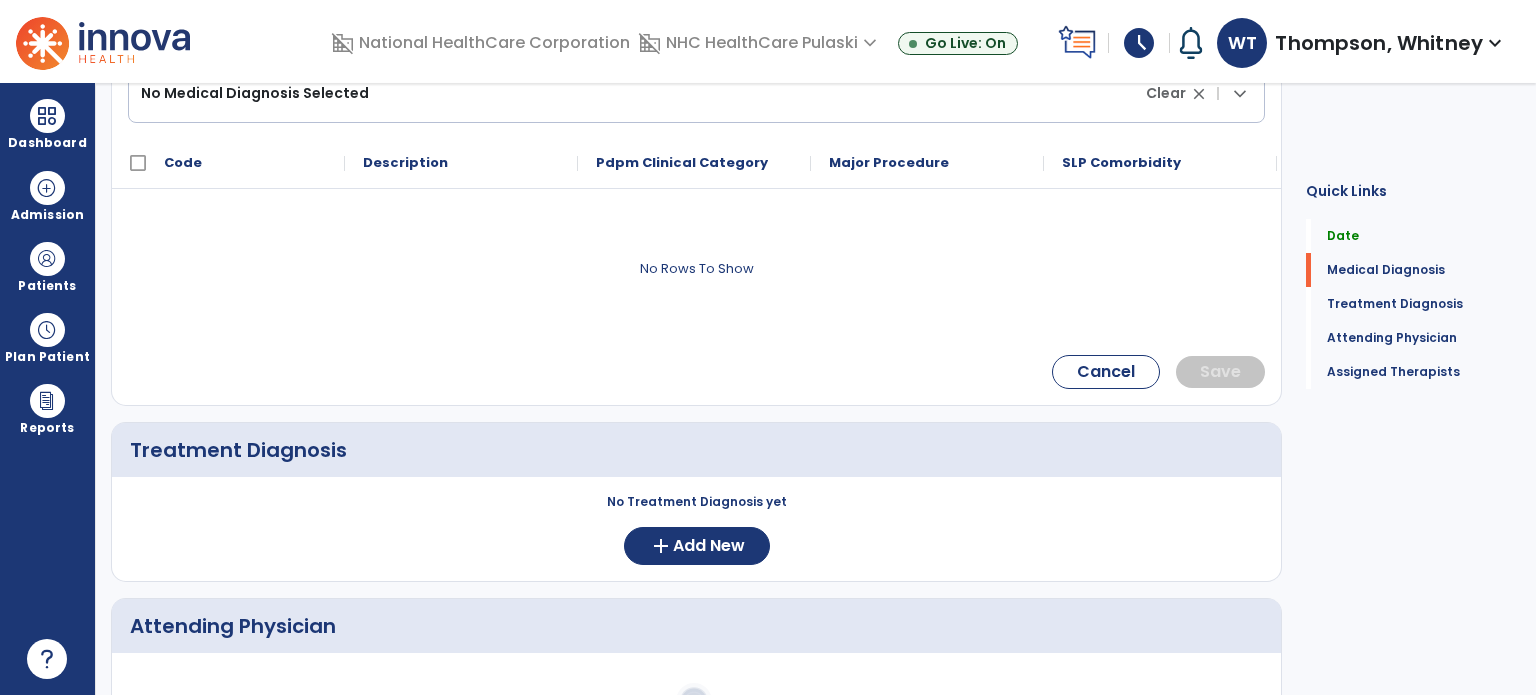scroll, scrollTop: 355, scrollLeft: 0, axis: vertical 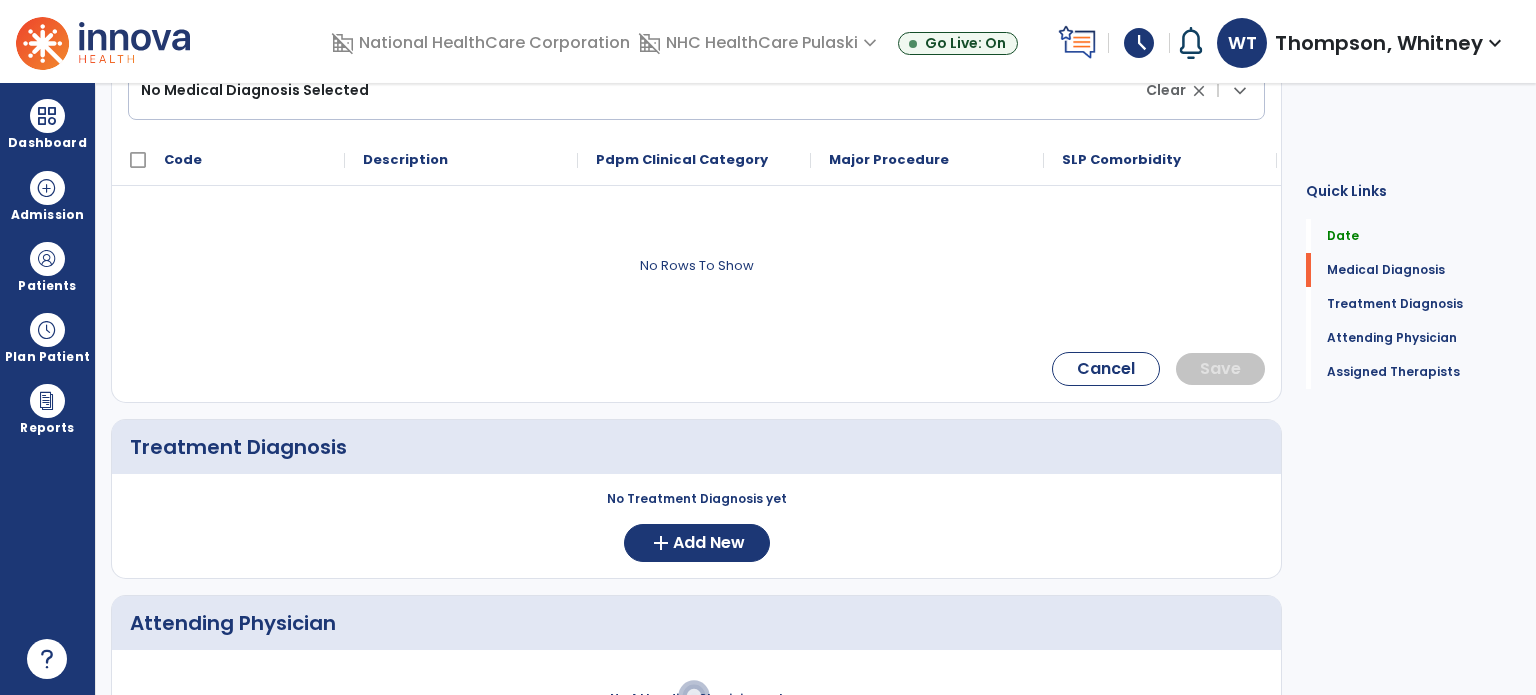 drag, startPoint x: 540, startPoint y: 392, endPoint x: 528, endPoint y: 496, distance: 104.69002 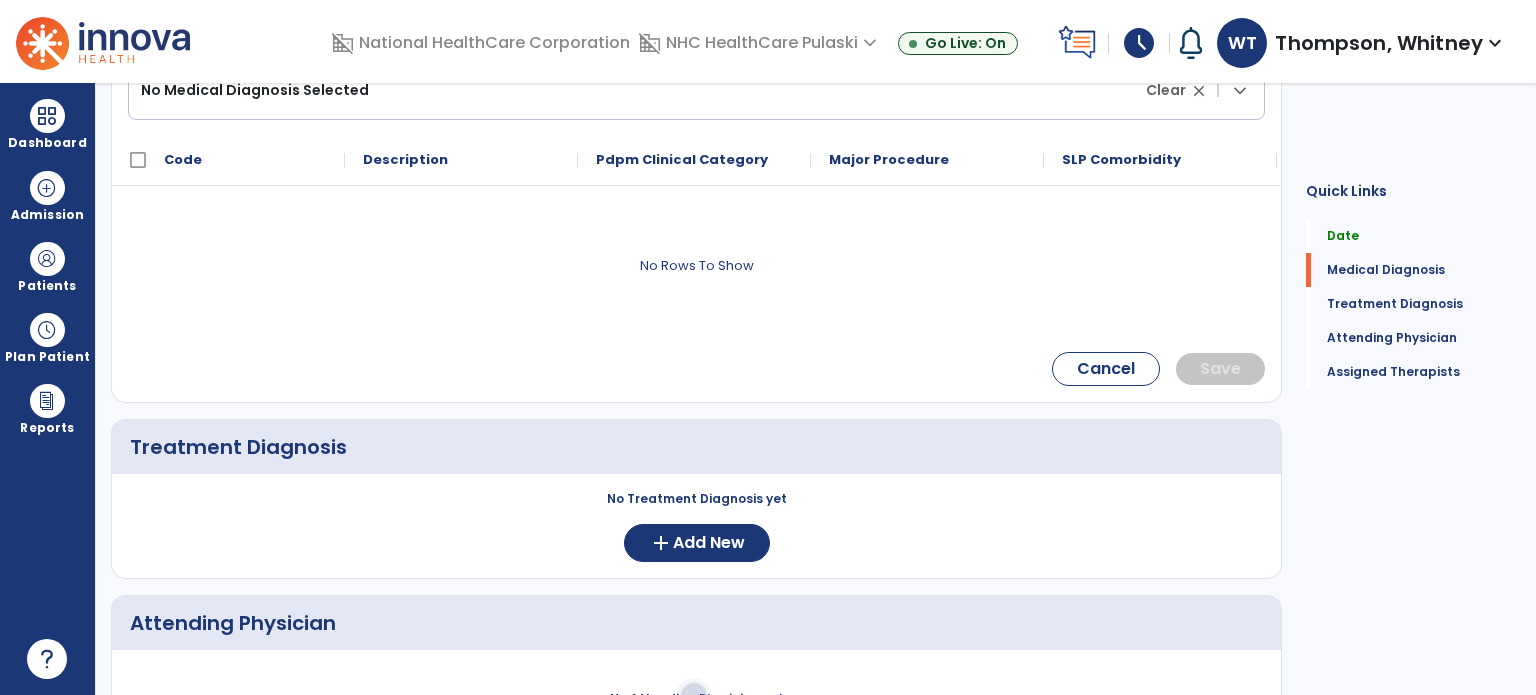 click on "No Treatment Diagnosis yet  add  Add New" 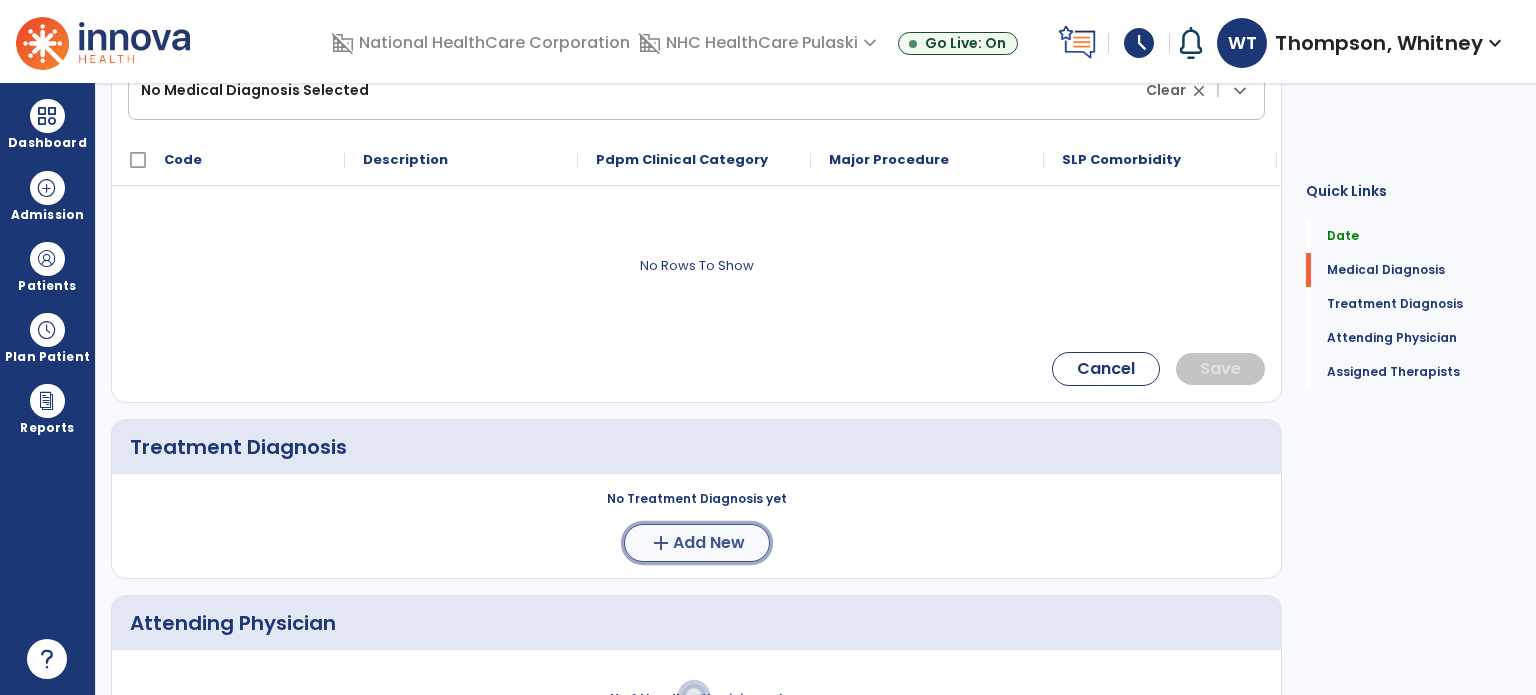 click on "add  Add New" 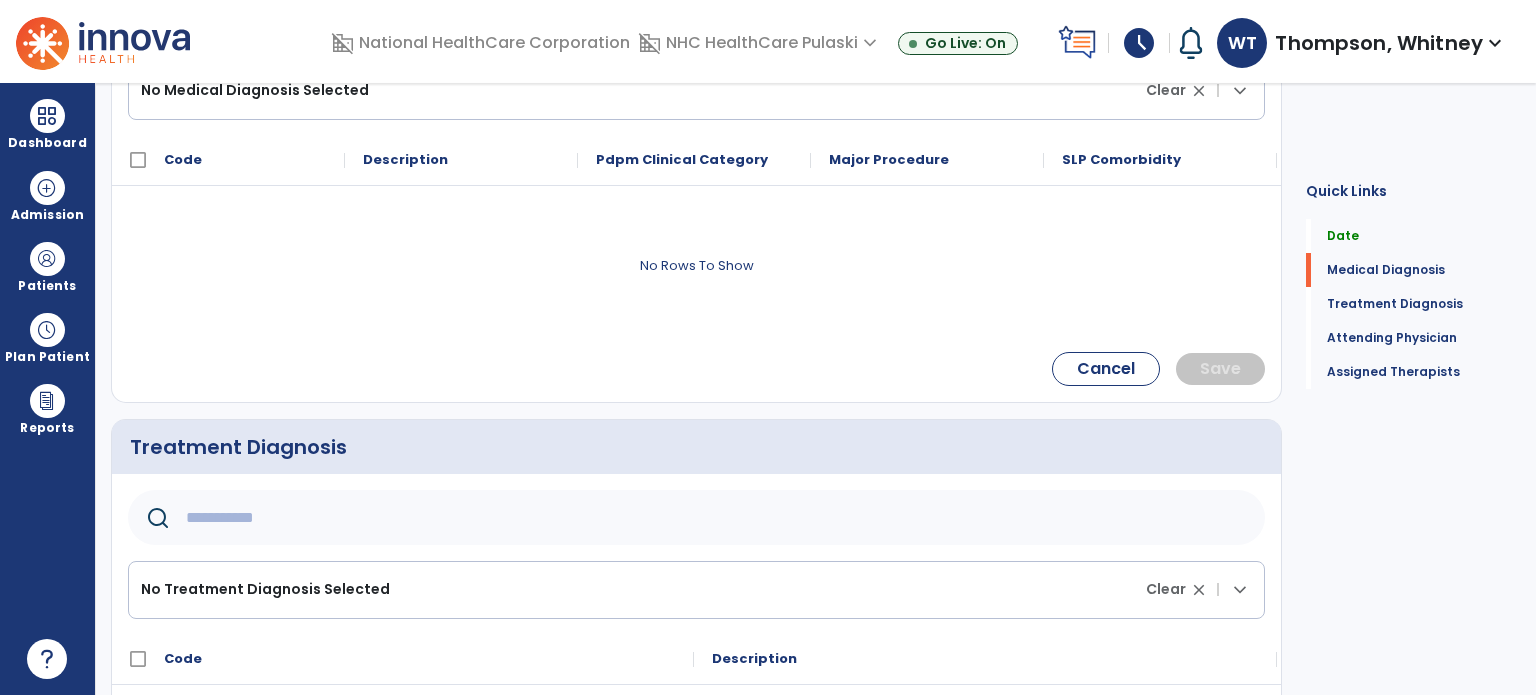 click 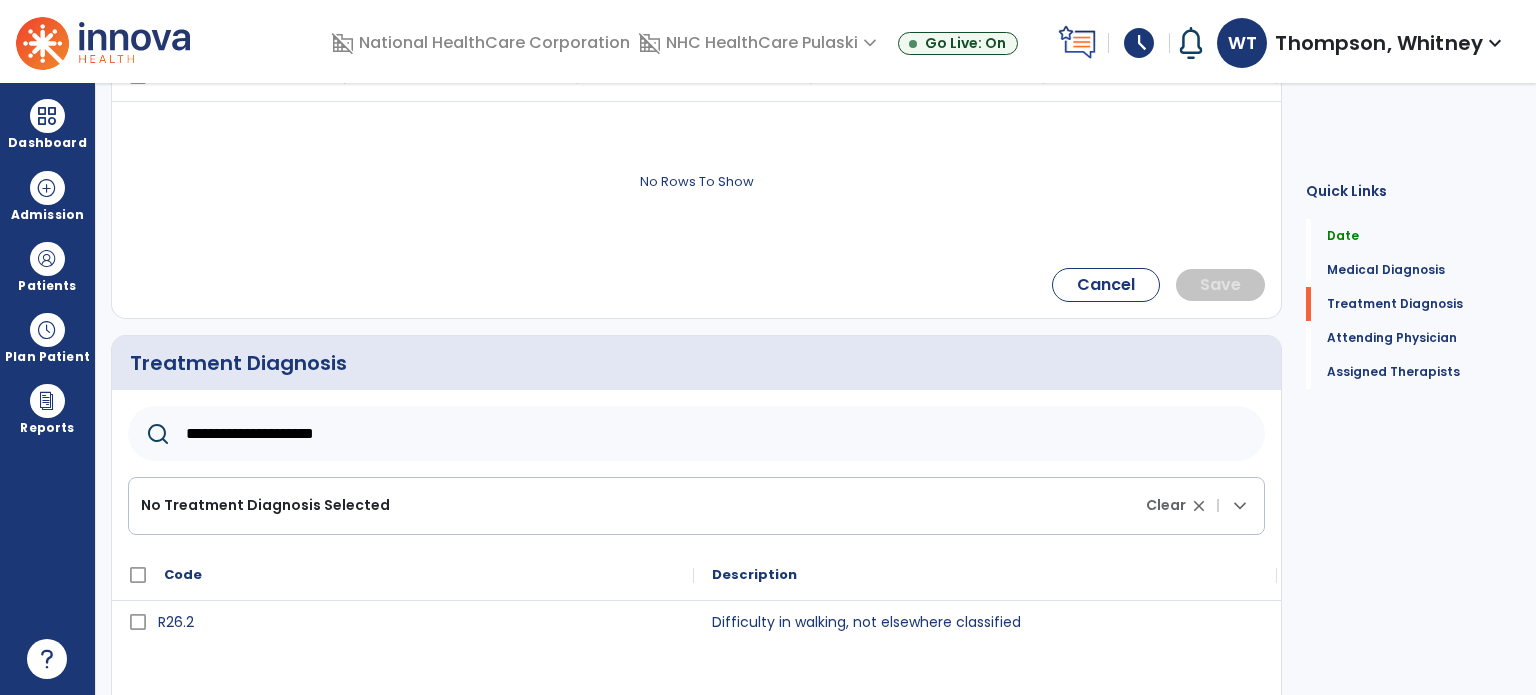 scroll, scrollTop: 476, scrollLeft: 0, axis: vertical 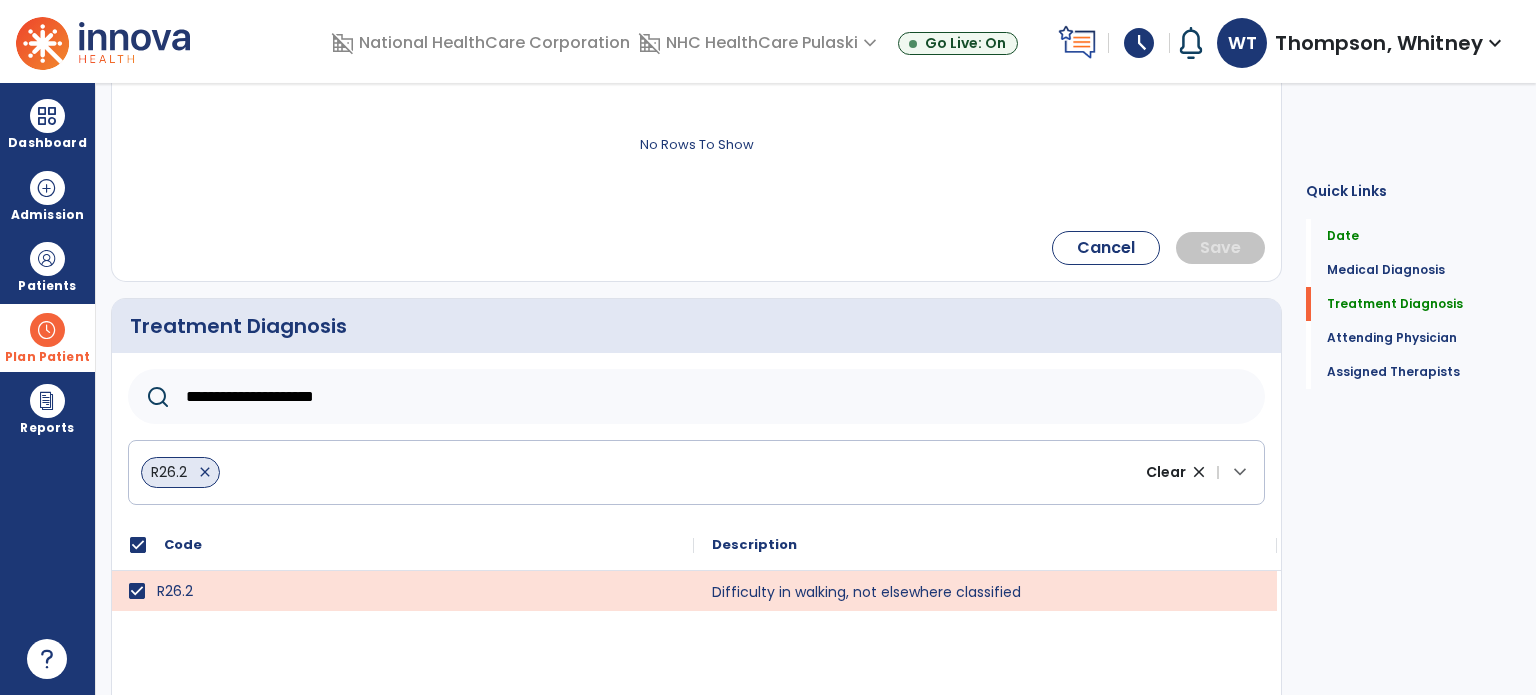 drag, startPoint x: 346, startPoint y: 395, endPoint x: 87, endPoint y: 362, distance: 261.09384 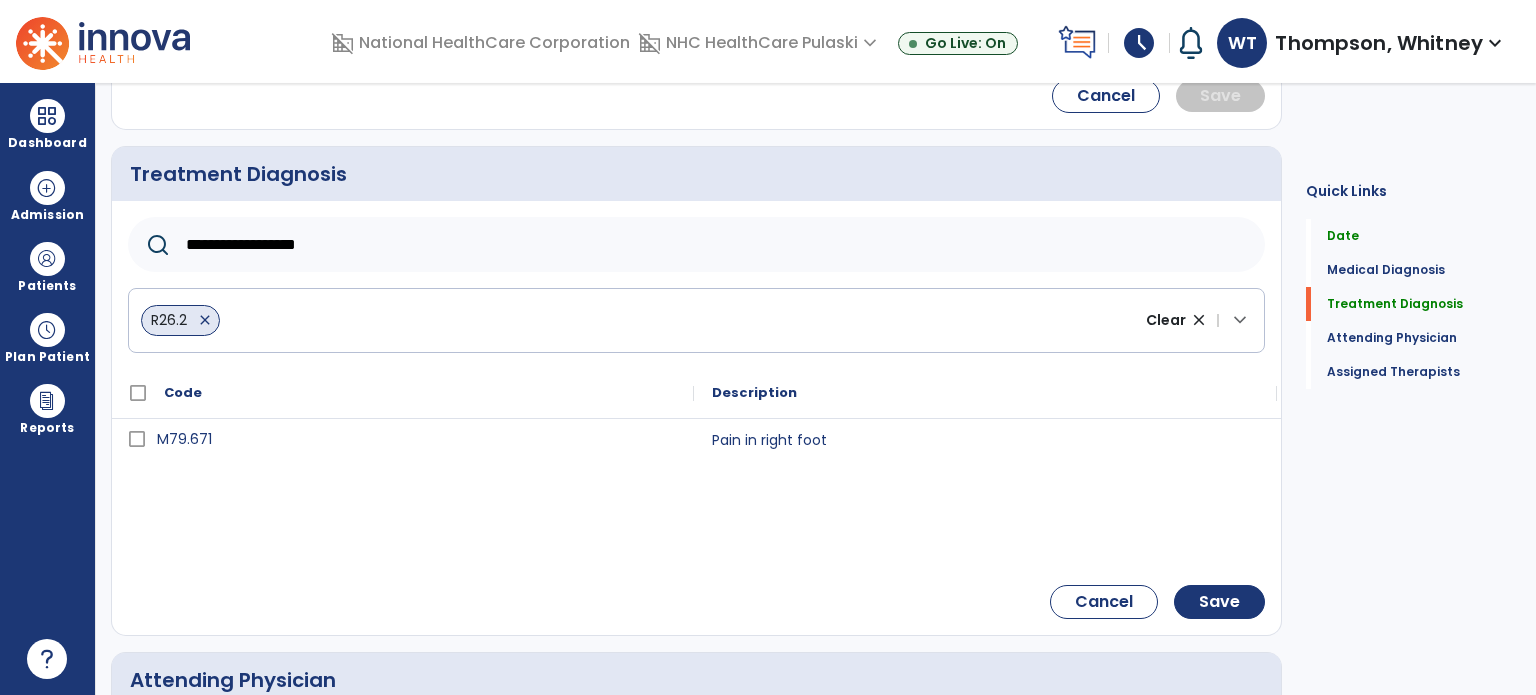 scroll, scrollTop: 634, scrollLeft: 0, axis: vertical 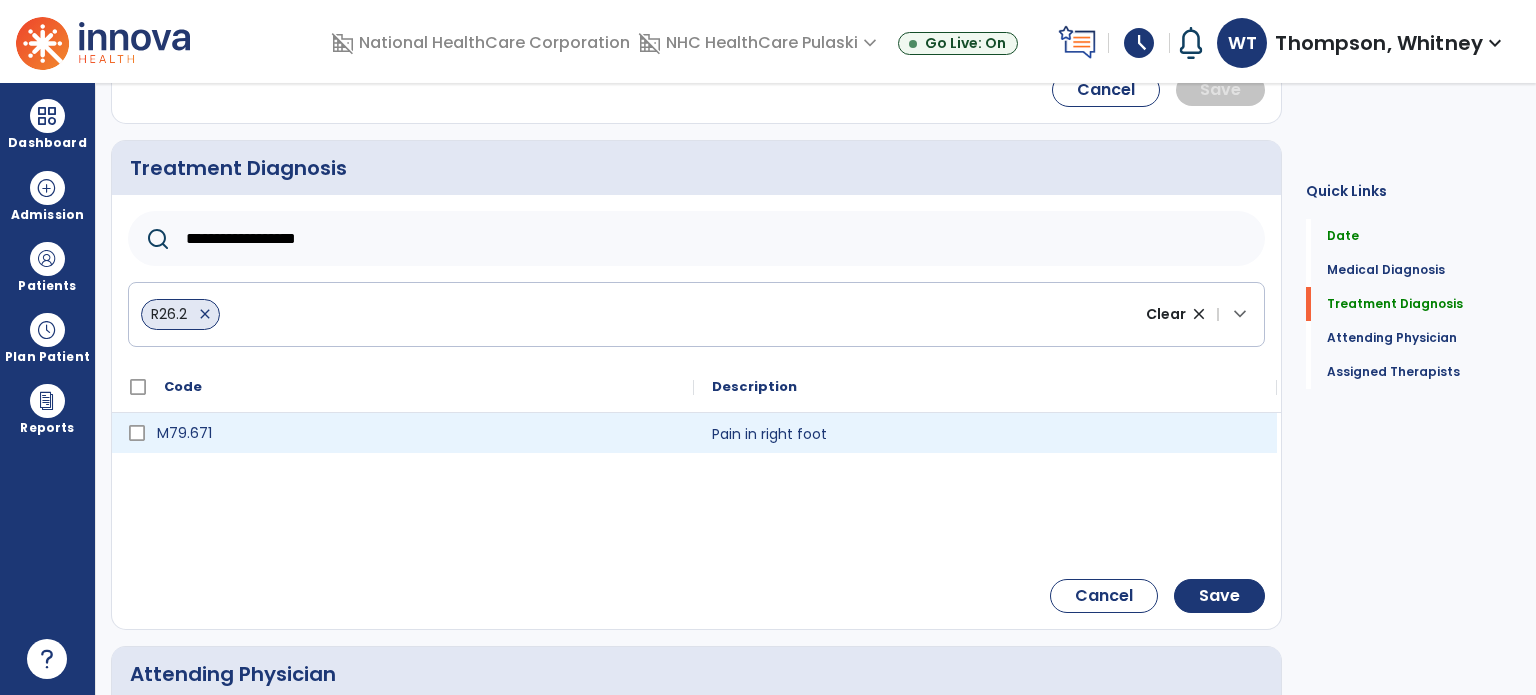 type on "**********" 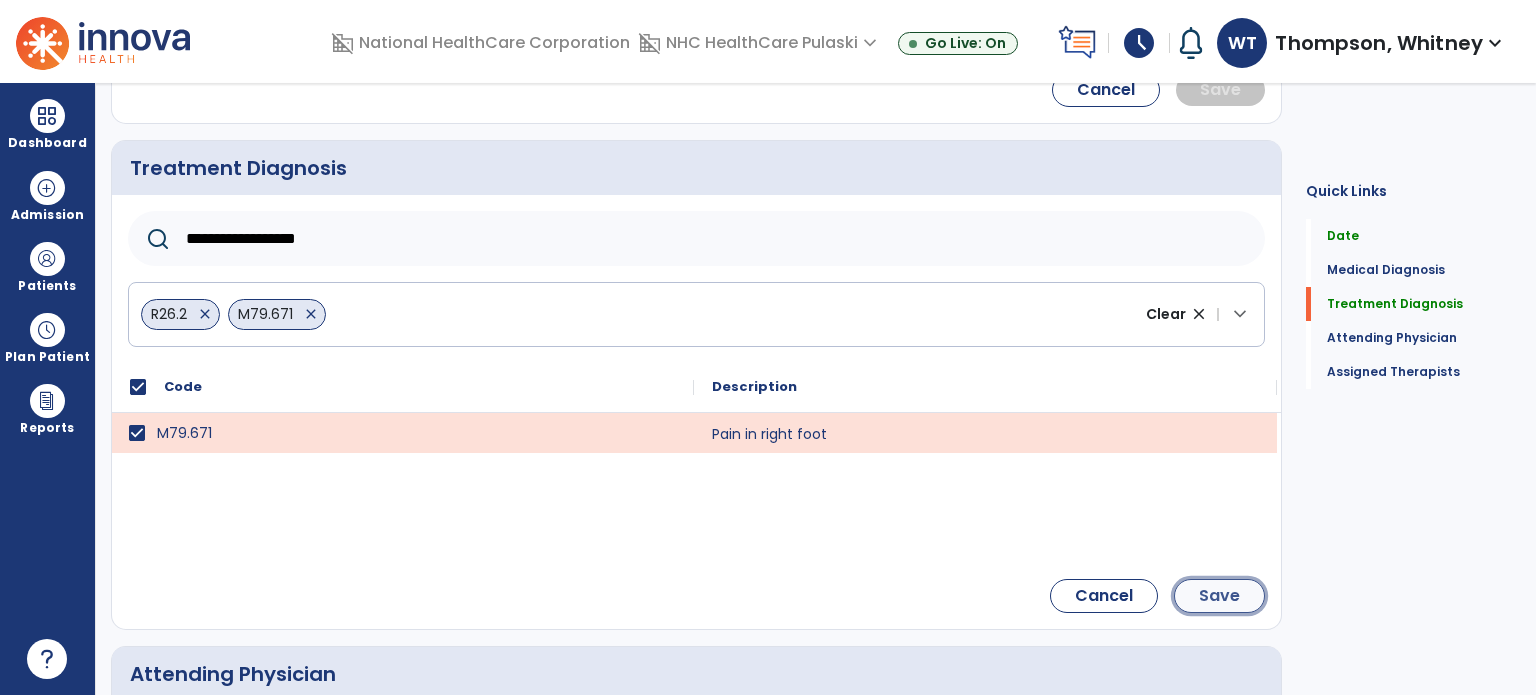 click on "Save" 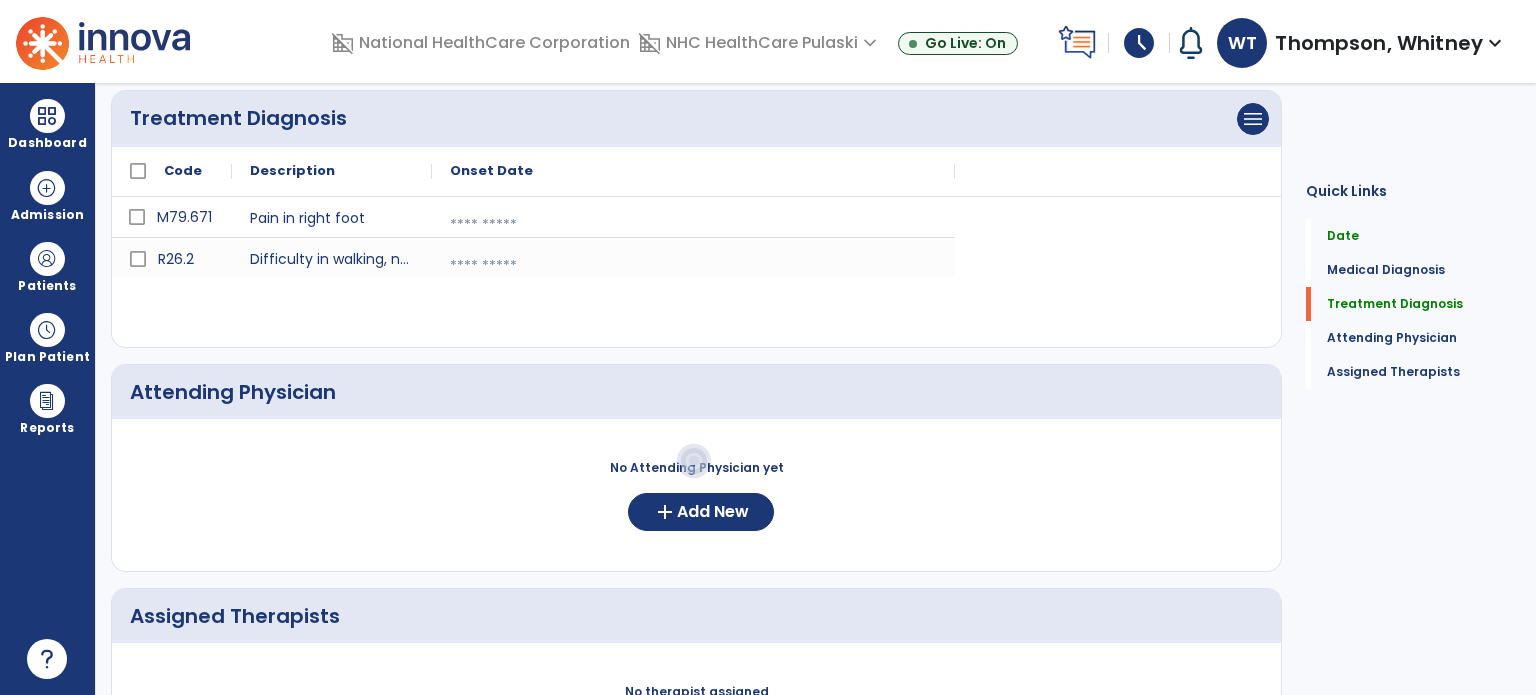 scroll, scrollTop: 690, scrollLeft: 0, axis: vertical 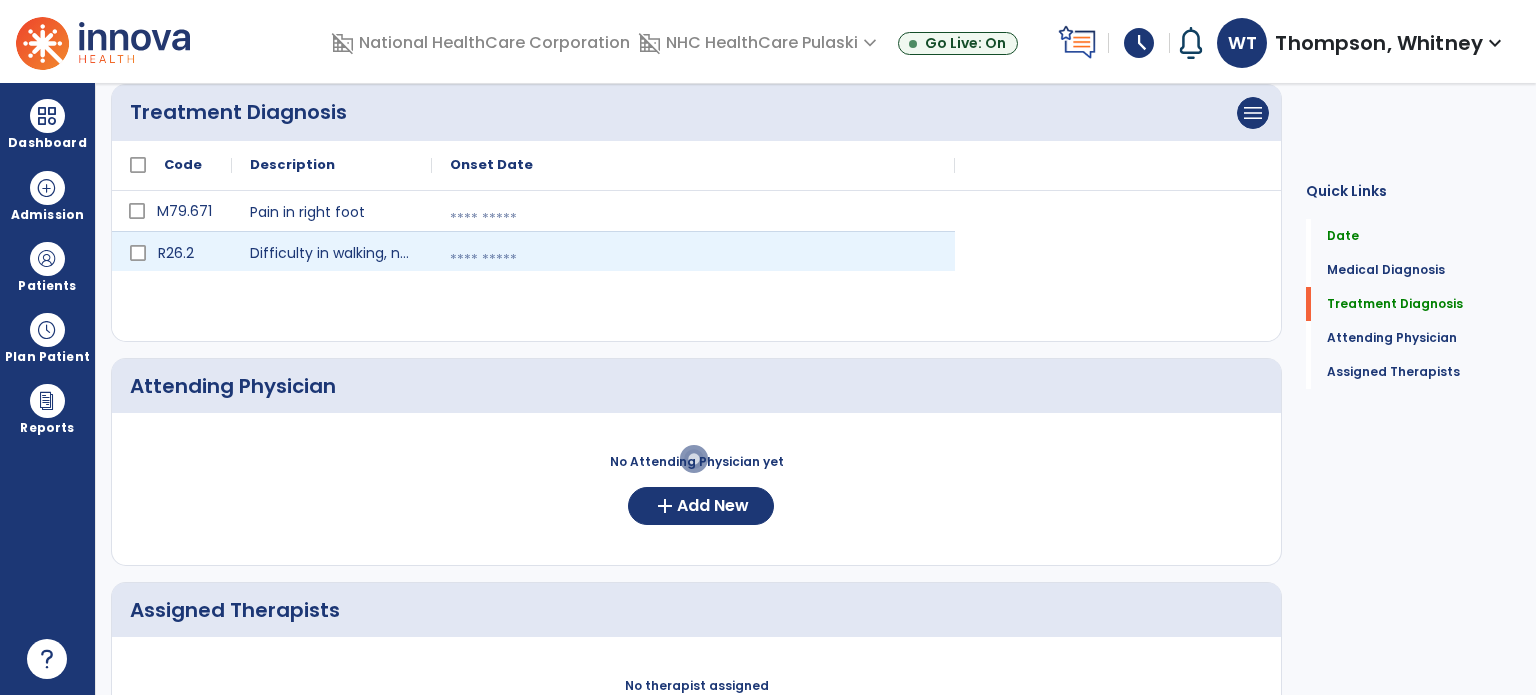 click at bounding box center [693, 260] 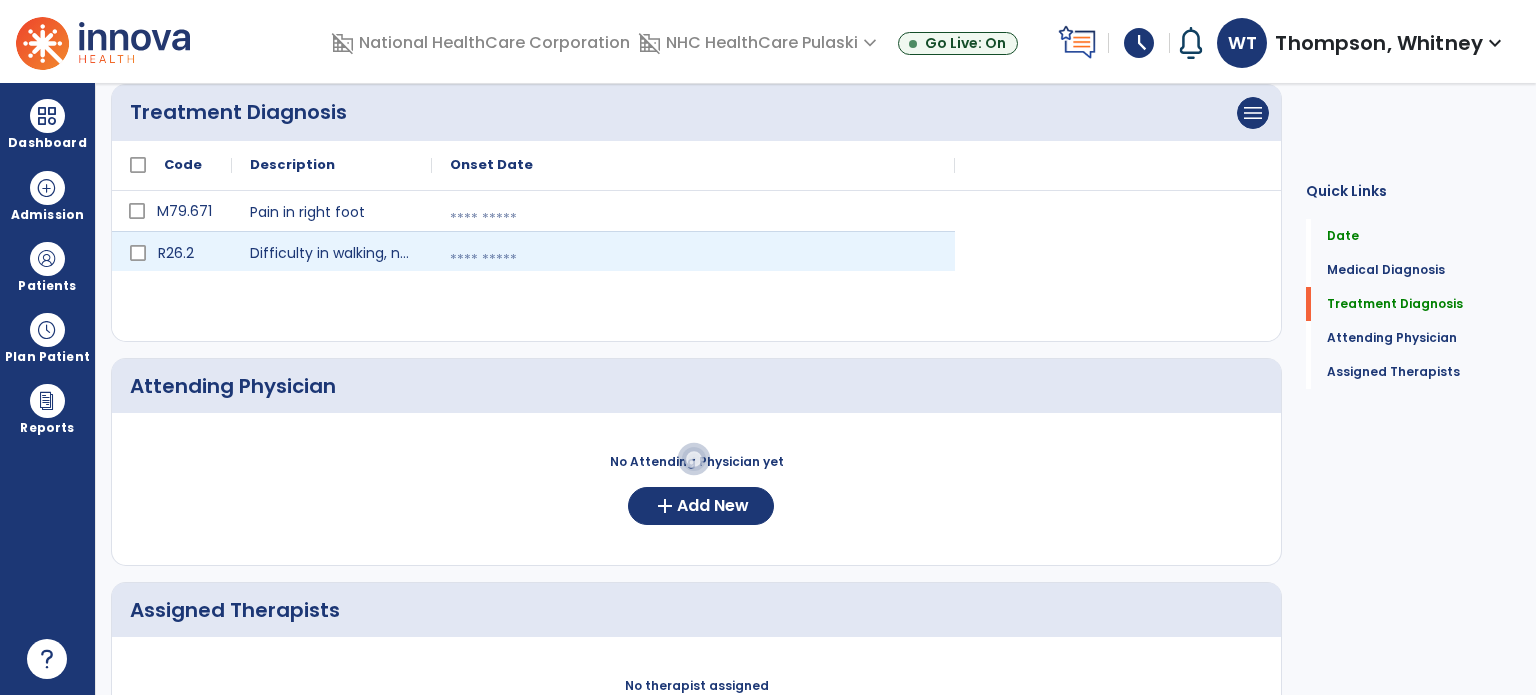 select on "*" 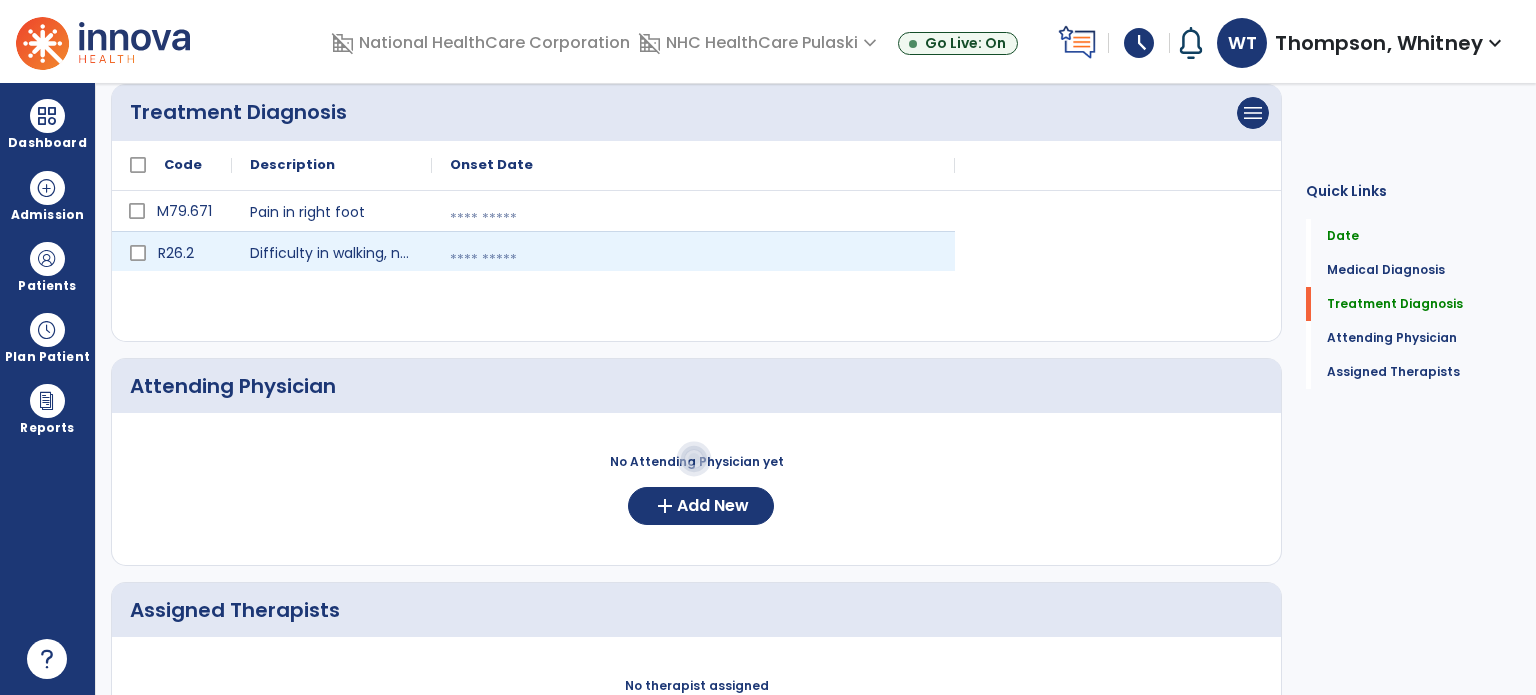 select on "****" 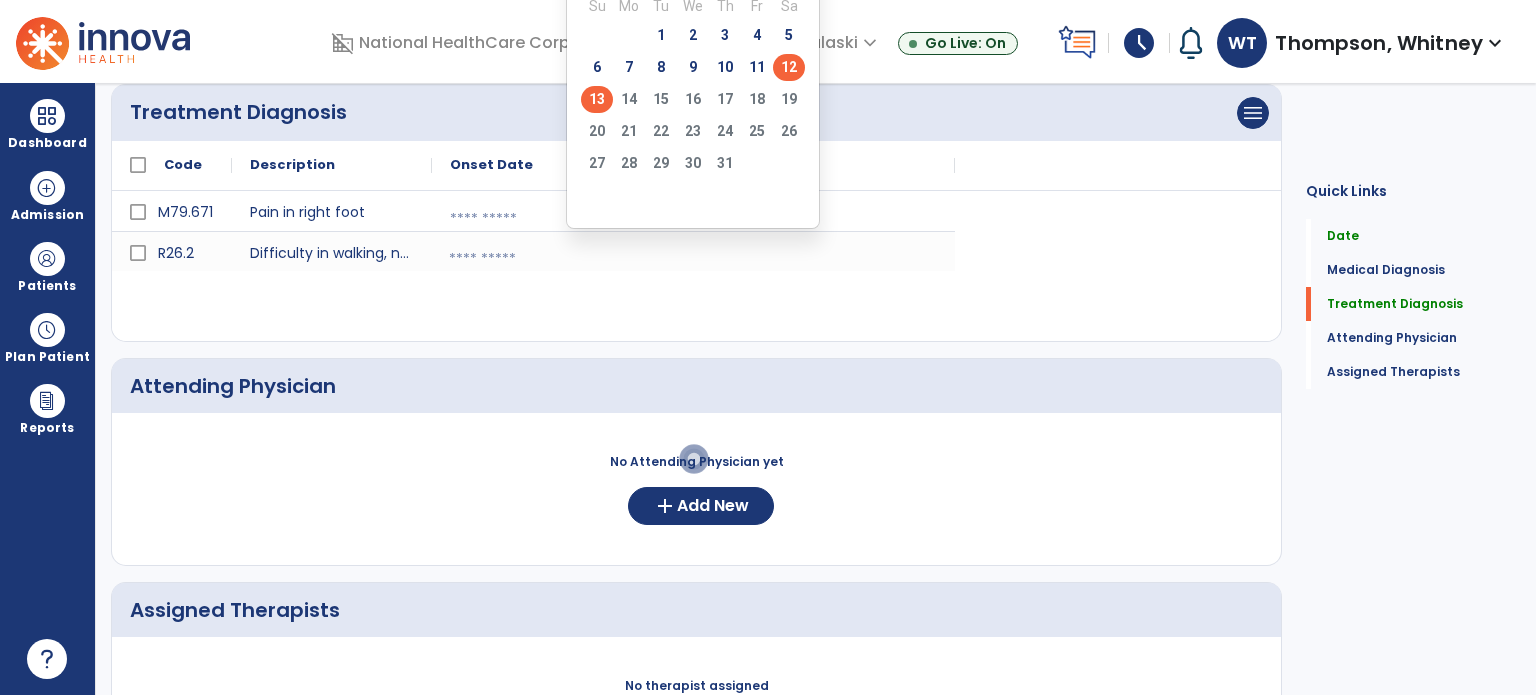 click on "12" 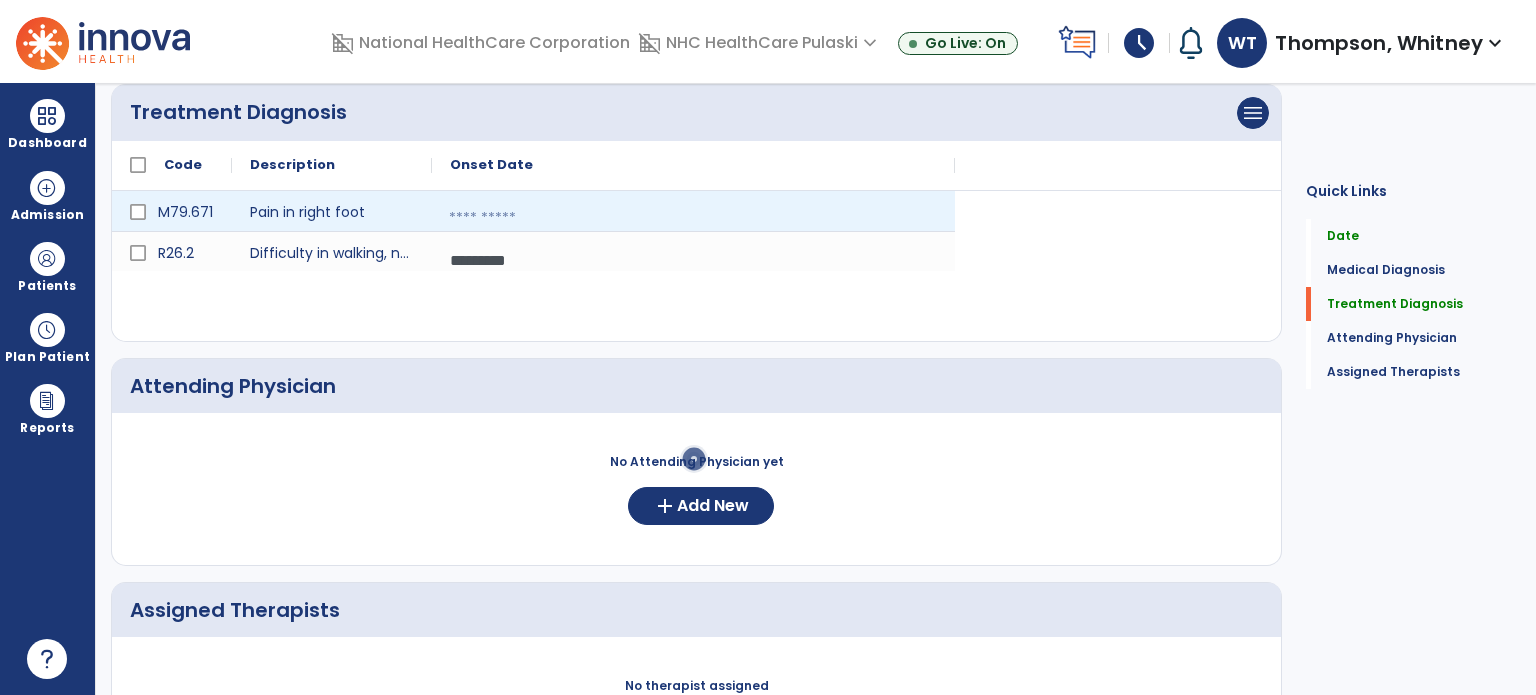 click at bounding box center [693, 218] 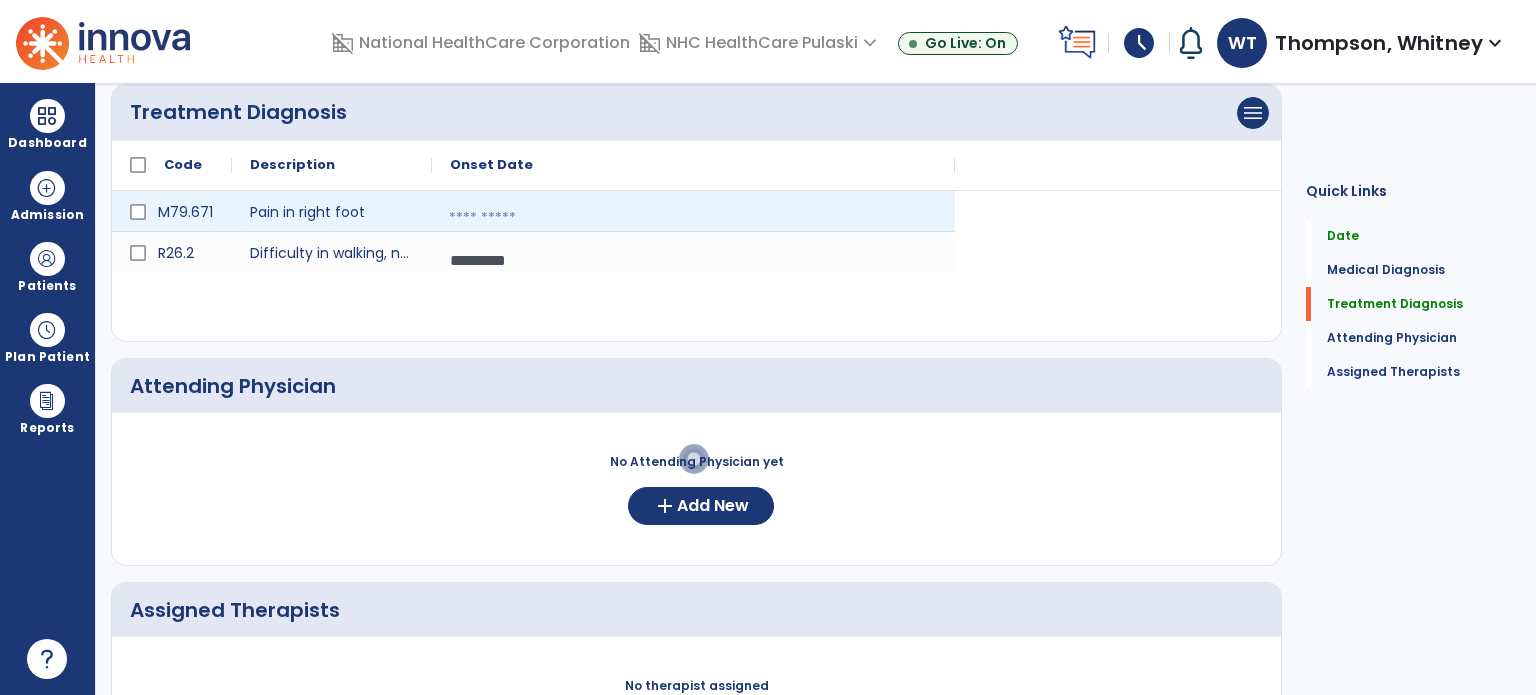 select on "*" 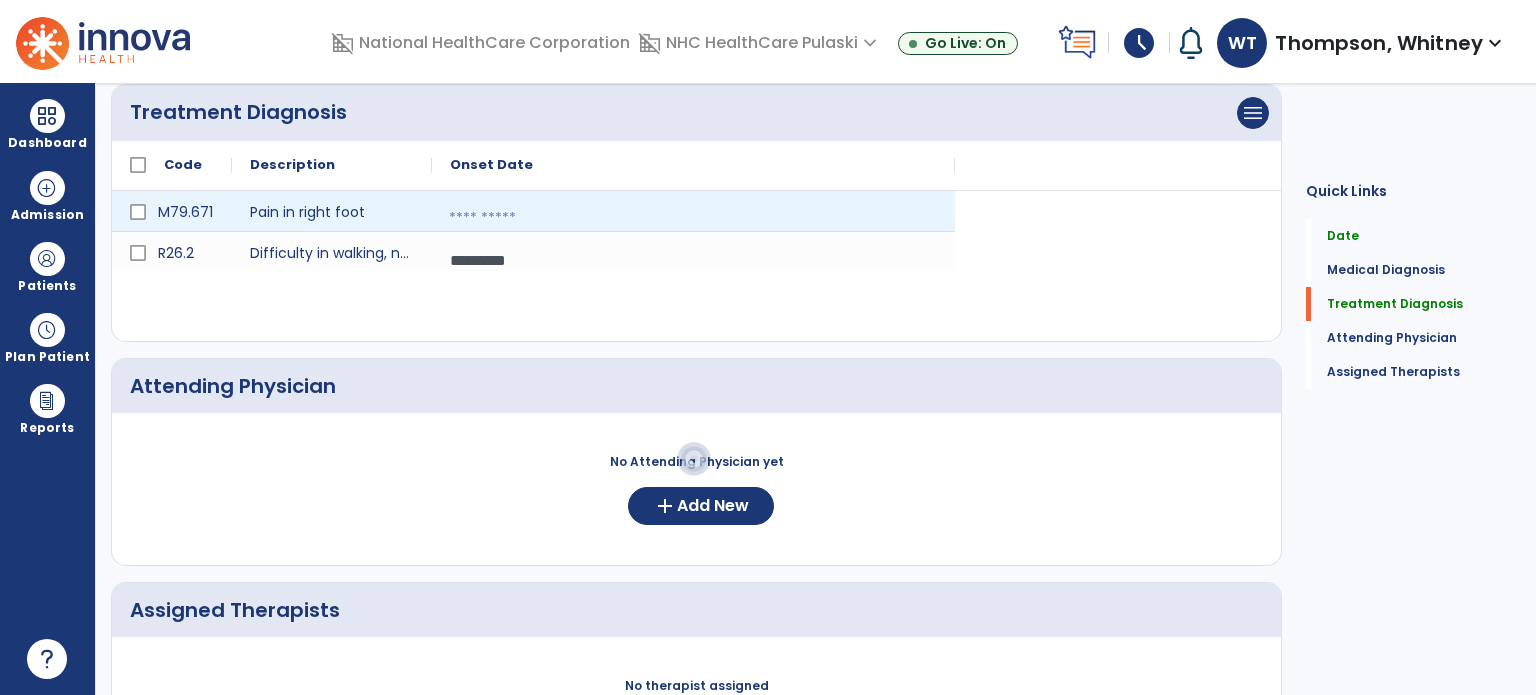 select on "****" 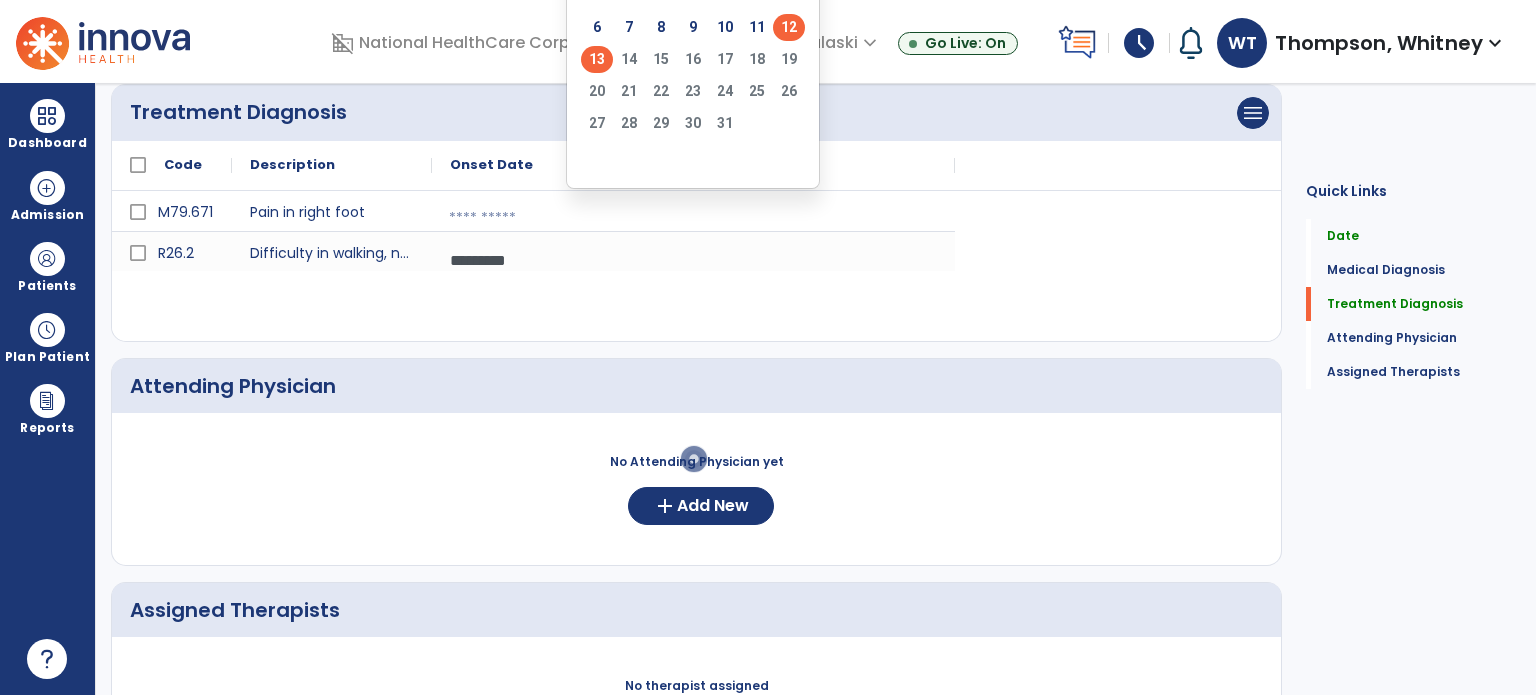 click on "12" 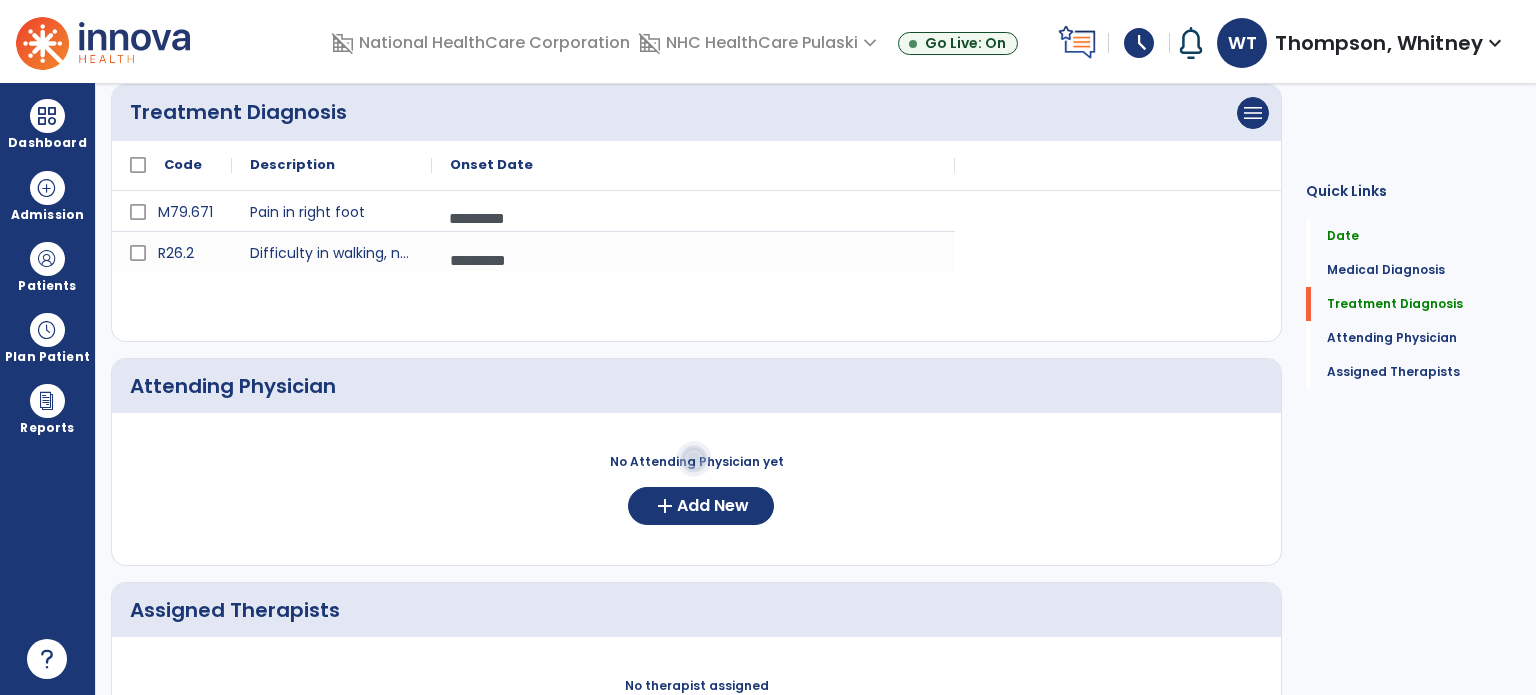 scroll, scrollTop: 873, scrollLeft: 0, axis: vertical 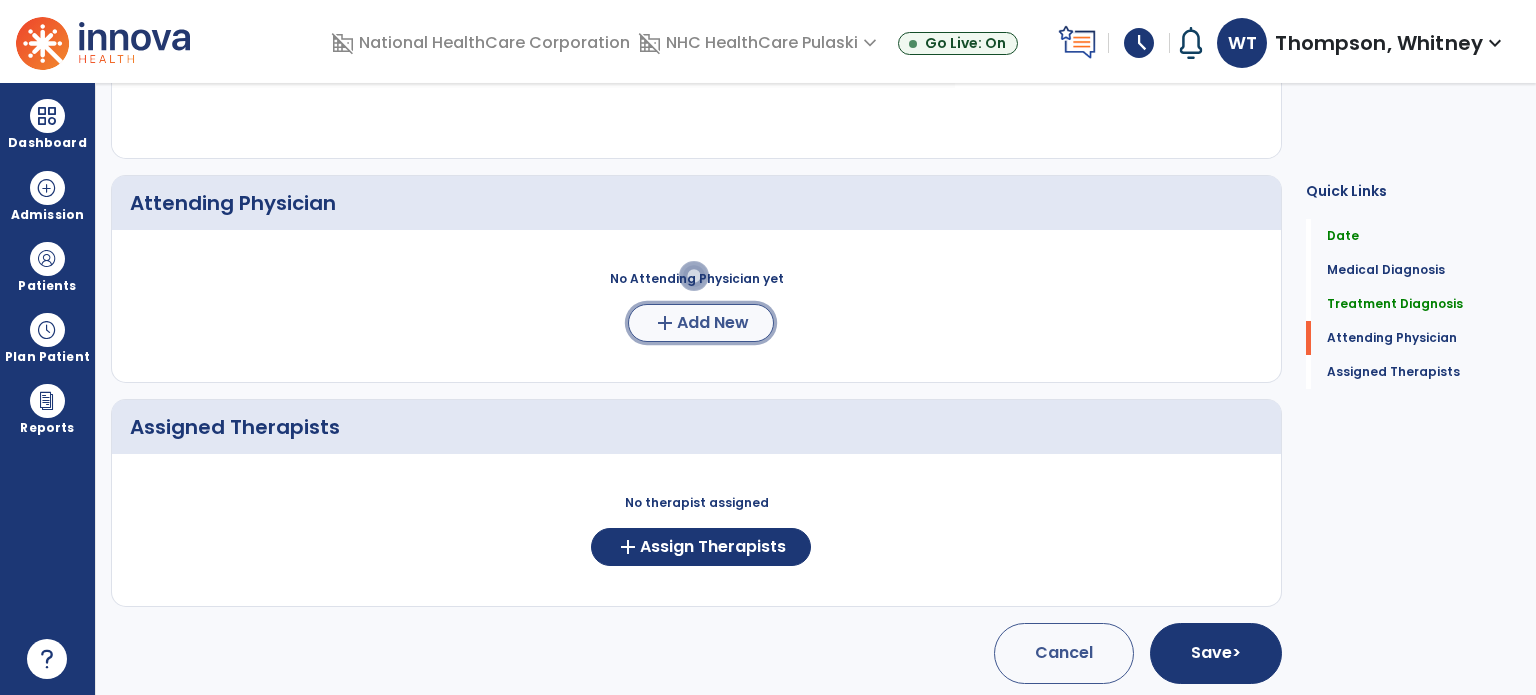 click on "Add New" 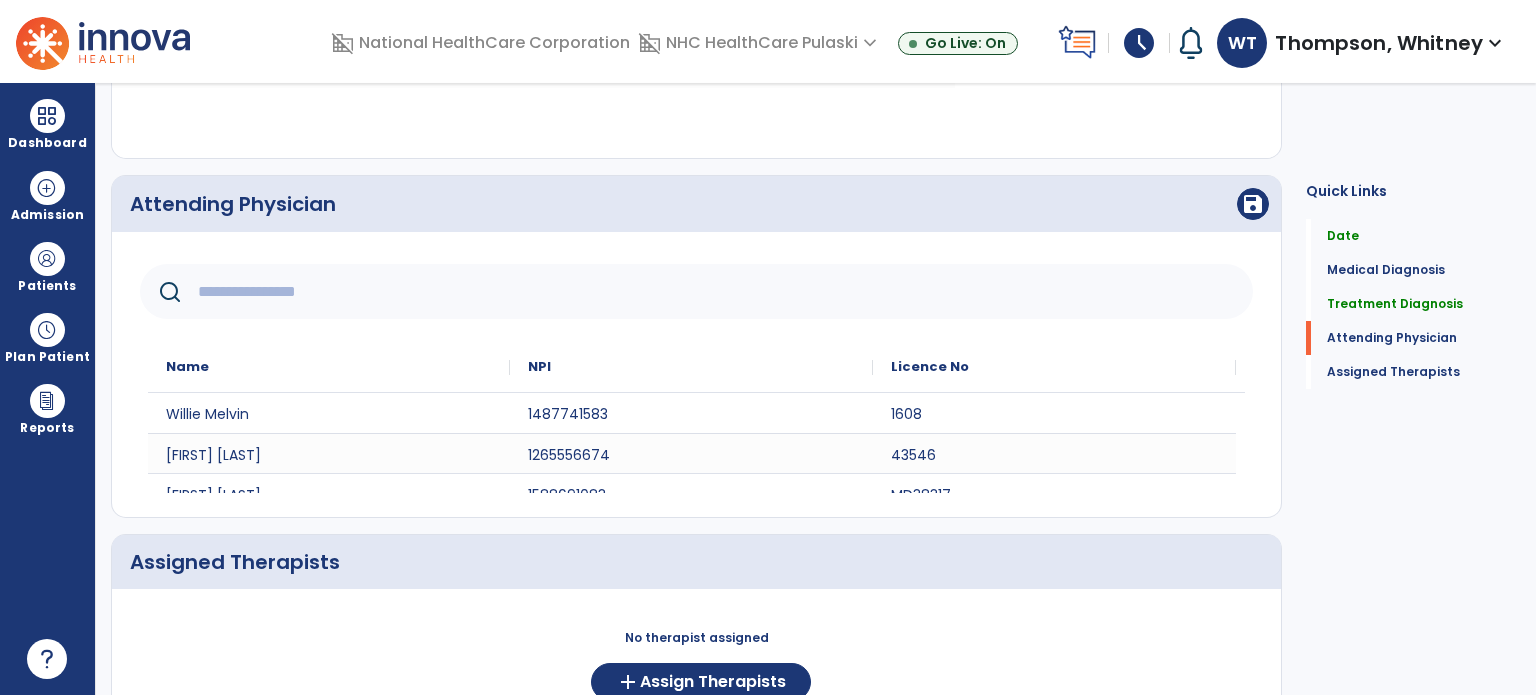 click 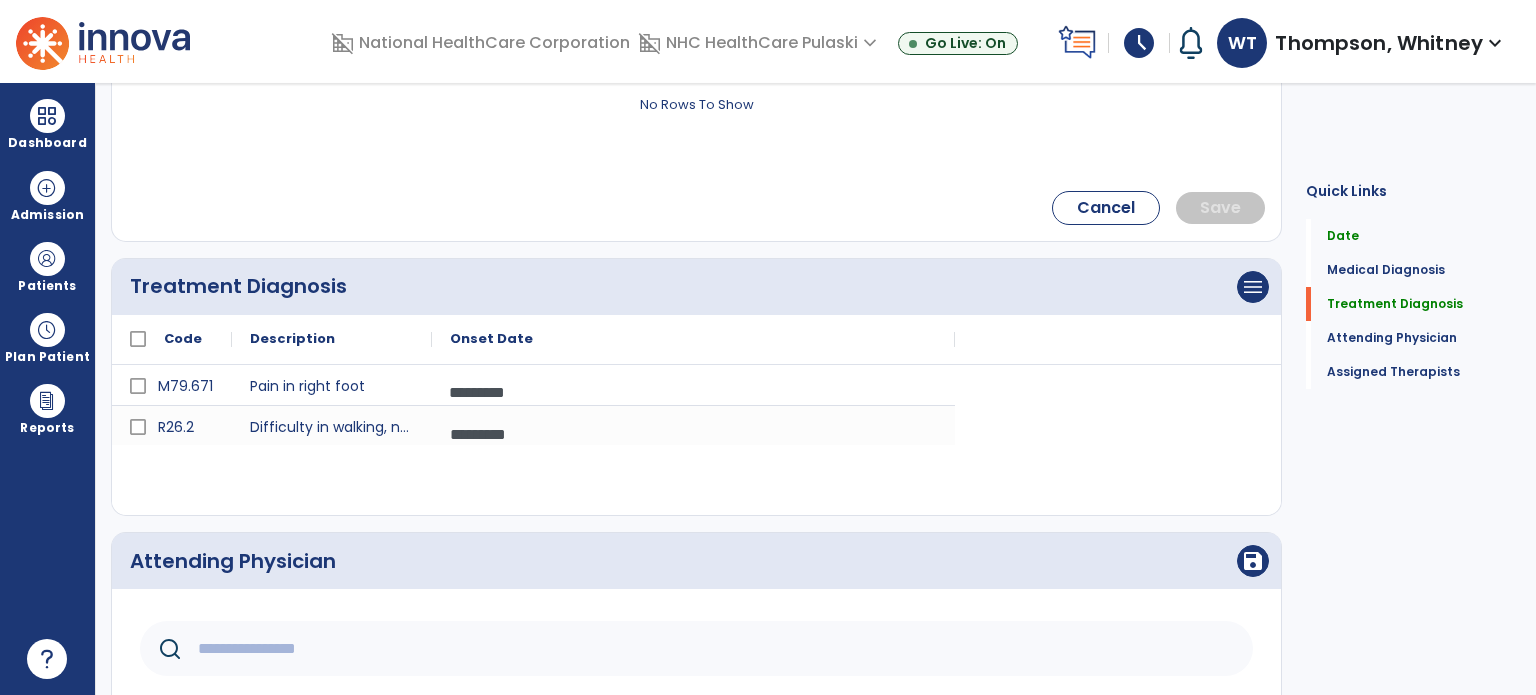 scroll, scrollTop: 520, scrollLeft: 0, axis: vertical 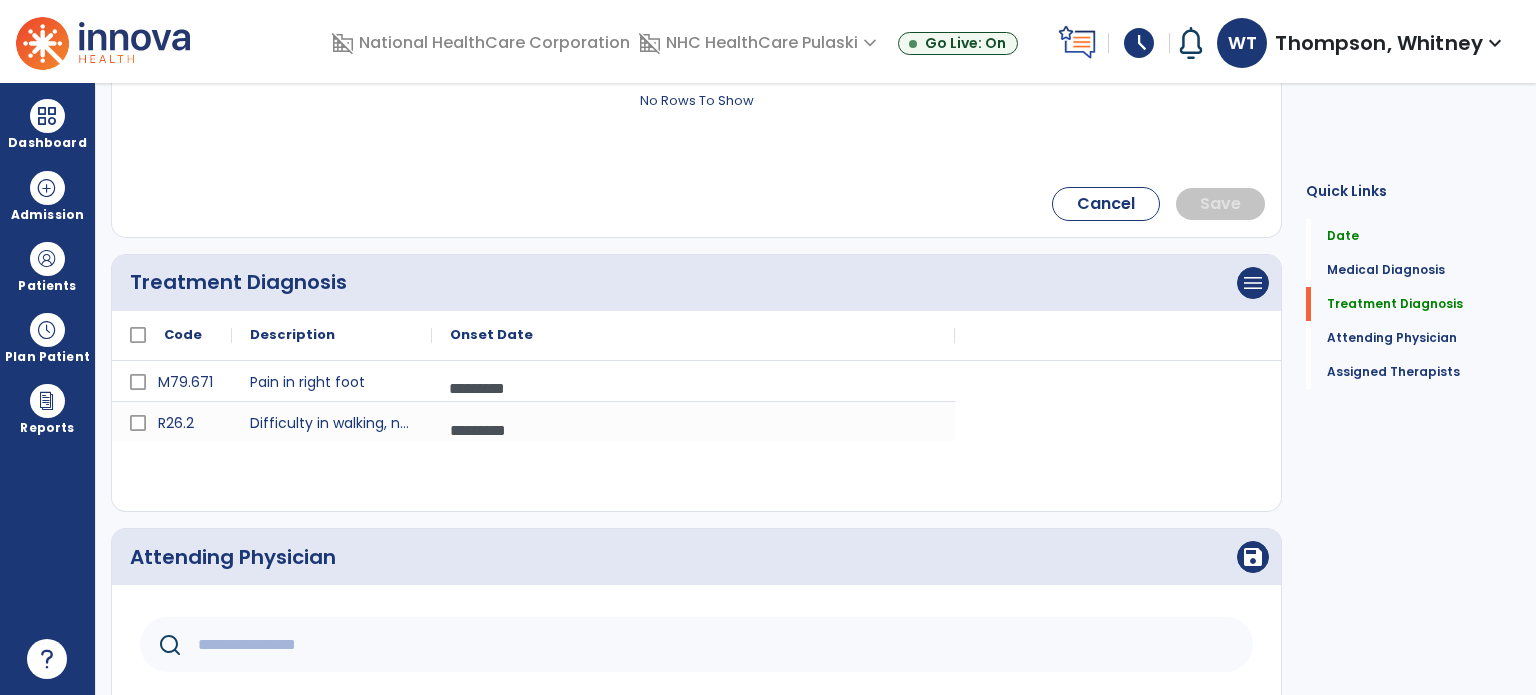 type on "*" 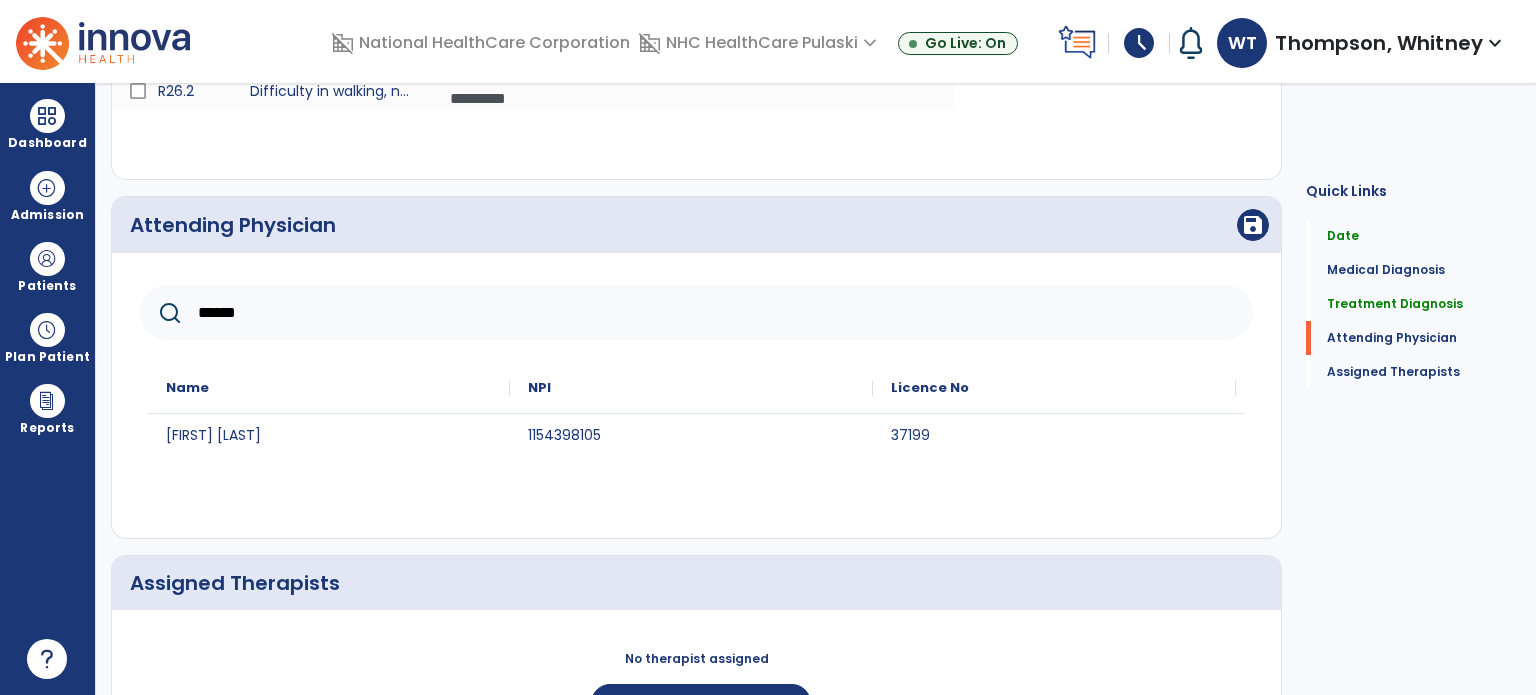 scroll, scrollTop: 852, scrollLeft: 0, axis: vertical 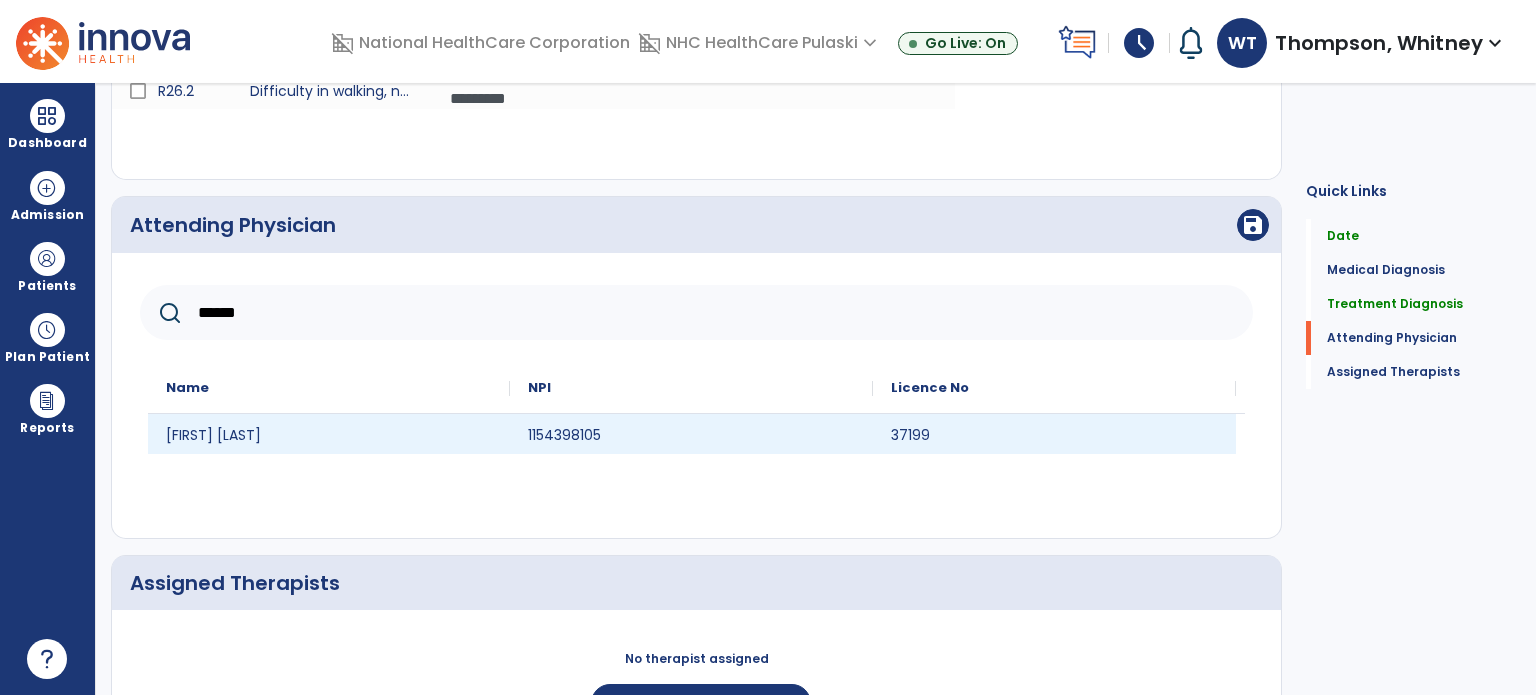 type on "******" 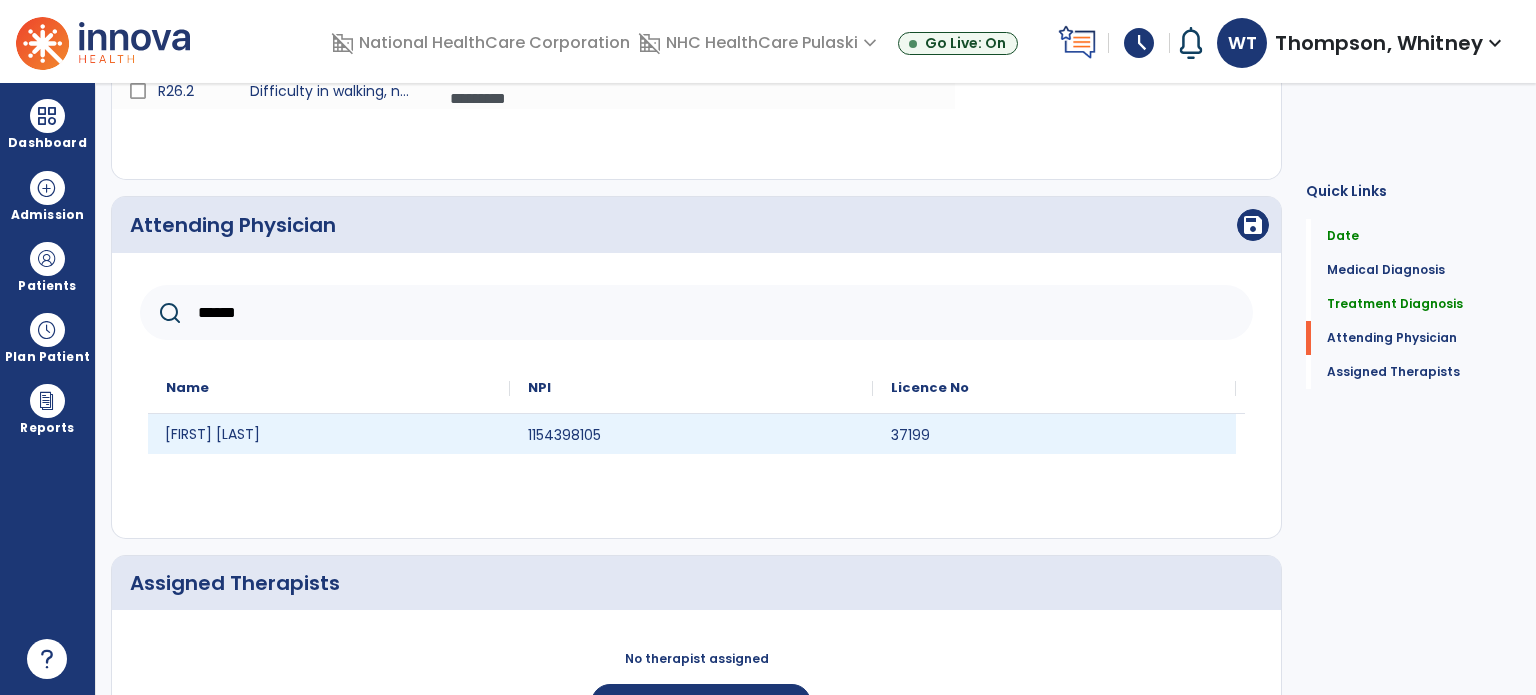 click on "[FIRST] [LAST]" 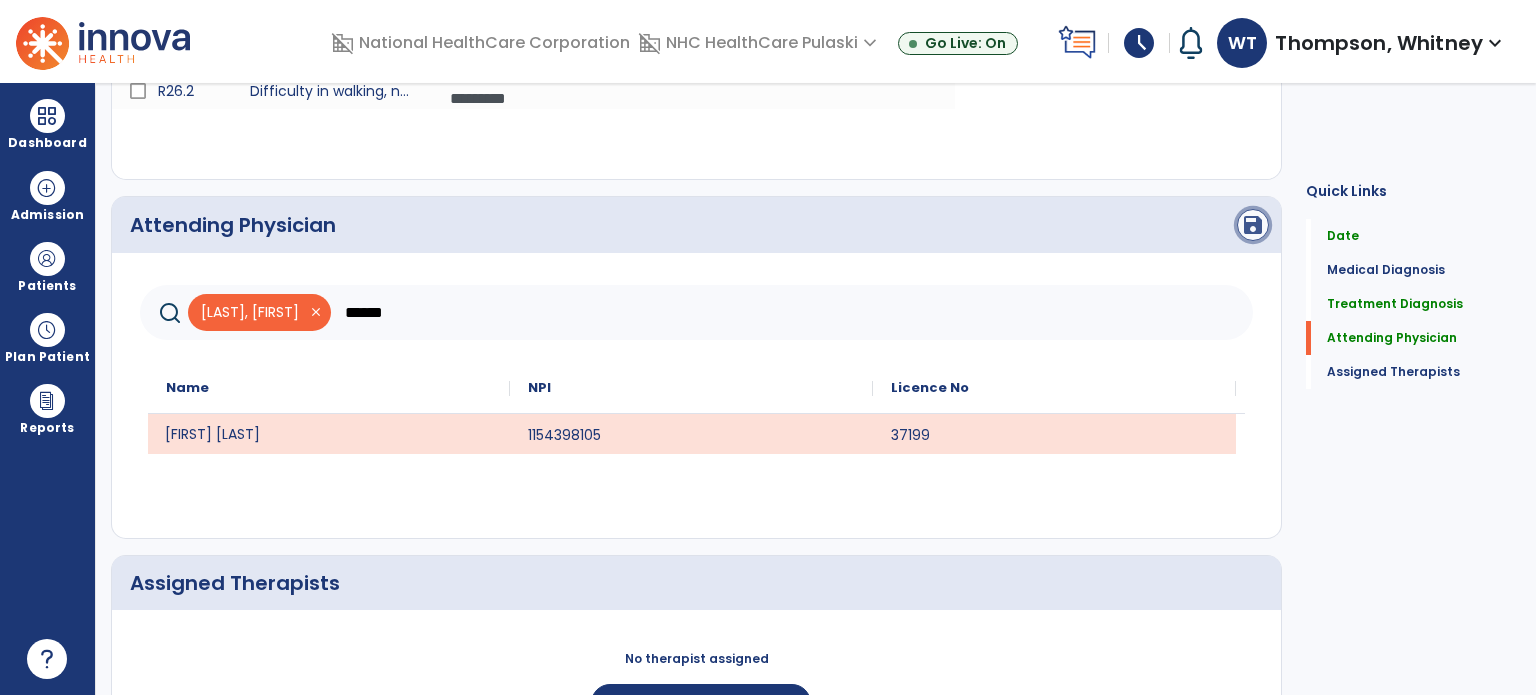 click on "save" 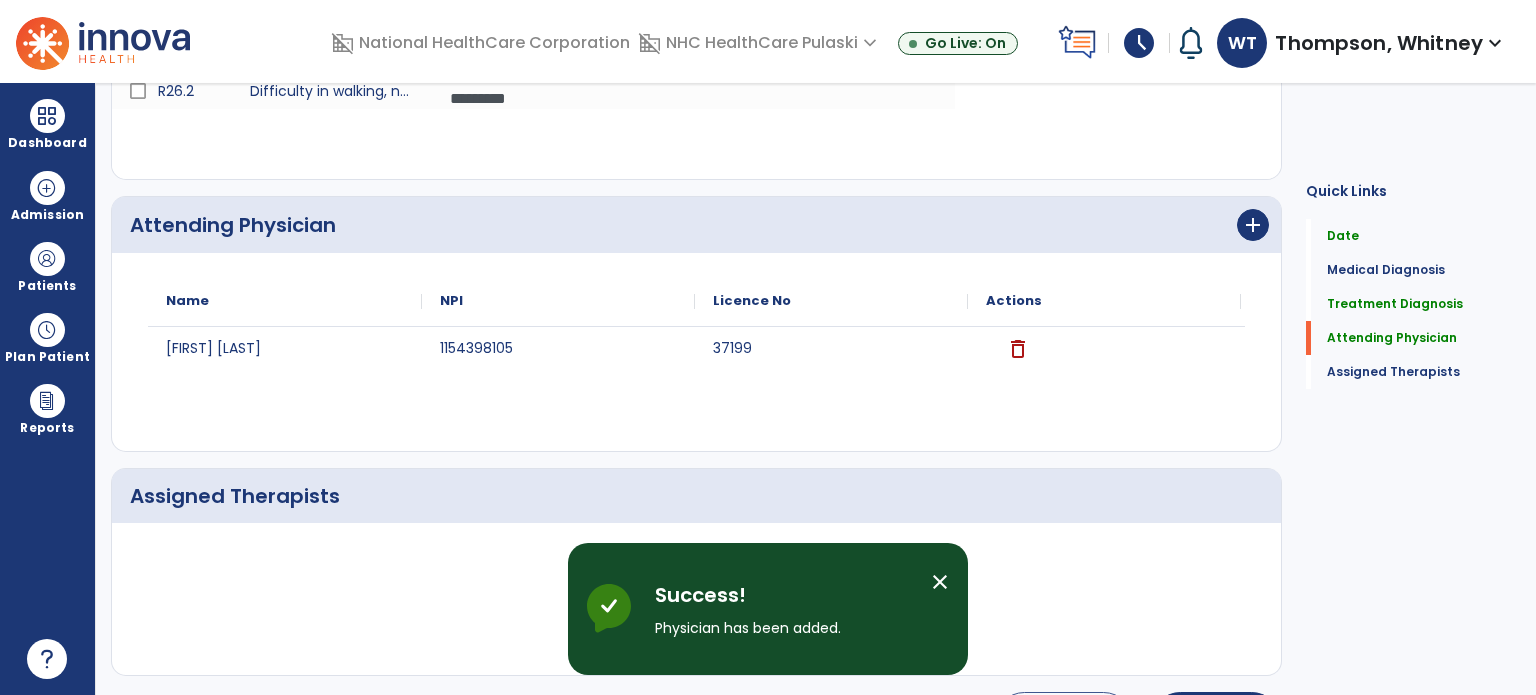 scroll, scrollTop: 922, scrollLeft: 0, axis: vertical 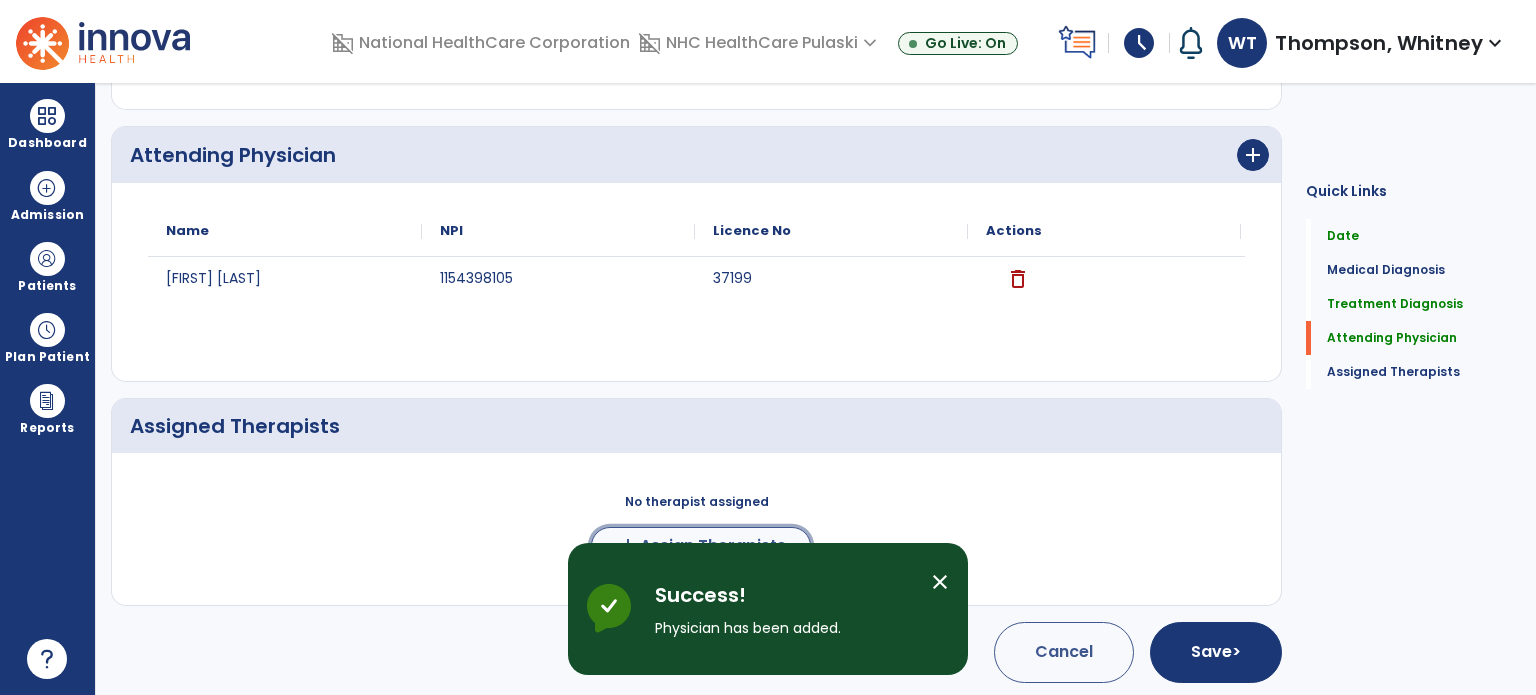 click on "add" 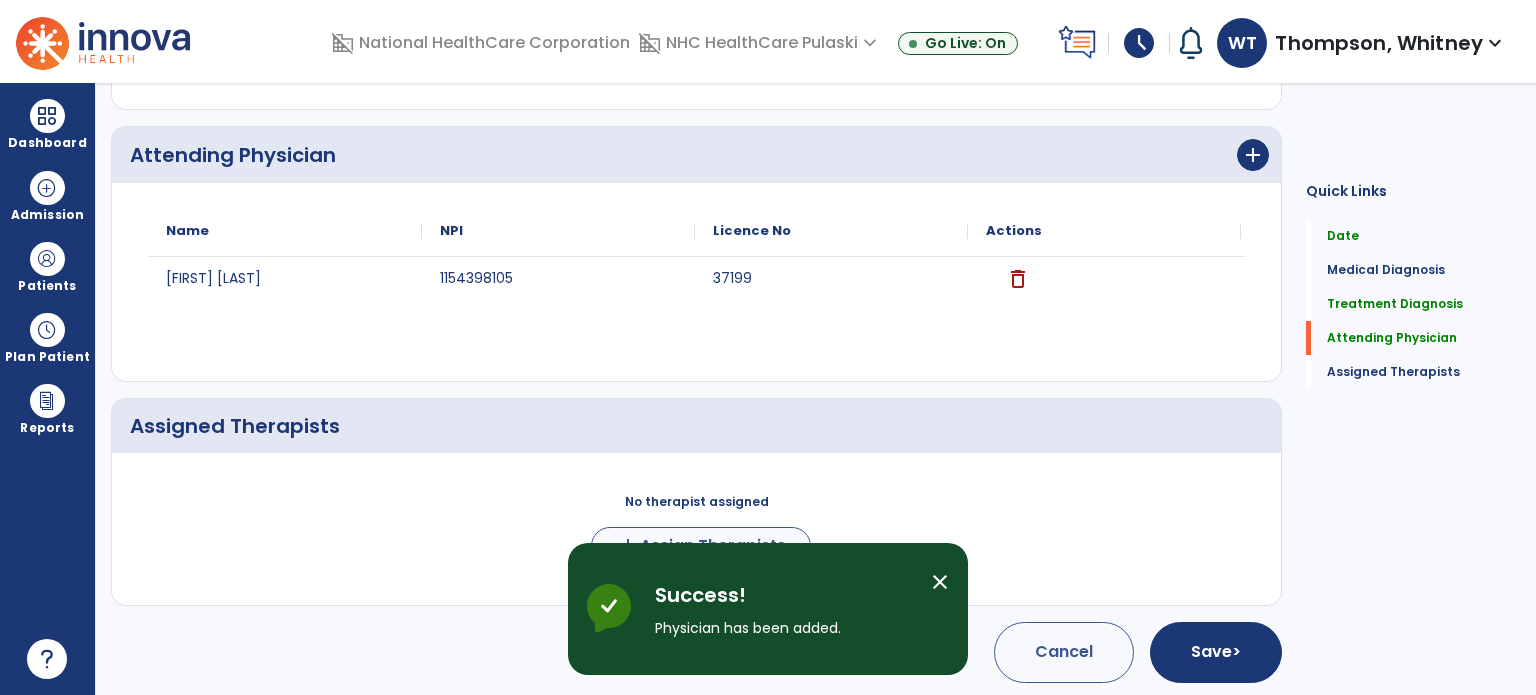 scroll, scrollTop: 918, scrollLeft: 0, axis: vertical 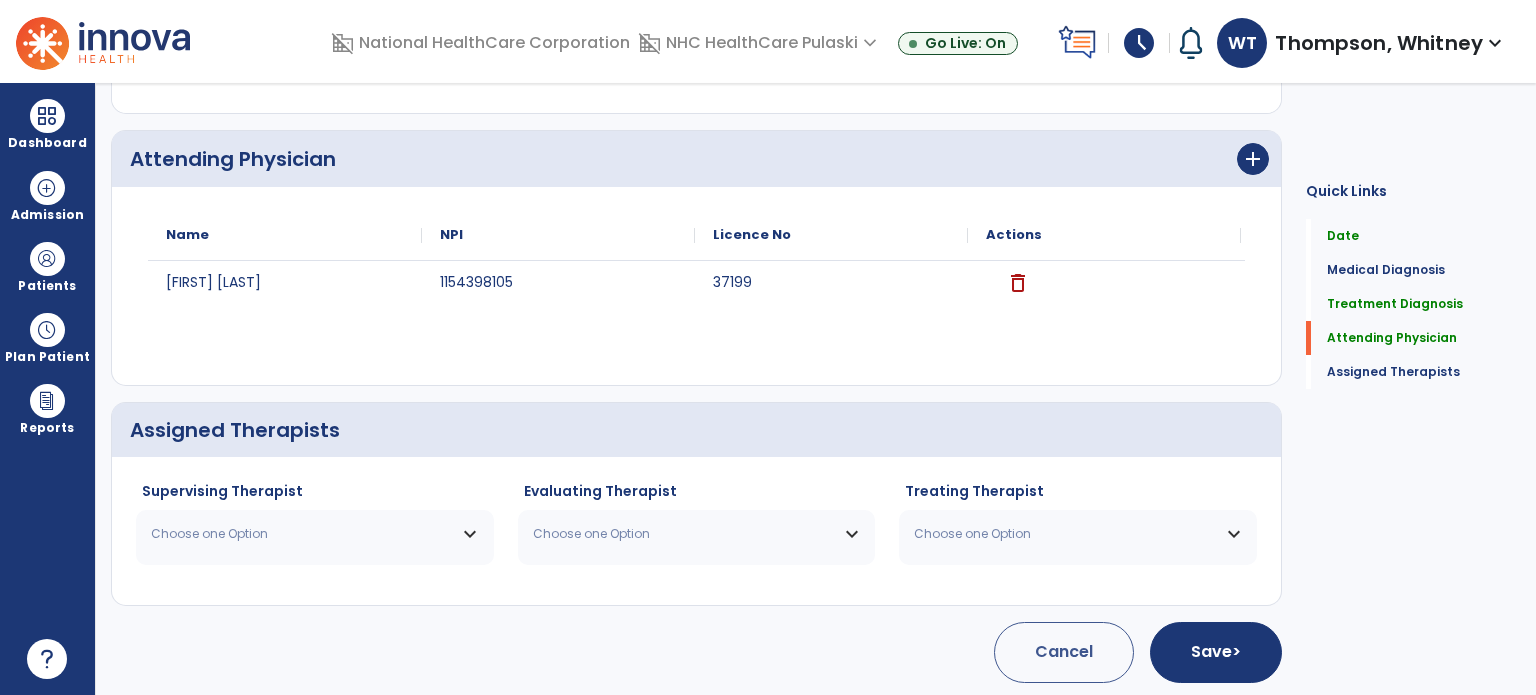 click on "Choose one Option" at bounding box center (302, 534) 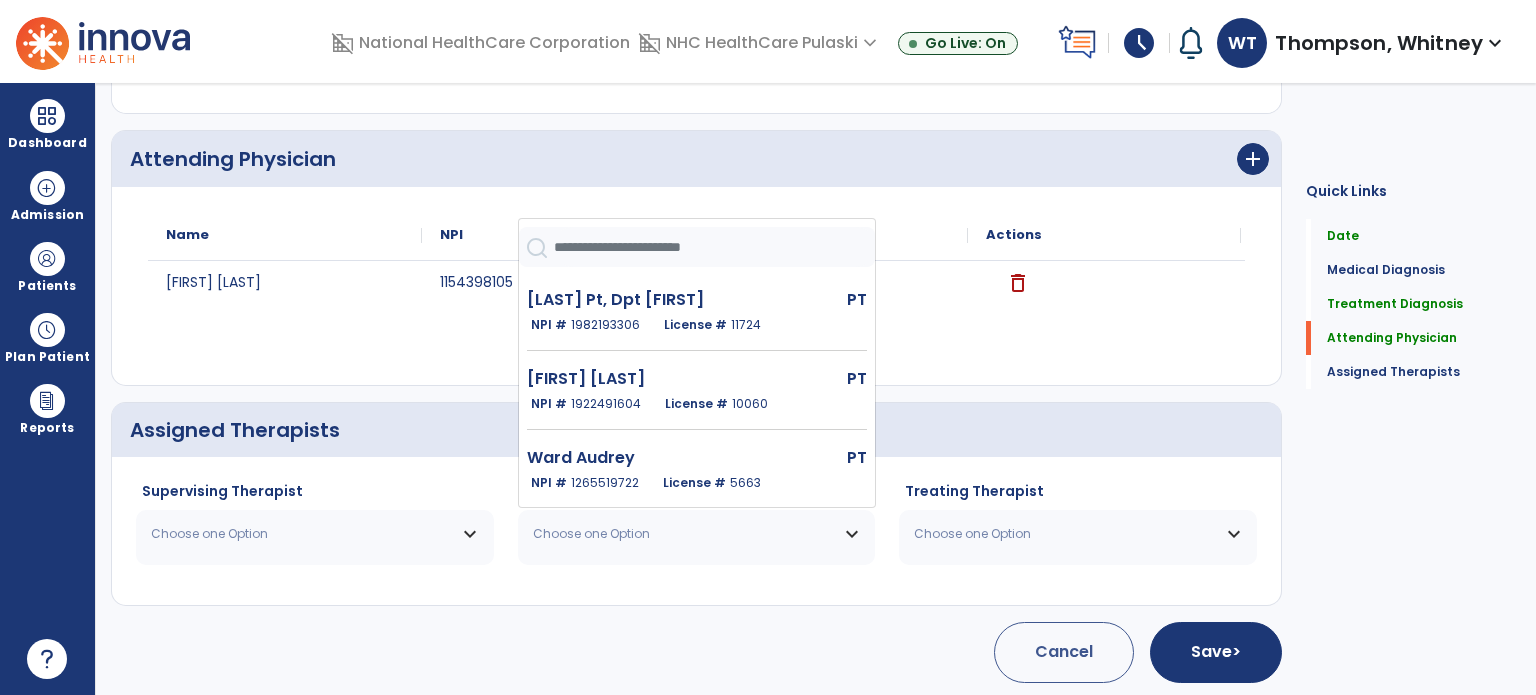 scroll, scrollTop: 328, scrollLeft: 0, axis: vertical 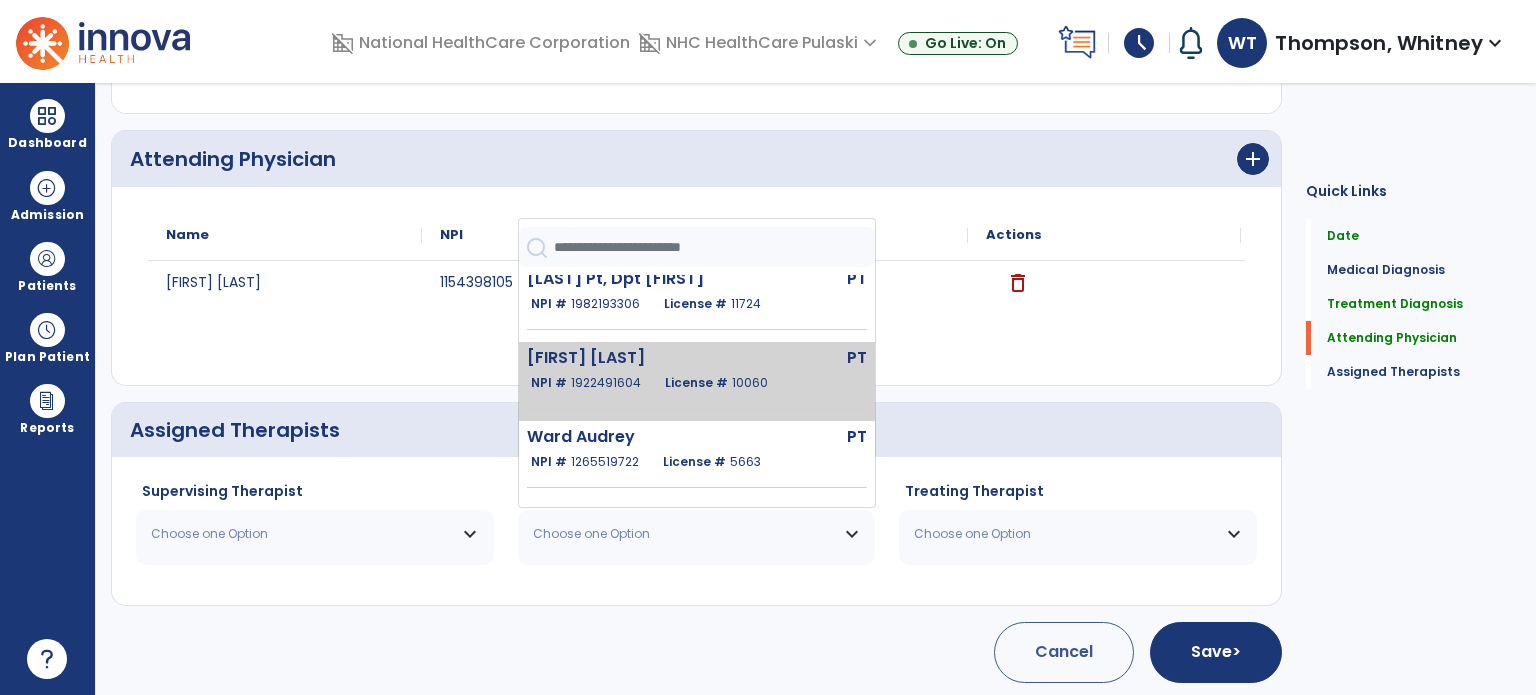 drag, startPoint x: 622, startPoint y: 381, endPoint x: 553, endPoint y: 383, distance: 69.02898 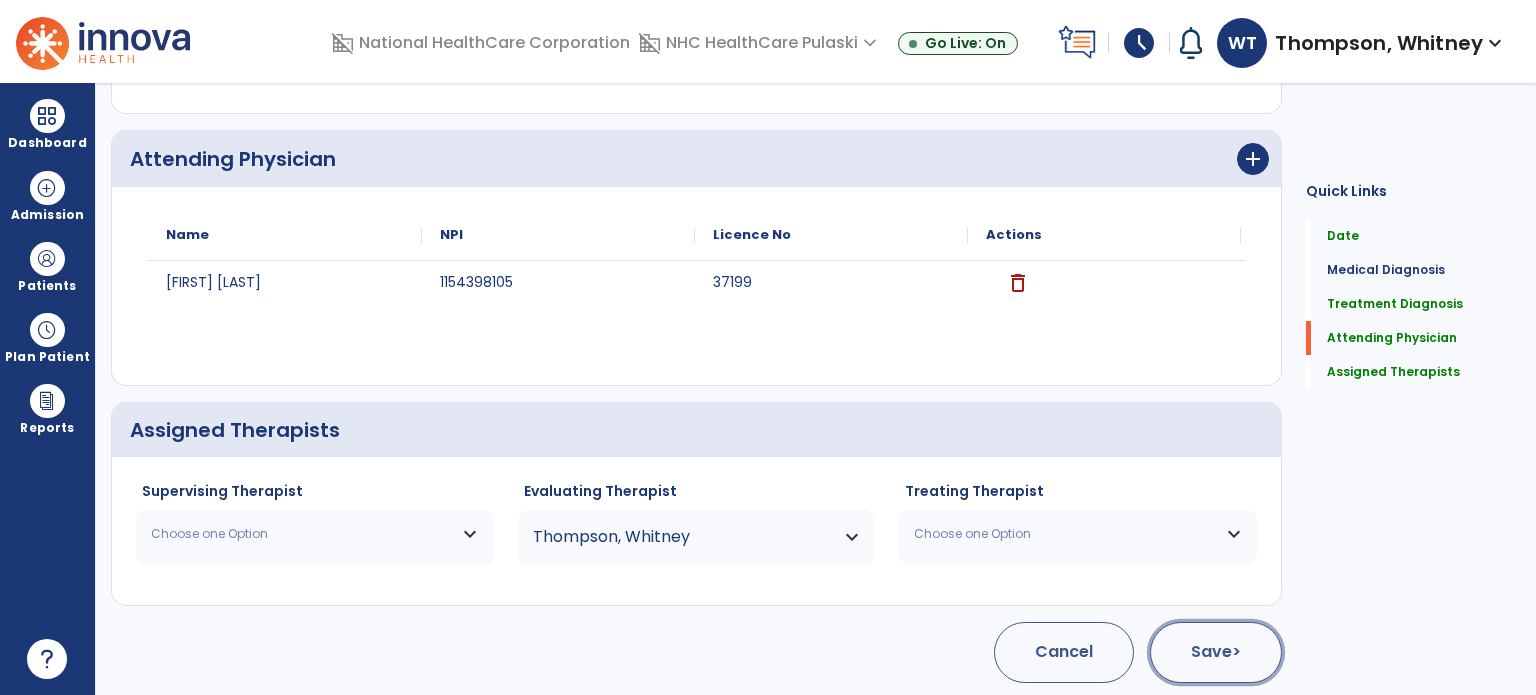 click on "Save  >" 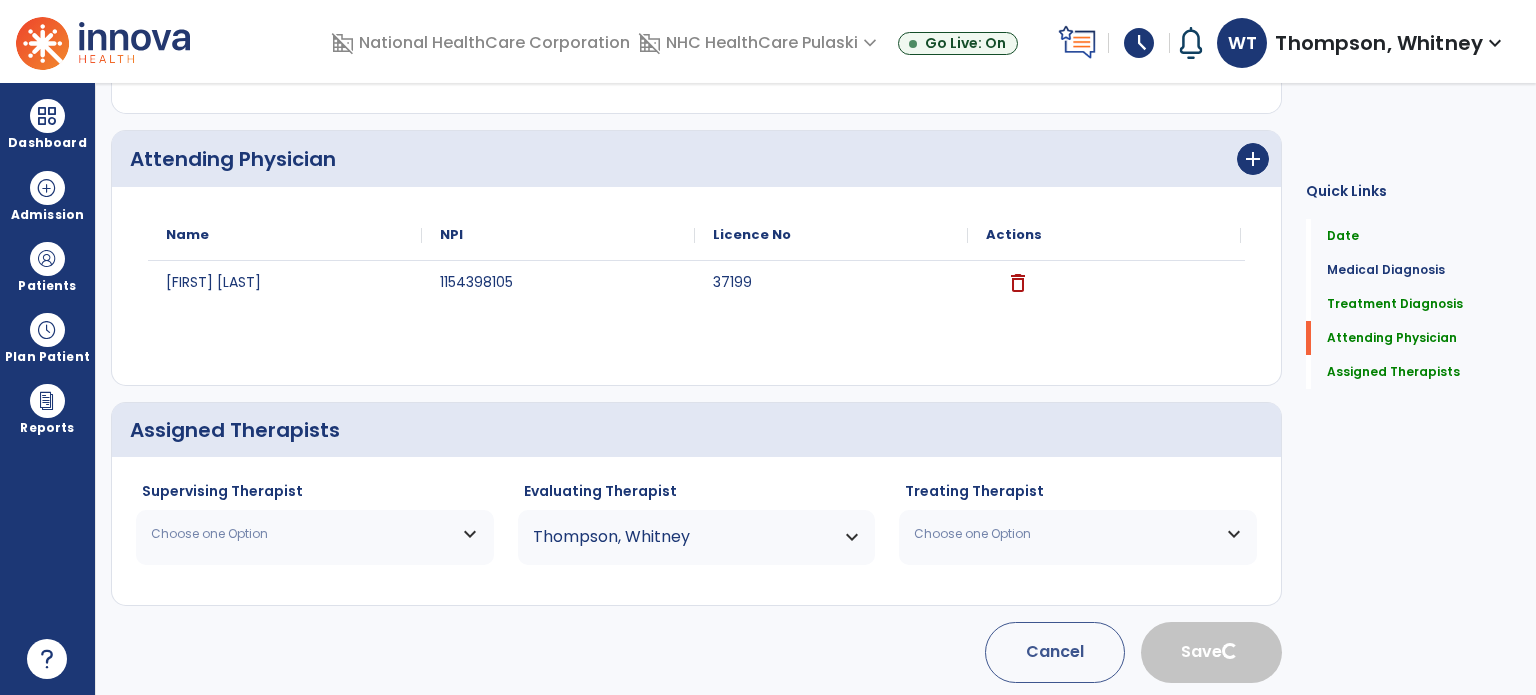 type 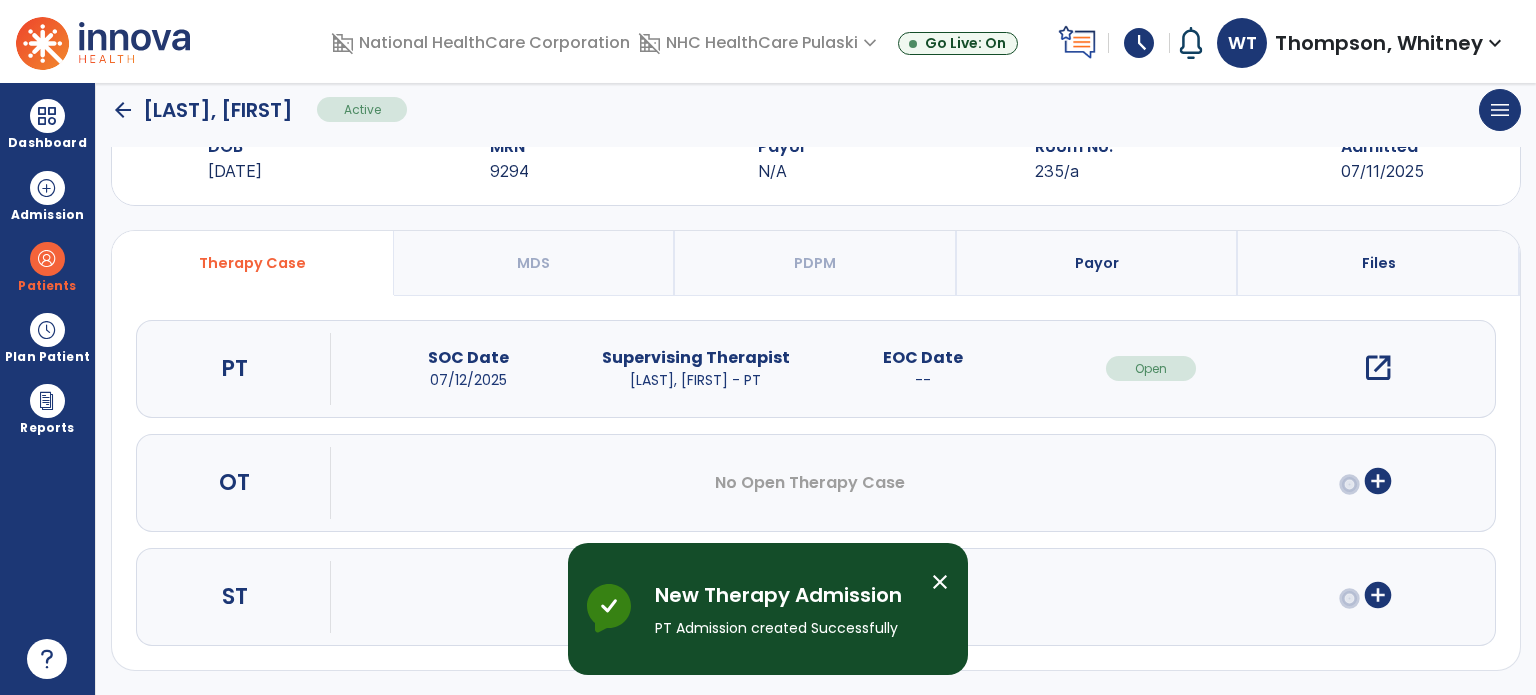 scroll, scrollTop: 62, scrollLeft: 0, axis: vertical 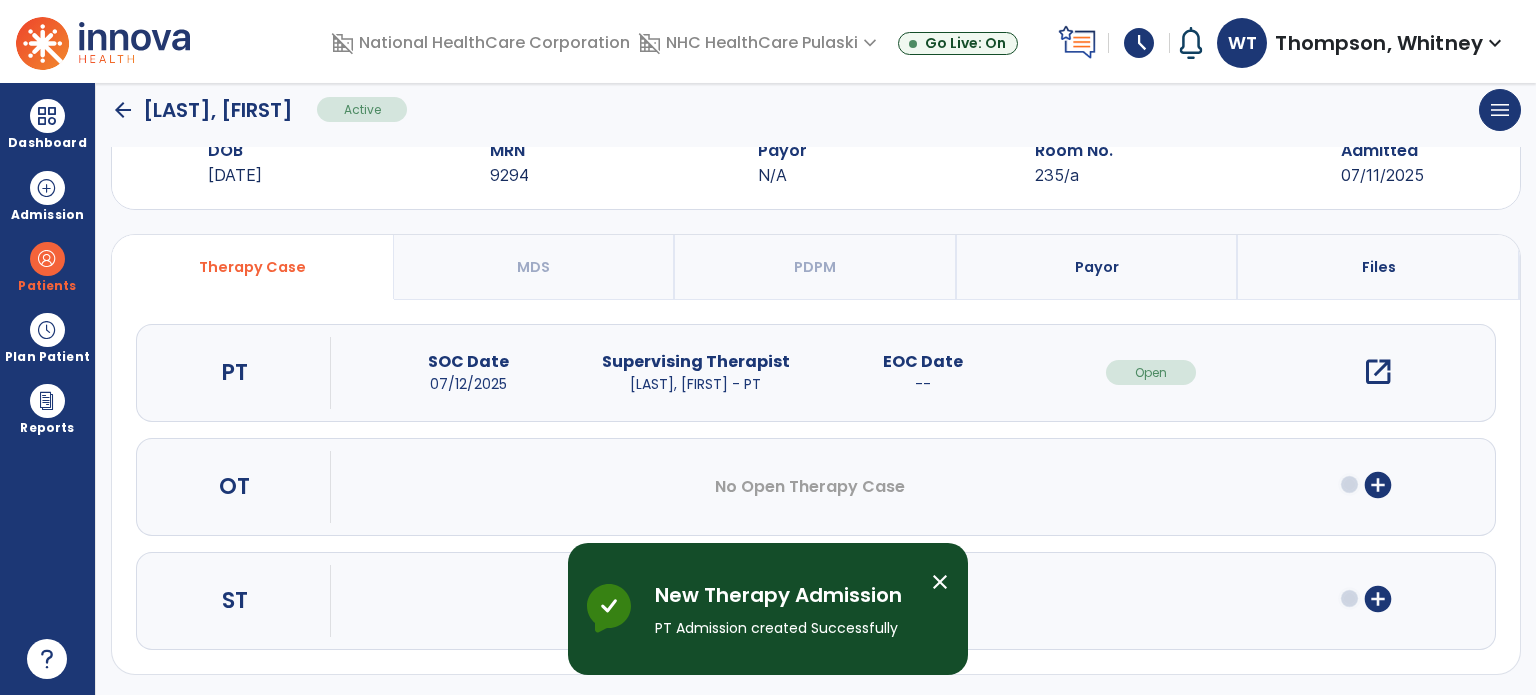 click on "open_in_new" at bounding box center (1378, 372) 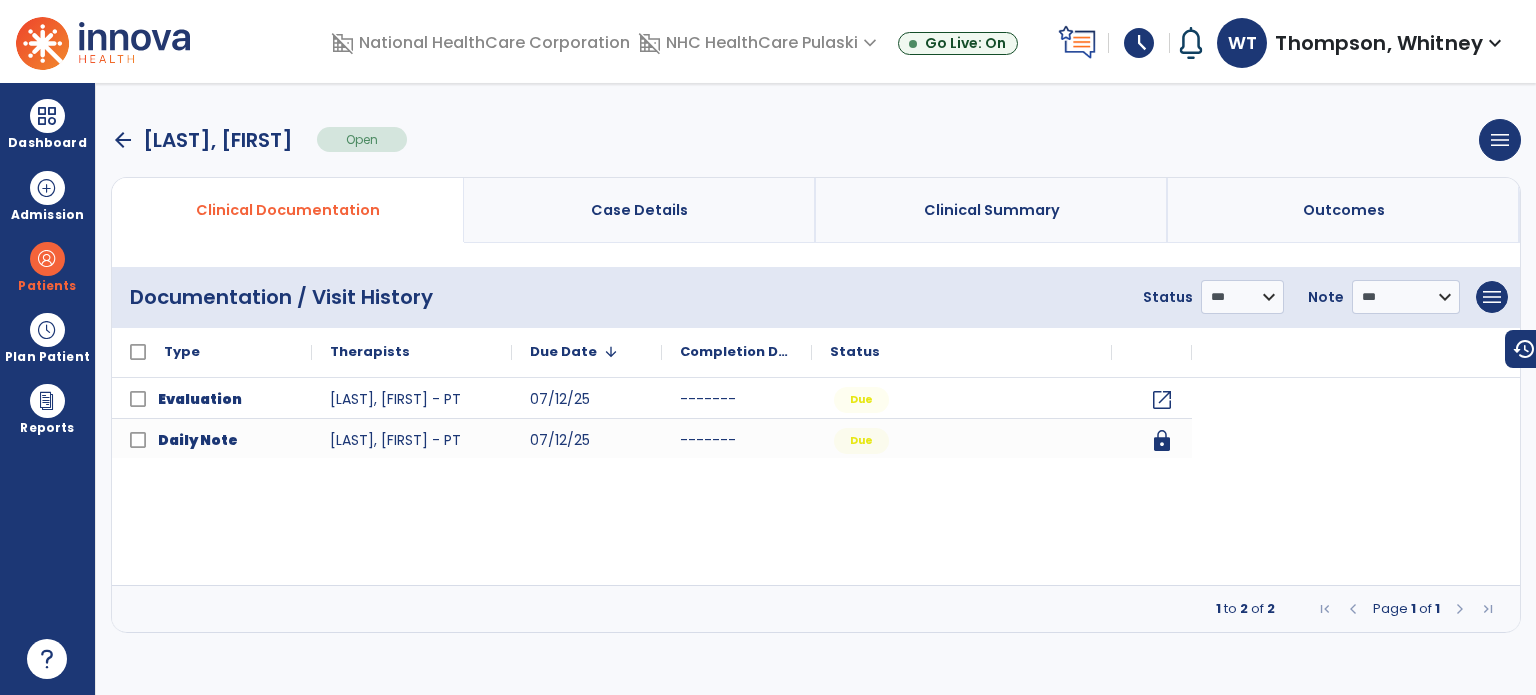 scroll, scrollTop: 0, scrollLeft: 0, axis: both 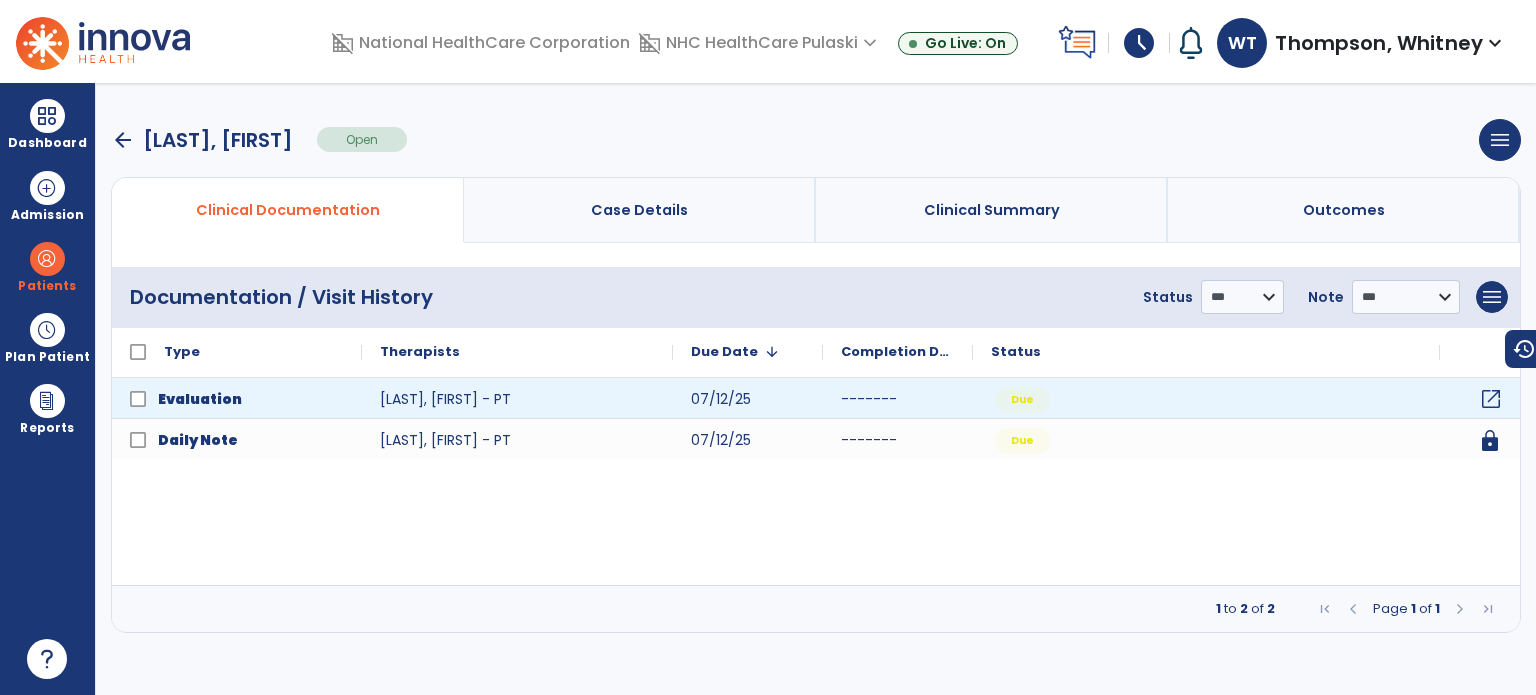 click on "open_in_new" 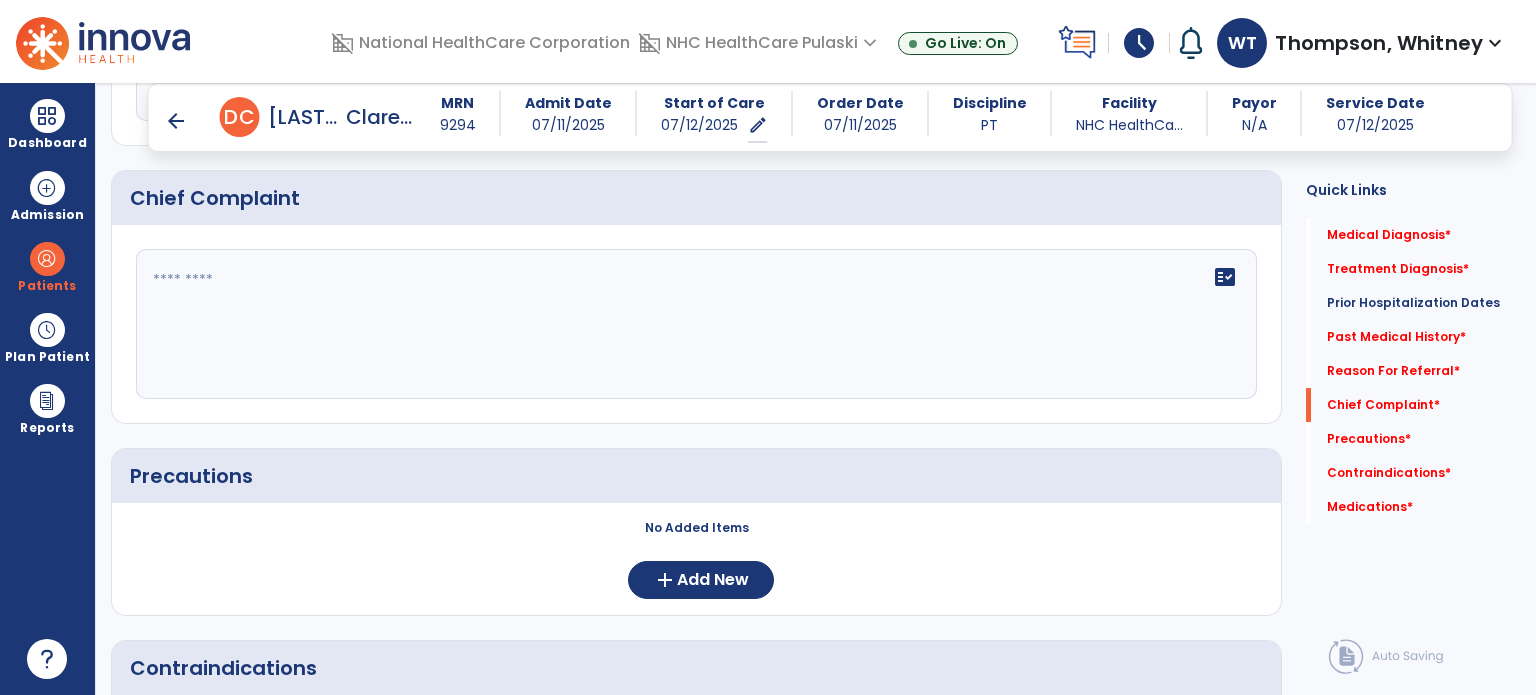 scroll, scrollTop: 1335, scrollLeft: 0, axis: vertical 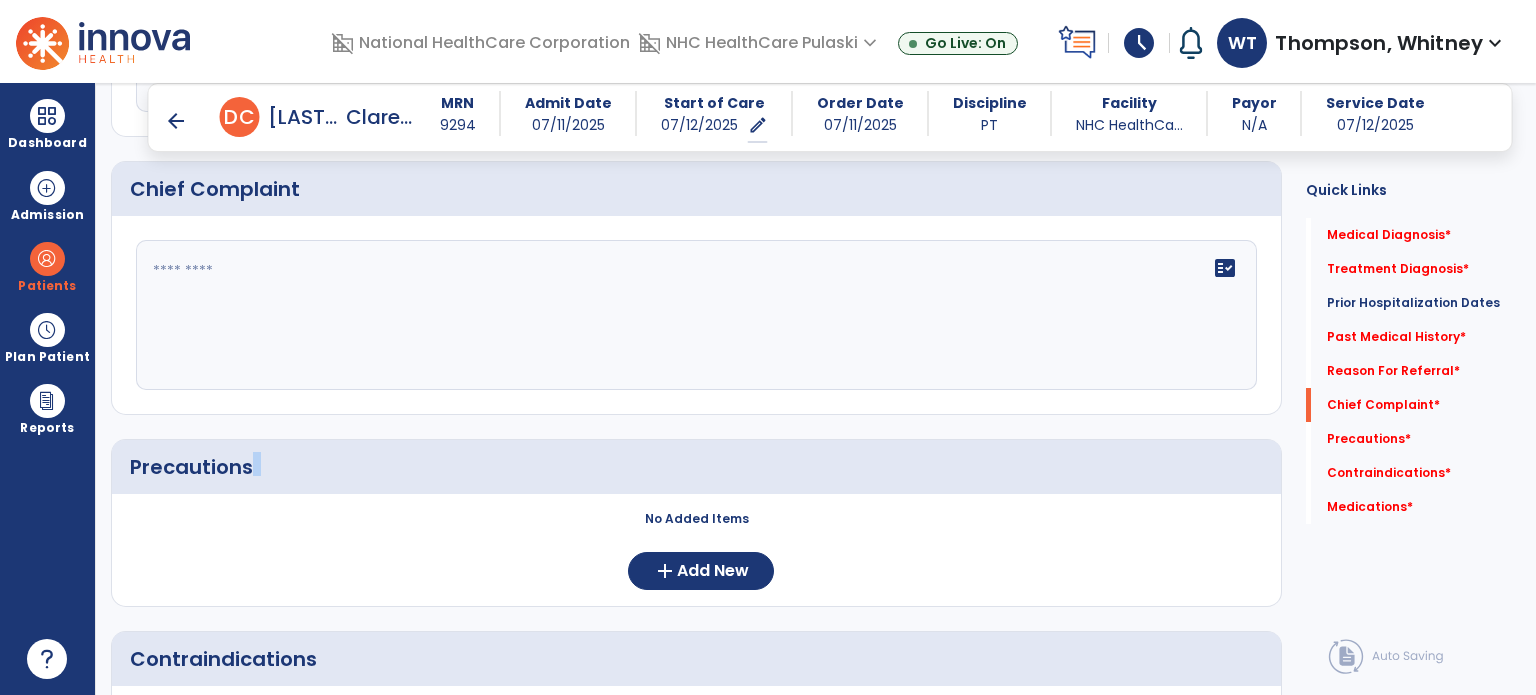 drag, startPoint x: 591, startPoint y: 385, endPoint x: 515, endPoint y: 479, distance: 120.880104 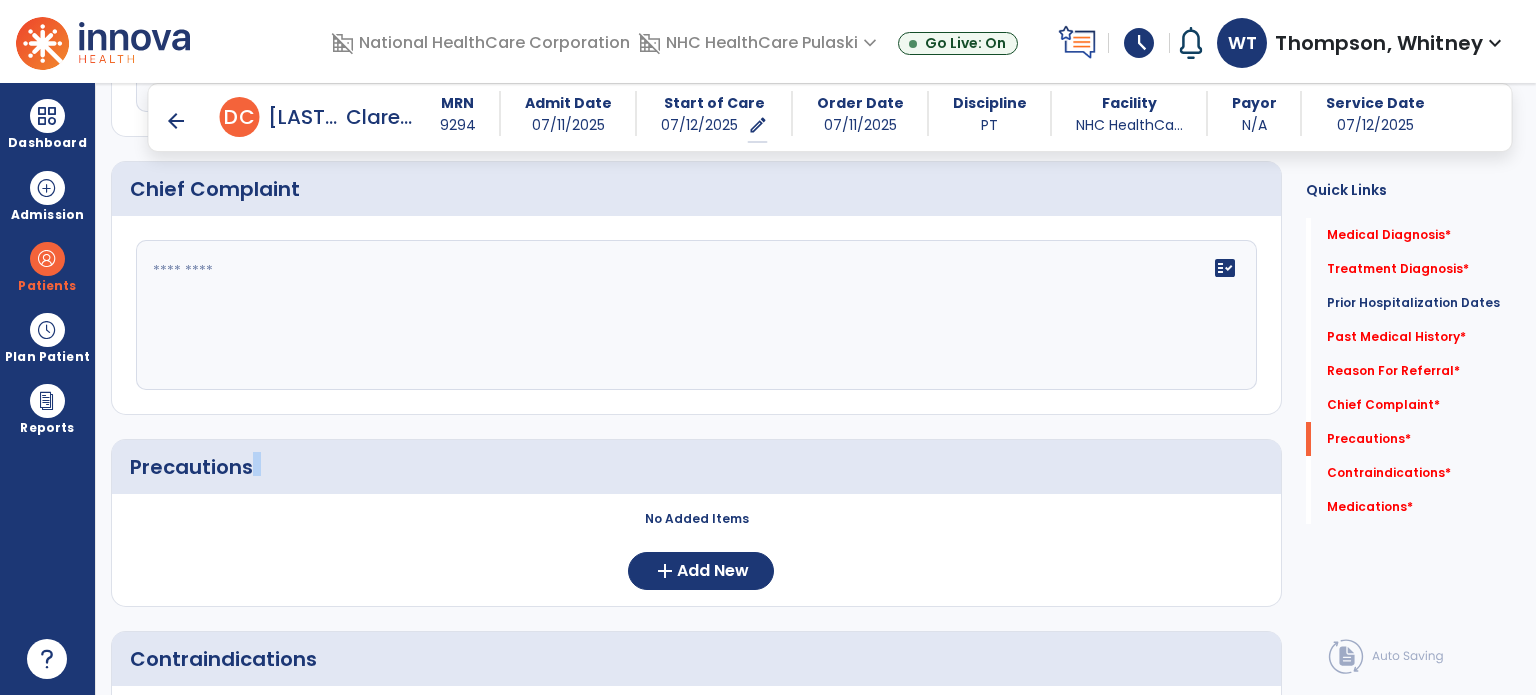 scroll, scrollTop: 1693, scrollLeft: 0, axis: vertical 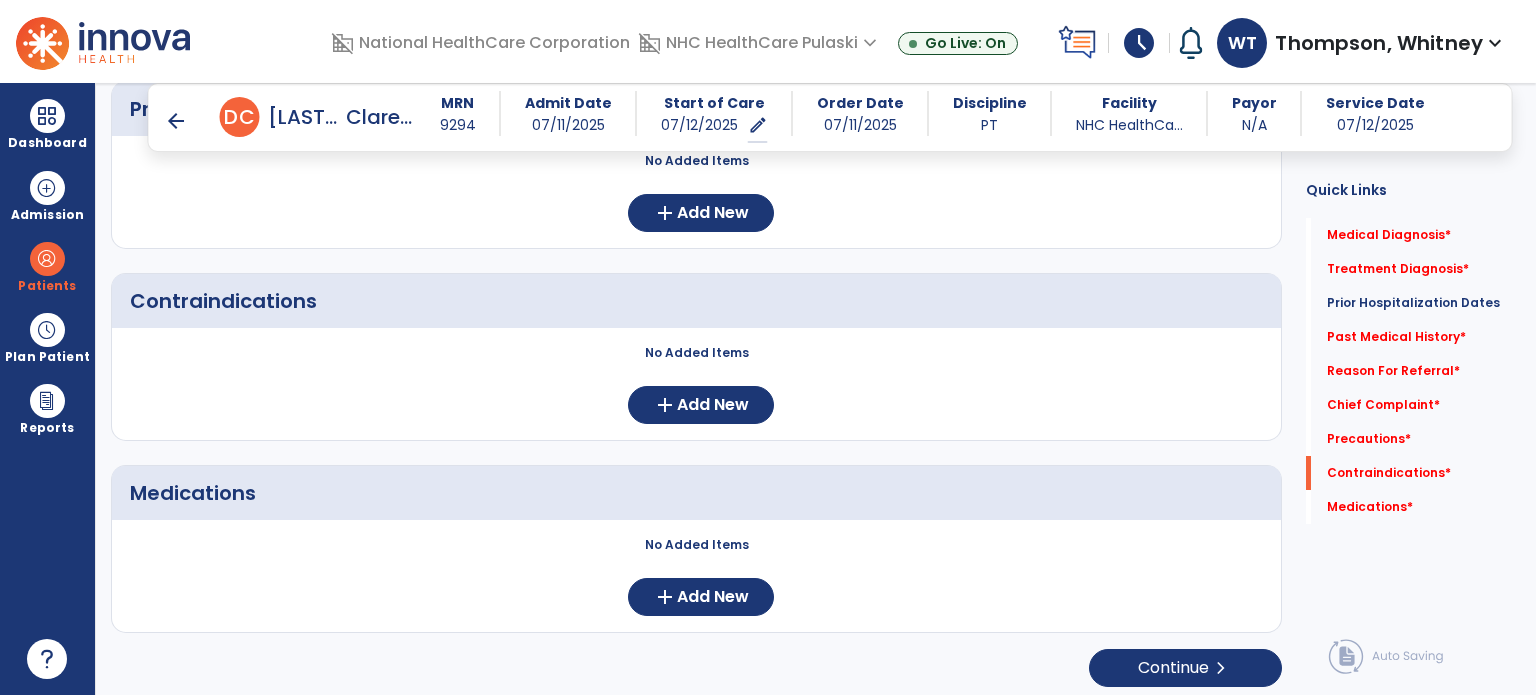 click on "No Added Items  add  Add New" 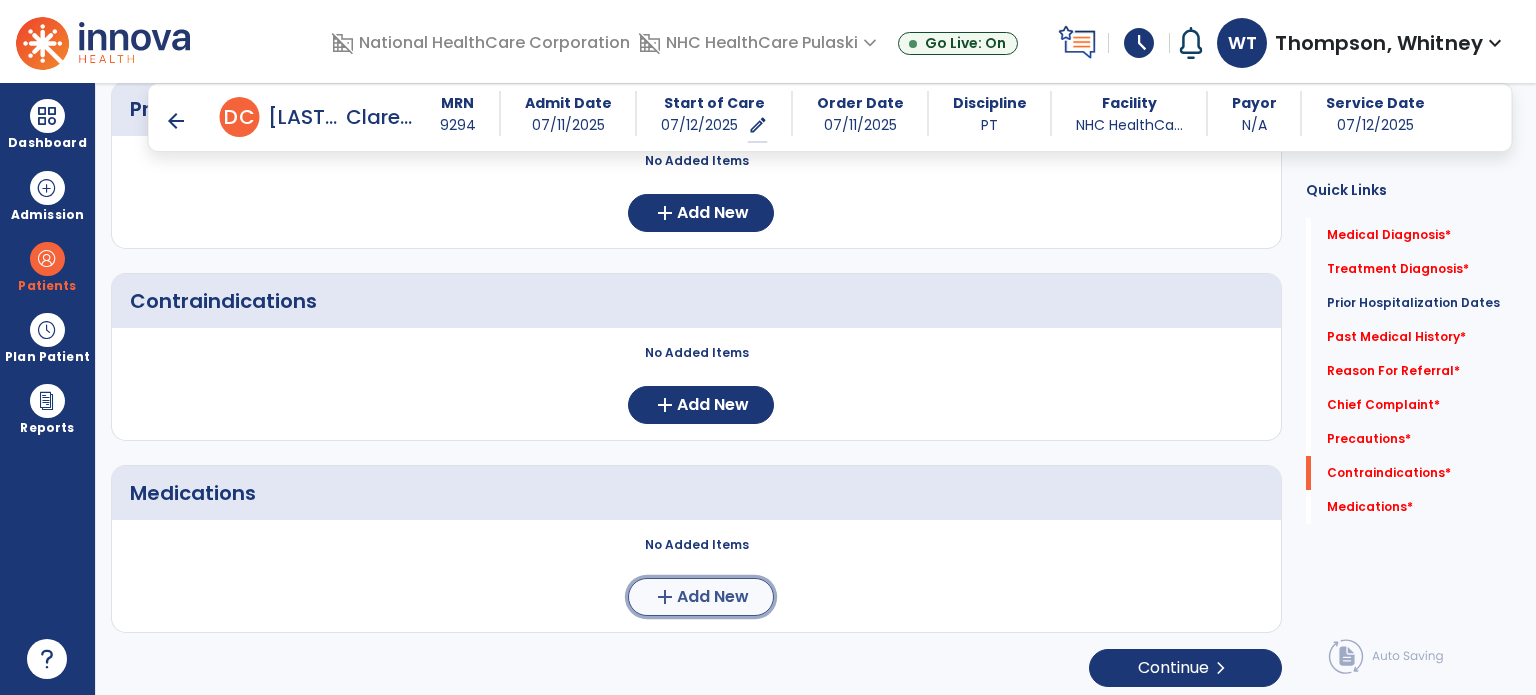 click on "add" 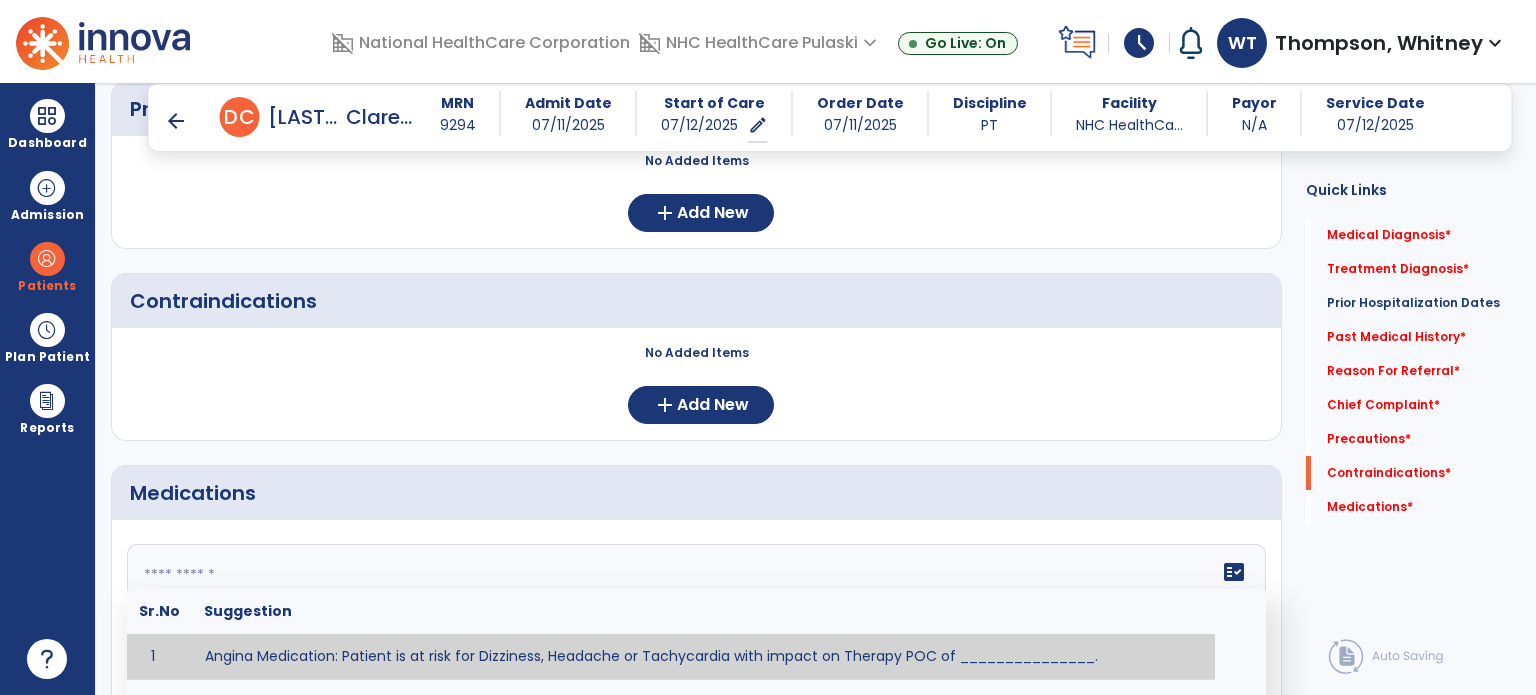 click 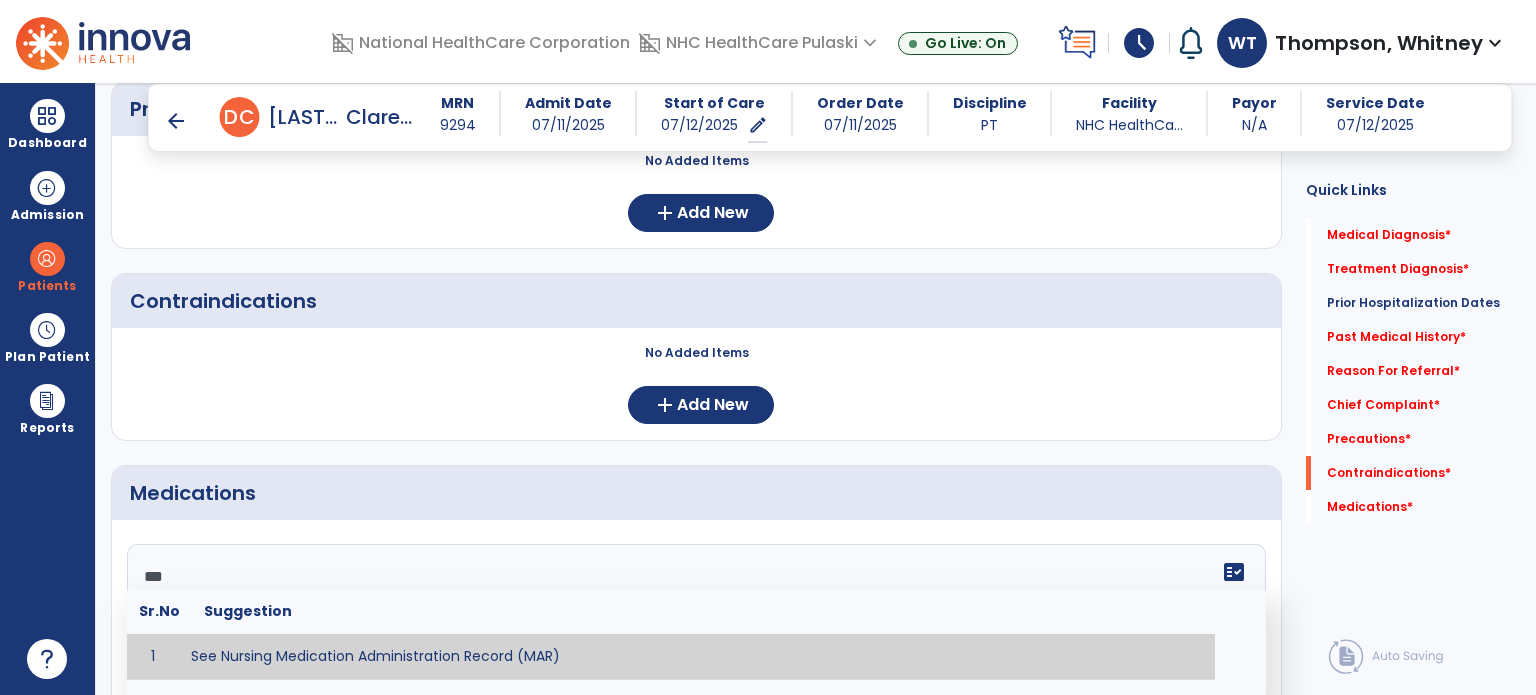 type on "**********" 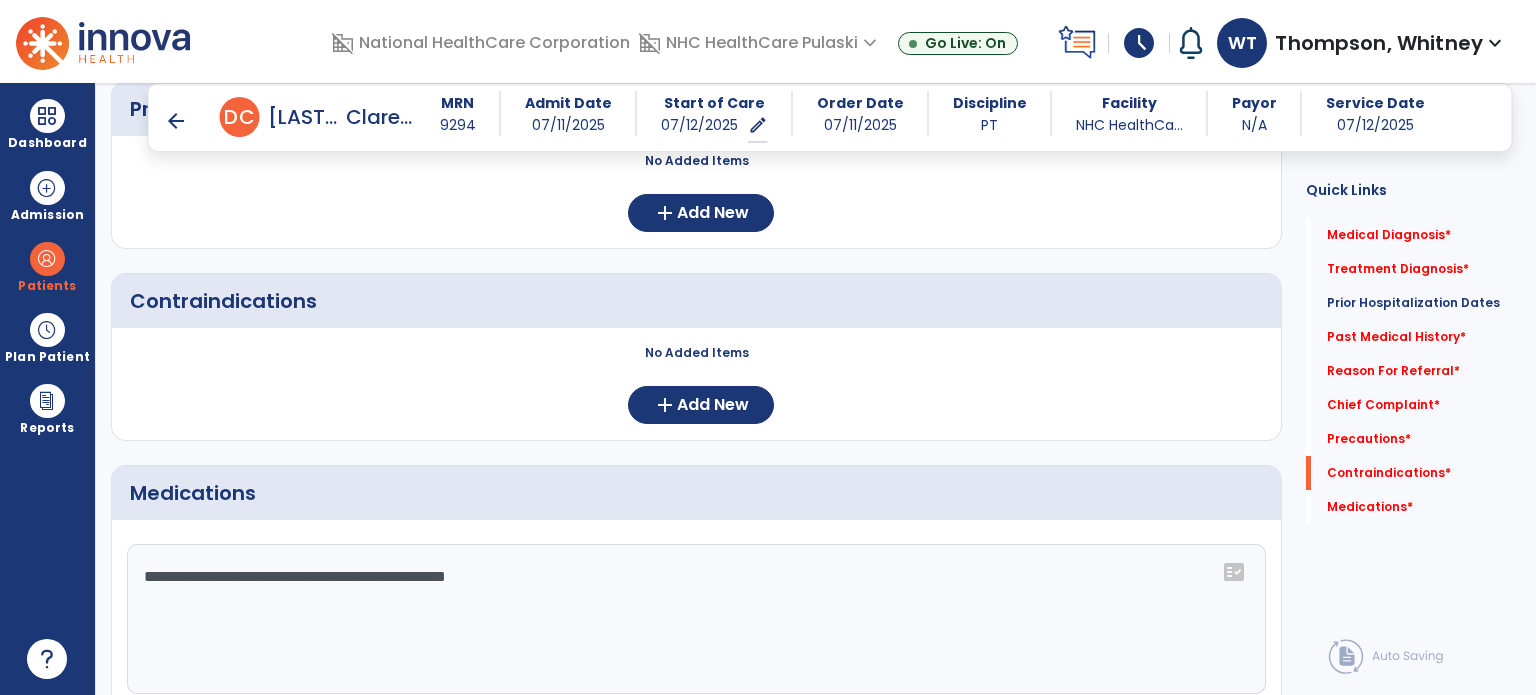 drag, startPoint x: 763, startPoint y: 574, endPoint x: 686, endPoint y: 496, distance: 109.60383 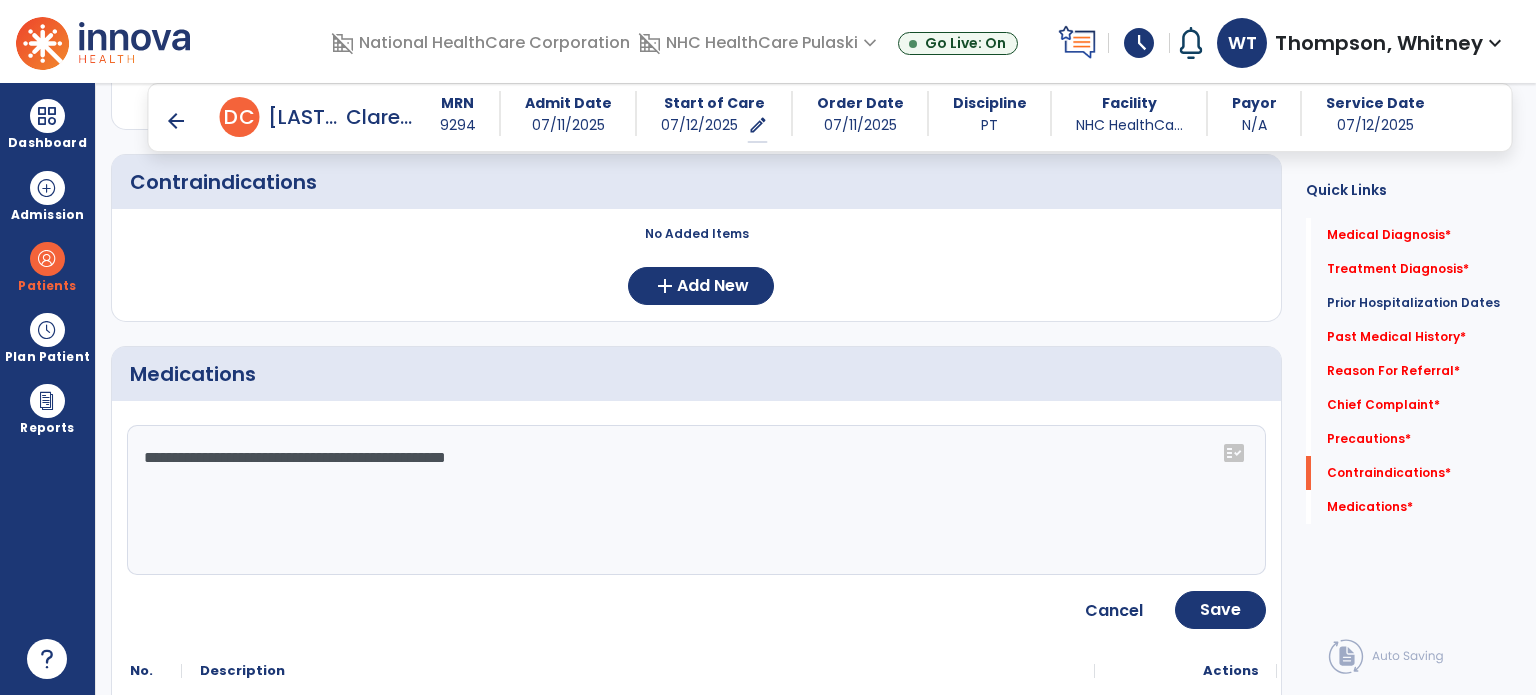 scroll, scrollTop: 1820, scrollLeft: 0, axis: vertical 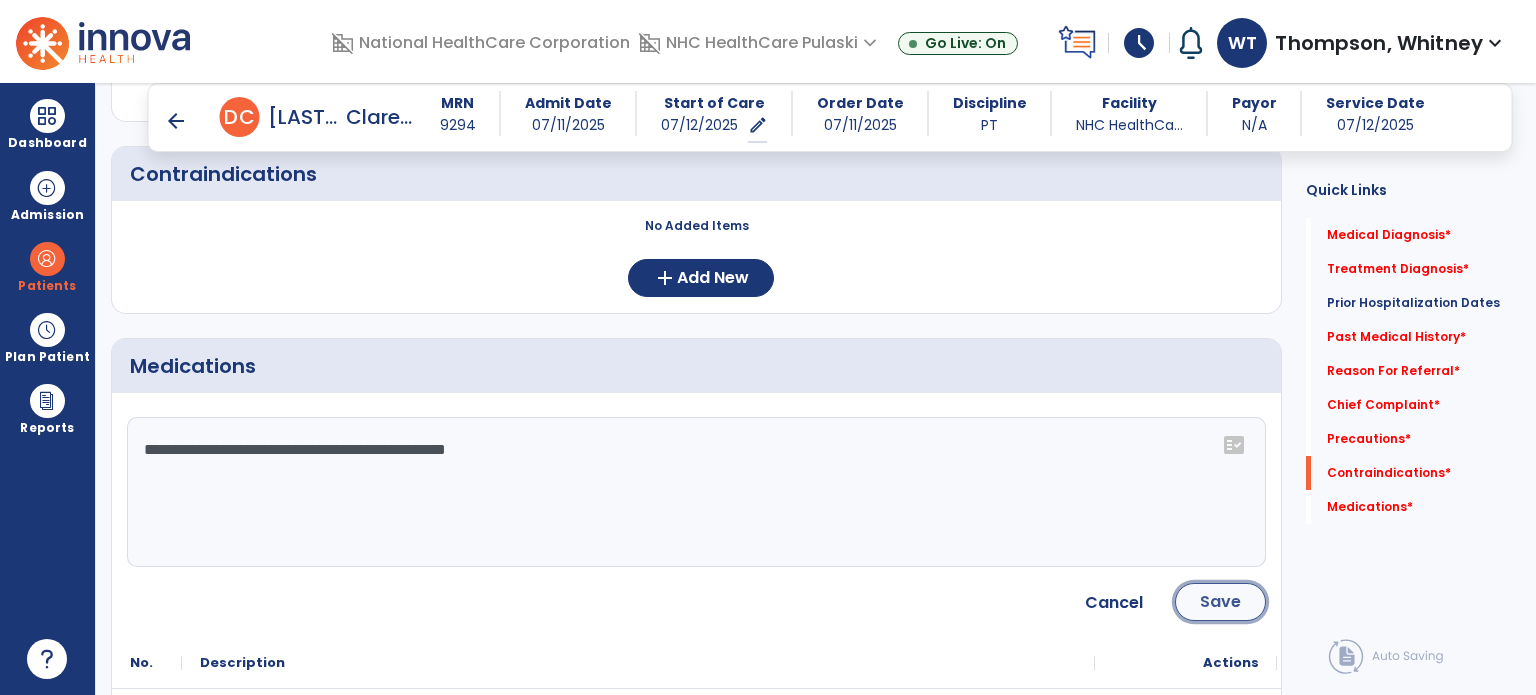 click on "Save" 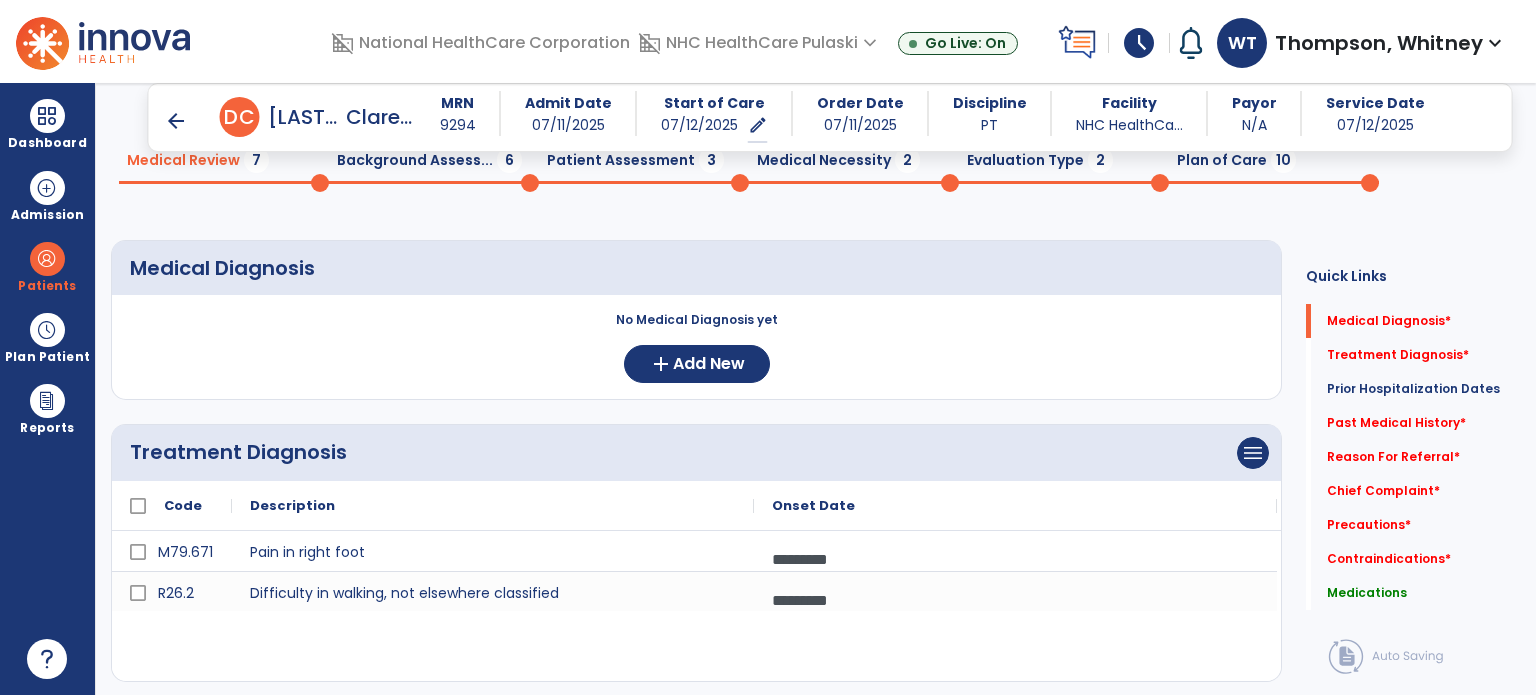 scroll, scrollTop: 68, scrollLeft: 0, axis: vertical 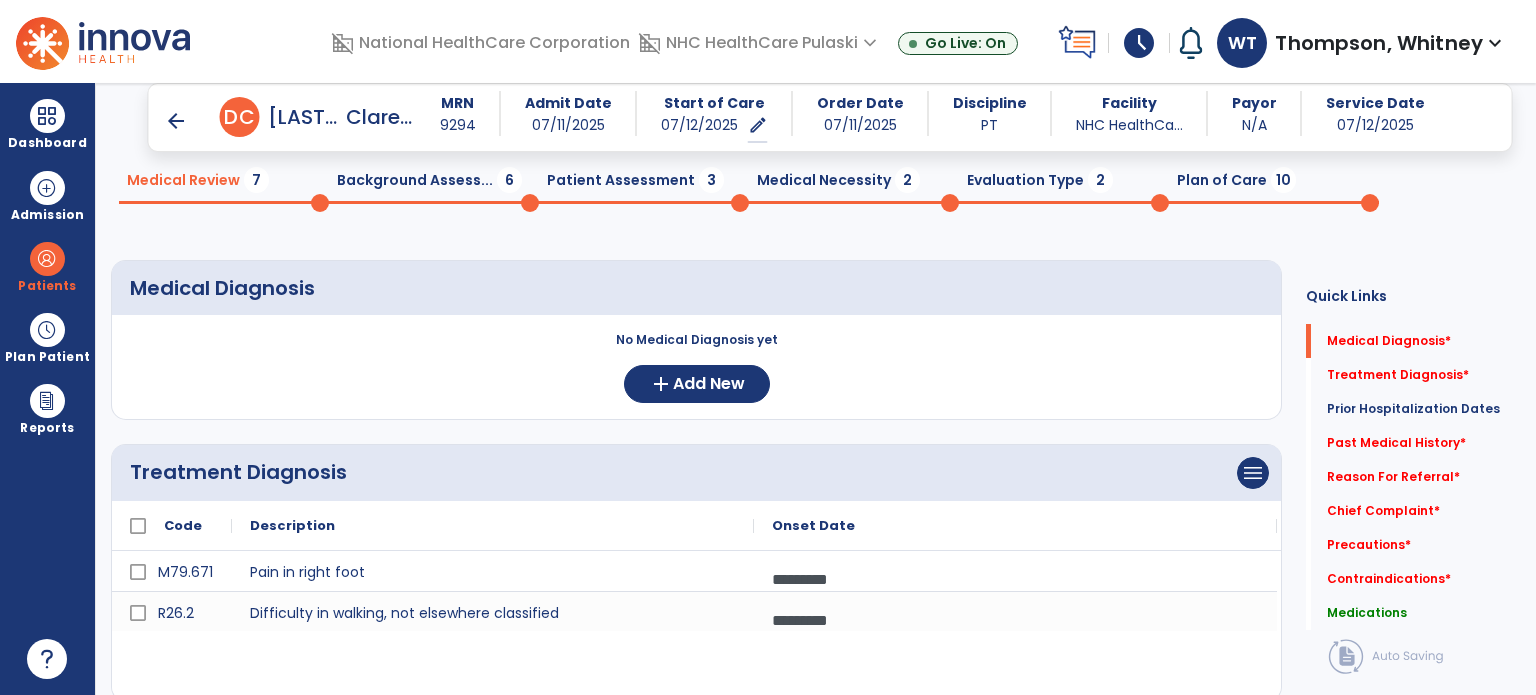 drag, startPoint x: 661, startPoint y: 464, endPoint x: 1037, endPoint y: 242, distance: 436.6463 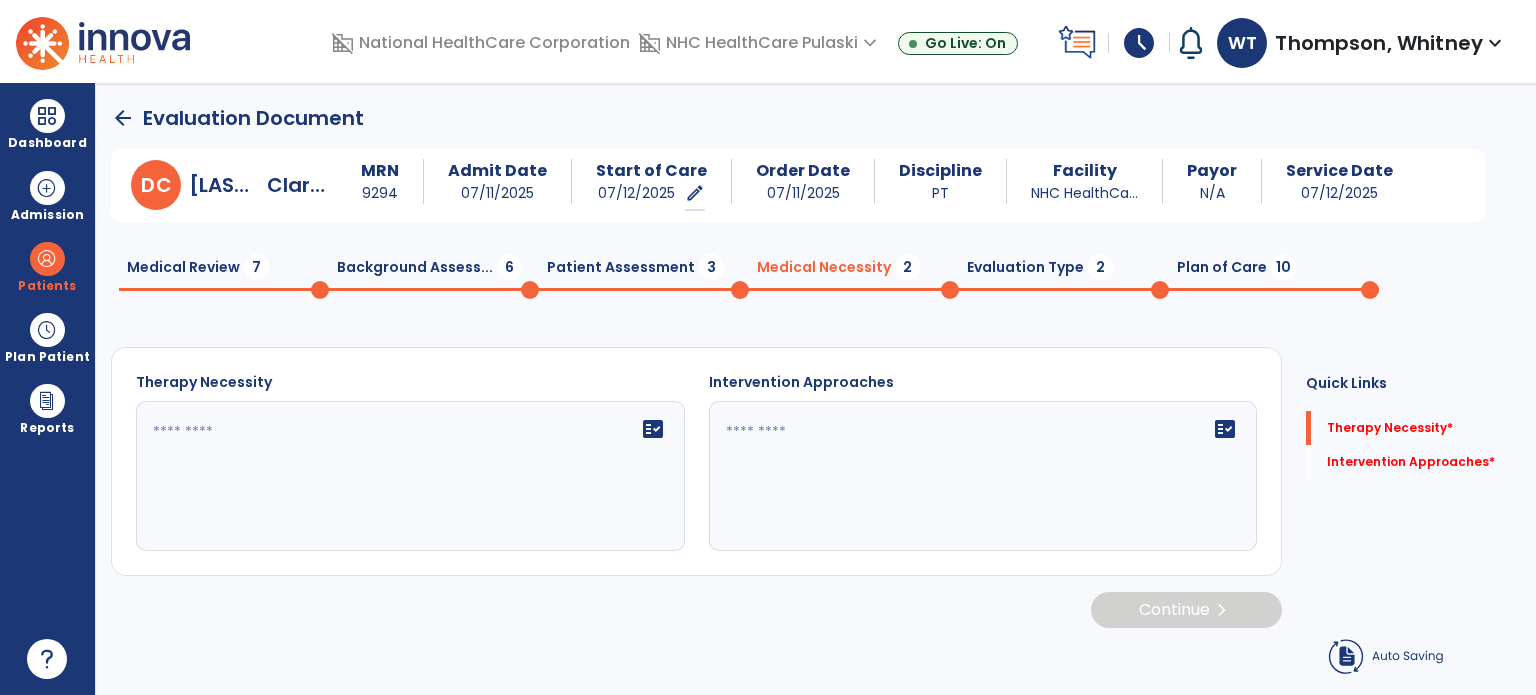 scroll, scrollTop: 0, scrollLeft: 0, axis: both 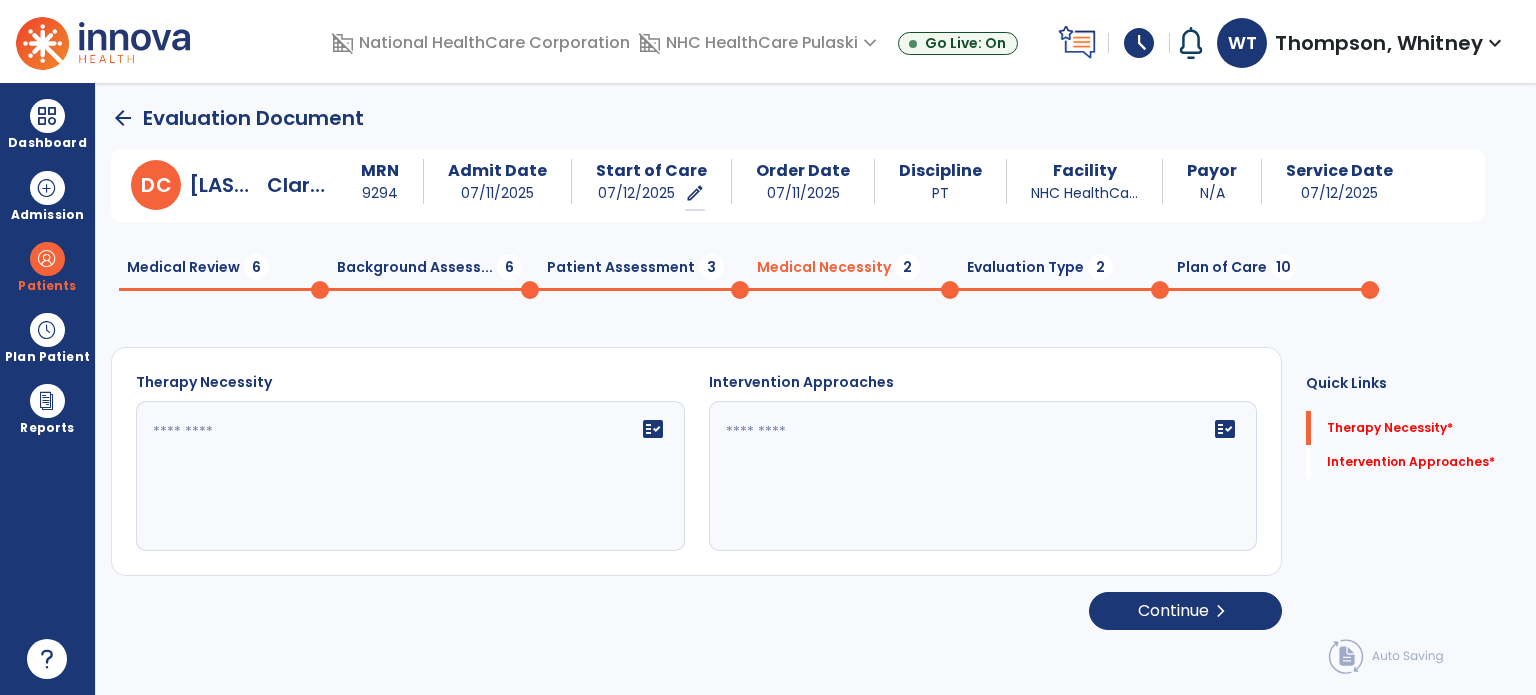 click on "fact_check" 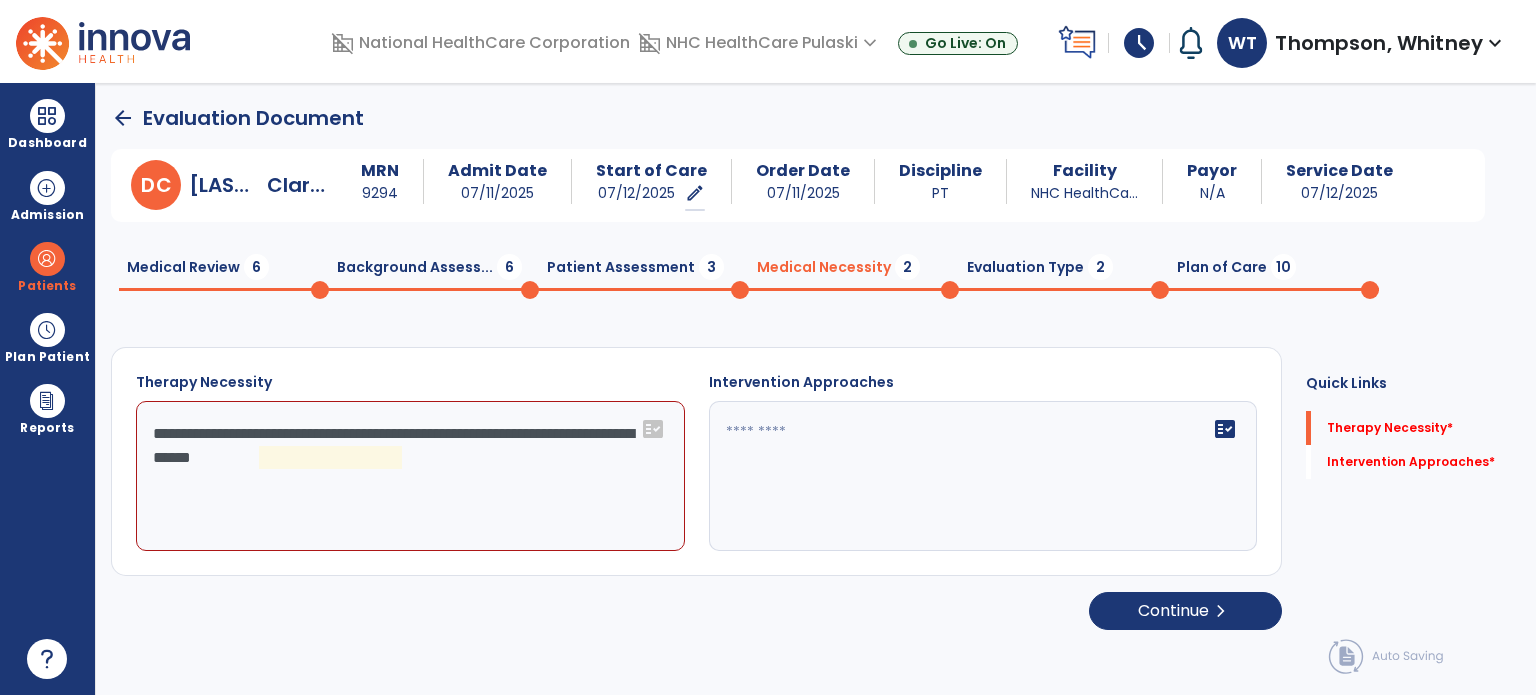 click on "**********" 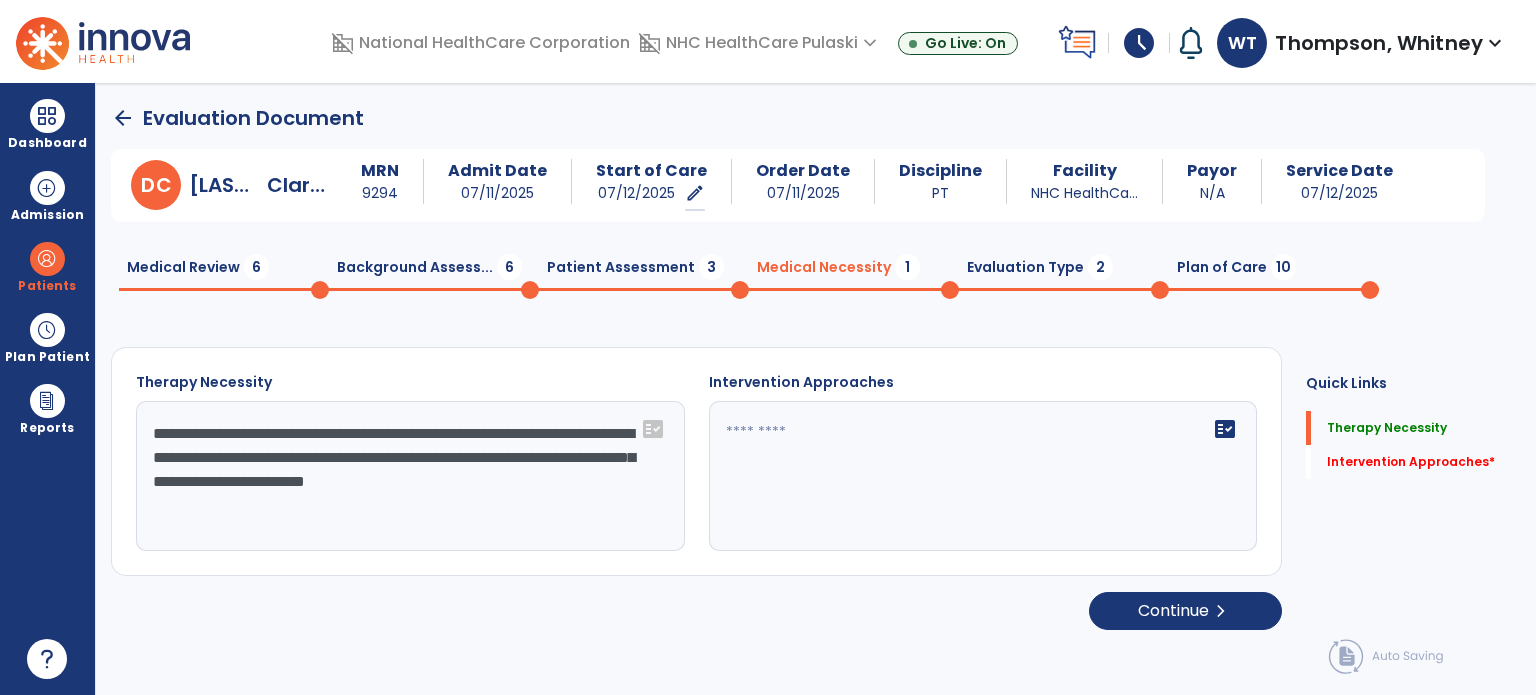 type on "**********" 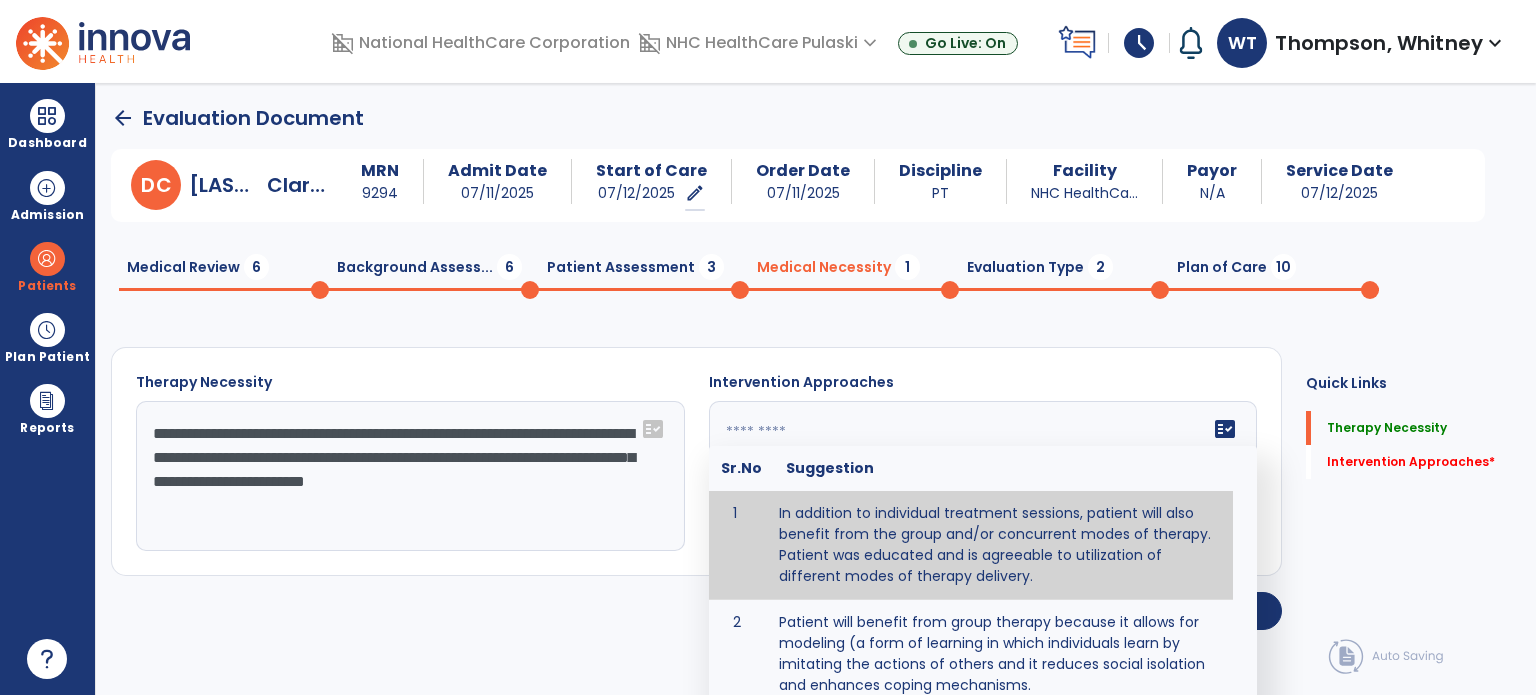 type on "**********" 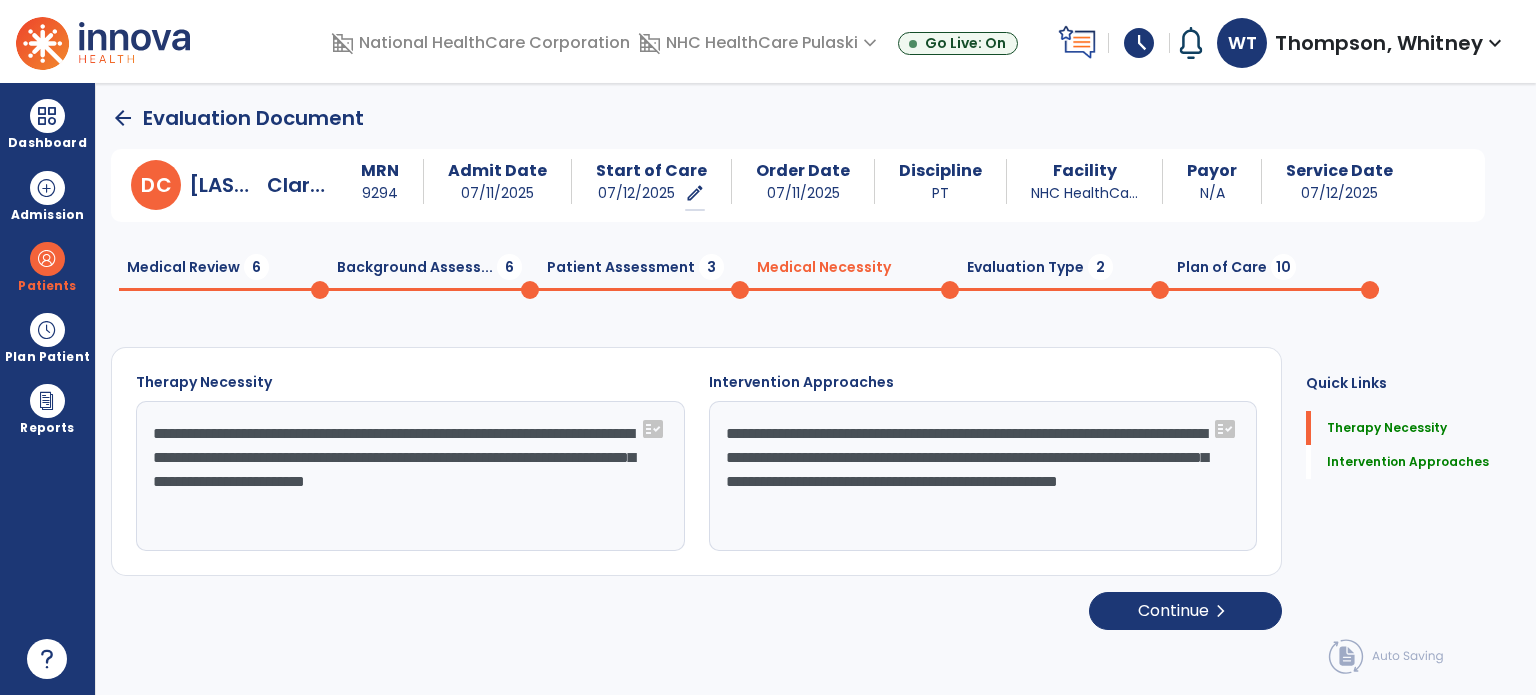 drag, startPoint x: 835, startPoint y: 540, endPoint x: 901, endPoint y: 624, distance: 106.826965 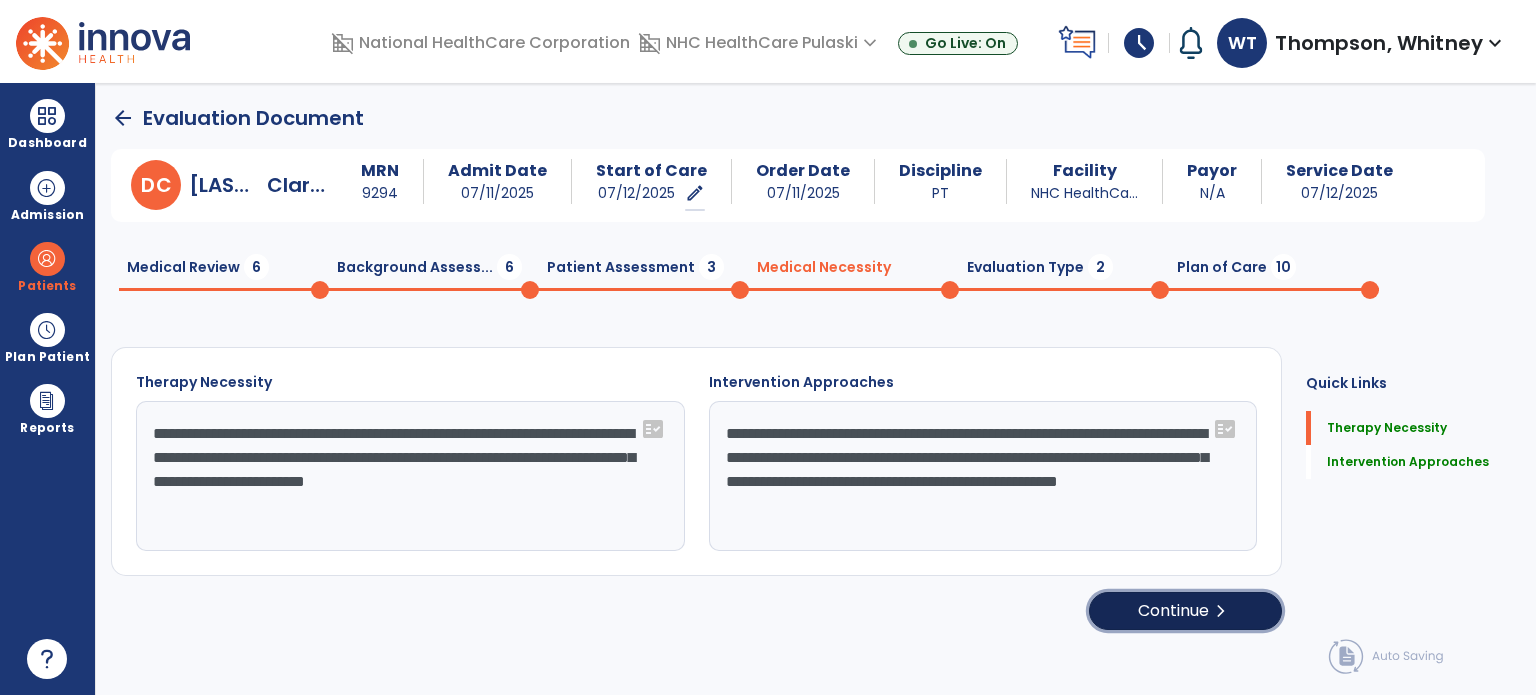 click on "Continue  chevron_right" 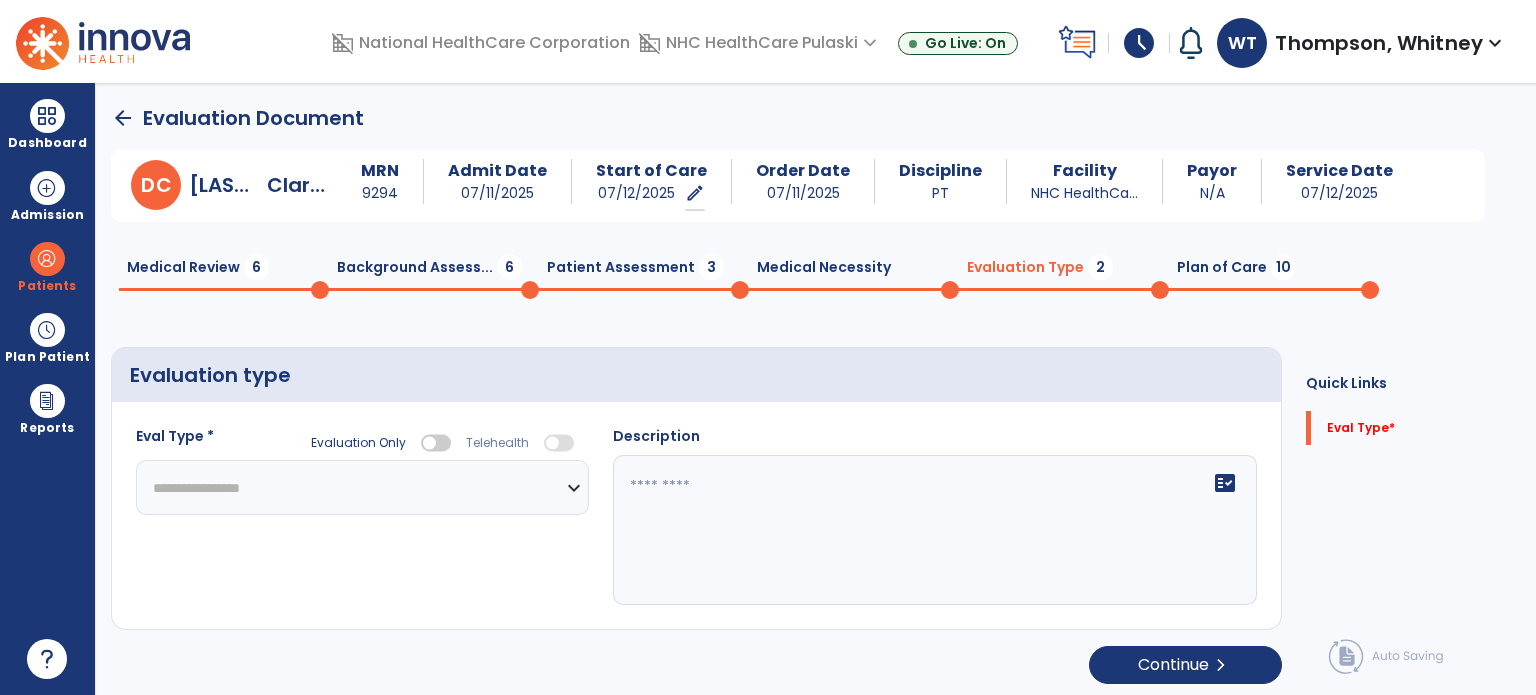 click on "**********" 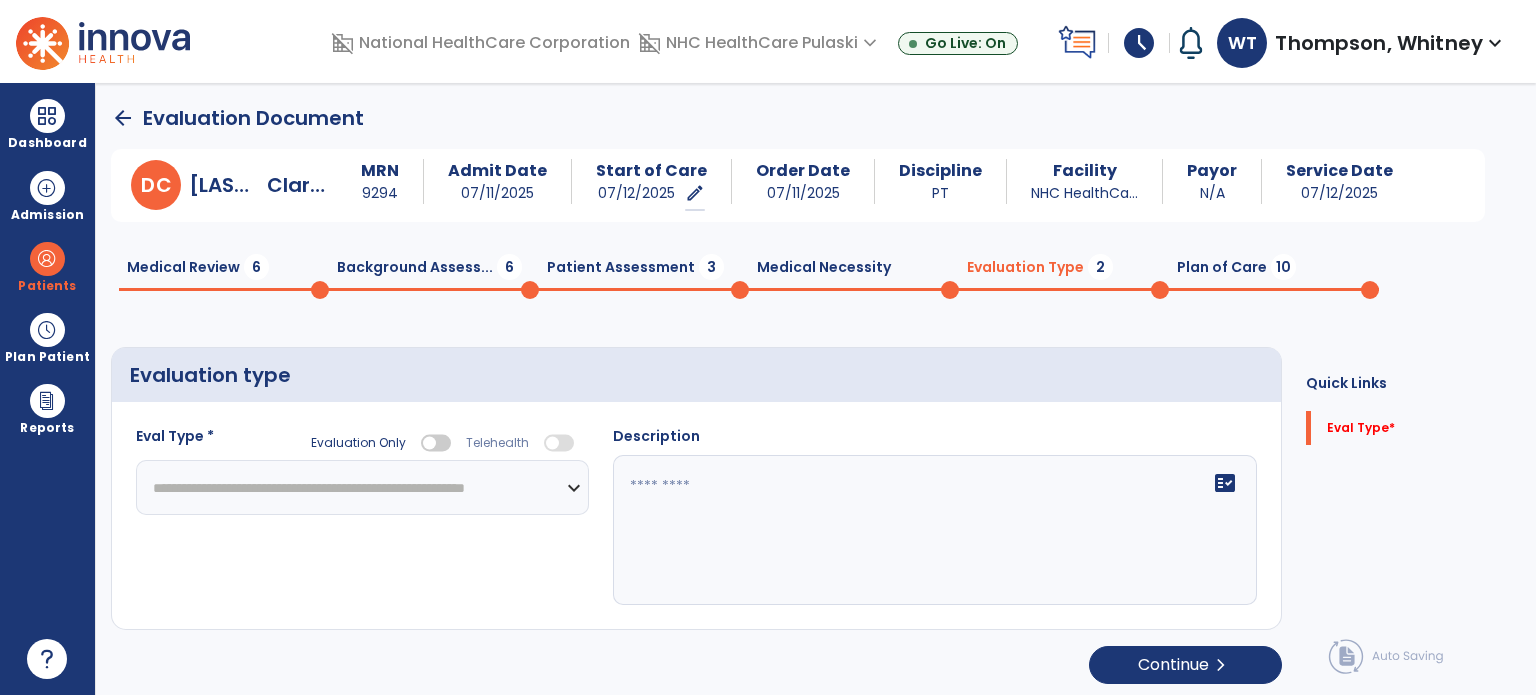 click on "**********" 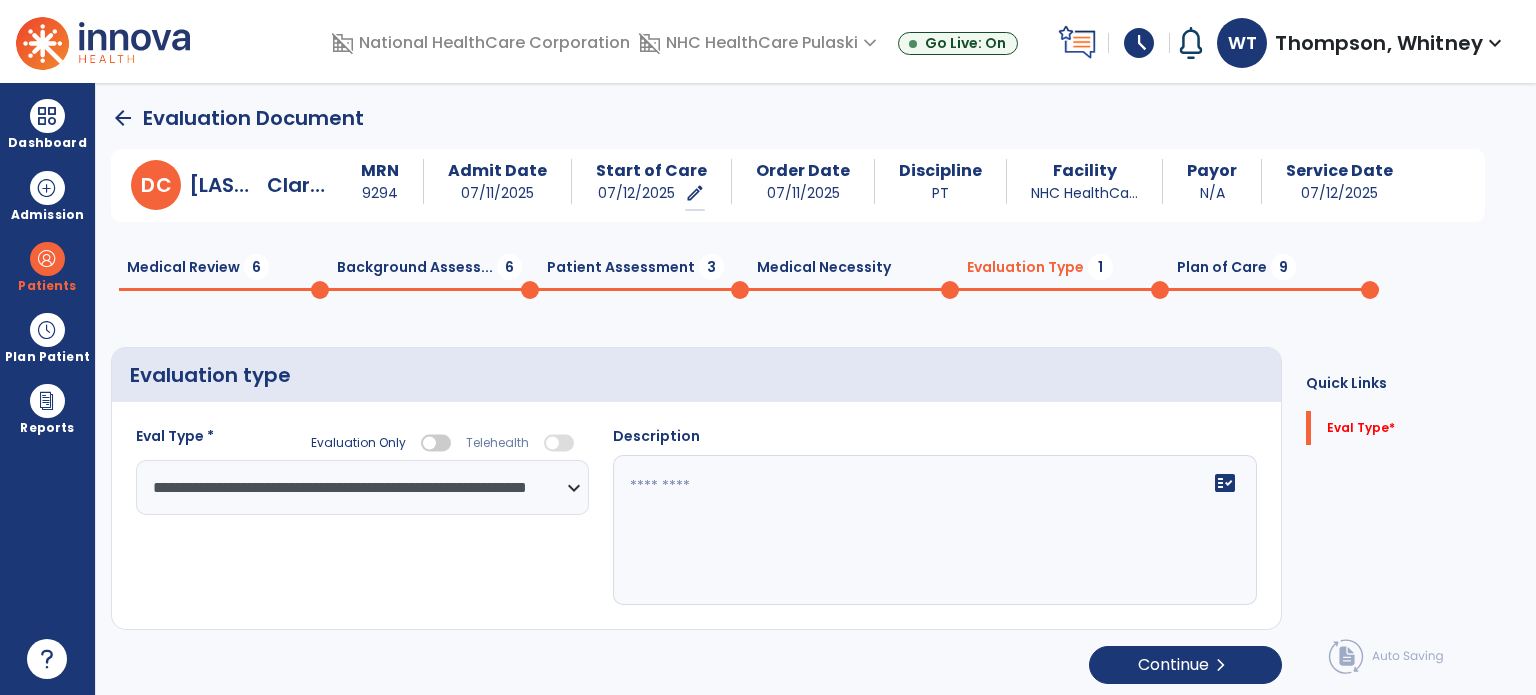 click 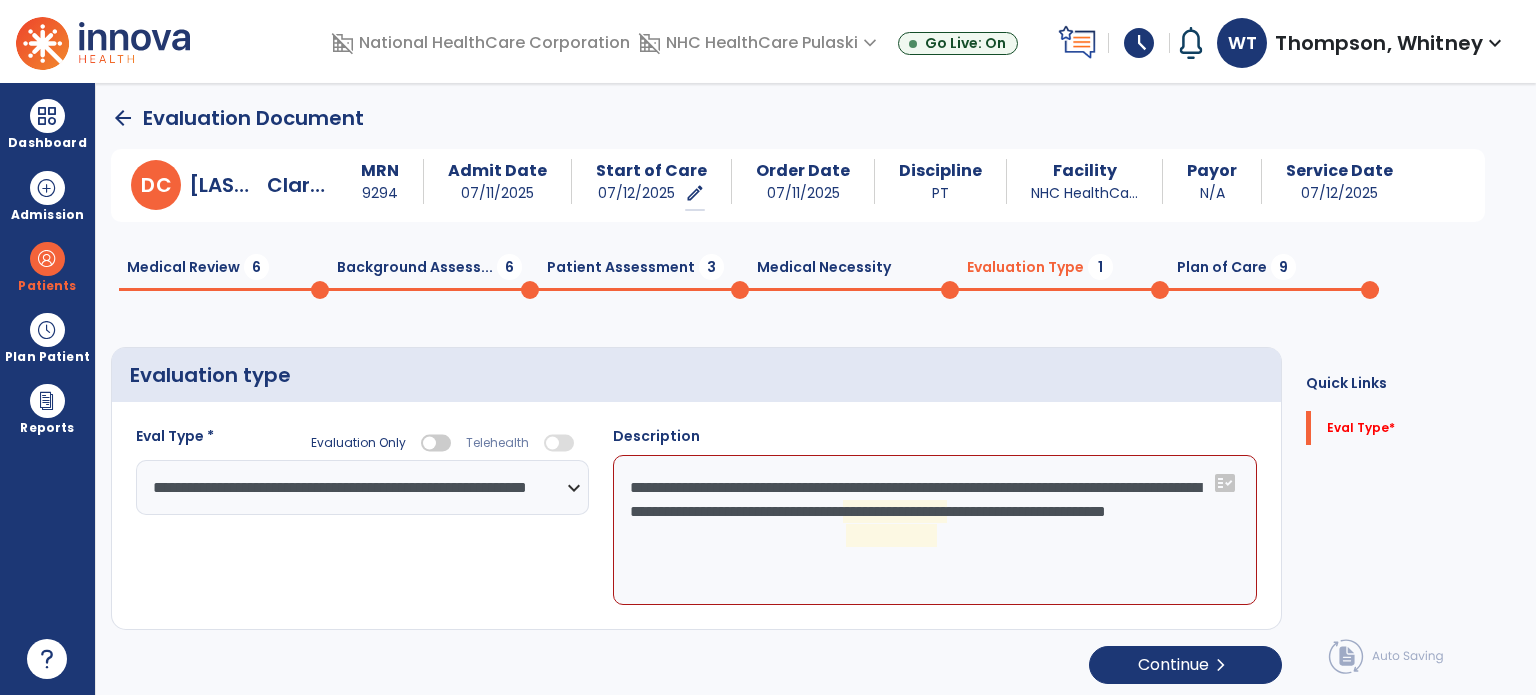 click on "**********" 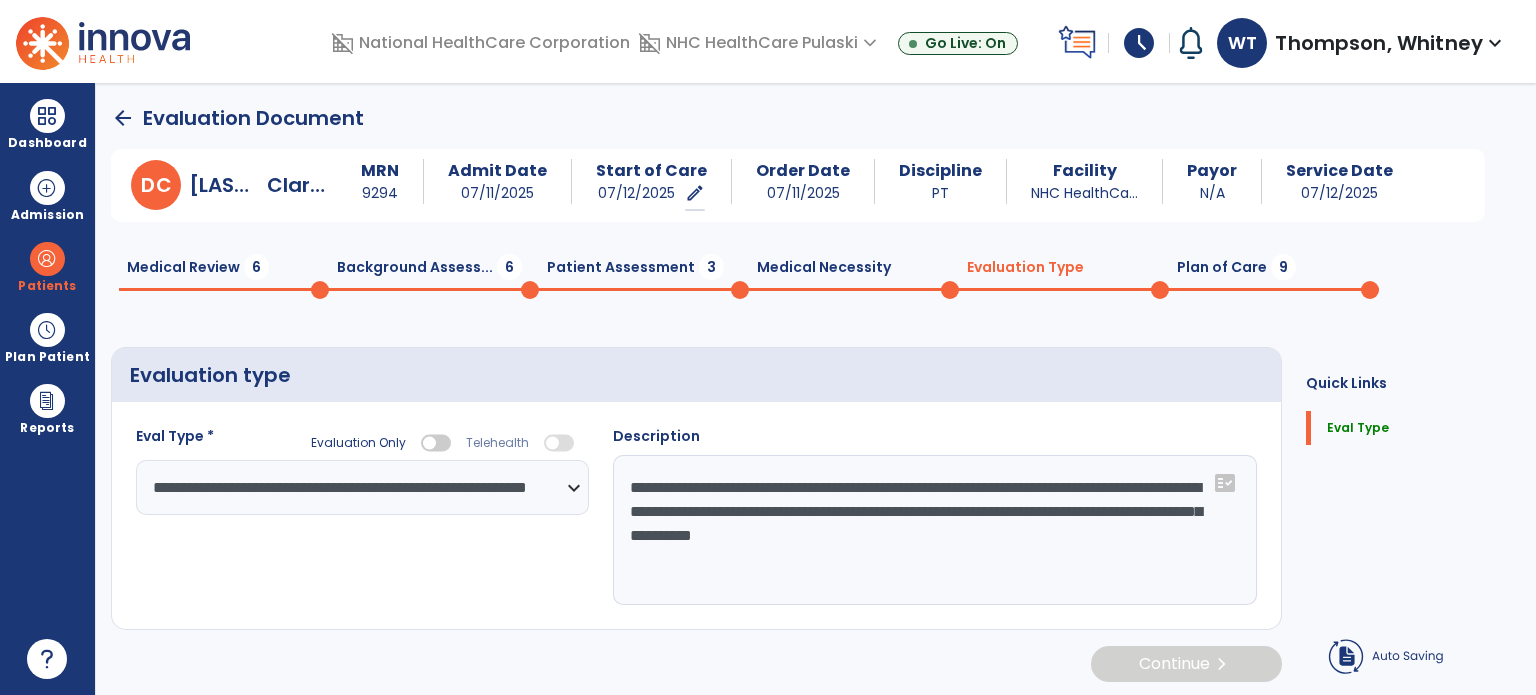 paste on "**********" 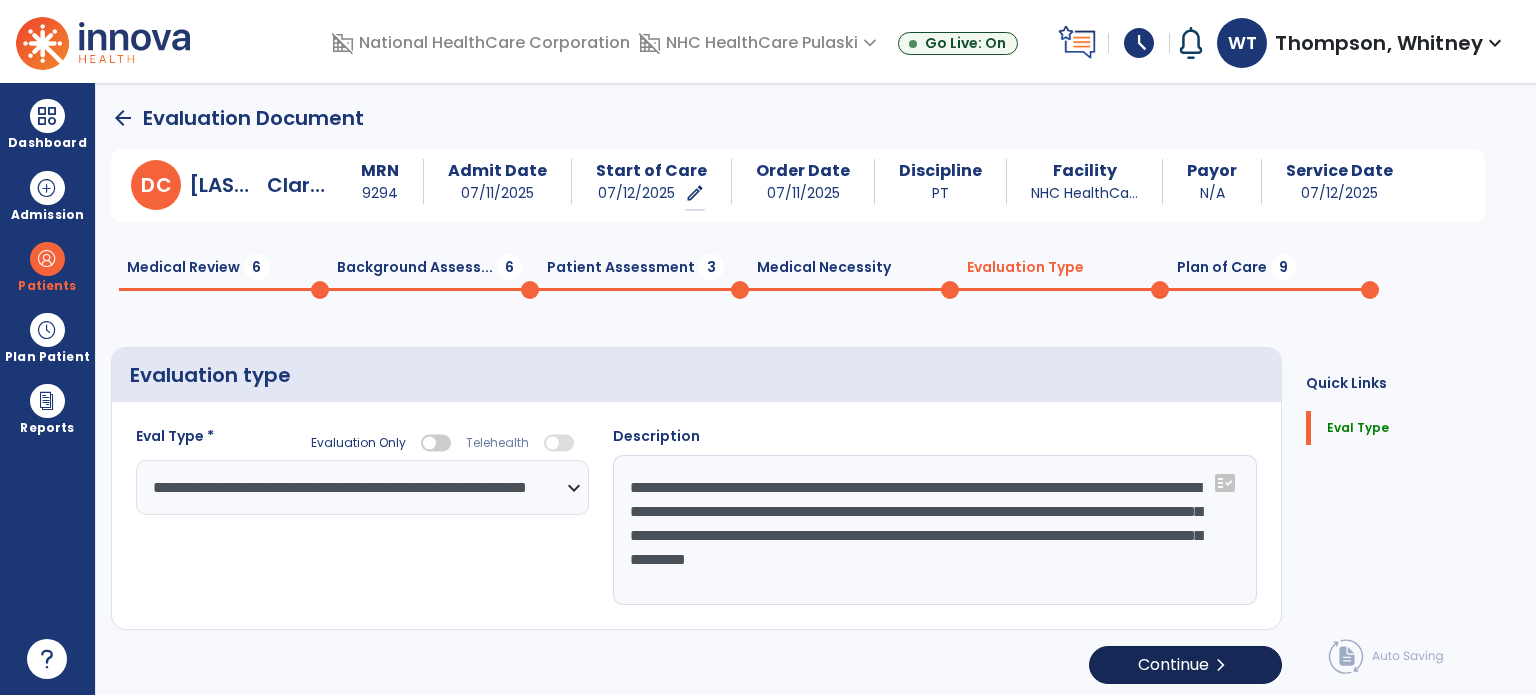 type on "**********" 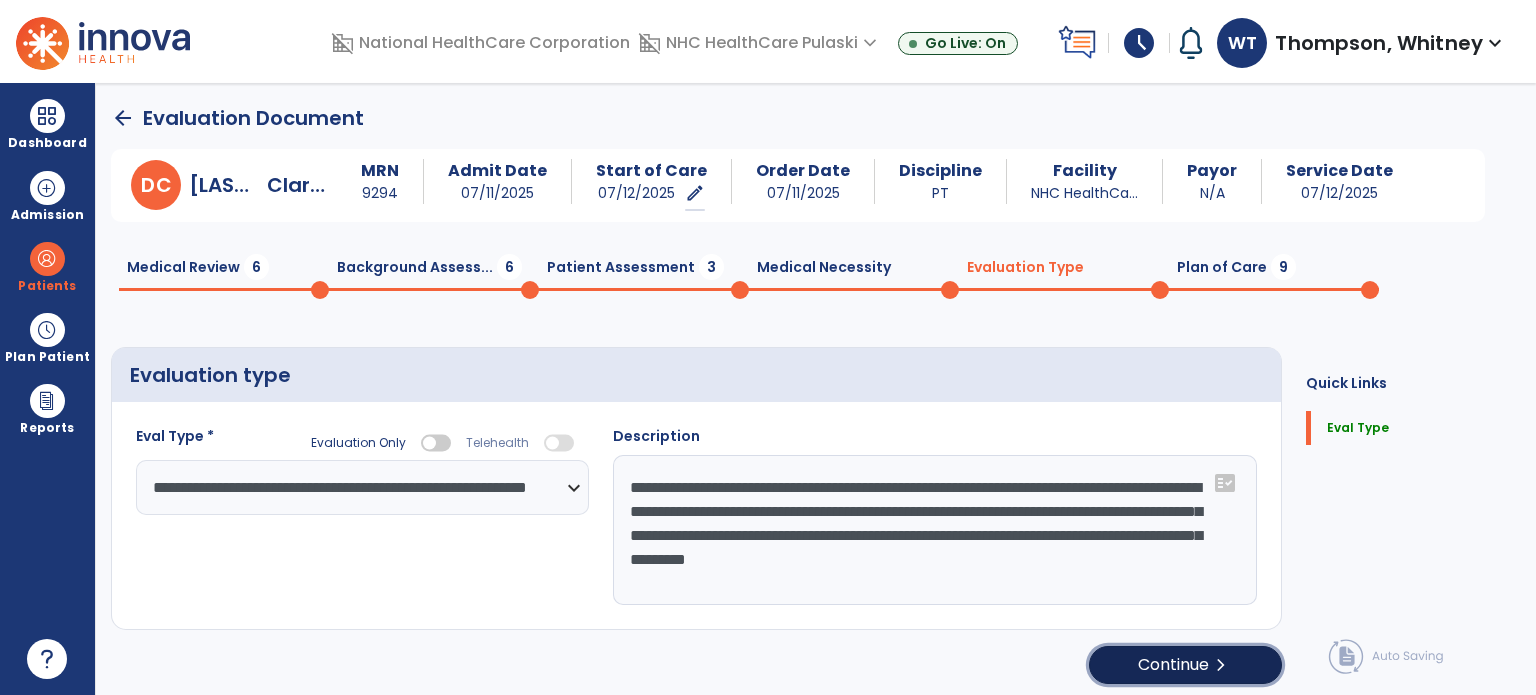 click on "Continue  chevron_right" 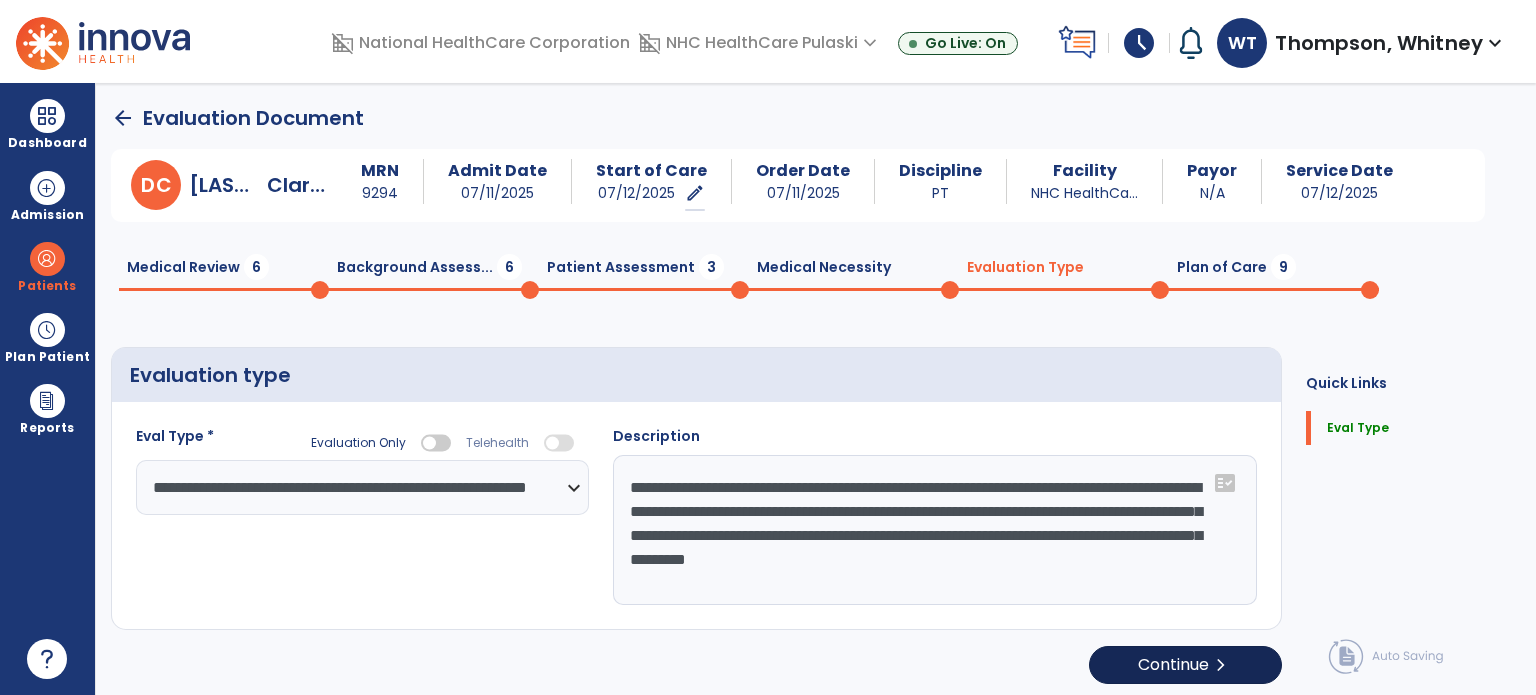 select on "*****" 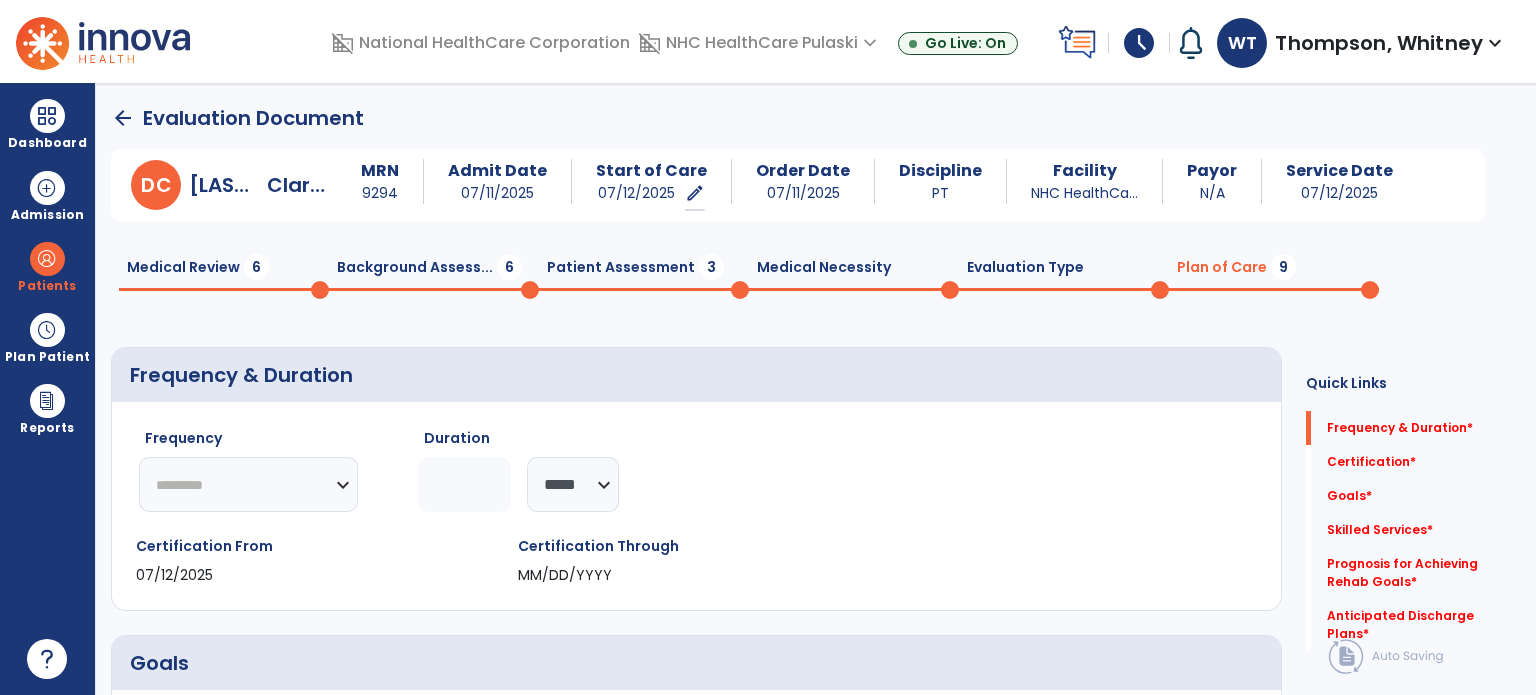 click on "********* ** ** ** ** ** ** **" 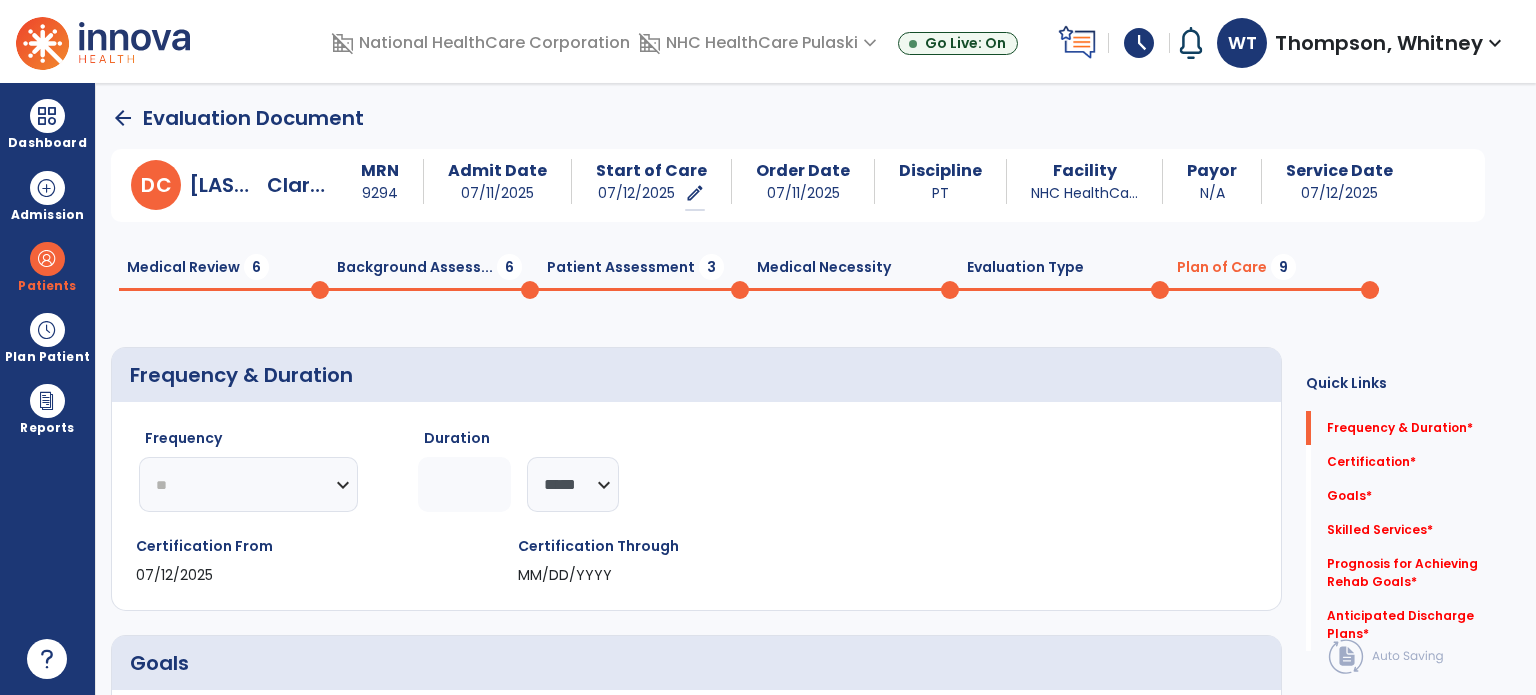 click on "********* ** ** ** ** ** ** **" 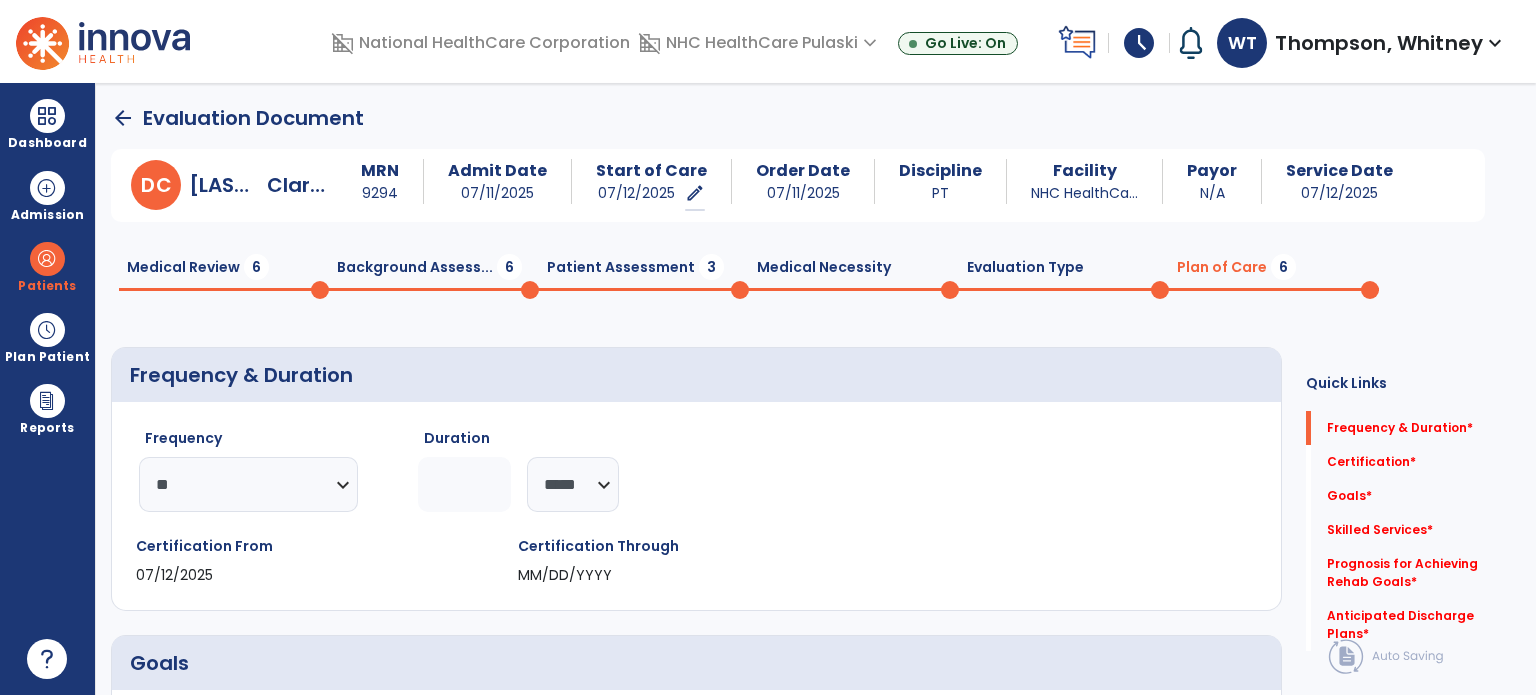 click 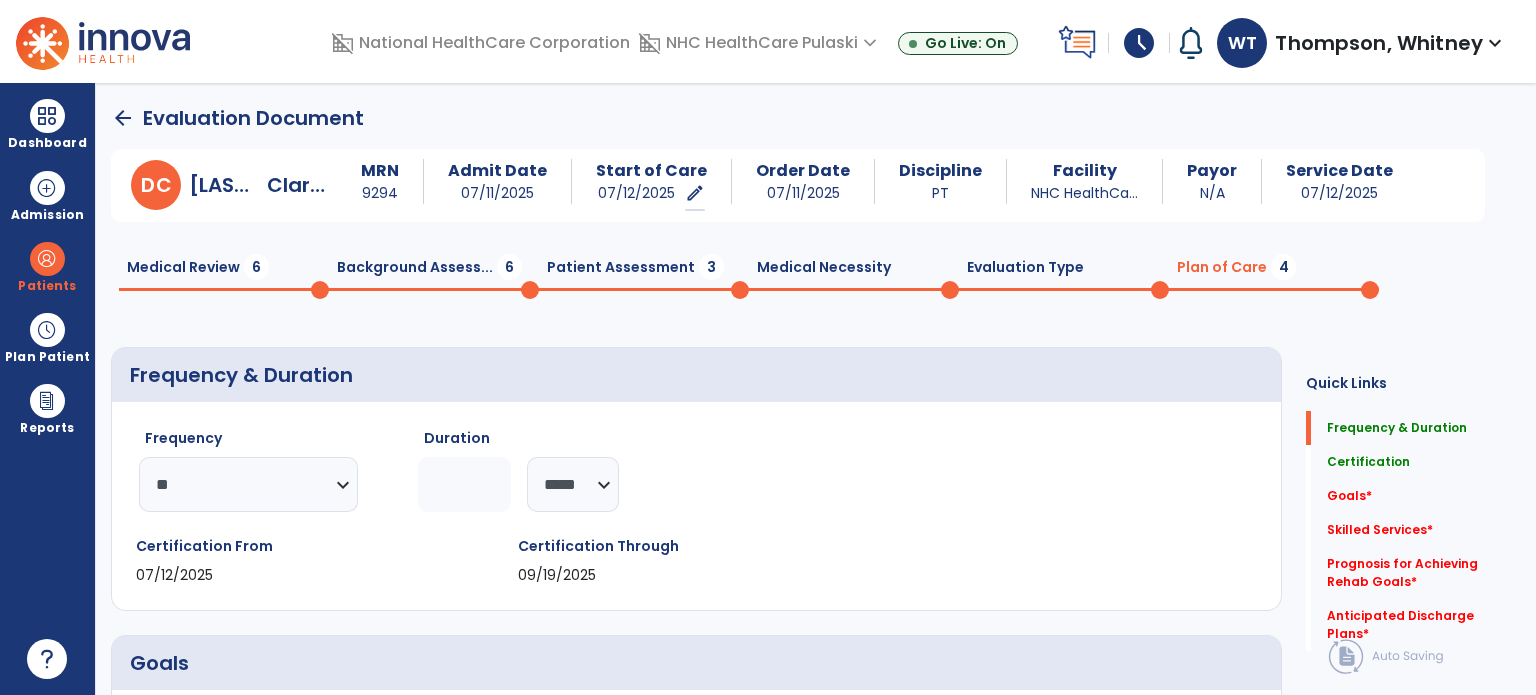 type on "**" 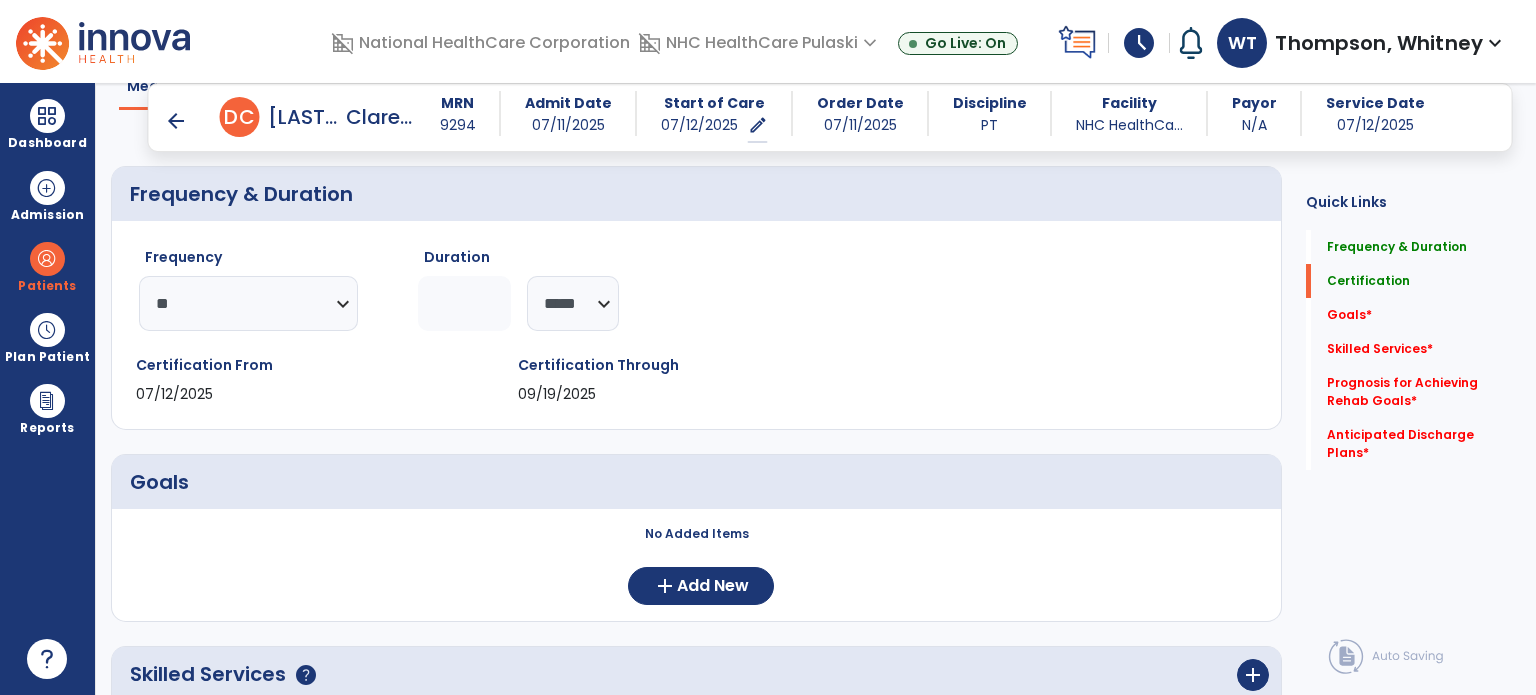 scroll, scrollTop: 160, scrollLeft: 0, axis: vertical 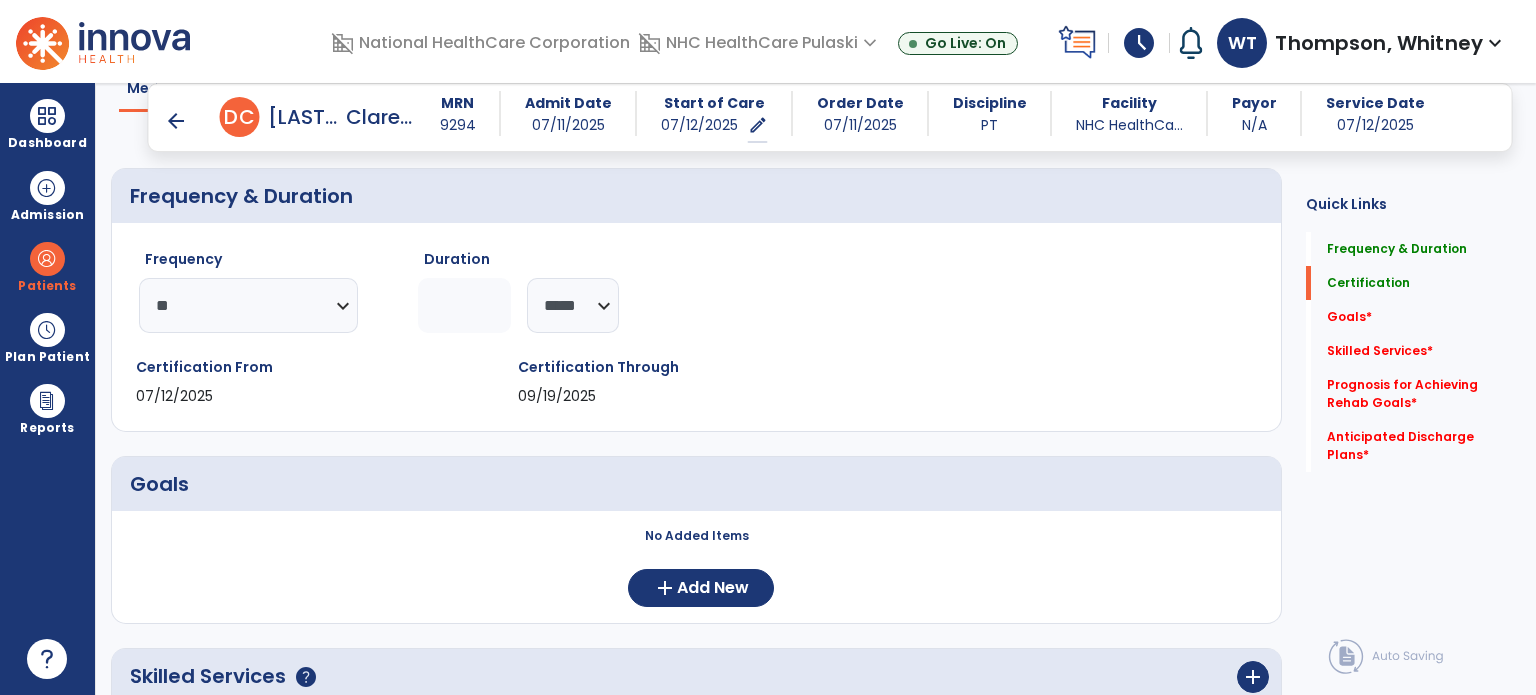 click on "Goals" at bounding box center [409, 484] 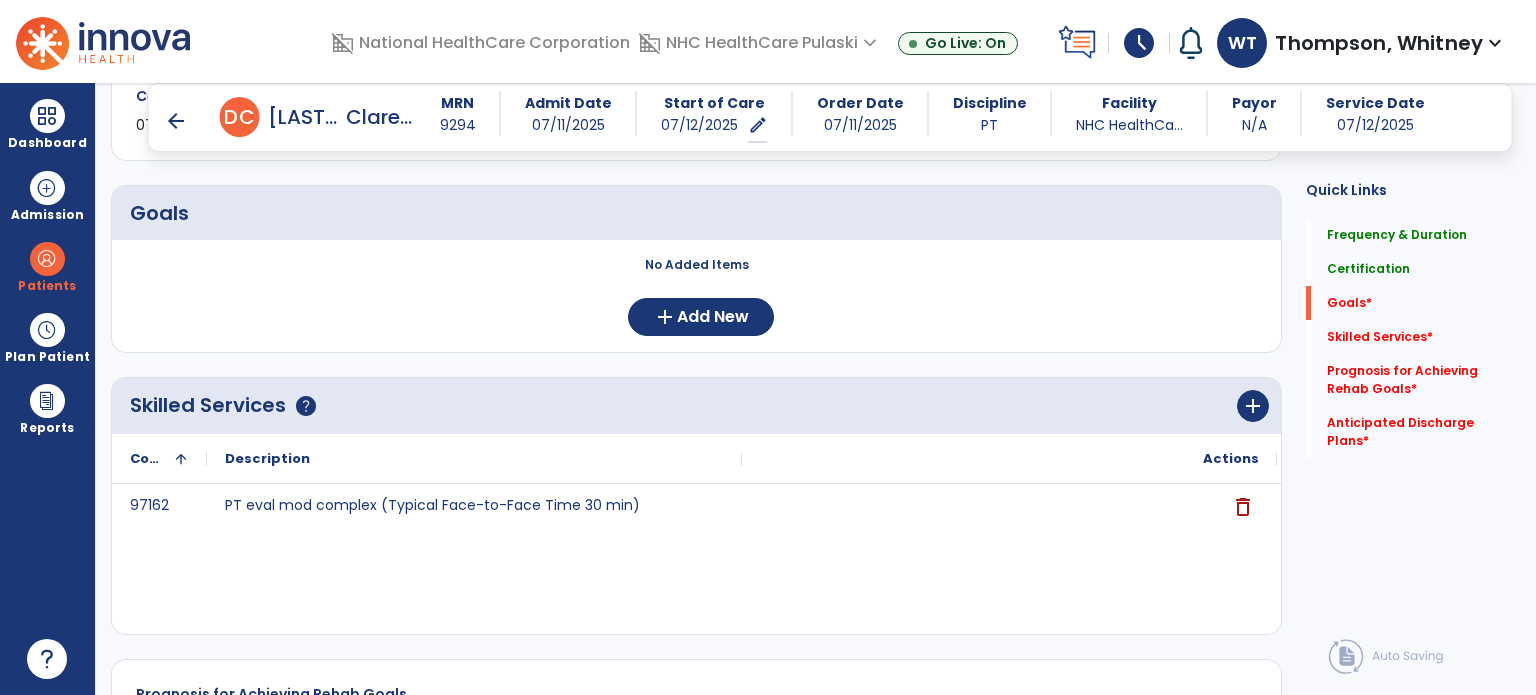 scroll, scrollTop: 430, scrollLeft: 0, axis: vertical 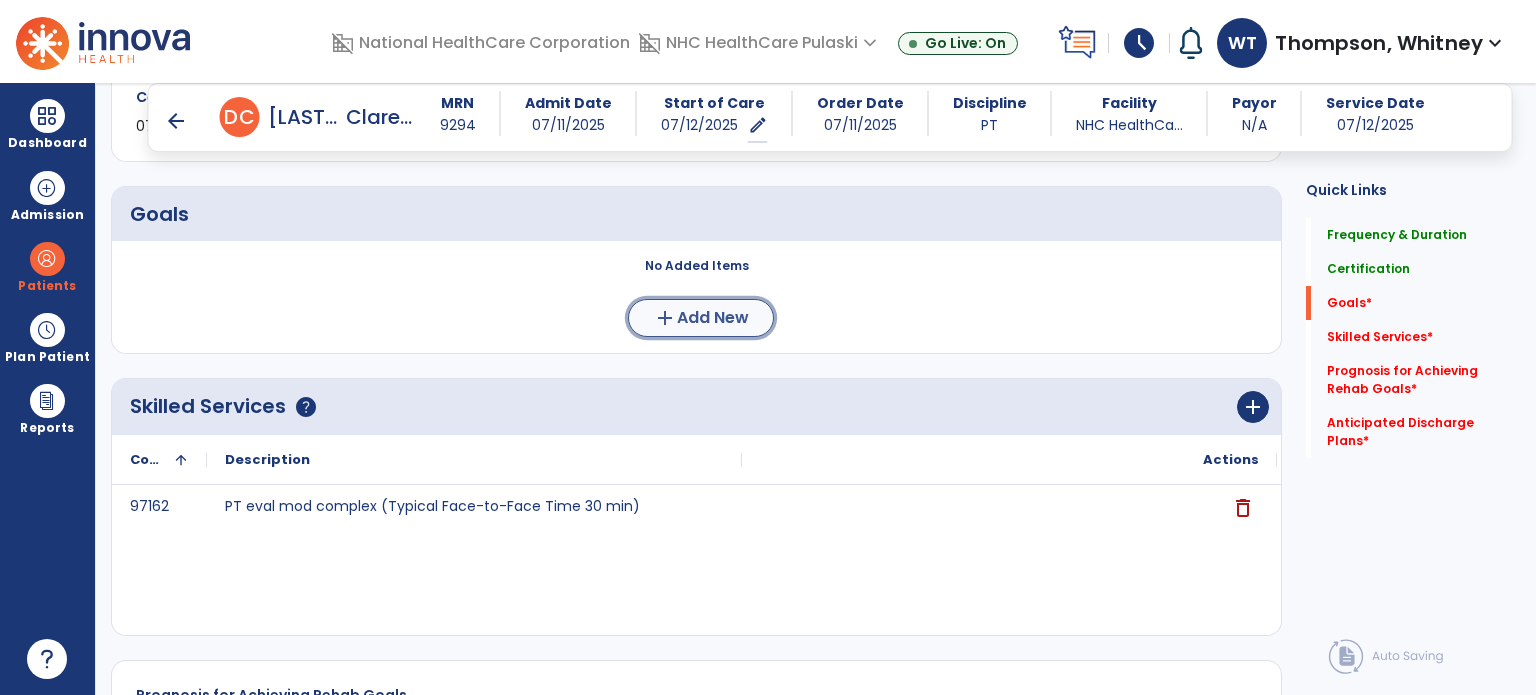click on "Add New" at bounding box center [713, 318] 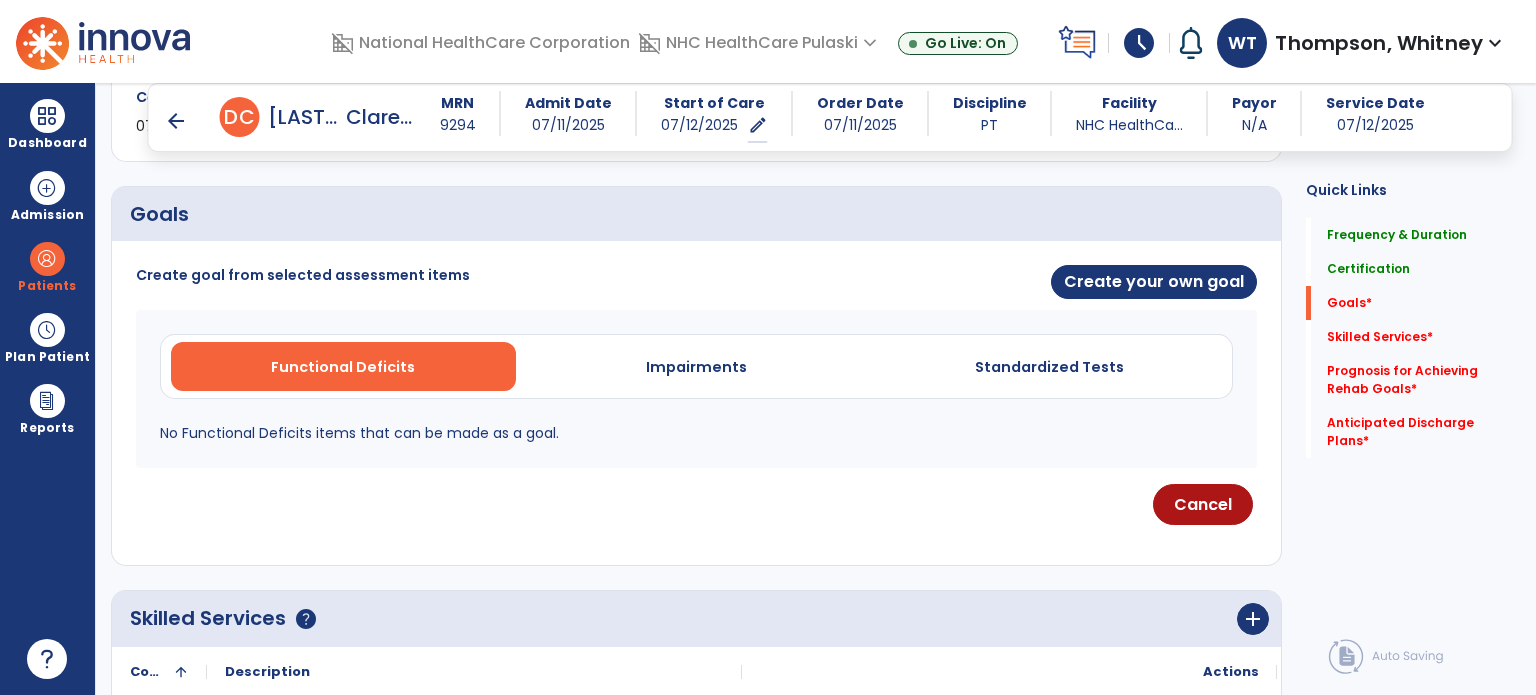 click on "Frequency & Duration  Frequency  ********* ** ** ** ** ** ** **  Duration  ** ******** ***** Certification From 07/12/2025 Certification Through 09/19/2025 Goals  &nbsp;&nbsp; Create goal from selected assessment items  Create your own goal   Functional Deficits   Impairments   Standardized Tests  No Functional Deficits items that can be made as a goal. Cancel Skilled Services  &nbsp;&nbsp;   help   add
Code
1
Description" 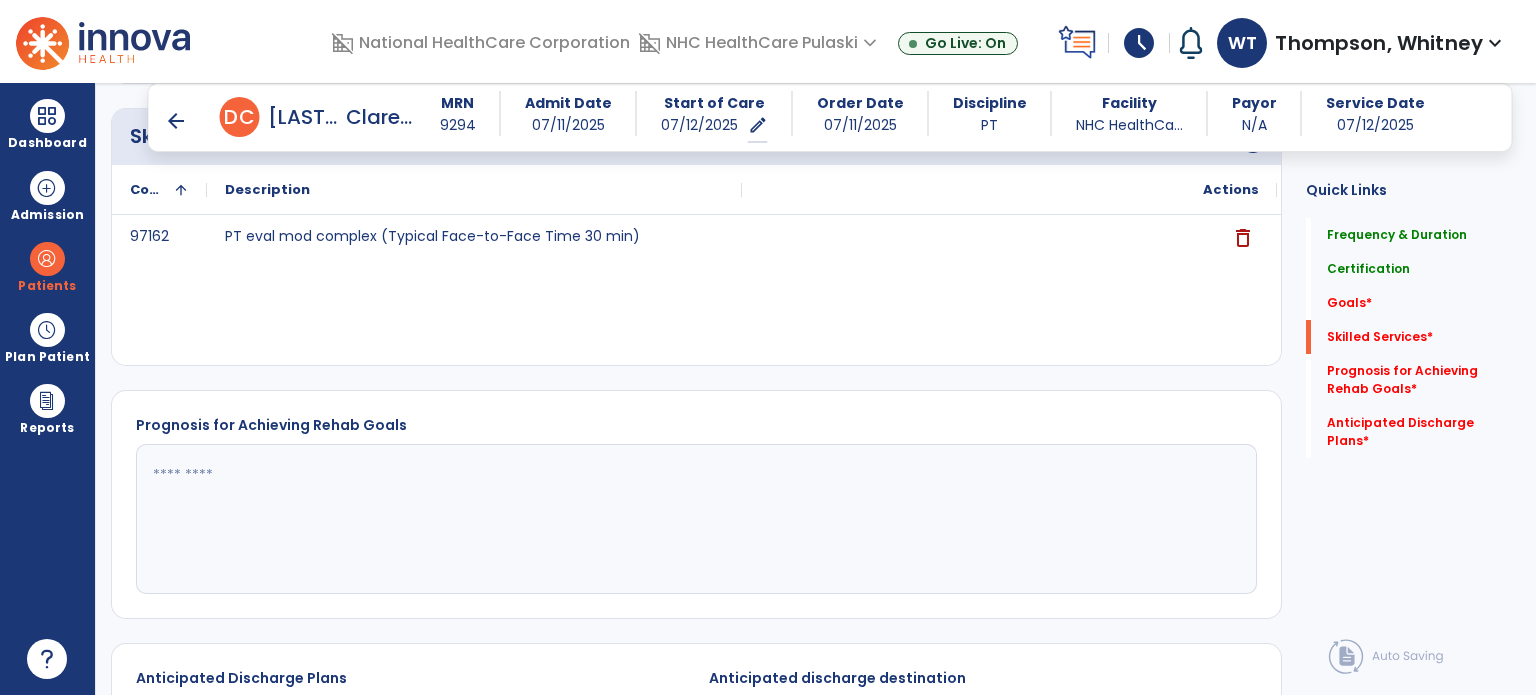 click on "Frequency & Duration  Frequency  ********* ** ** ** ** ** ** **  Duration  ** ******** ***** Certification From 07/12/2025 Certification Through 09/19/2025 Goals  &nbsp;&nbsp; Create goal from selected assessment items  Create your own goal   Functional Deficits   Impairments   Standardized Tests  No Functional Deficits items that can be made as a goal. Cancel Skilled Services  &nbsp;&nbsp;   help   add
Code
1
Description" 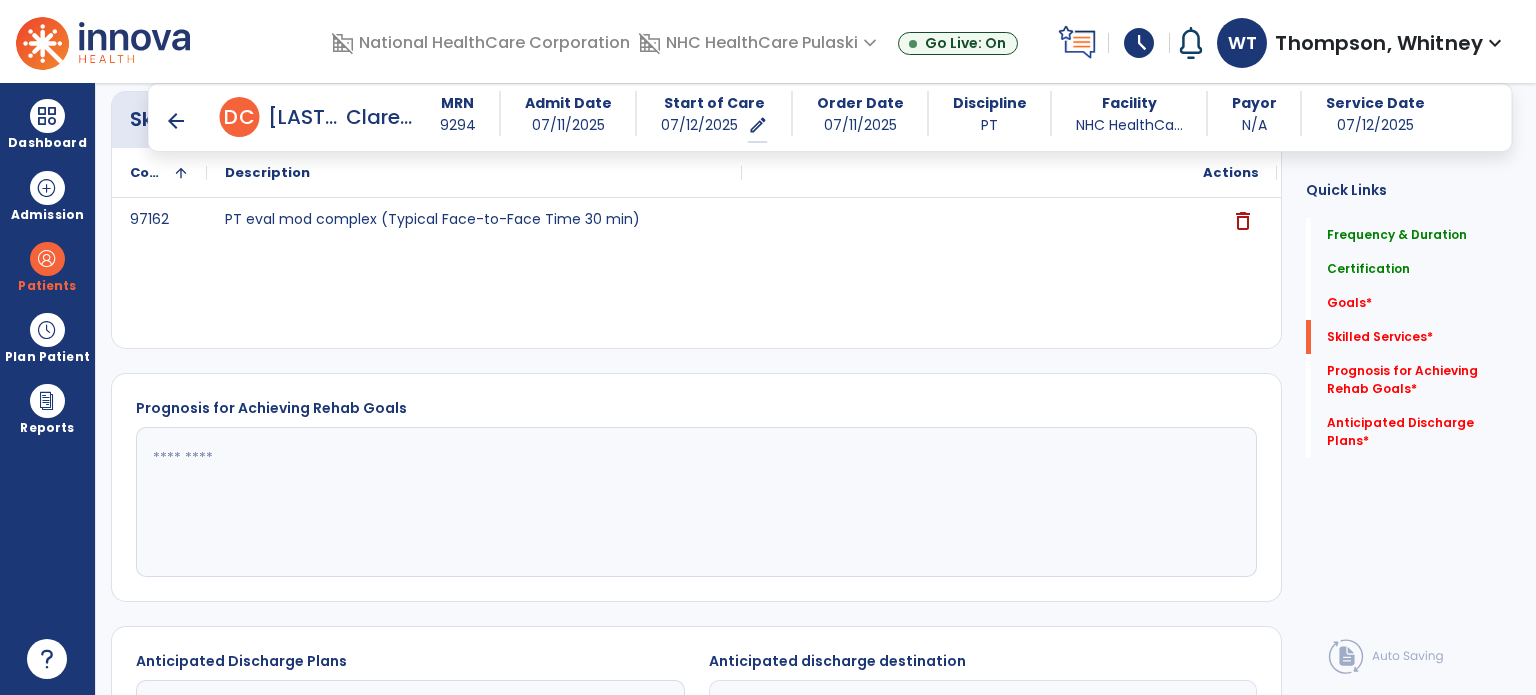 scroll, scrollTop: 930, scrollLeft: 0, axis: vertical 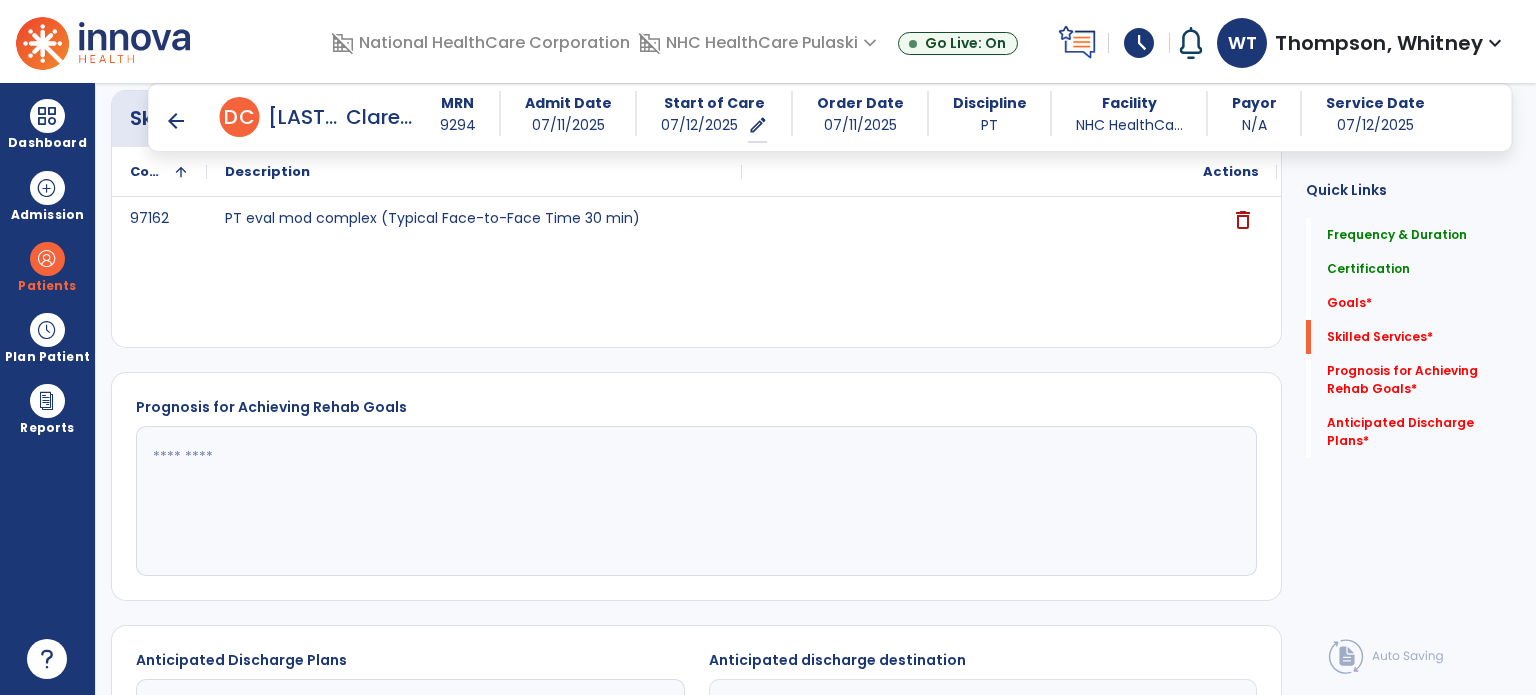 drag, startPoint x: 983, startPoint y: 349, endPoint x: 889, endPoint y: 312, distance: 101.0198 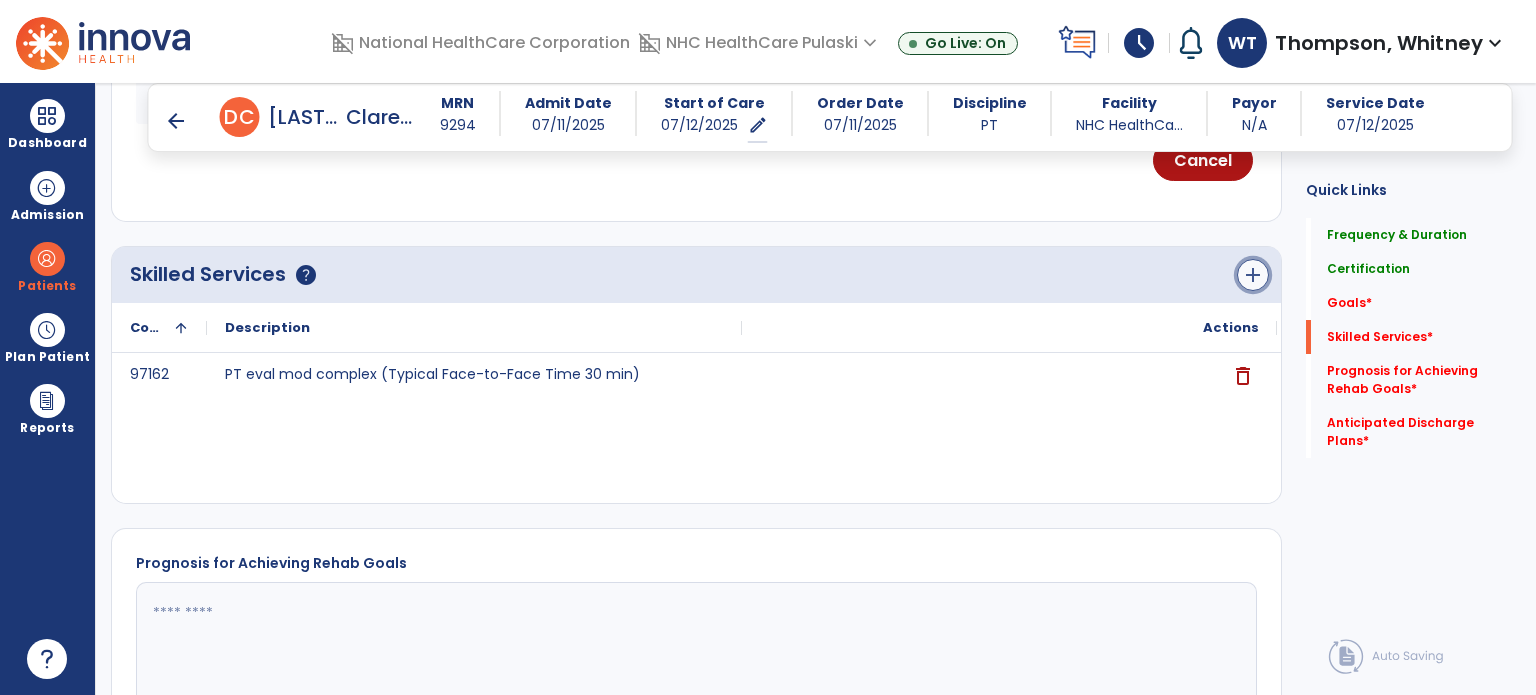 click on "add" 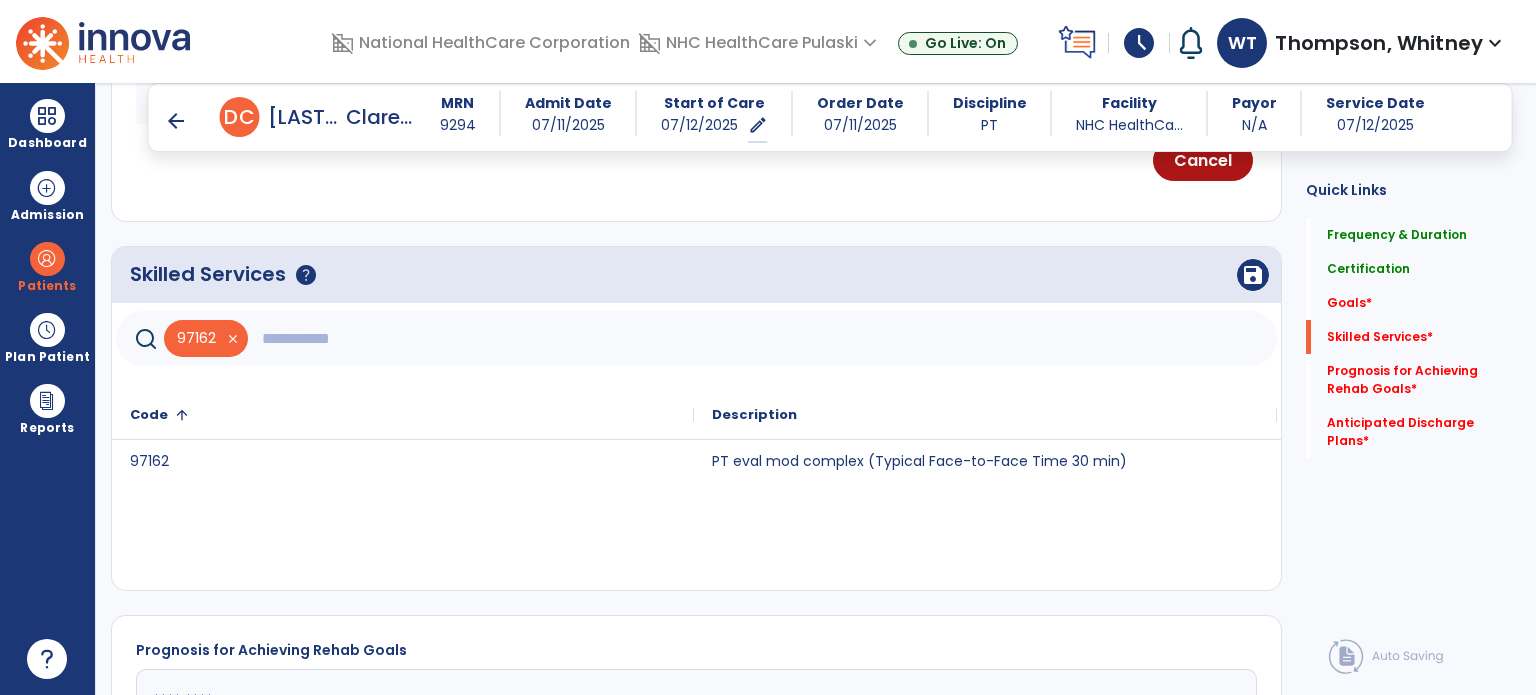 click 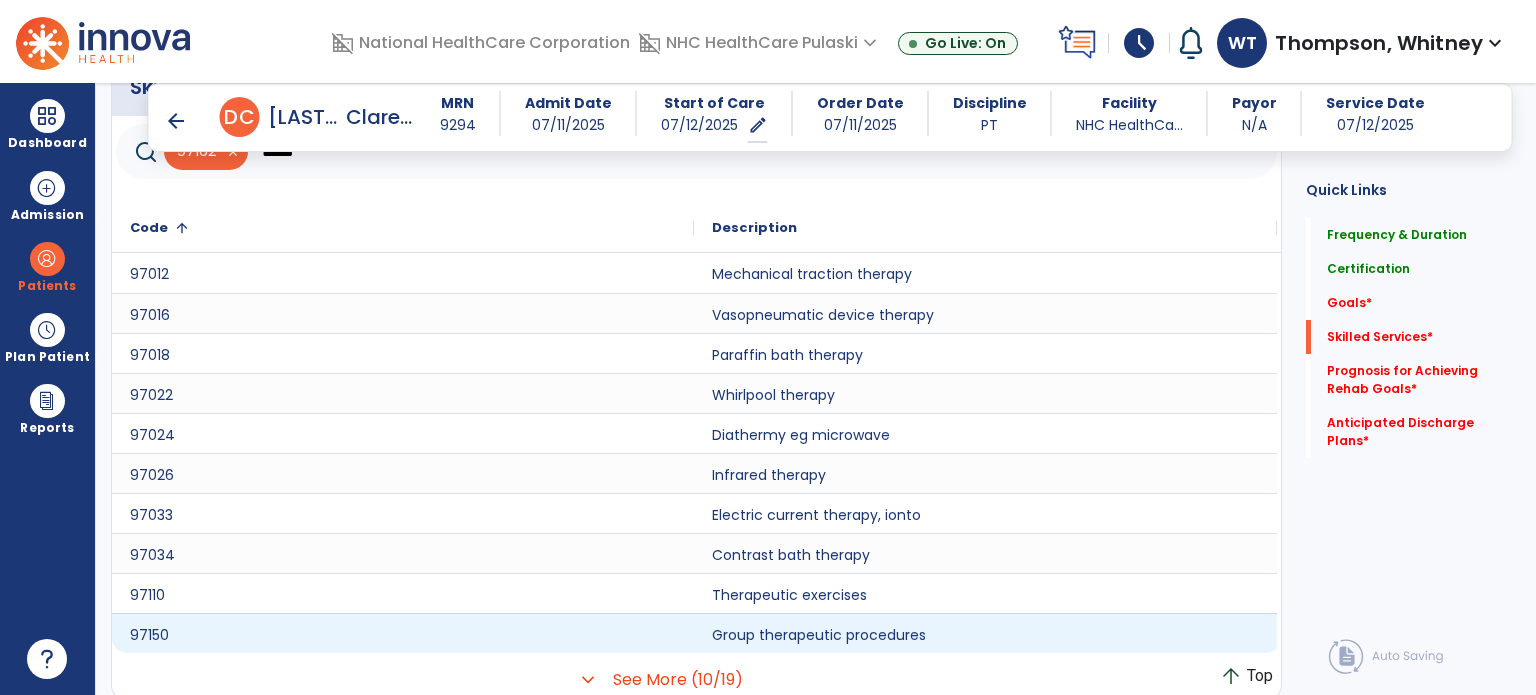 scroll, scrollTop: 1117, scrollLeft: 0, axis: vertical 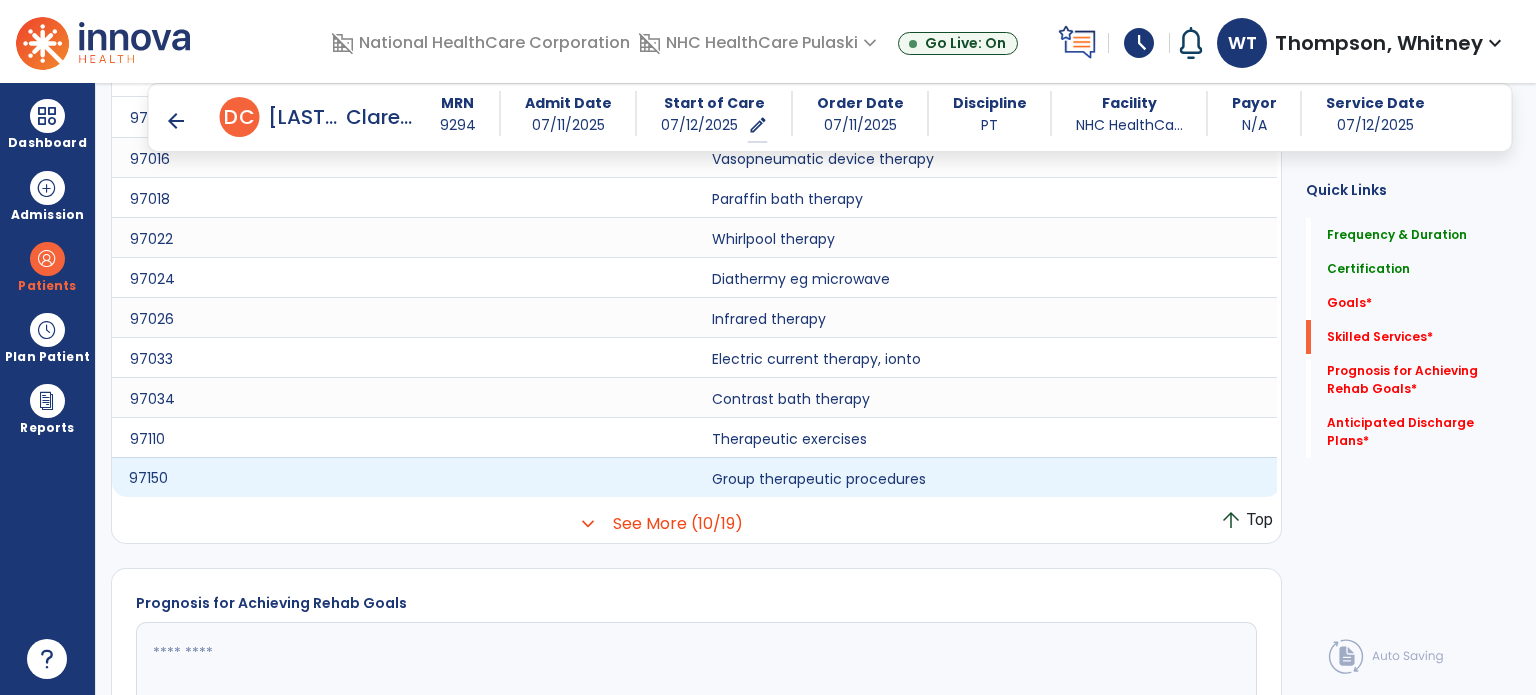 click on "97150" 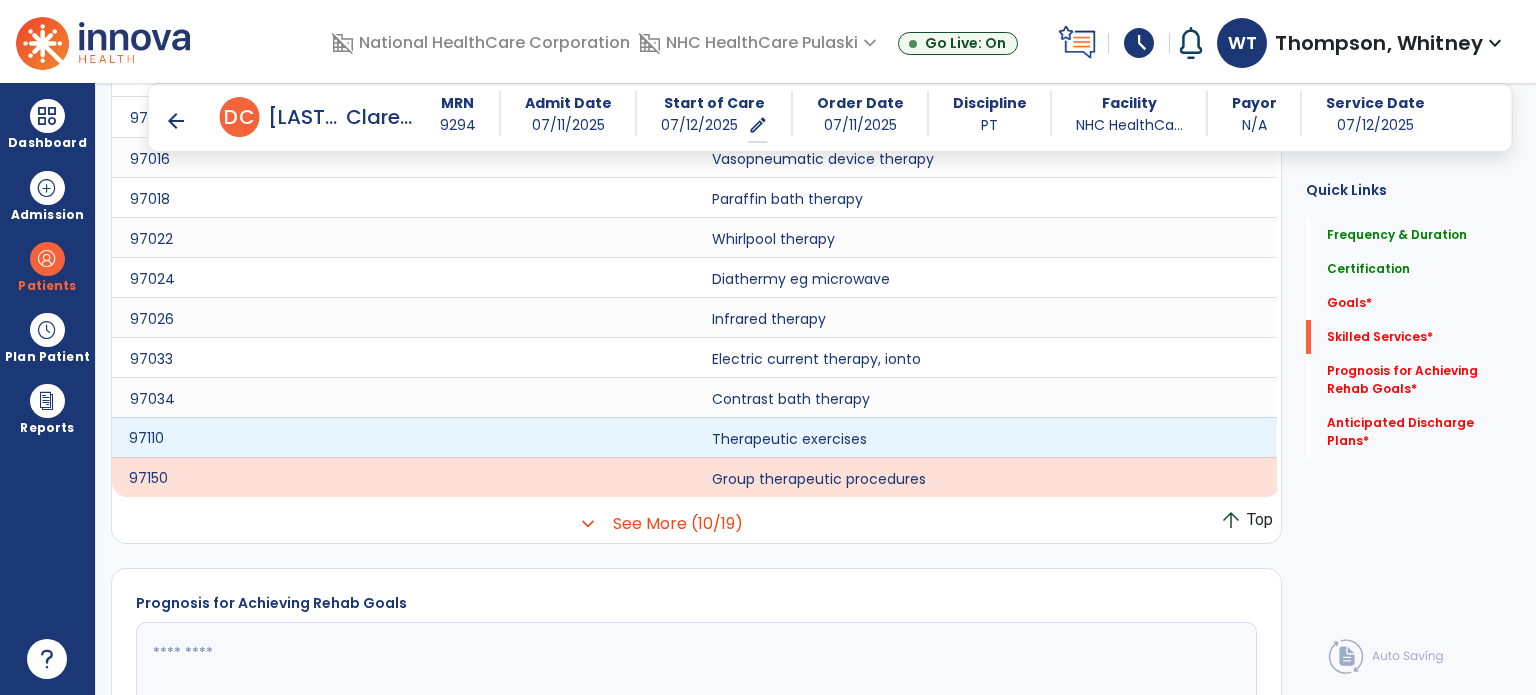 click on "97110" 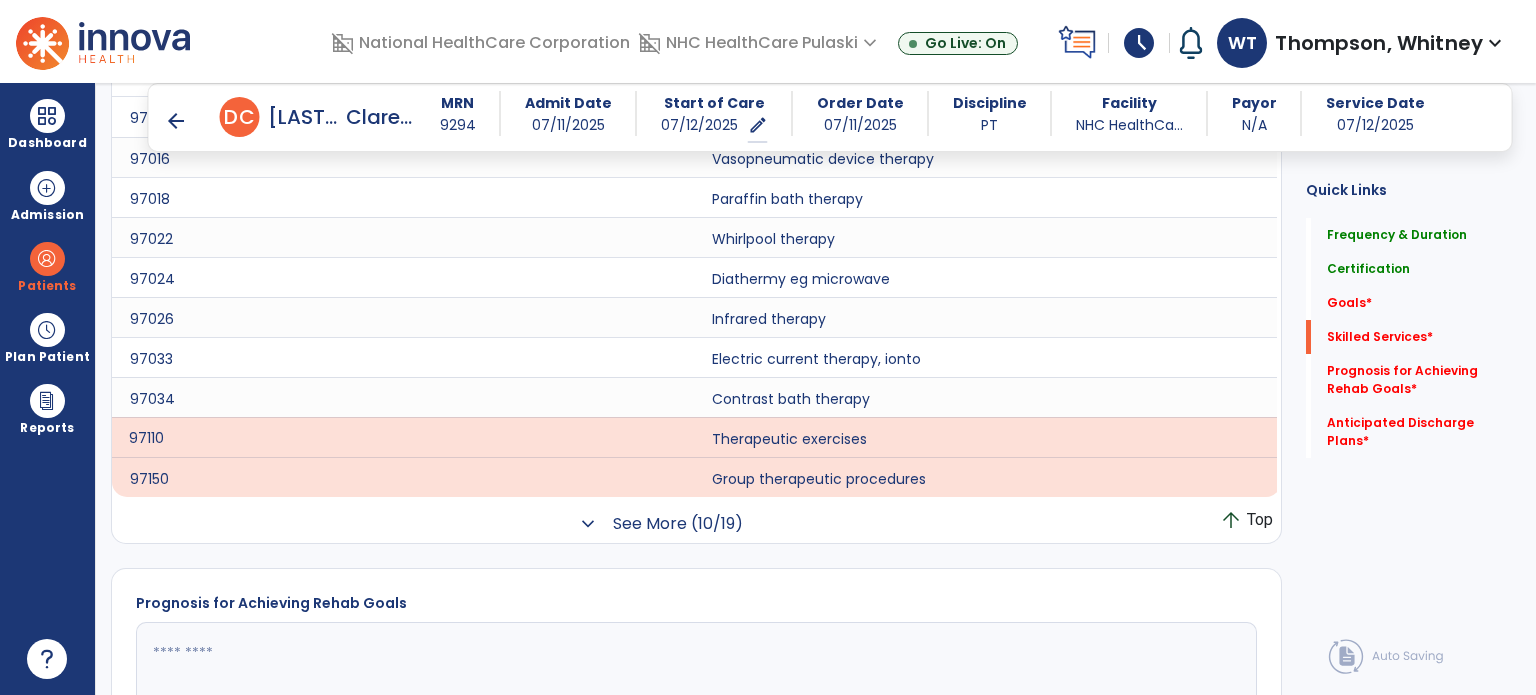 click on "expand_more" 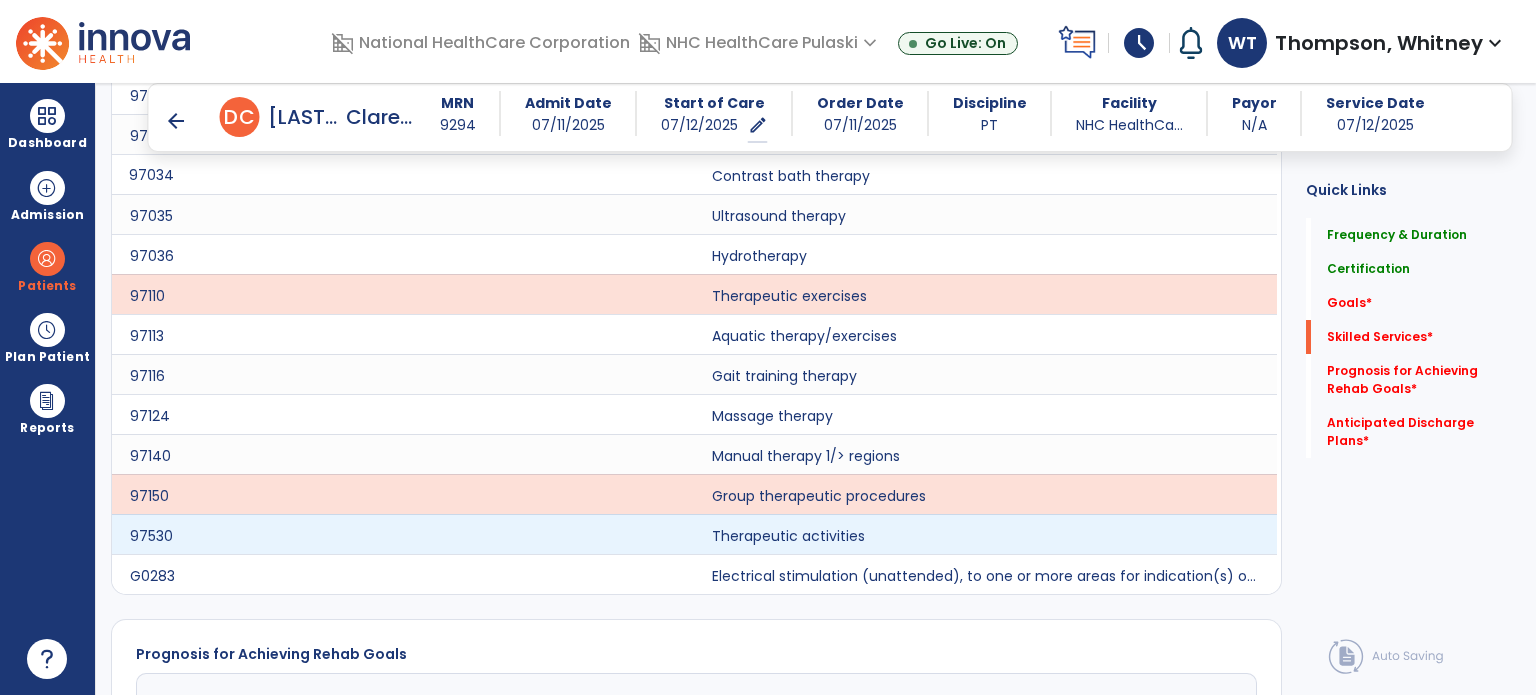 scroll, scrollTop: 1381, scrollLeft: 0, axis: vertical 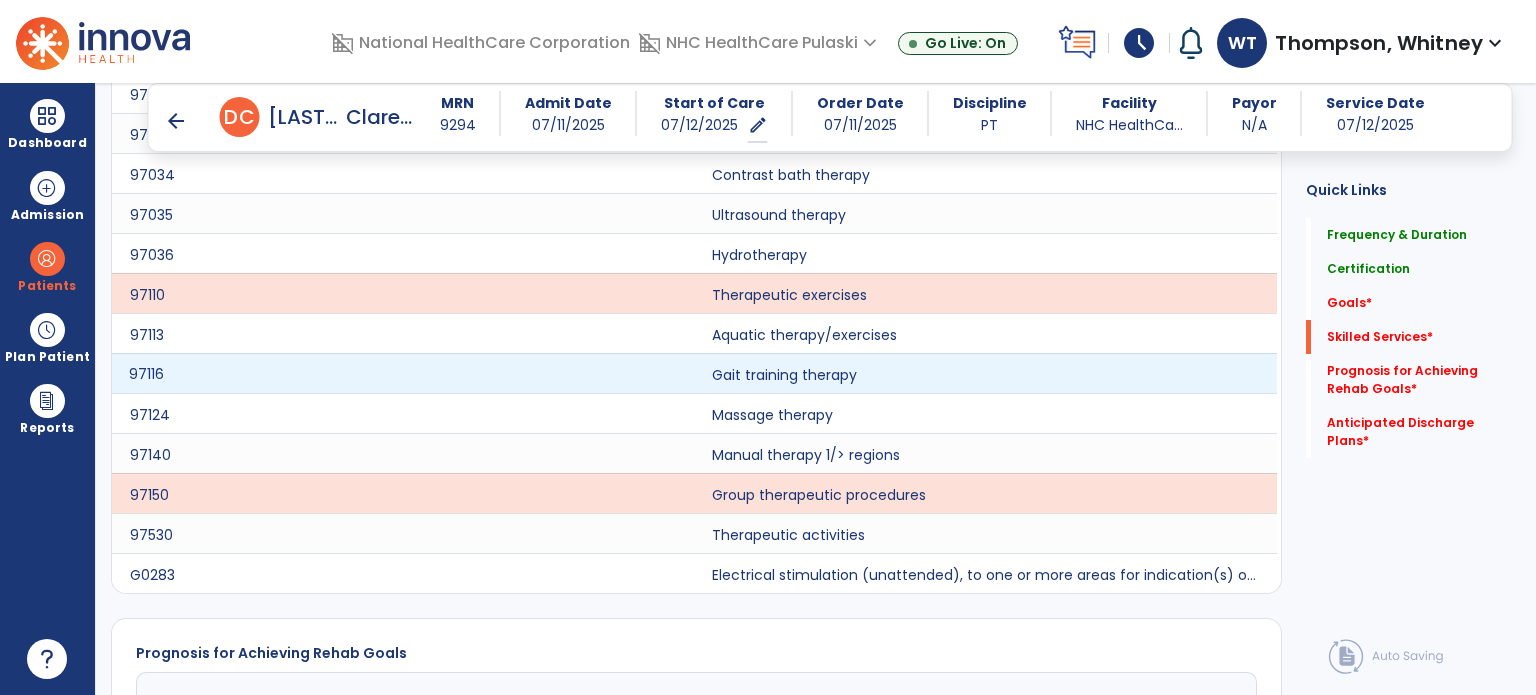 click on "97116" 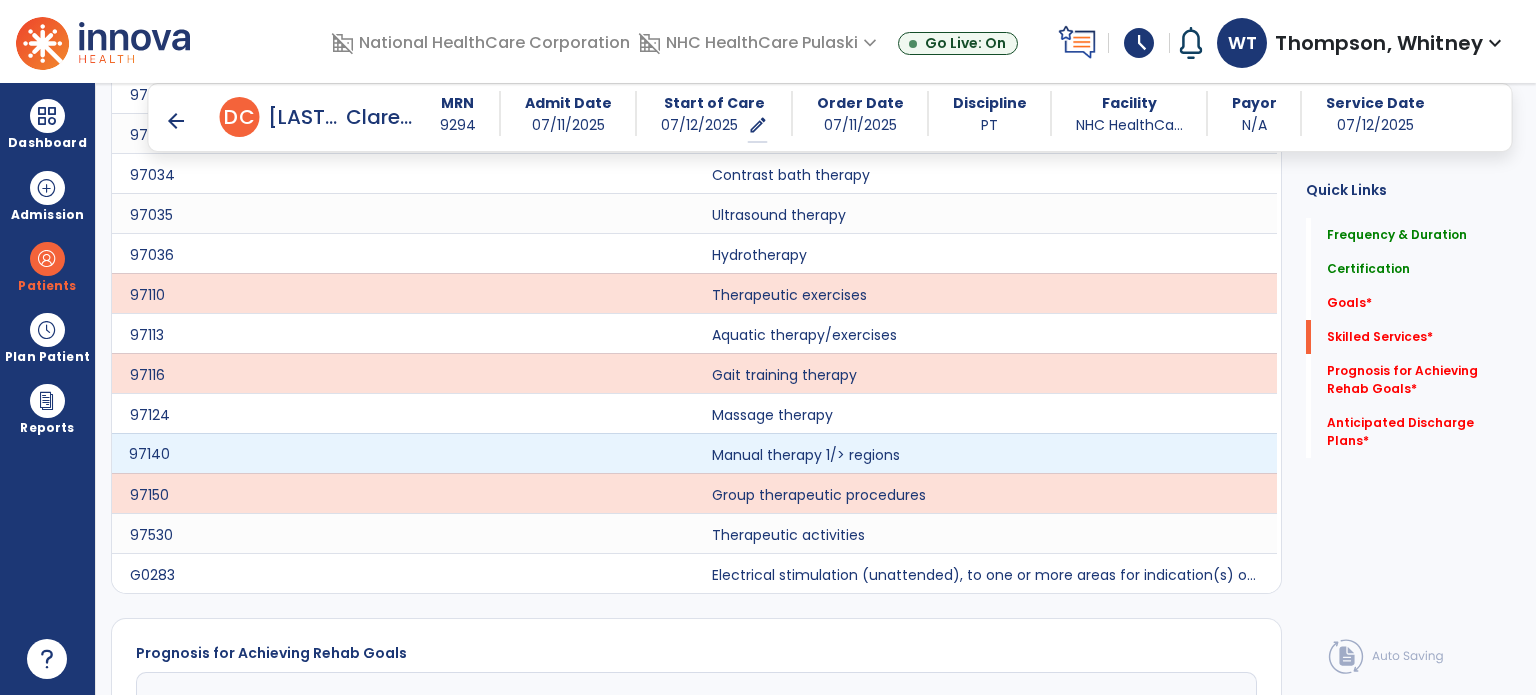 click on "97140" 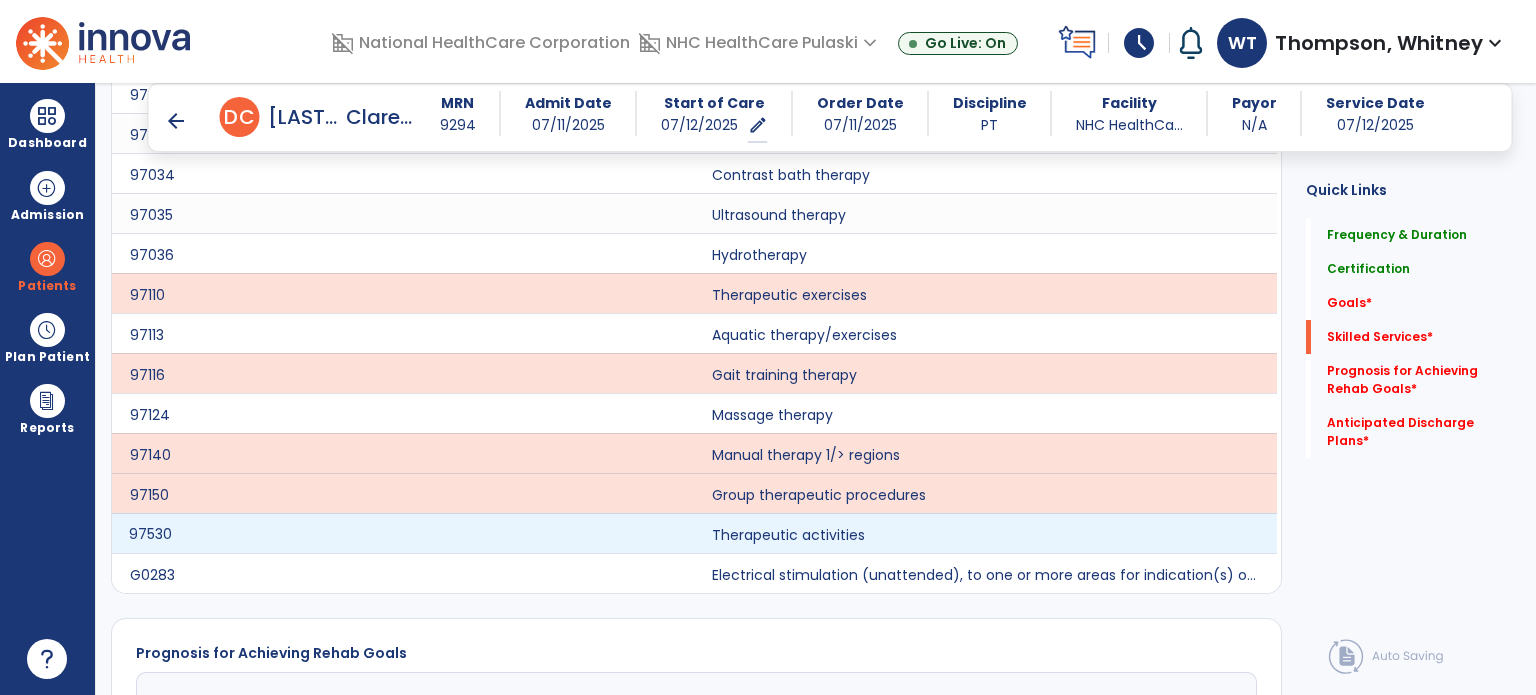 click on "97530" 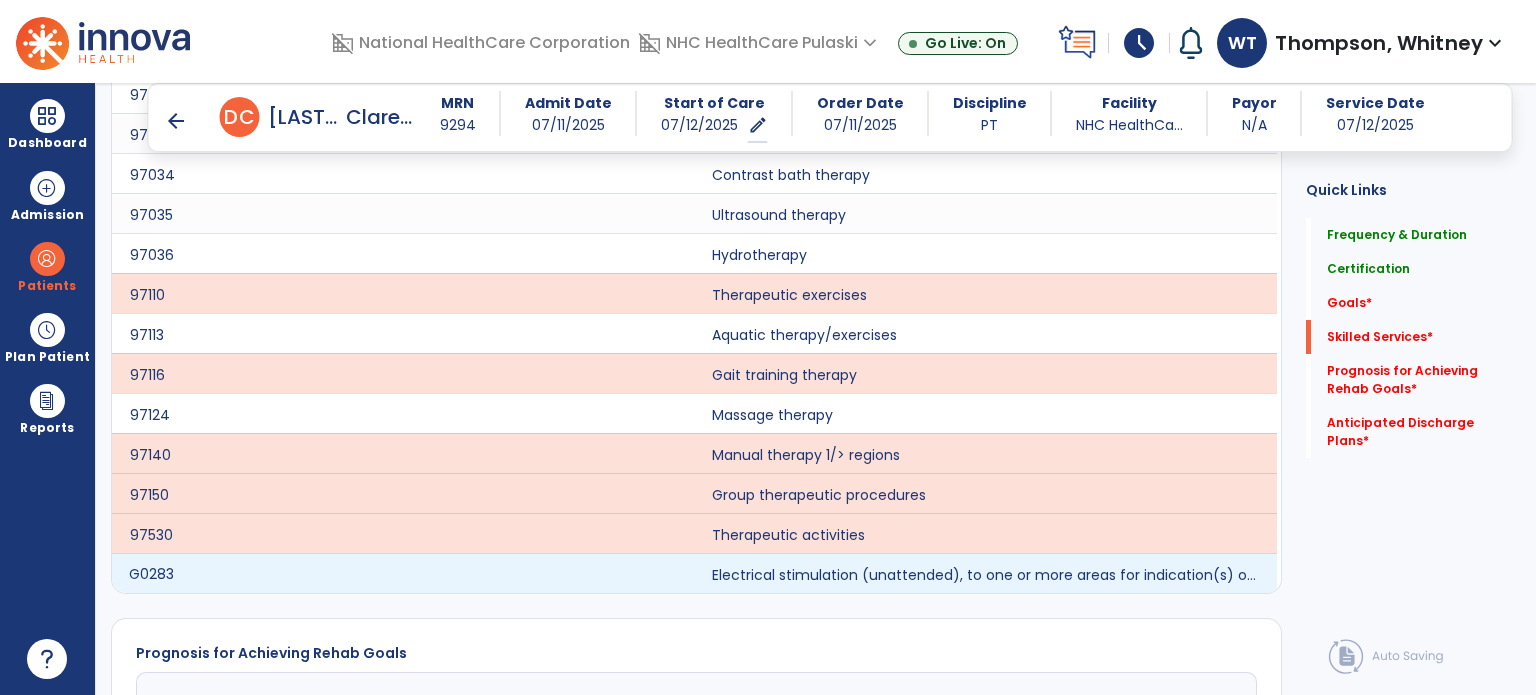 click on "G0283" 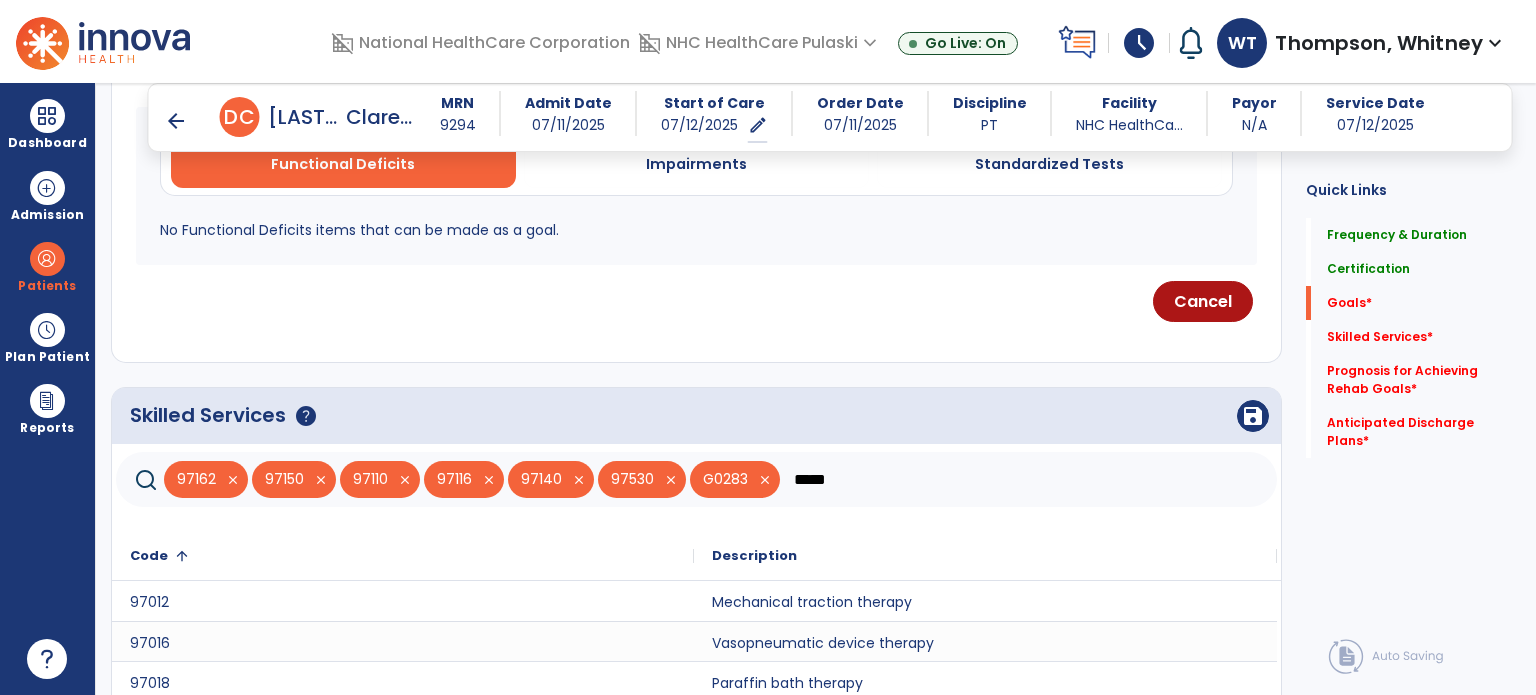 scroll, scrollTop: 632, scrollLeft: 0, axis: vertical 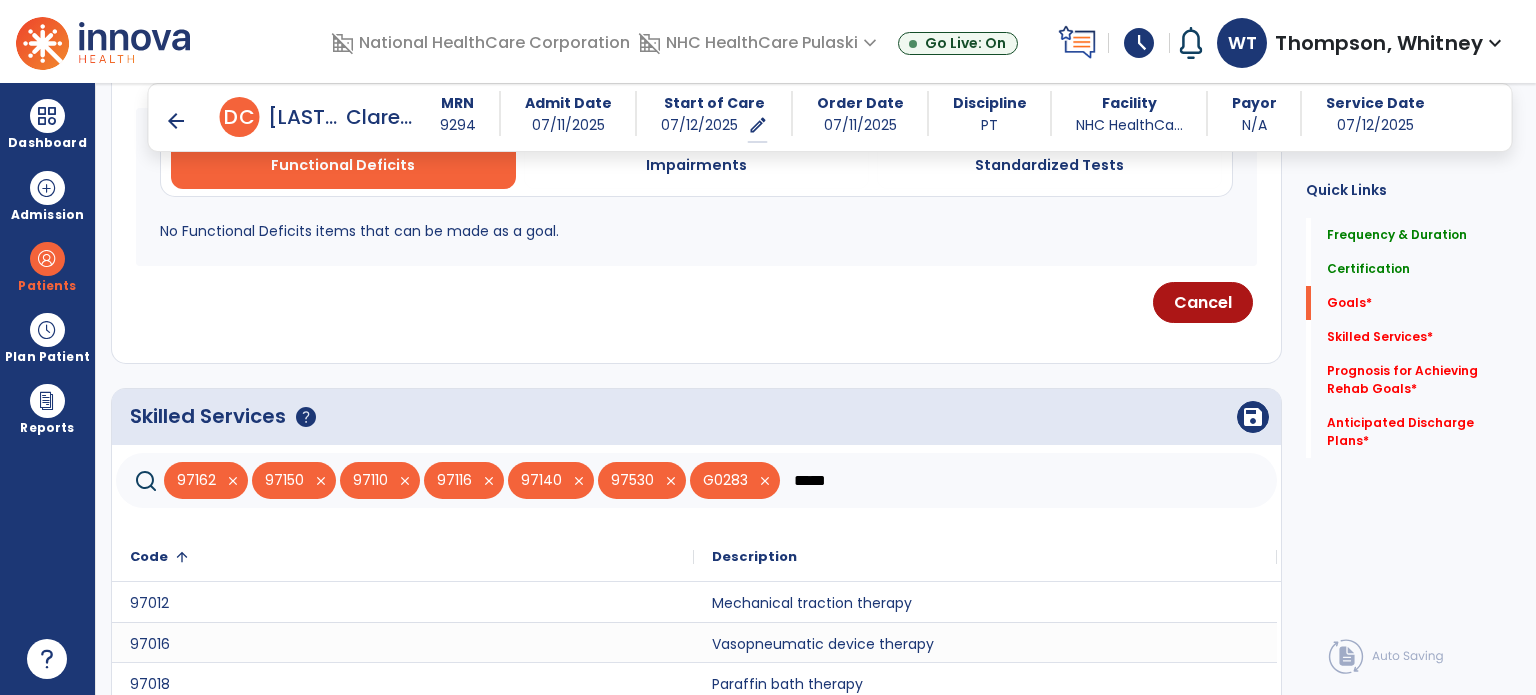 drag, startPoint x: 649, startPoint y: 453, endPoint x: 844, endPoint y: 489, distance: 198.29523 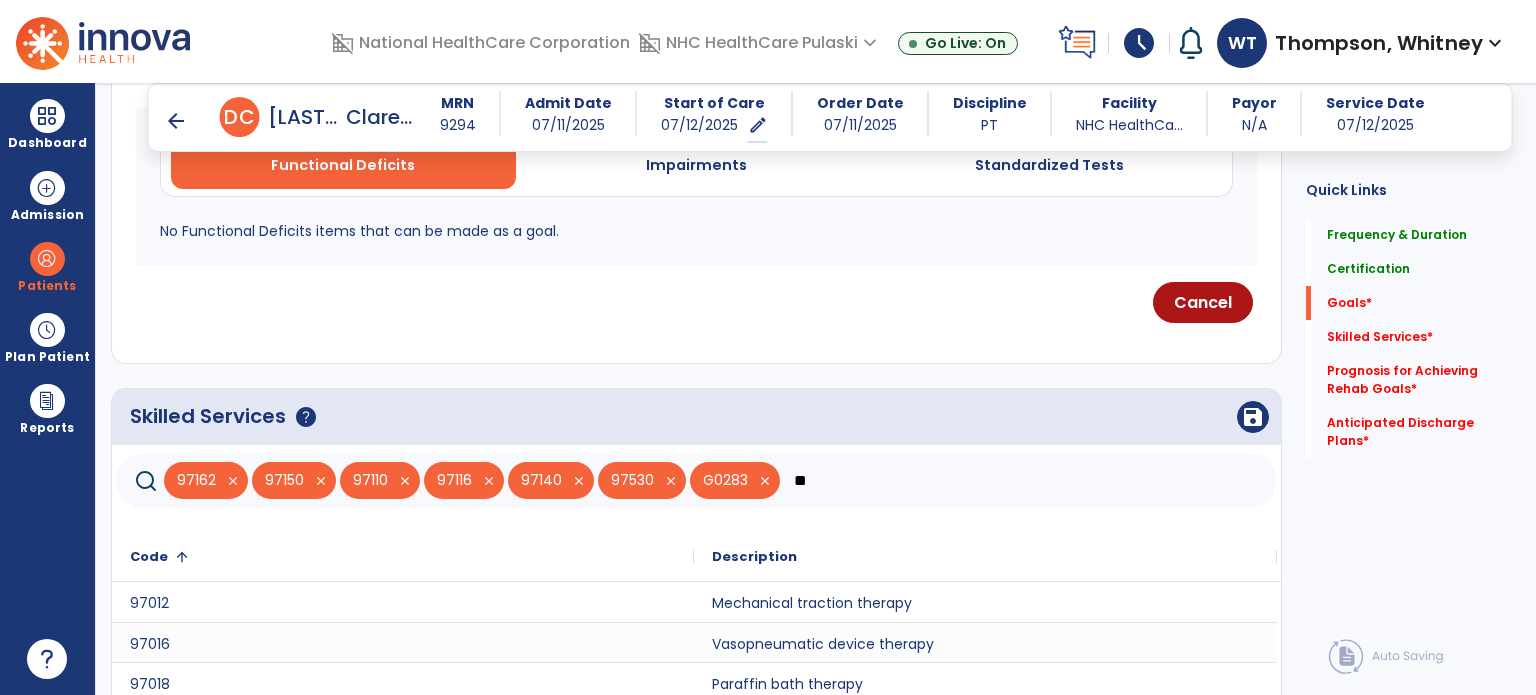 type on "*" 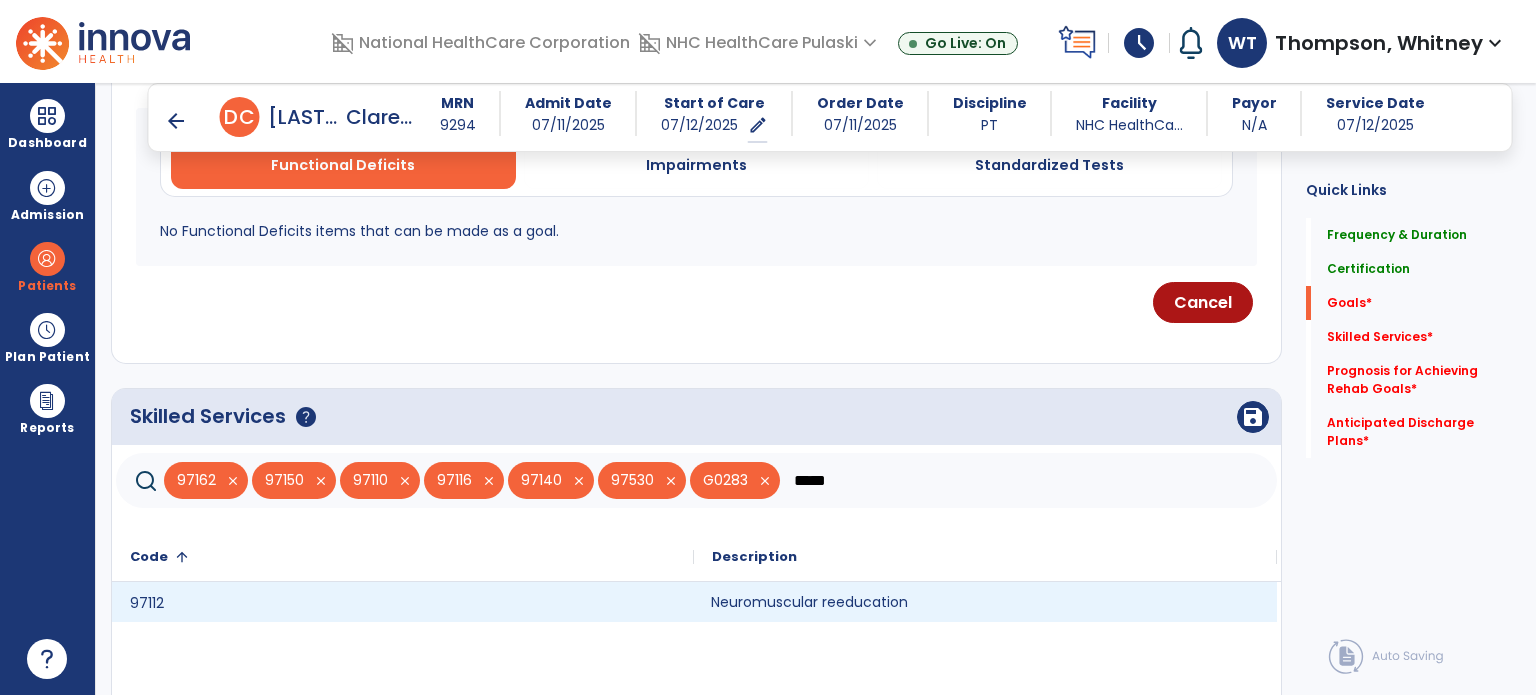 click on "Neuromuscular reeducation" 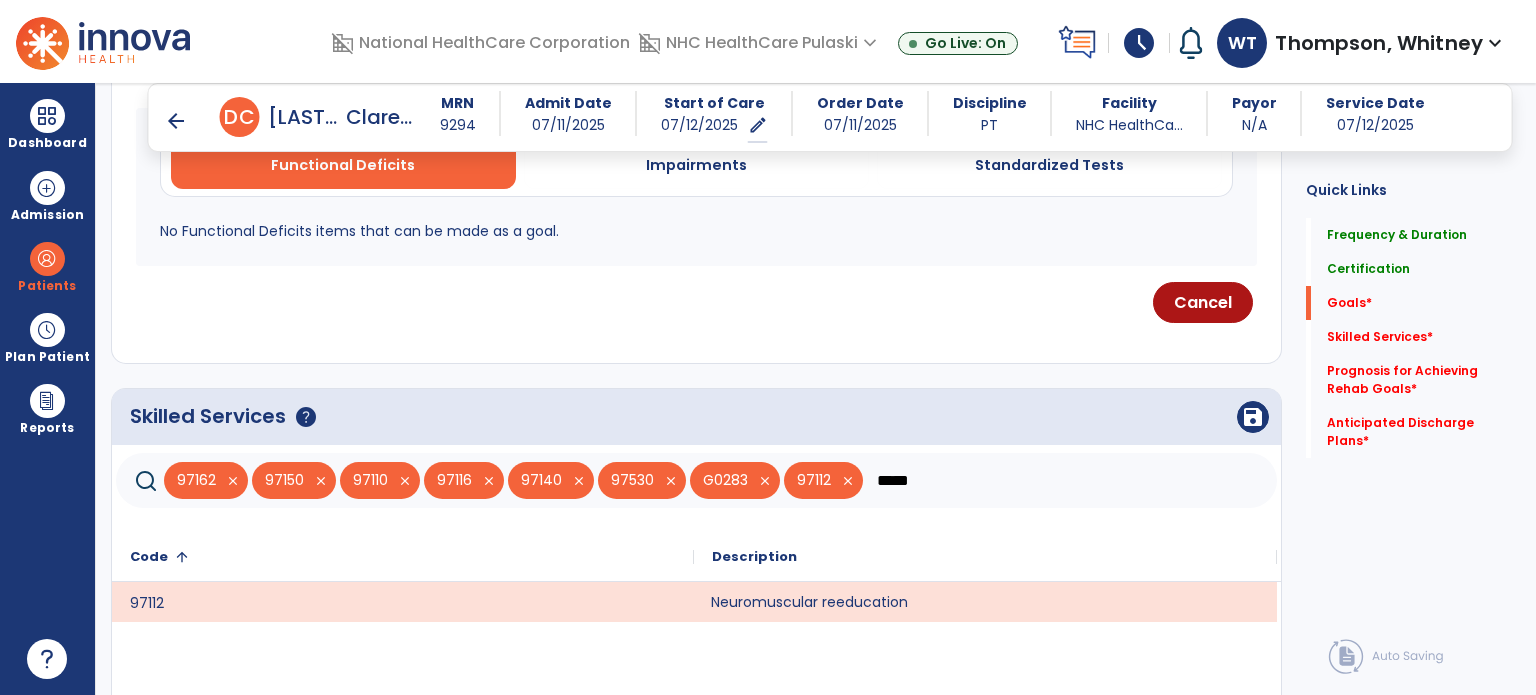 click on "*****" 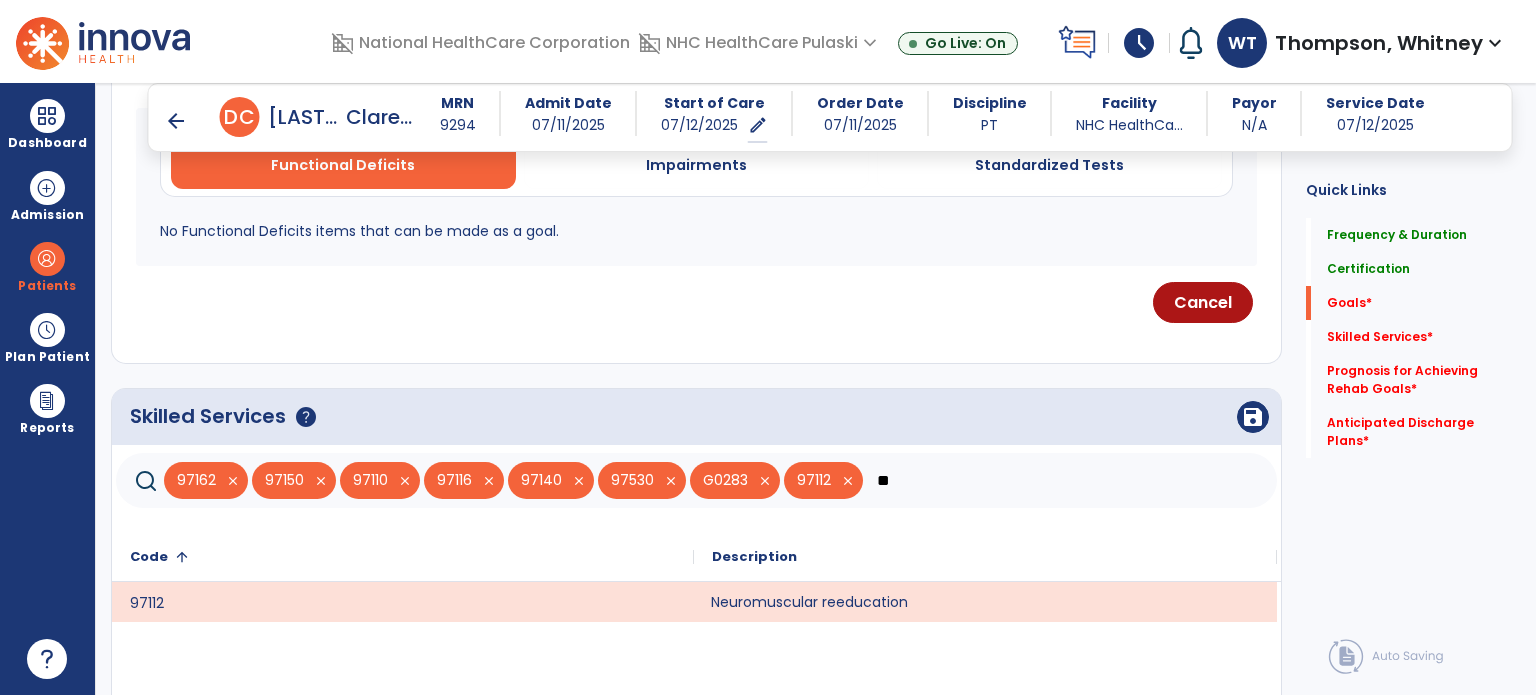 type on "*" 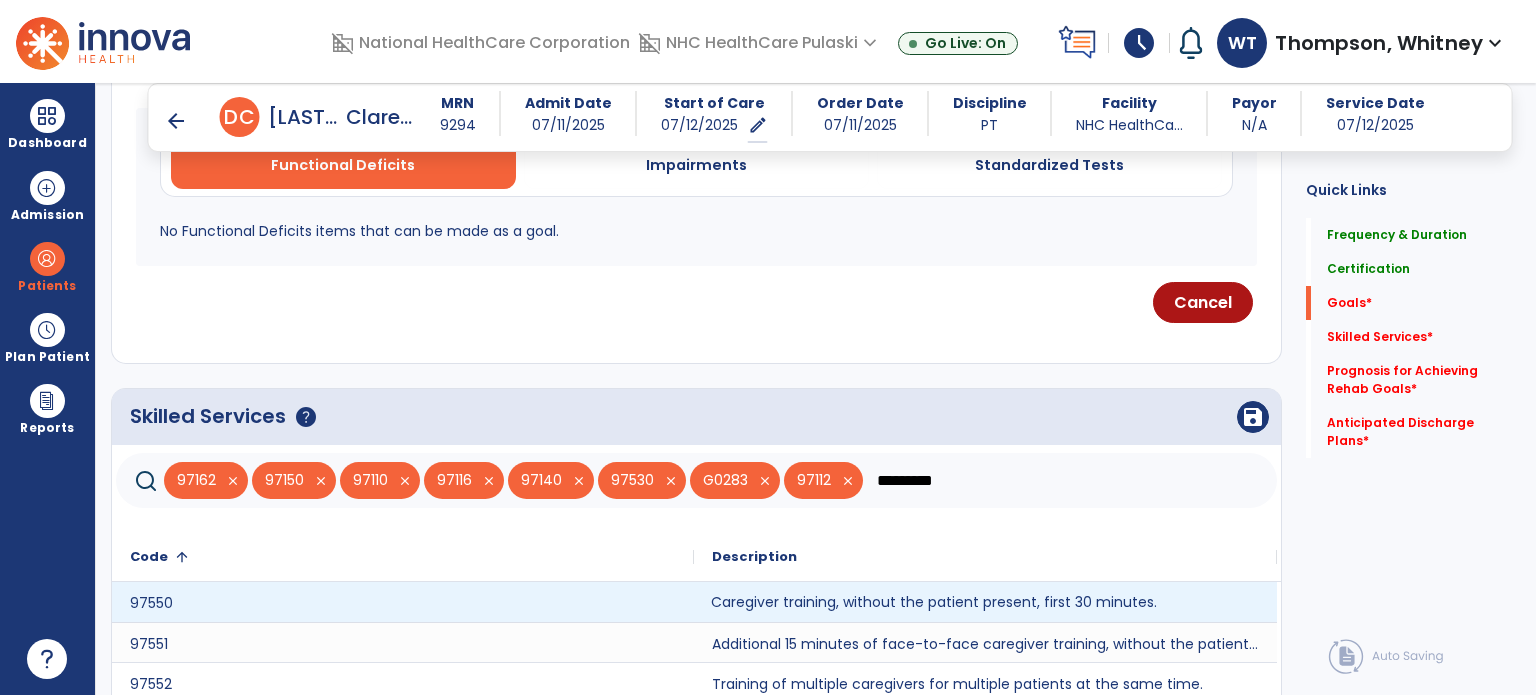 type on "*********" 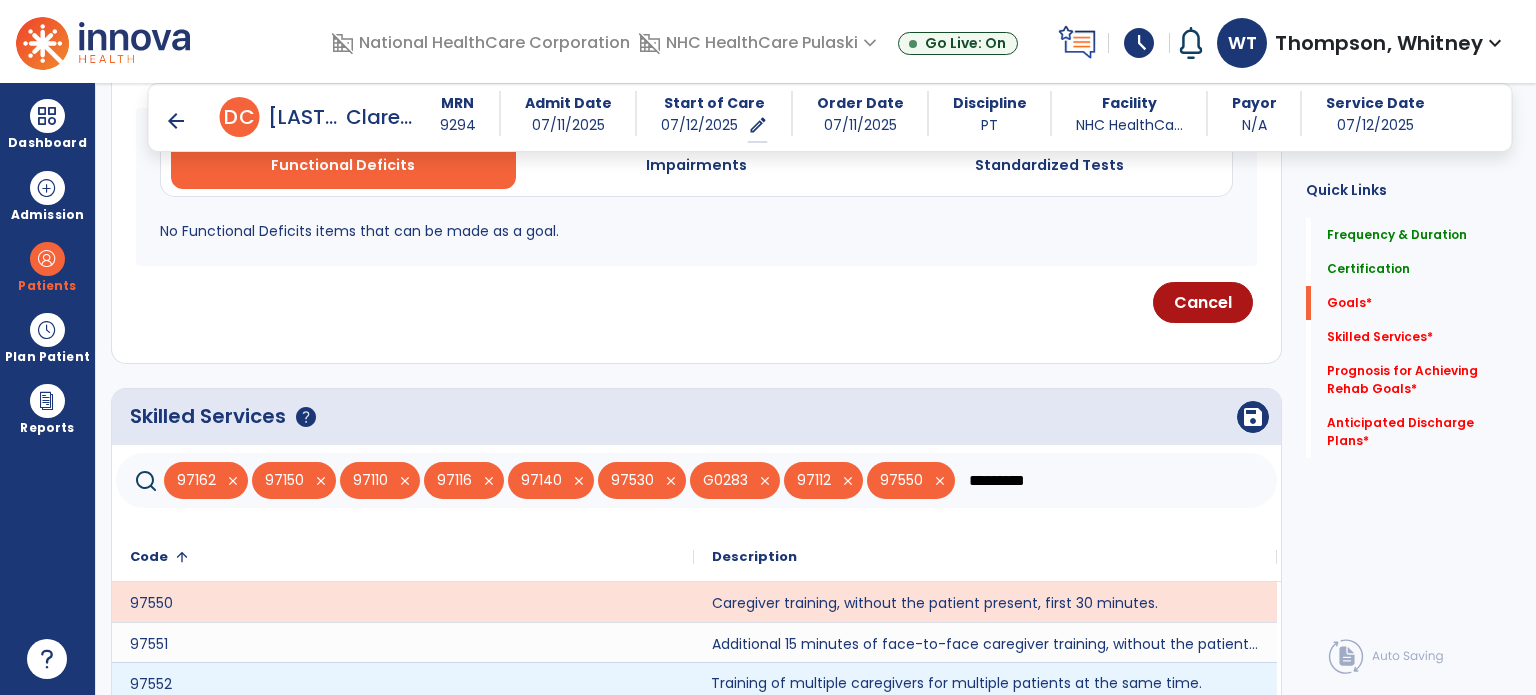 click on "Training of multiple caregivers for multiple patients at the same time." 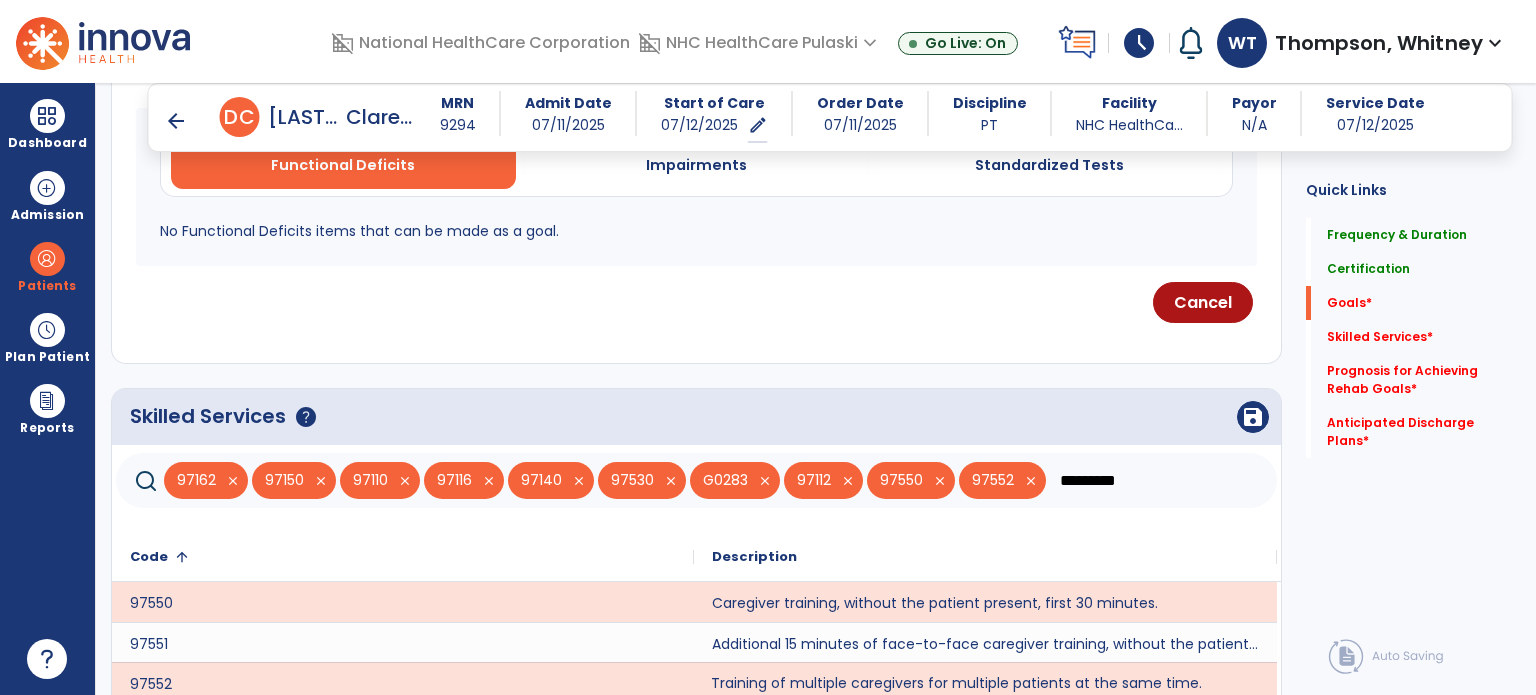 scroll, scrollTop: 639, scrollLeft: 0, axis: vertical 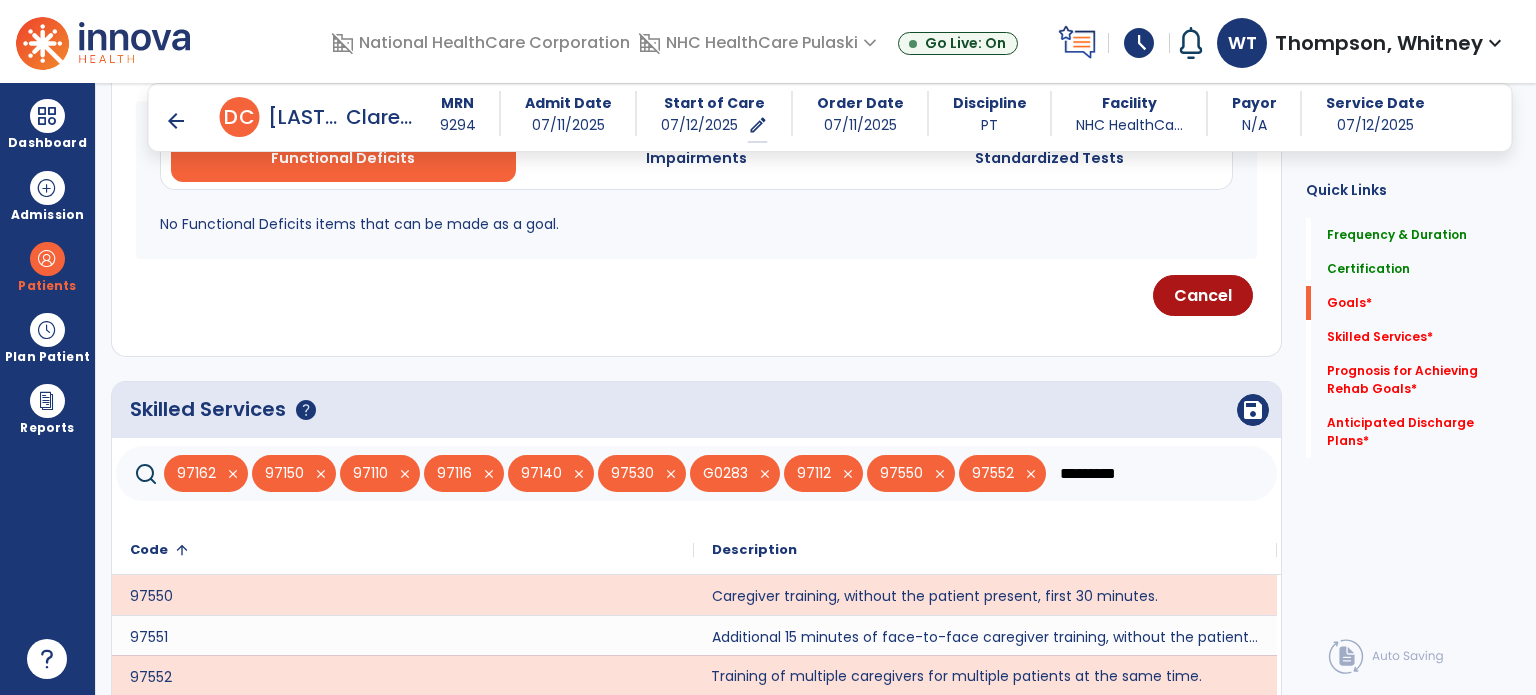 click on "Training of multiple caregivers for multiple patients at the same time." 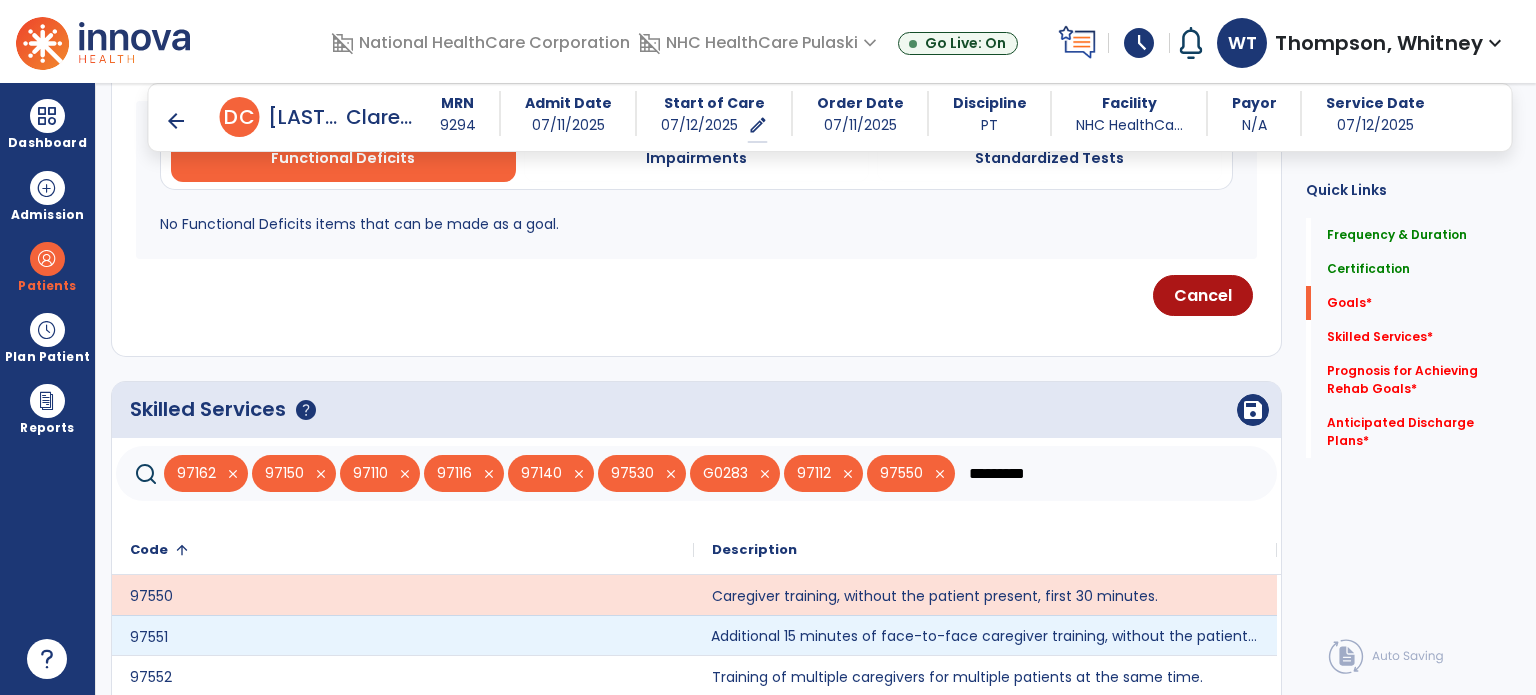 click on "Additional 15 minutes of face-to-face caregiver training, without the patient present, after 97550 is billed." 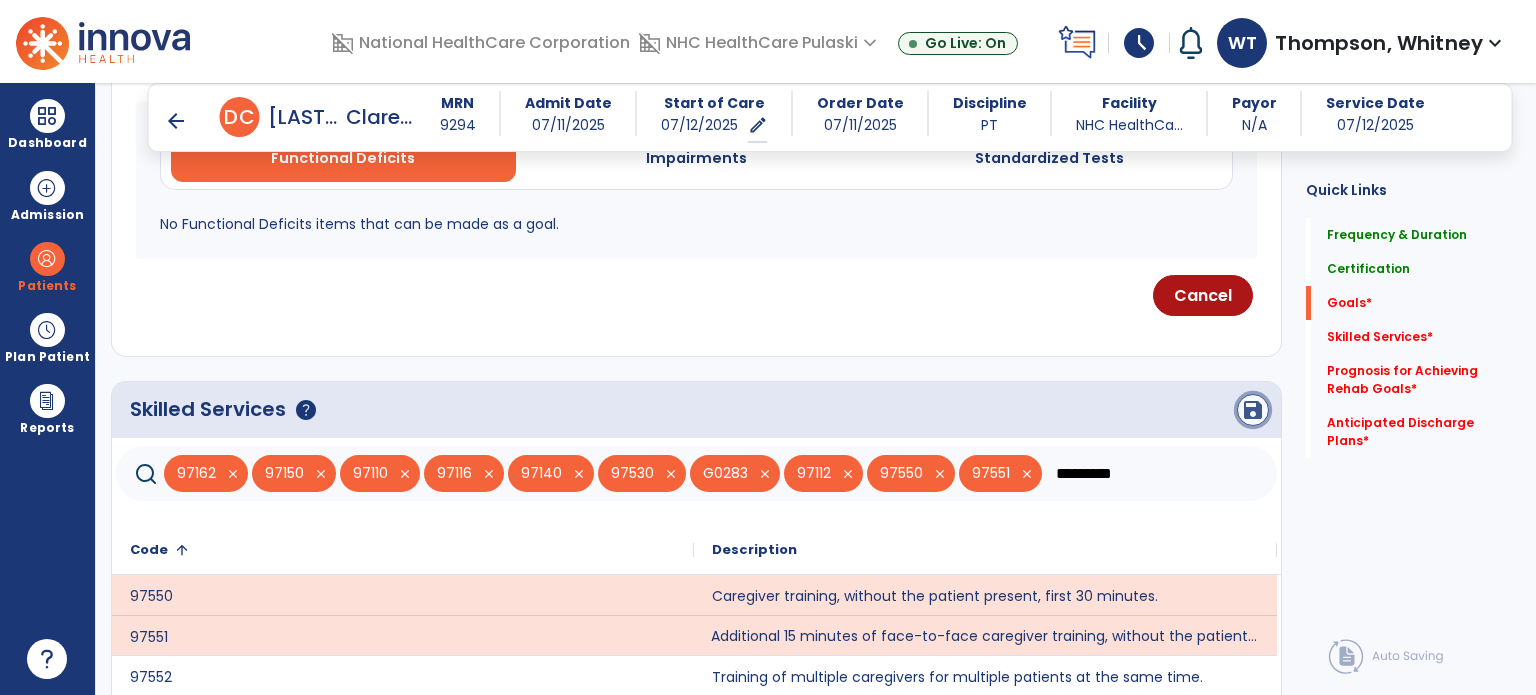 click on "save" 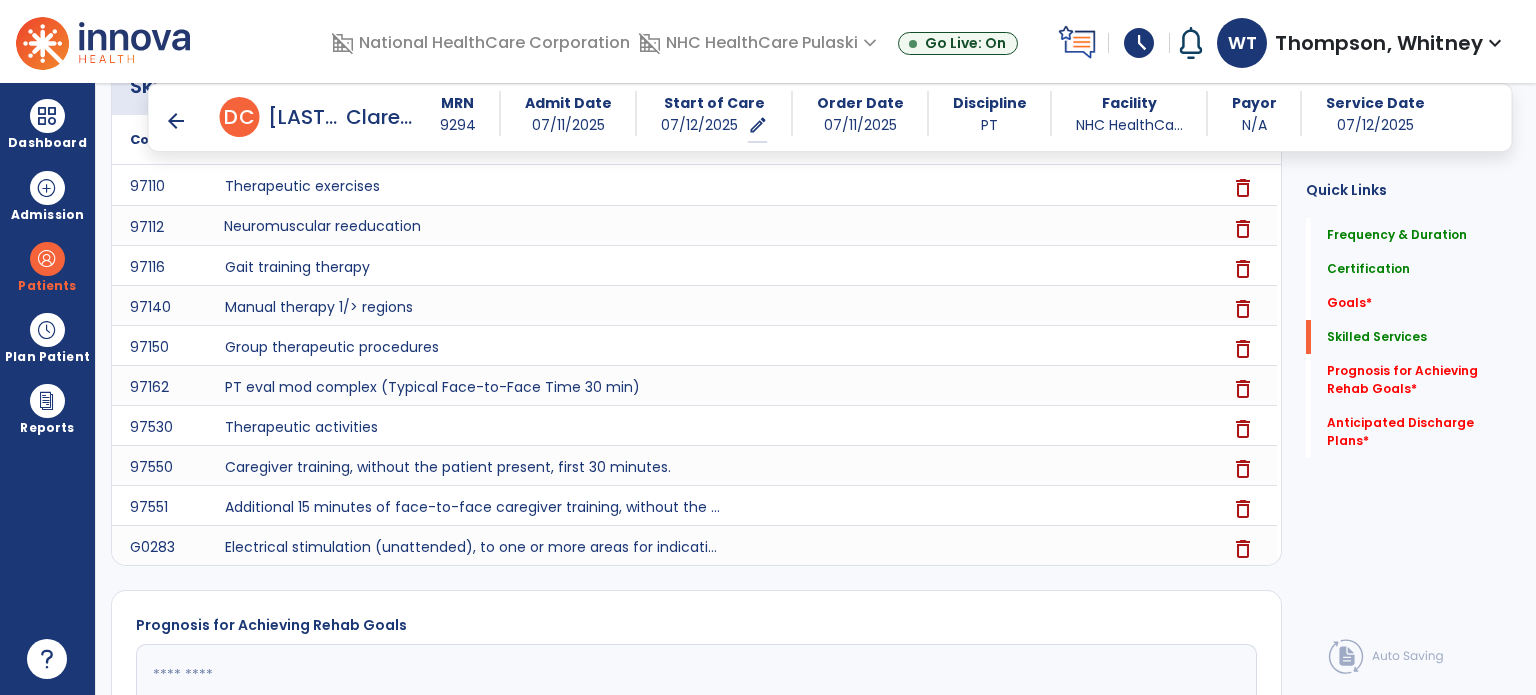 scroll, scrollTop: 1220, scrollLeft: 0, axis: vertical 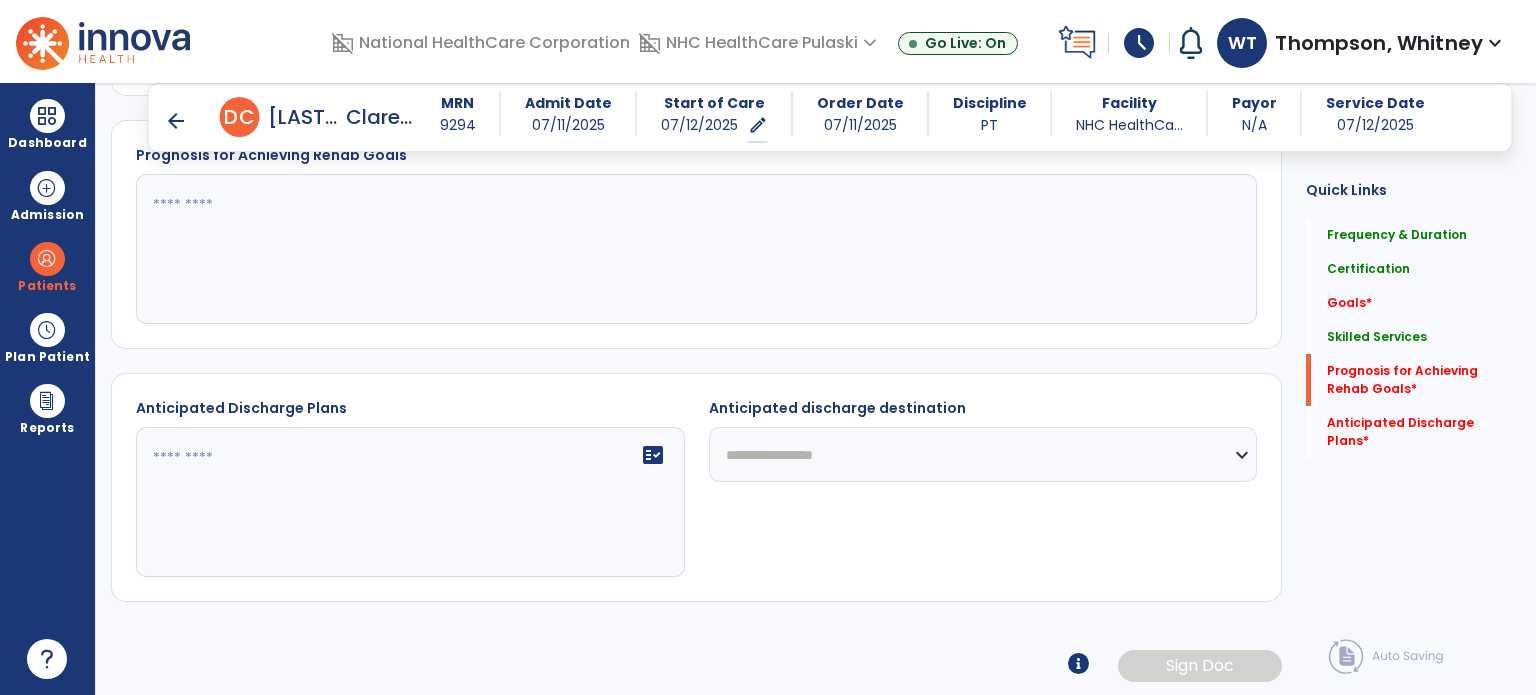 click 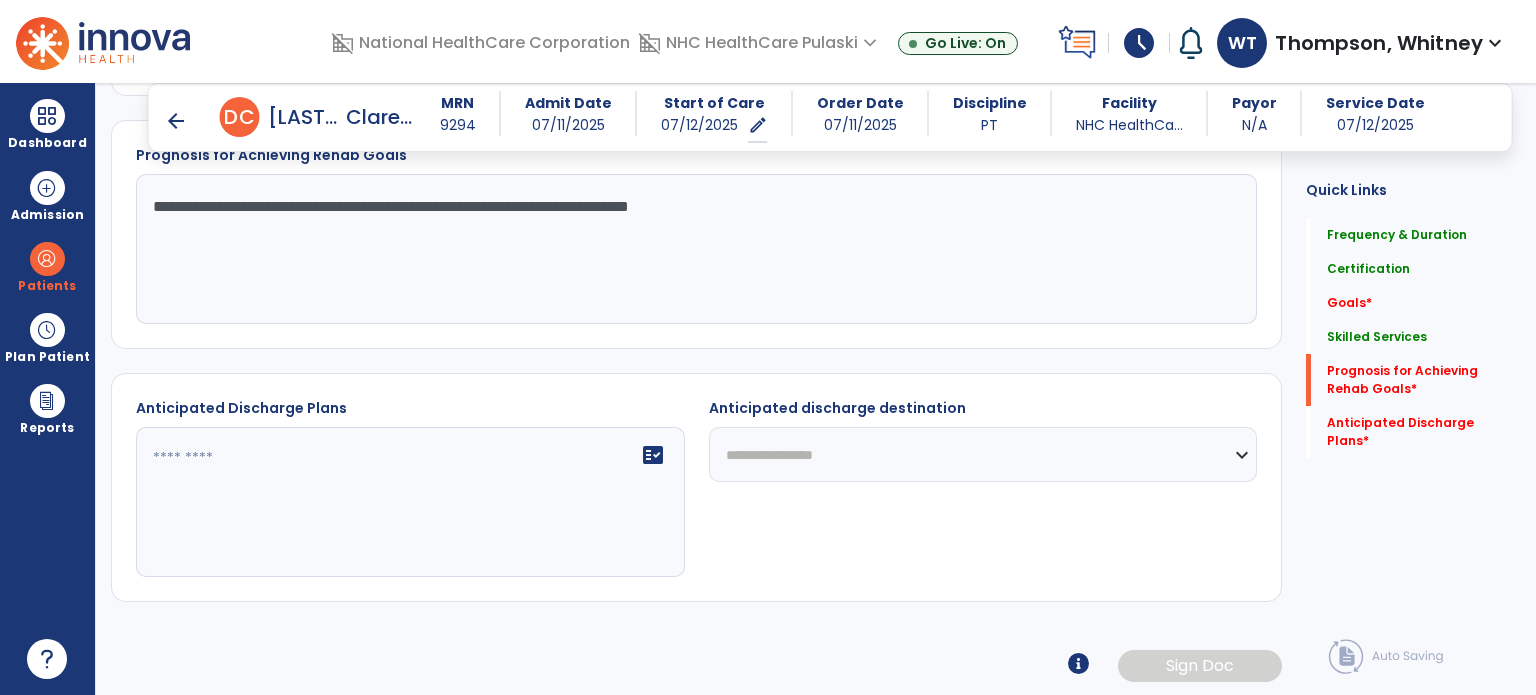 type on "**********" 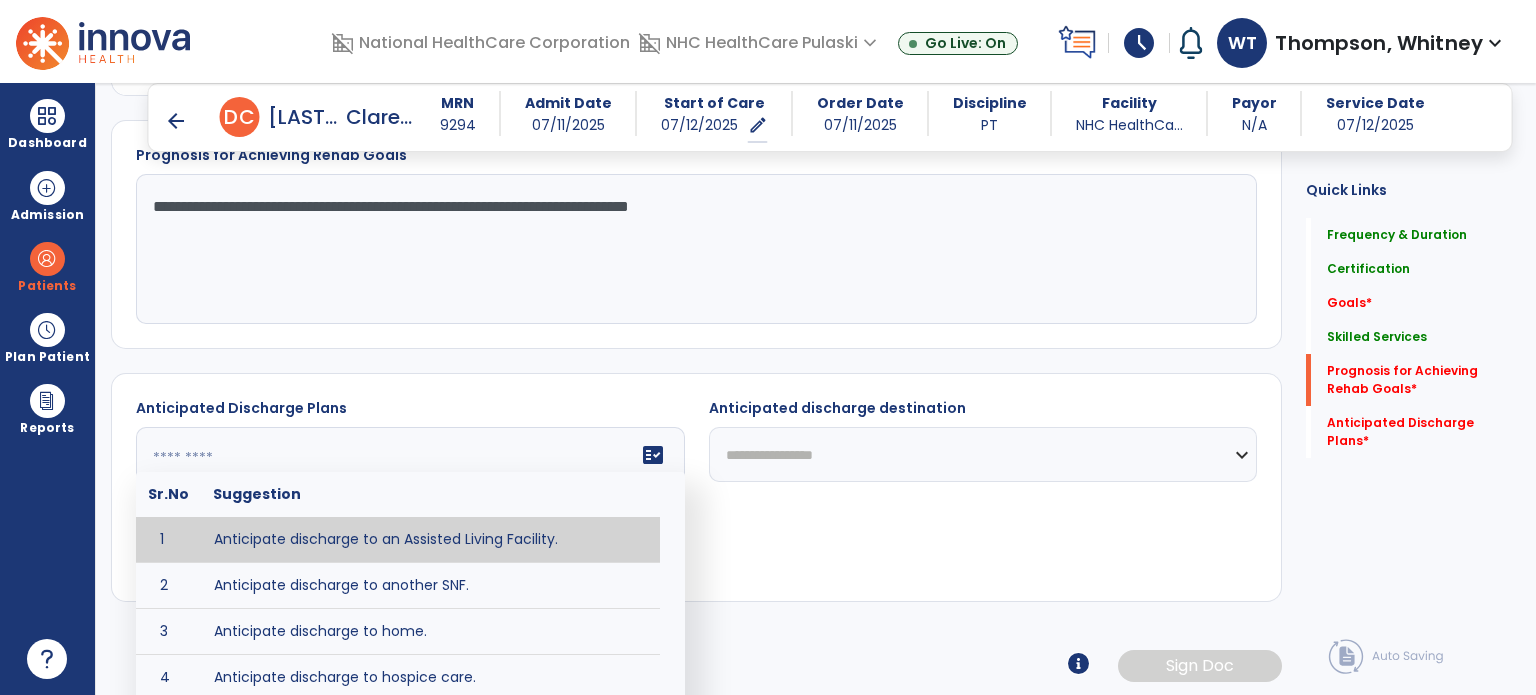 click 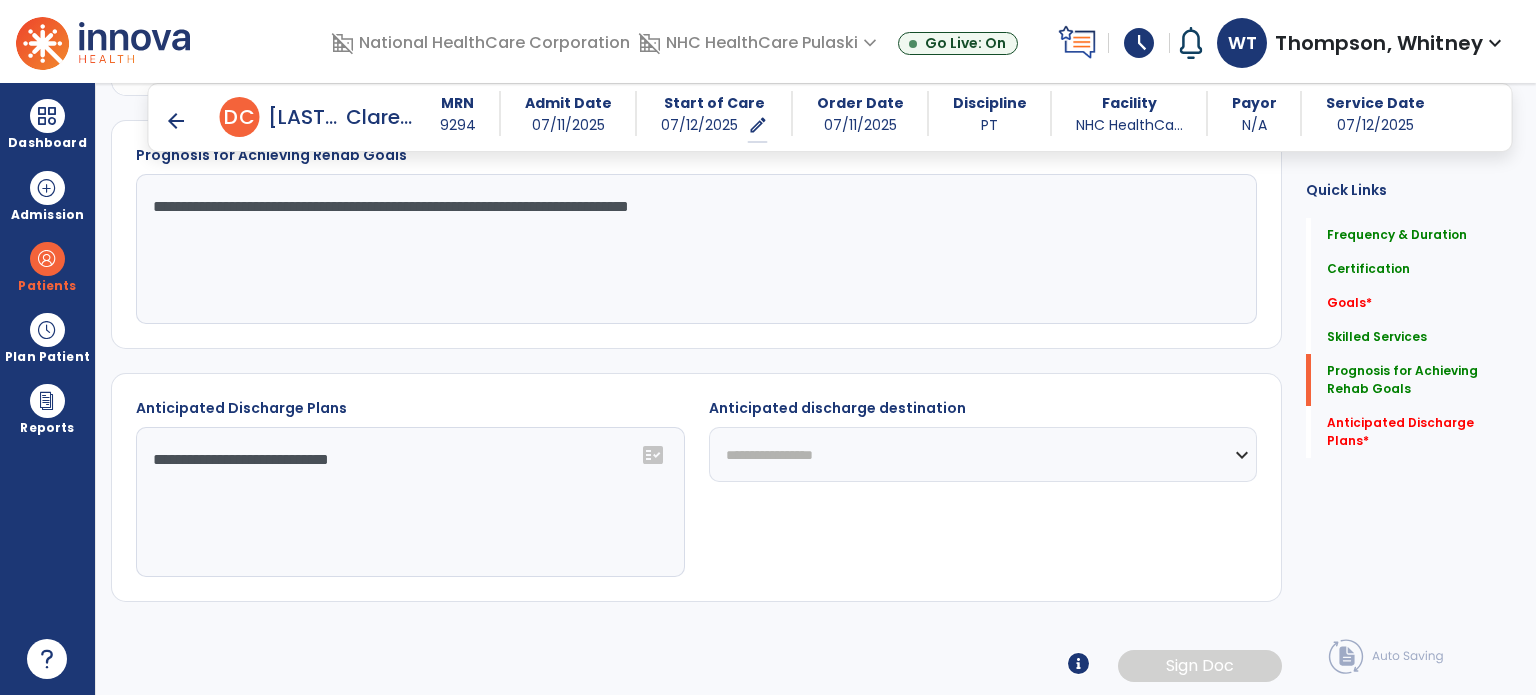 click on "**********" 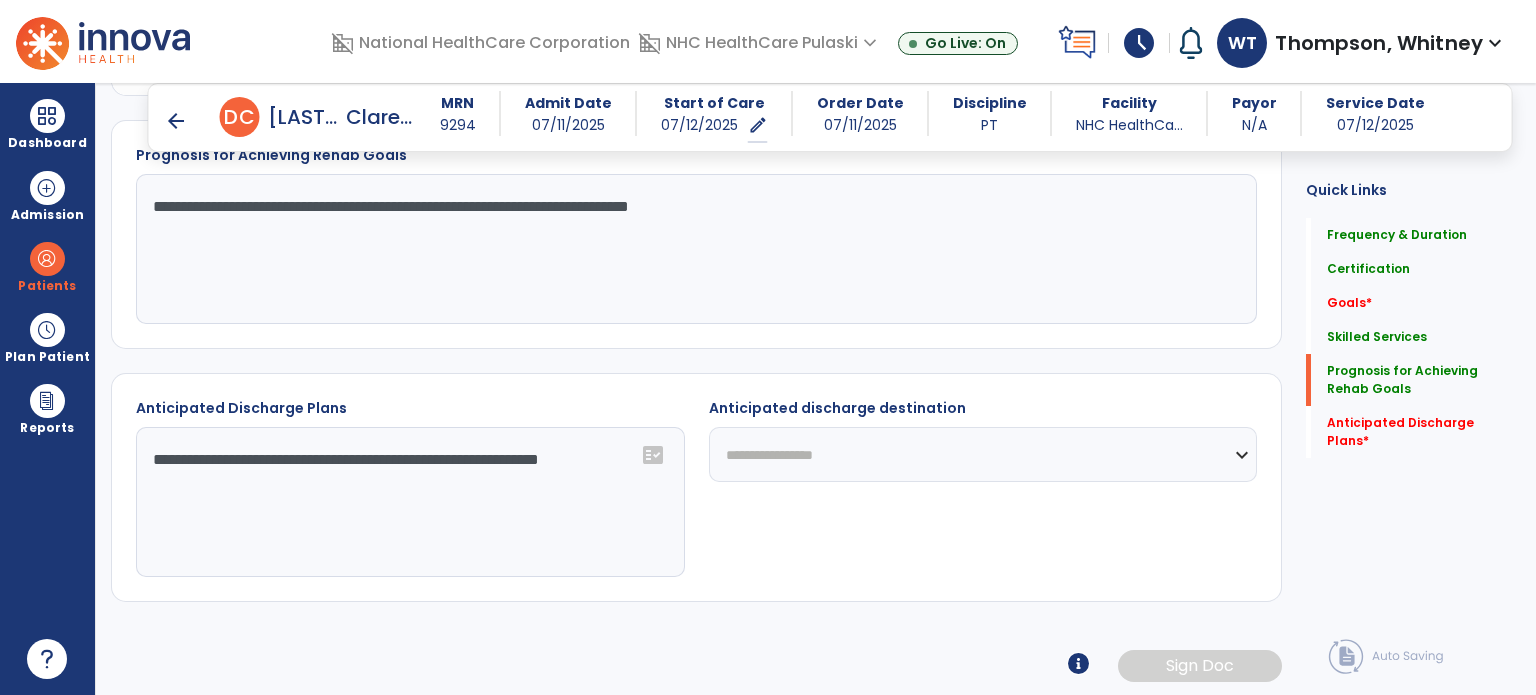 type on "**********" 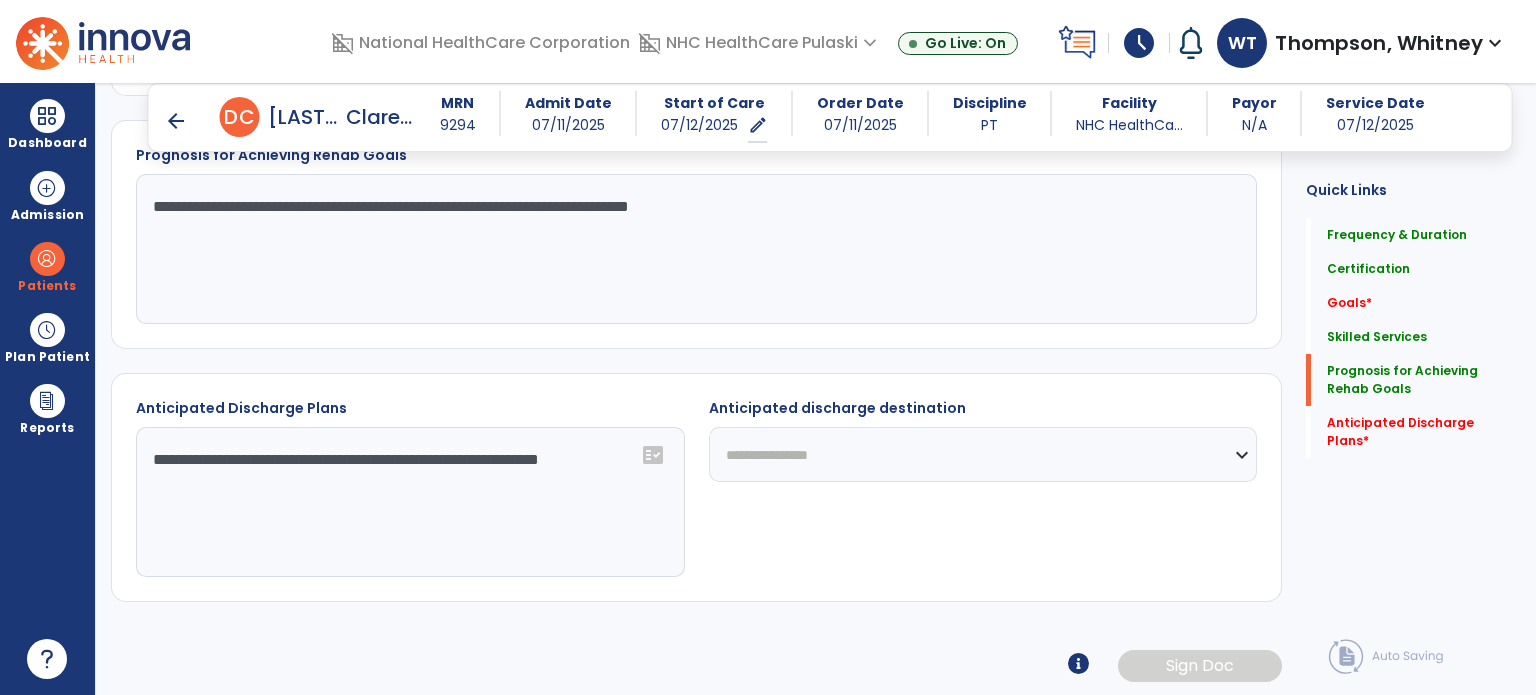 click on "**********" 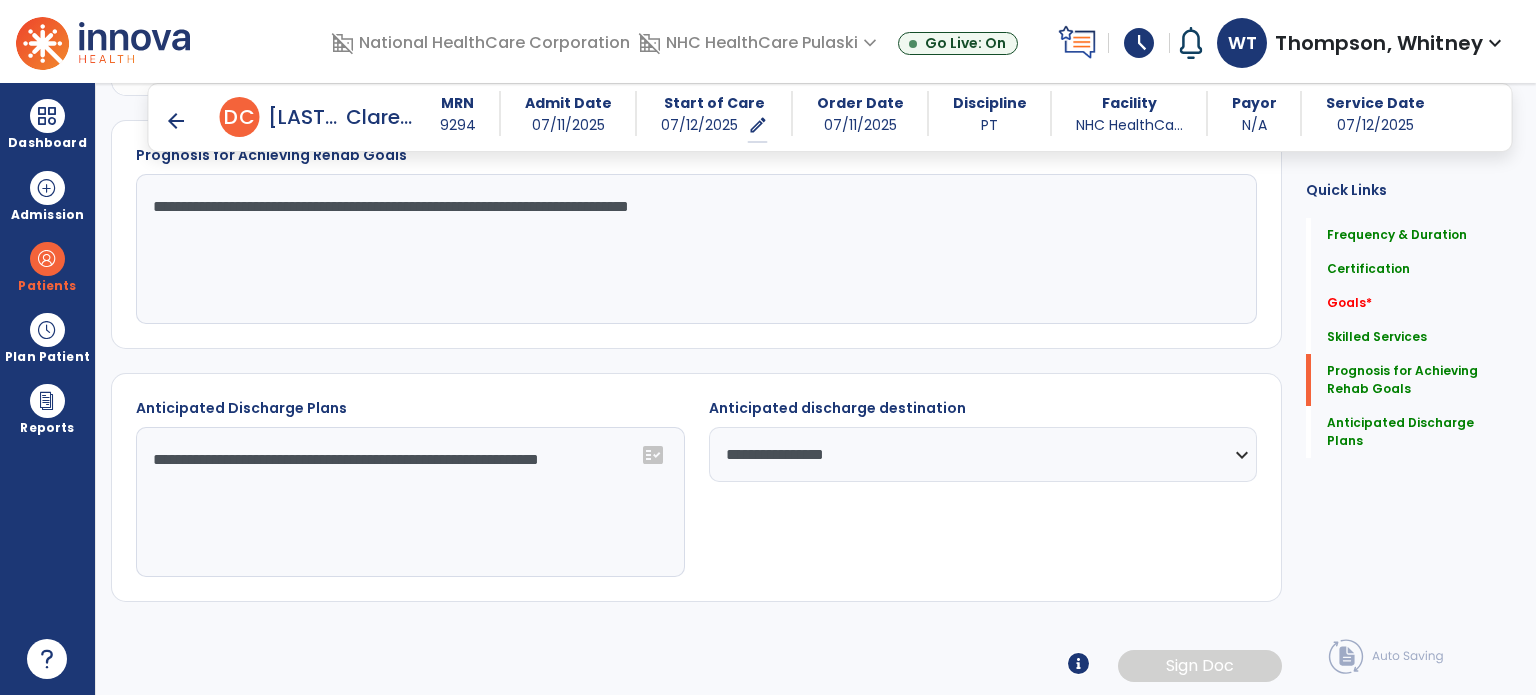 click on "**********" 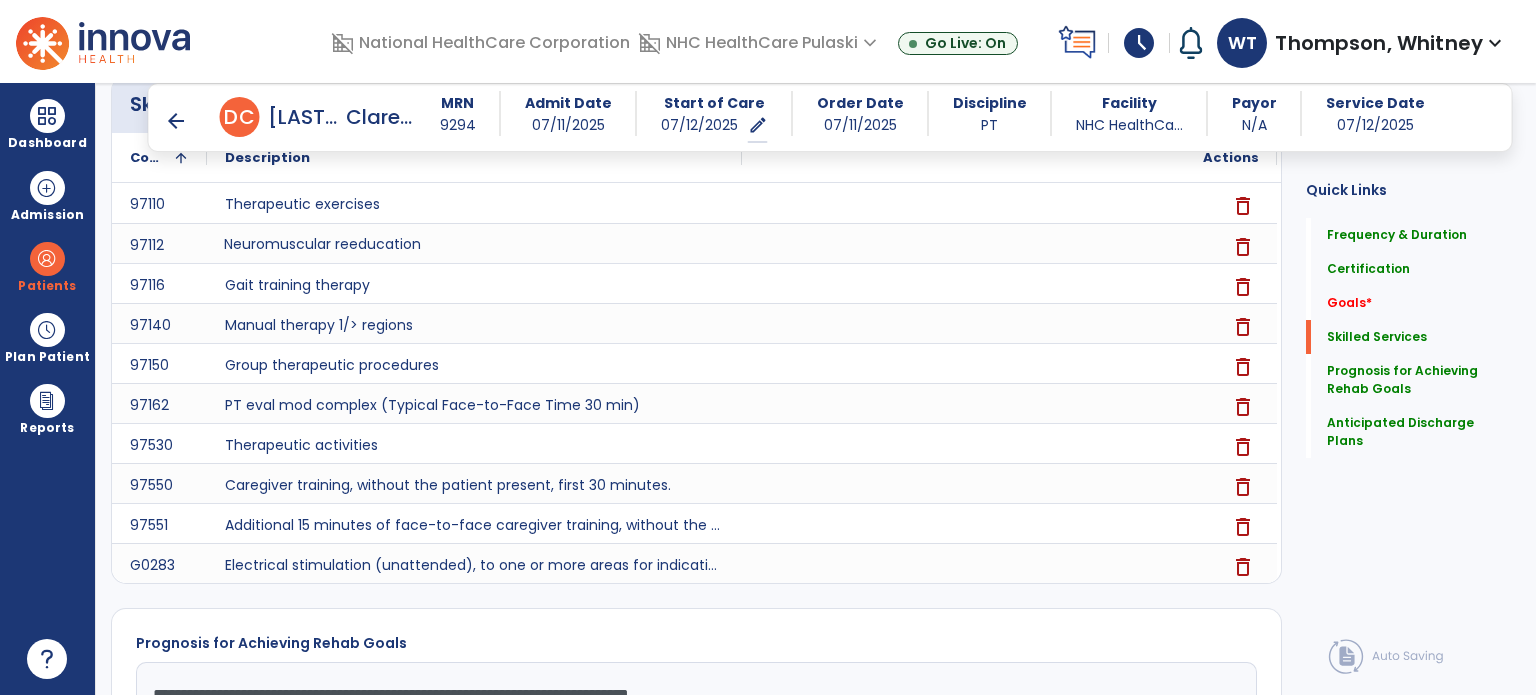 scroll, scrollTop: 0, scrollLeft: 0, axis: both 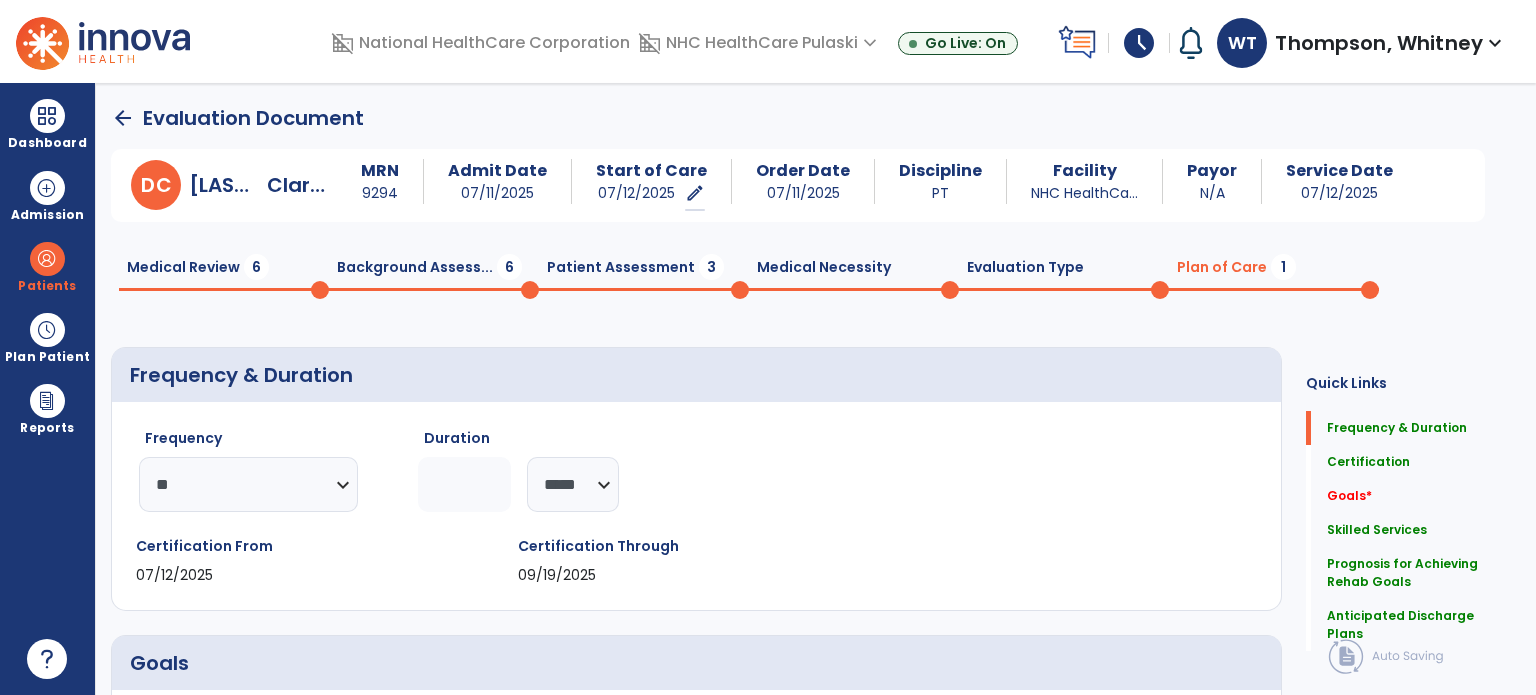 click on "Patient Assessment  3" 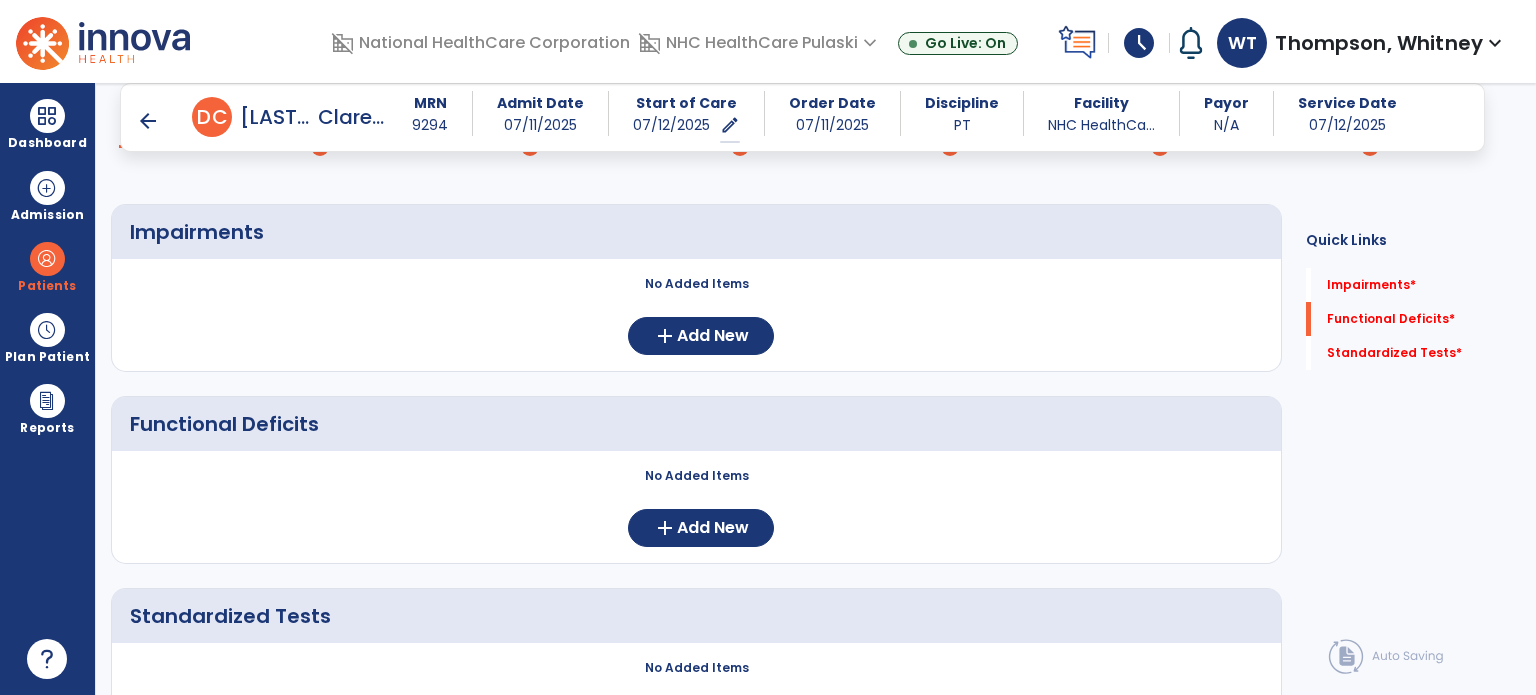 scroll, scrollTop: 136, scrollLeft: 0, axis: vertical 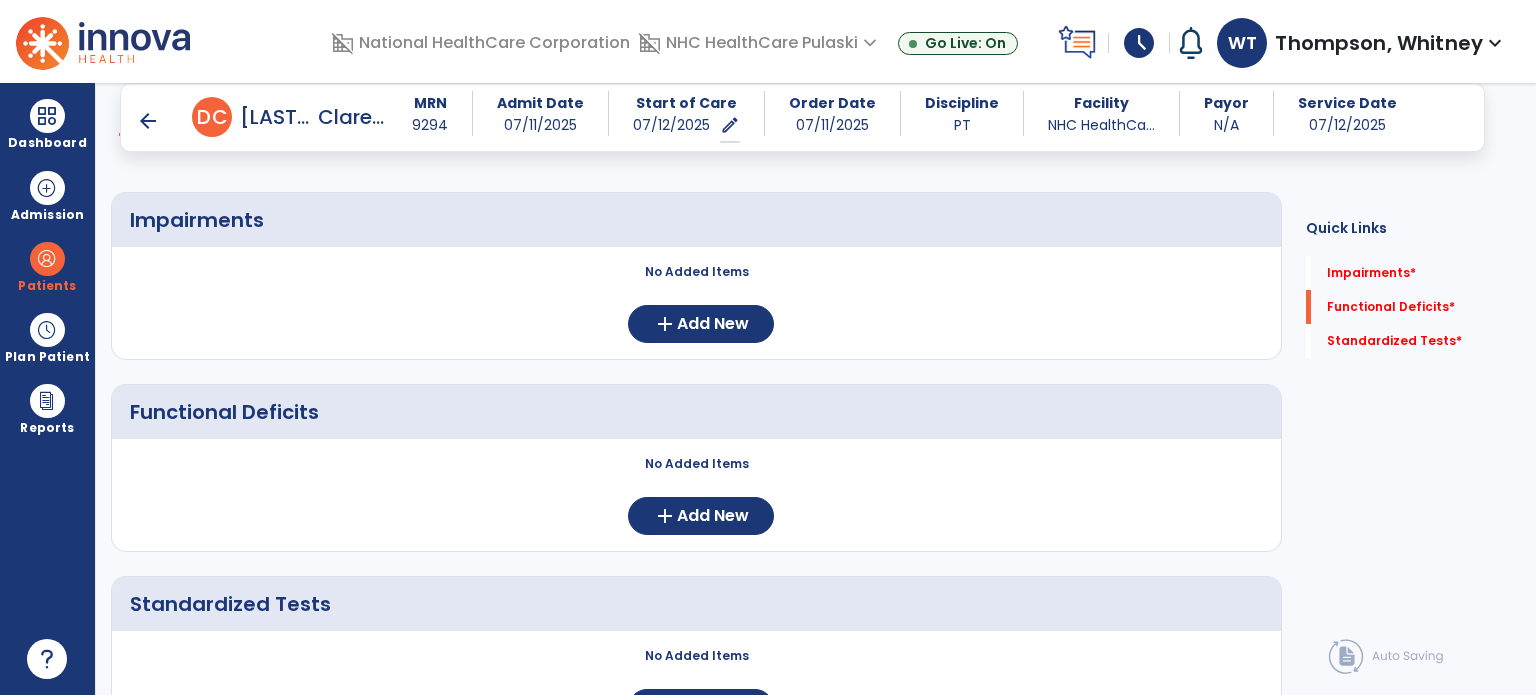 click on "schedule" at bounding box center (1139, 43) 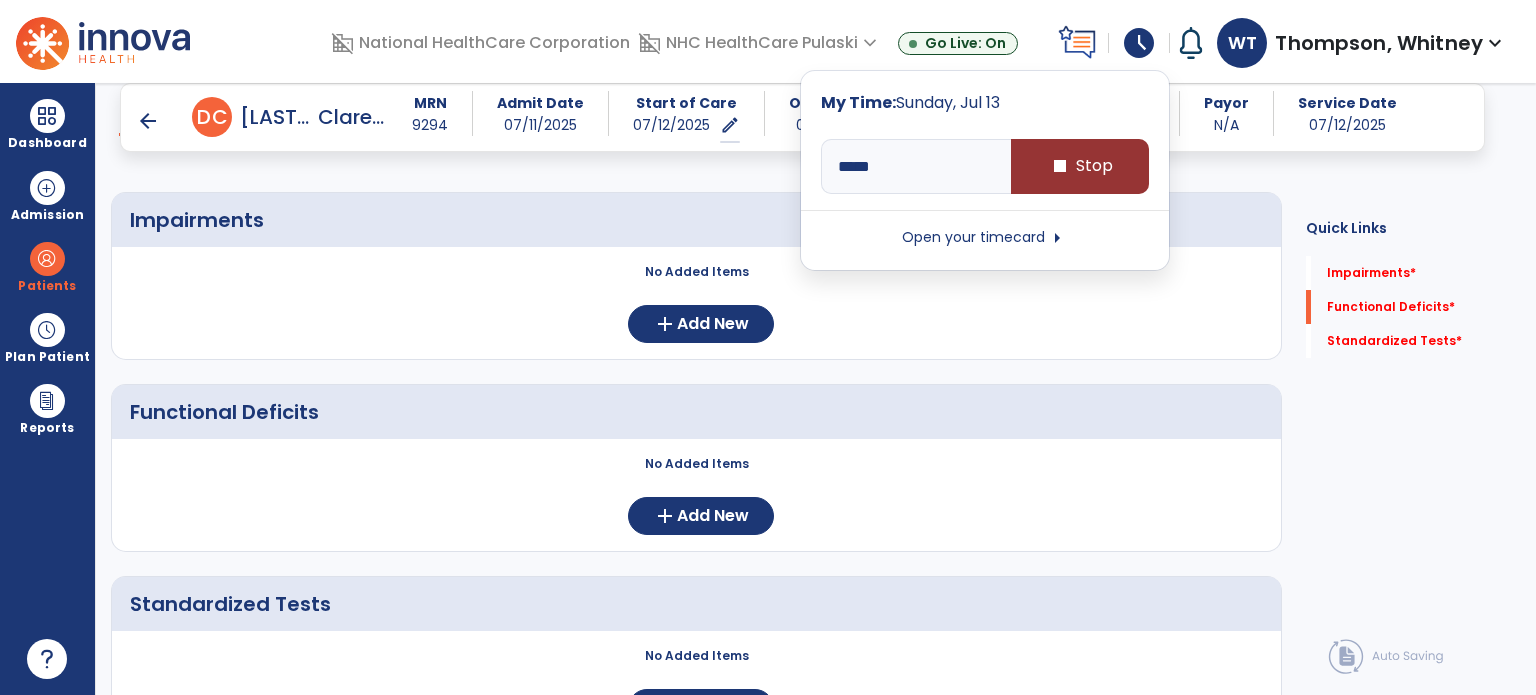 click on "stop  Stop" at bounding box center (1080, 166) 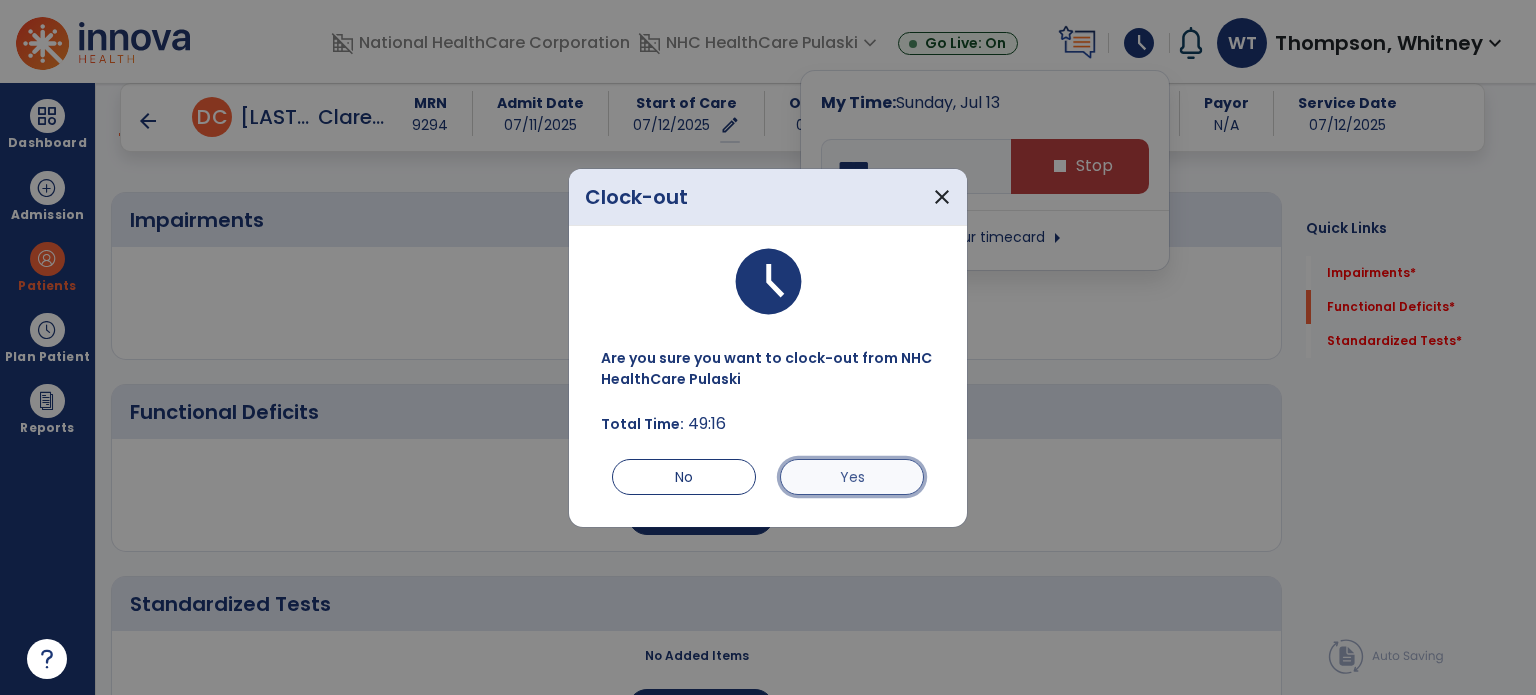 click on "Yes" at bounding box center (852, 477) 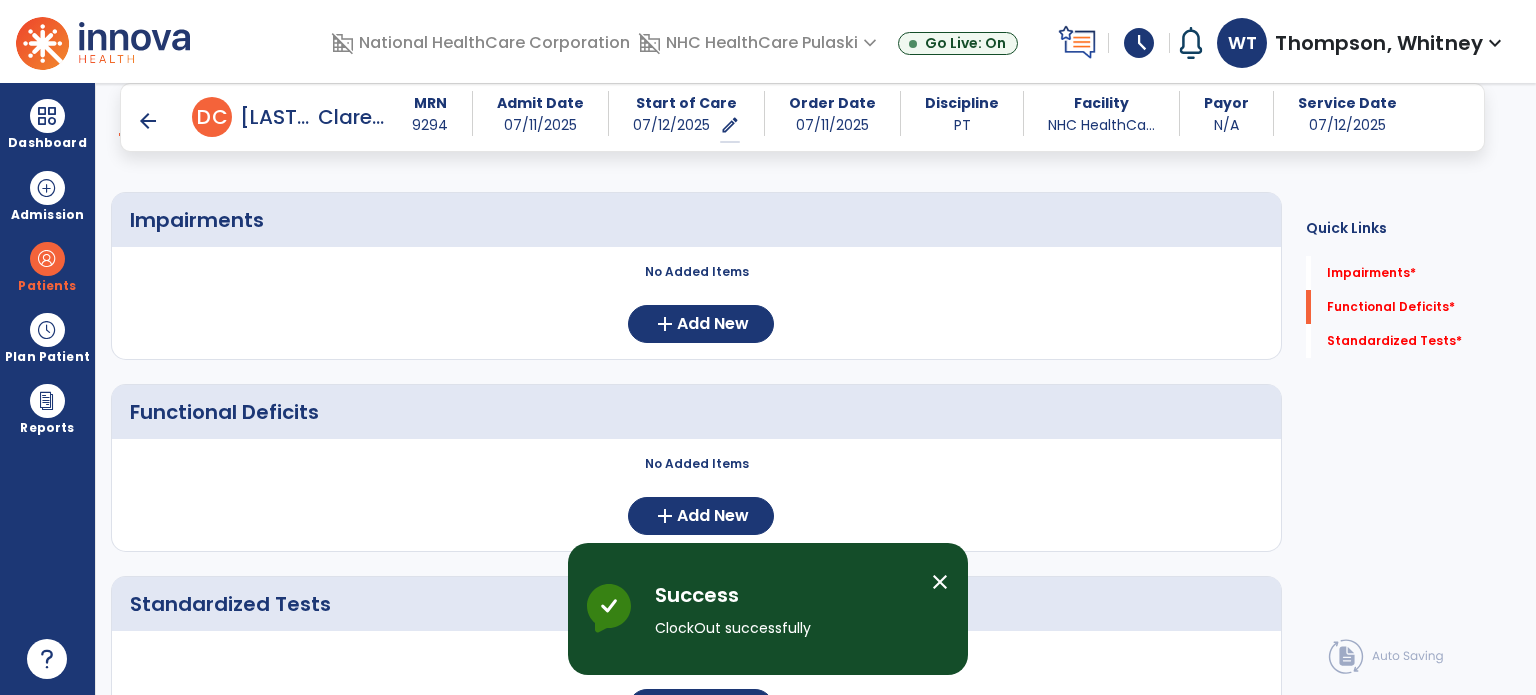 type on "****" 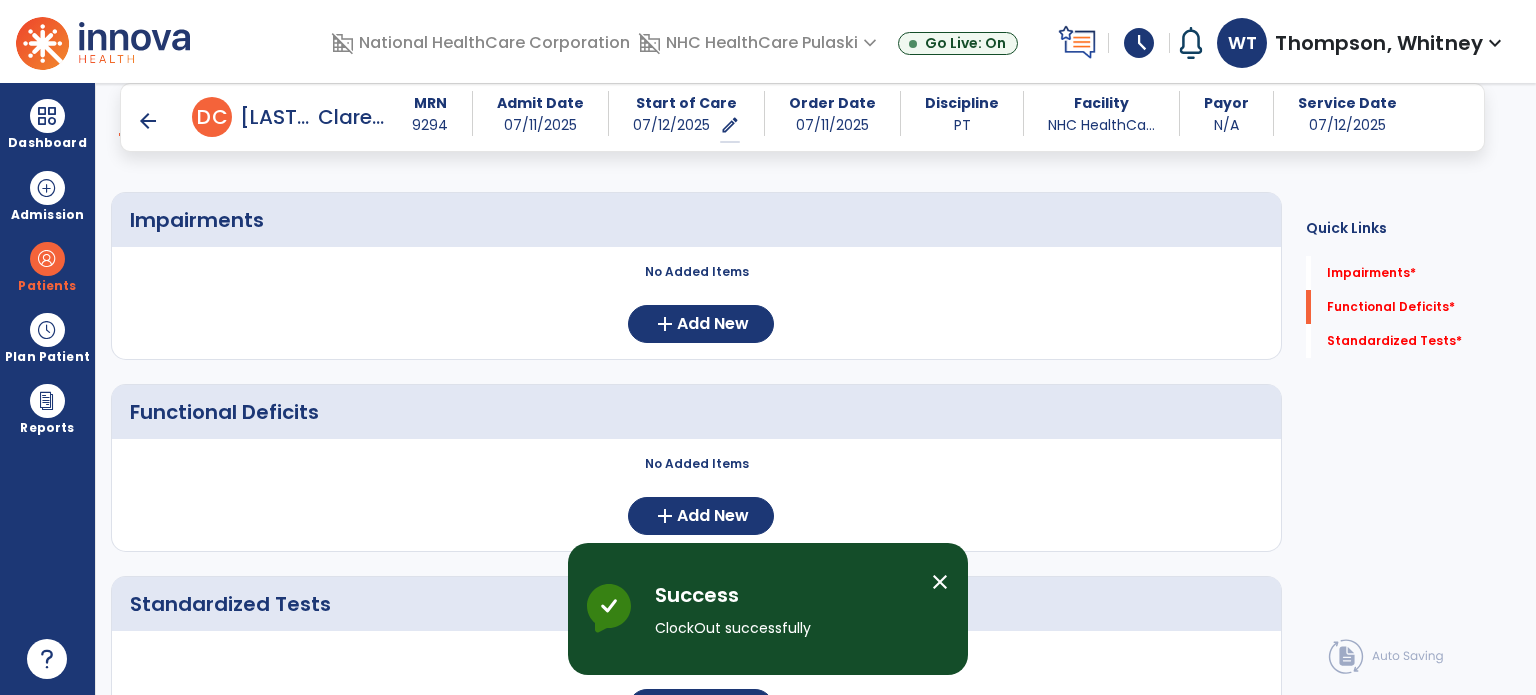 click on "schedule" at bounding box center [1139, 43] 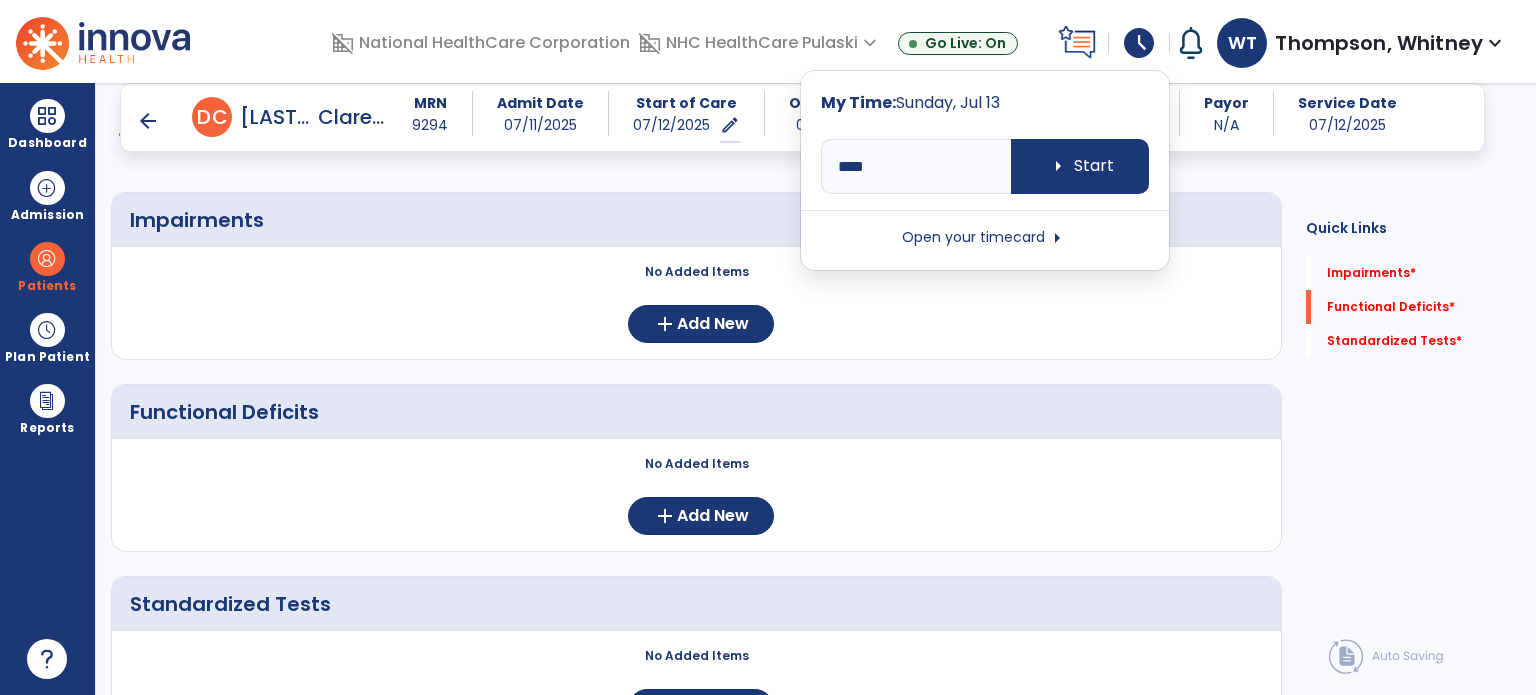 click on "Open your timecard  arrow_right" at bounding box center (985, 238) 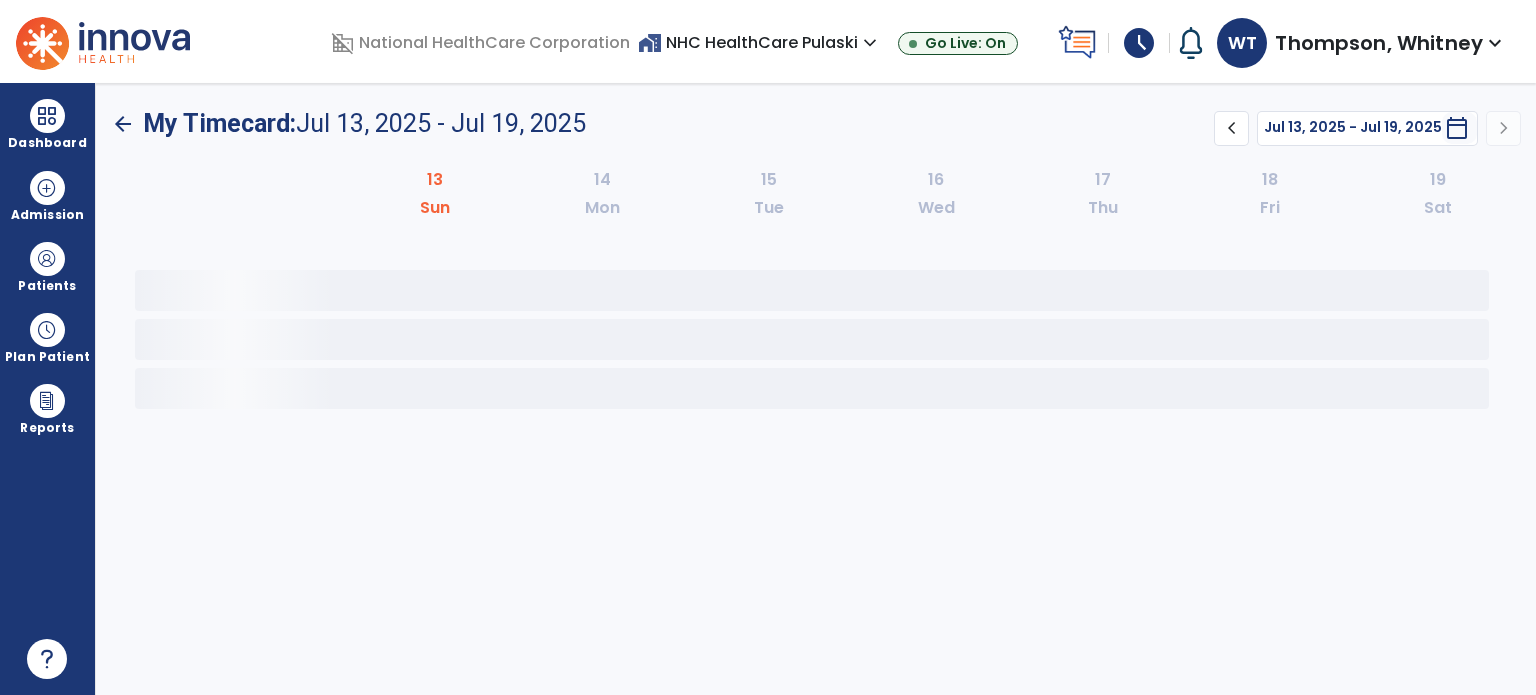 scroll, scrollTop: 0, scrollLeft: 0, axis: both 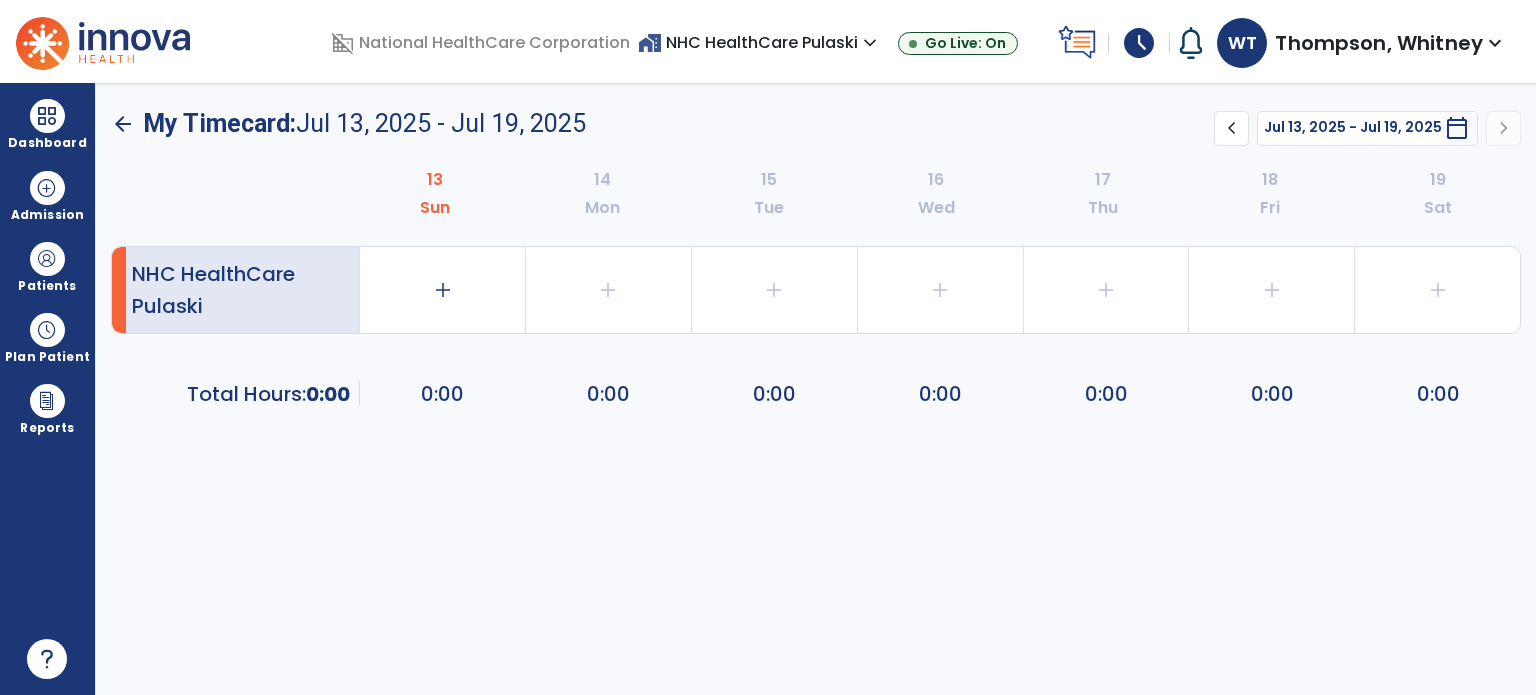 click on "chevron_left" 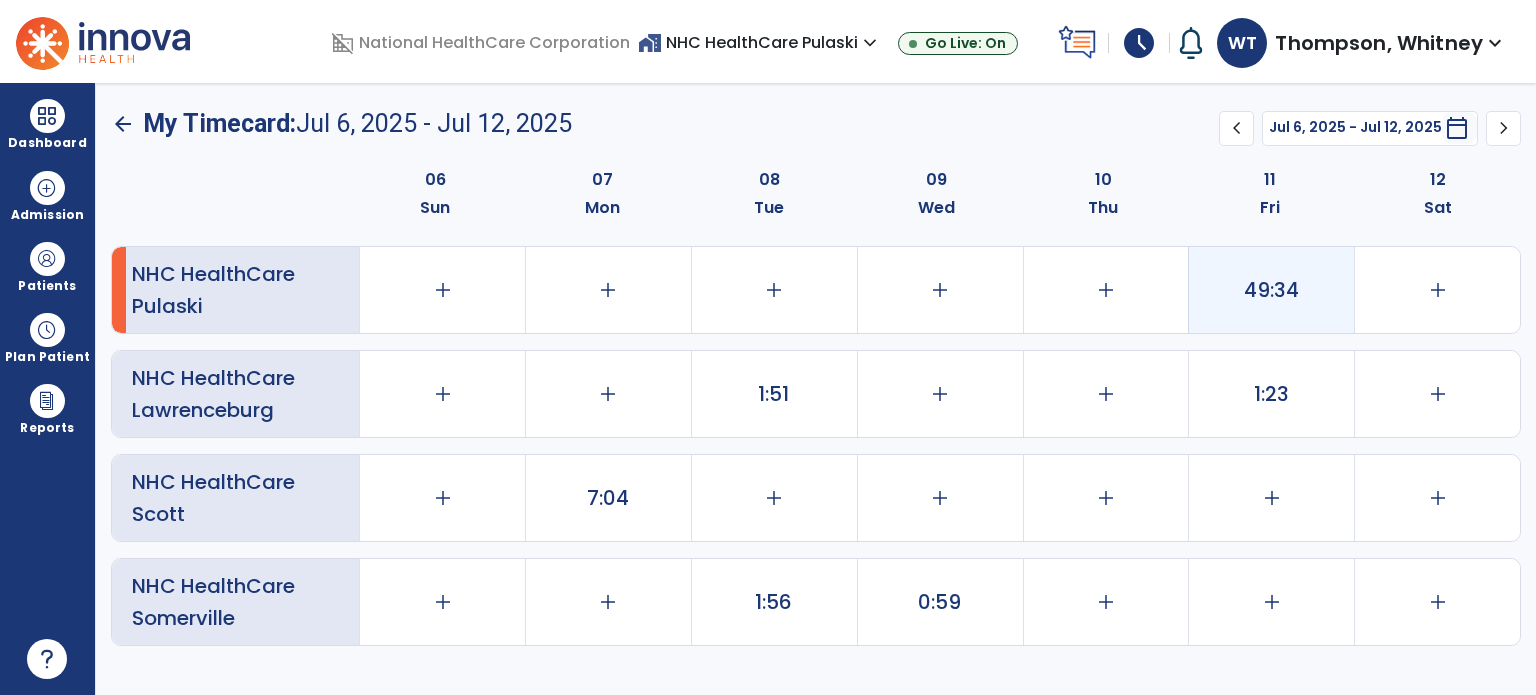 click on "49:34" 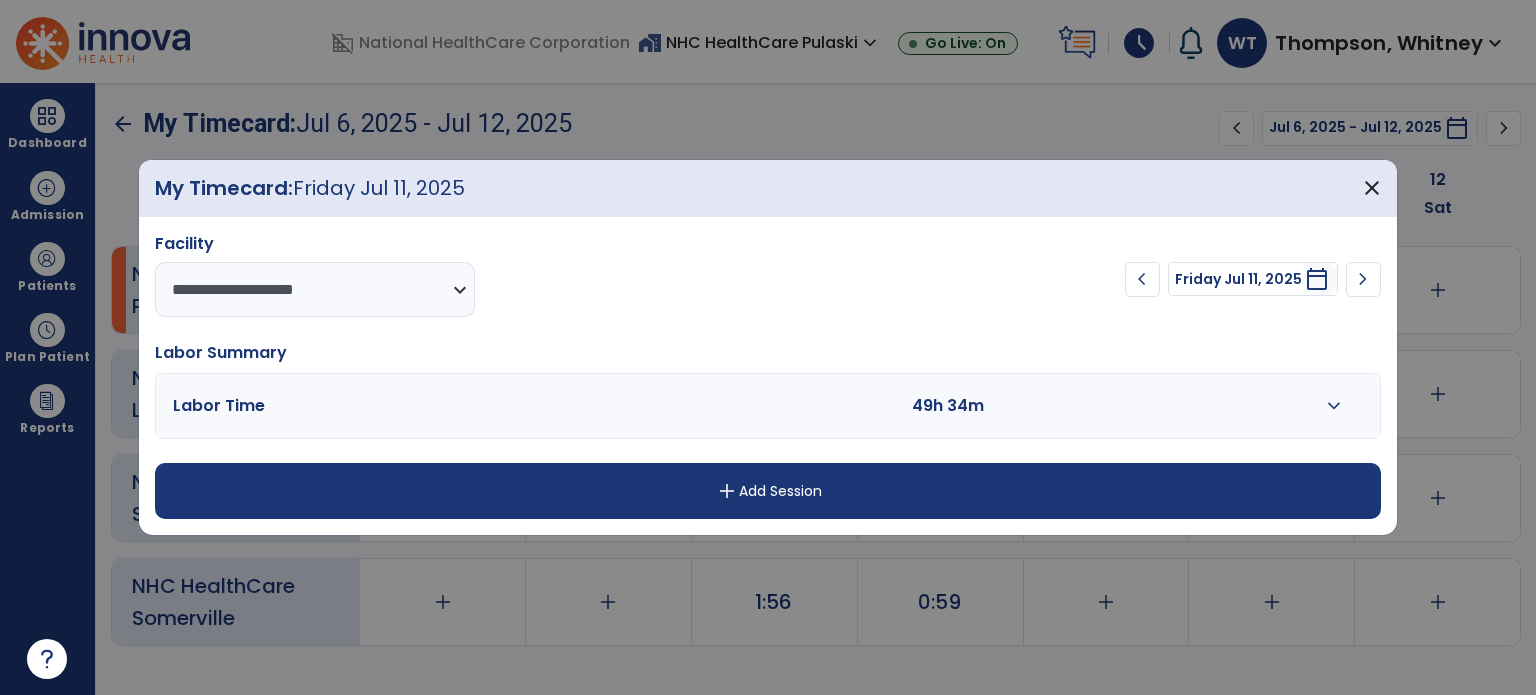 click at bounding box center [1155, 406] 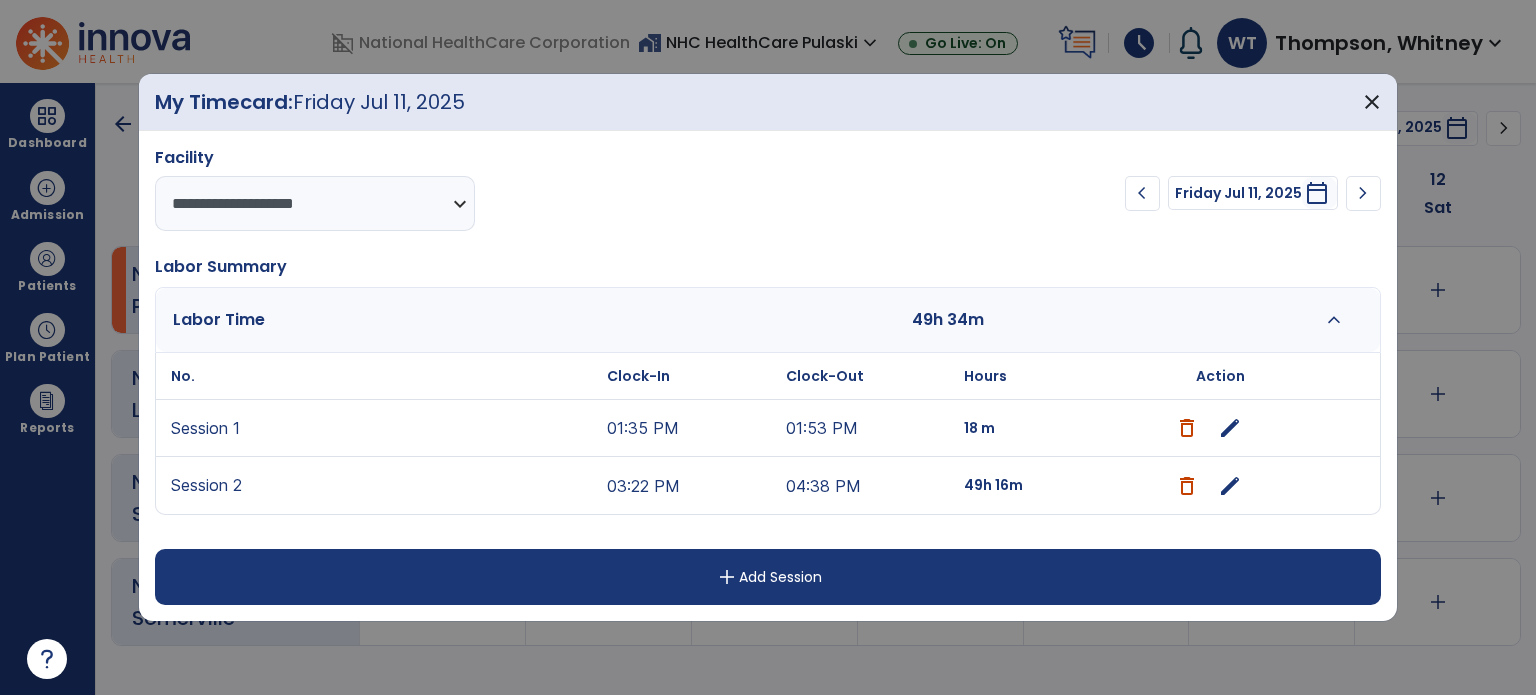 click at bounding box center (1187, 486) 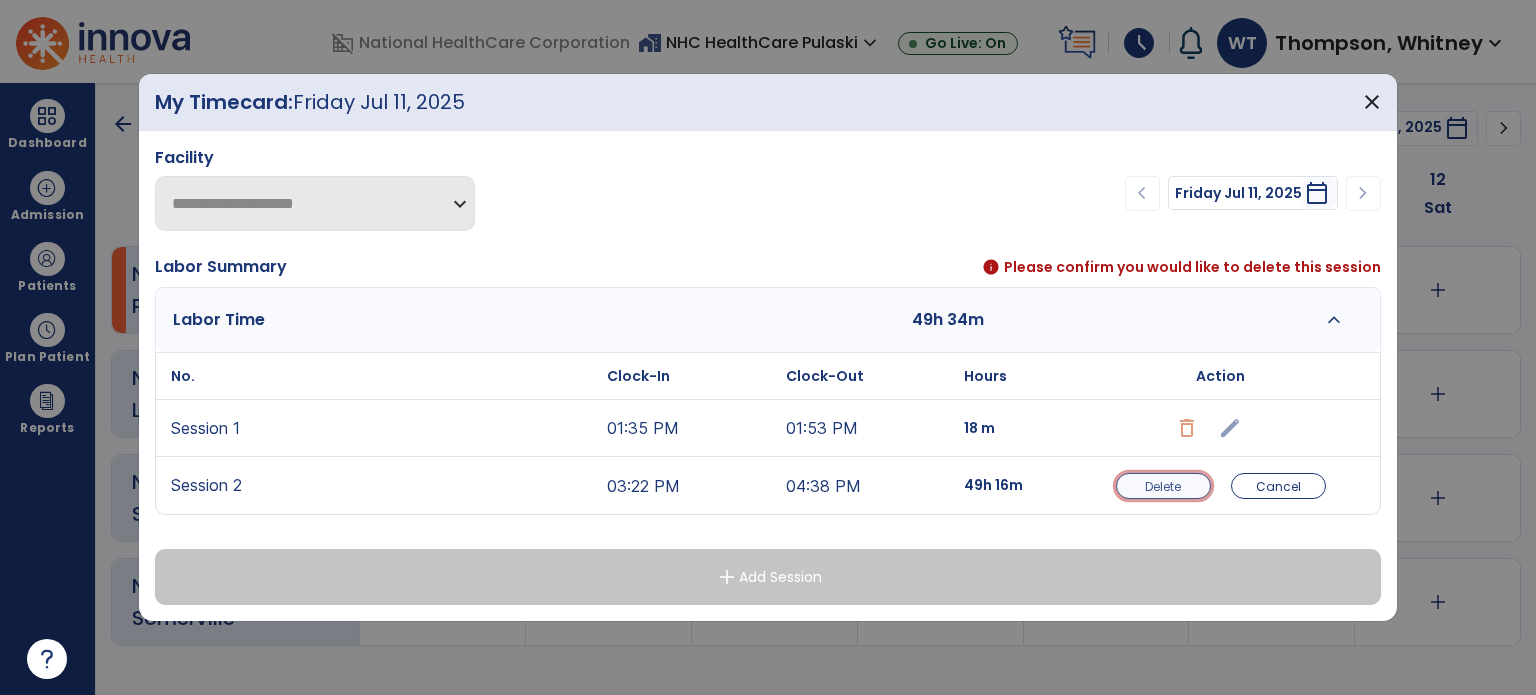 click on "Delete" at bounding box center (1163, 486) 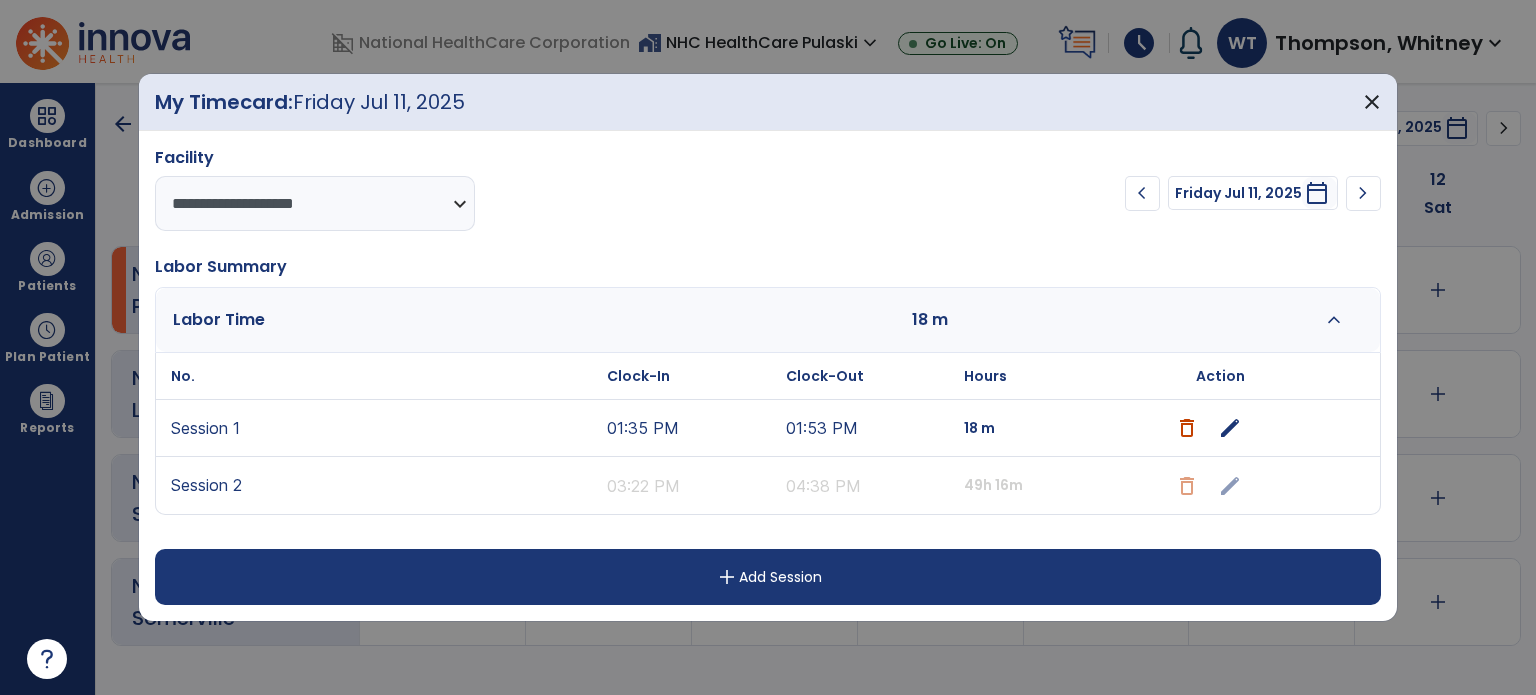 click on "edit" at bounding box center [1230, 428] 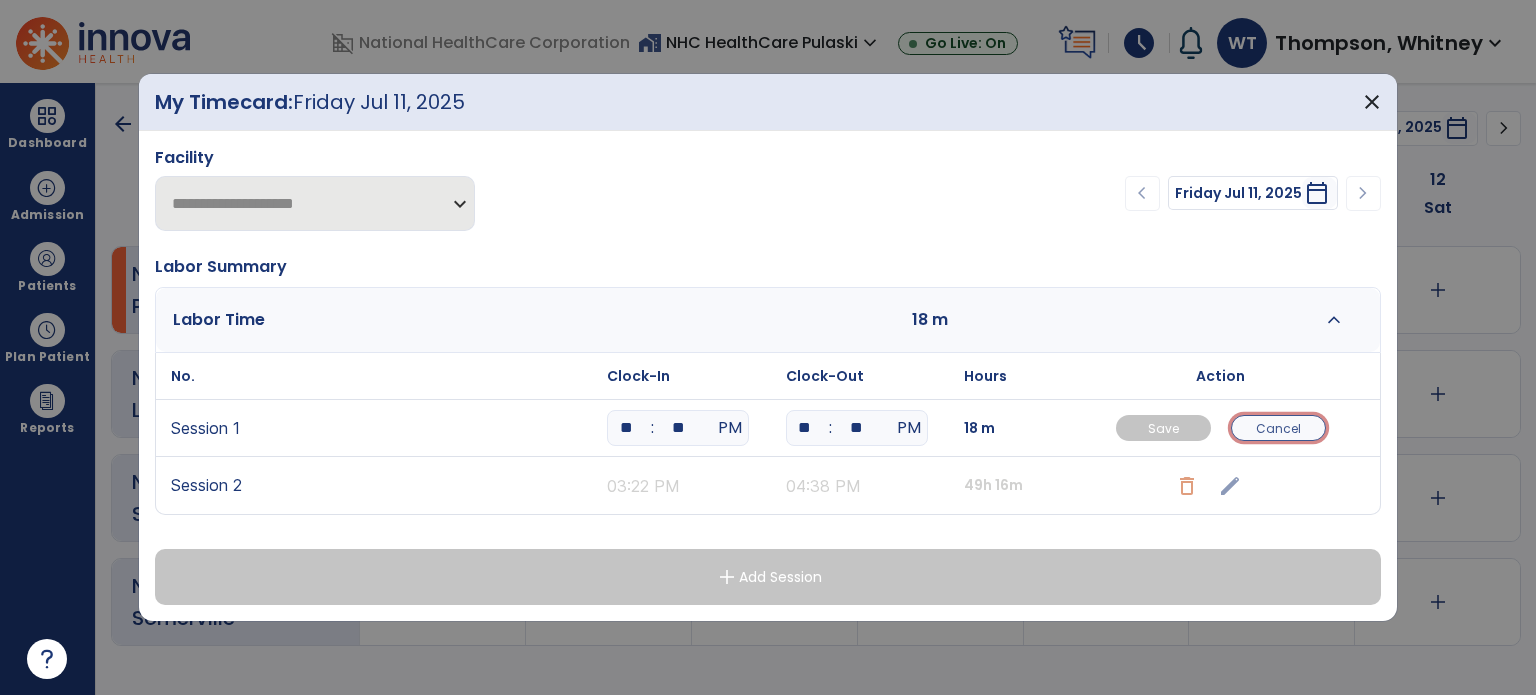 click on "Cancel" at bounding box center (1278, 428) 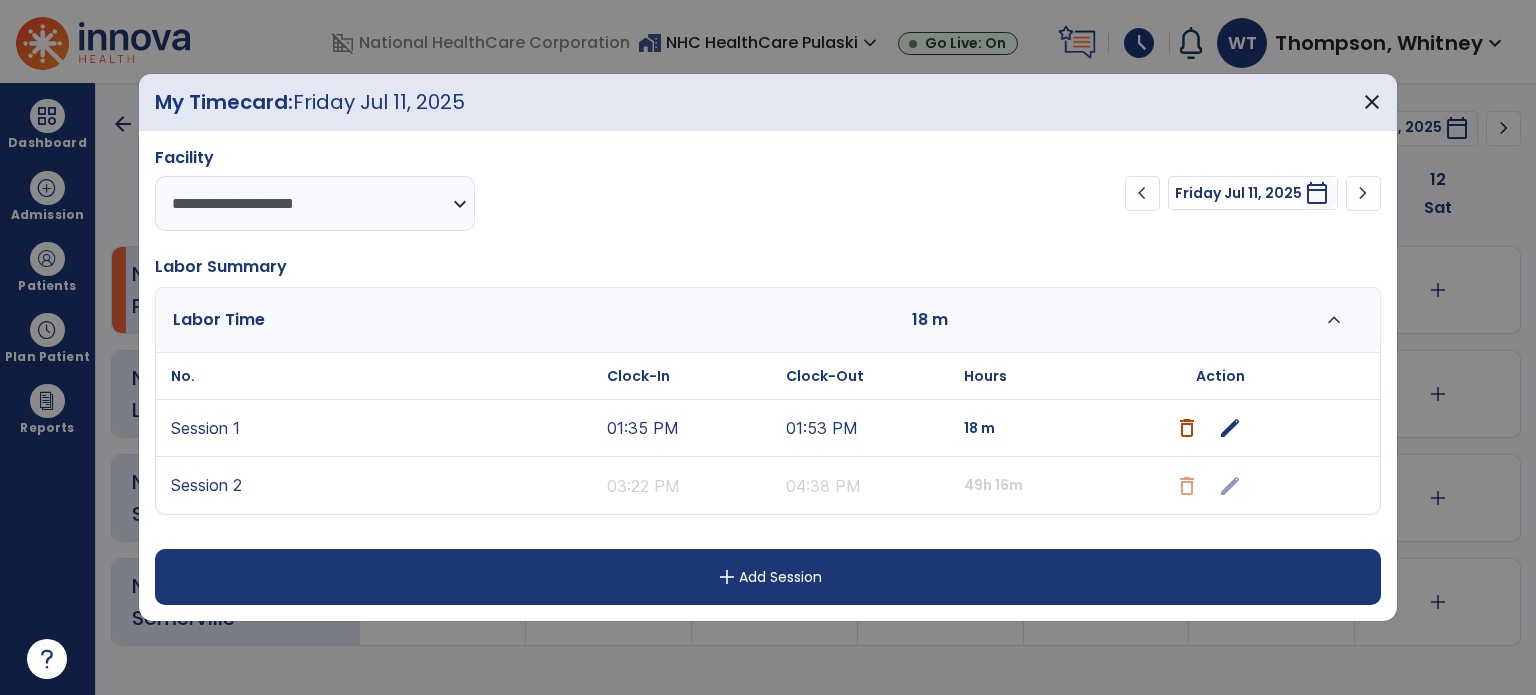 click on "edit" at bounding box center (1230, 428) 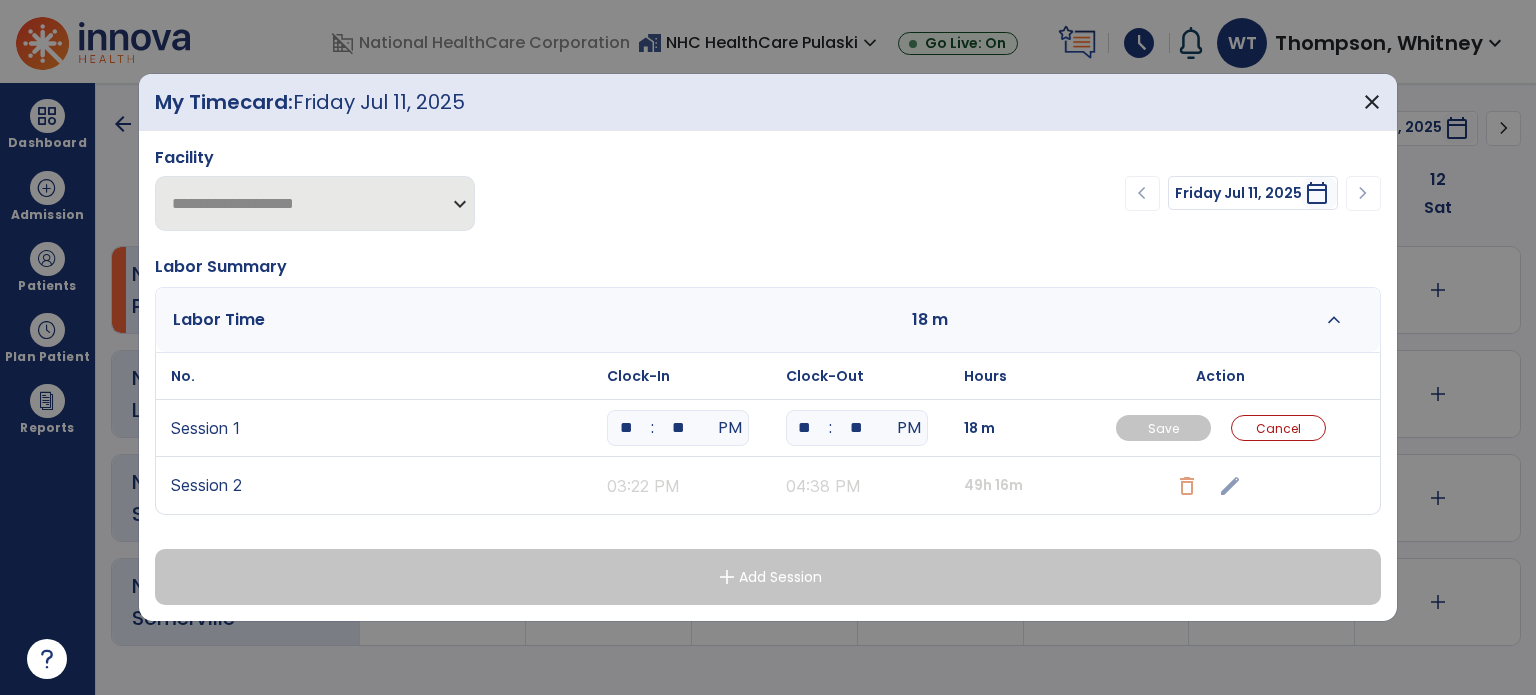 drag, startPoint x: 632, startPoint y: 427, endPoint x: 506, endPoint y: 405, distance: 127.90621 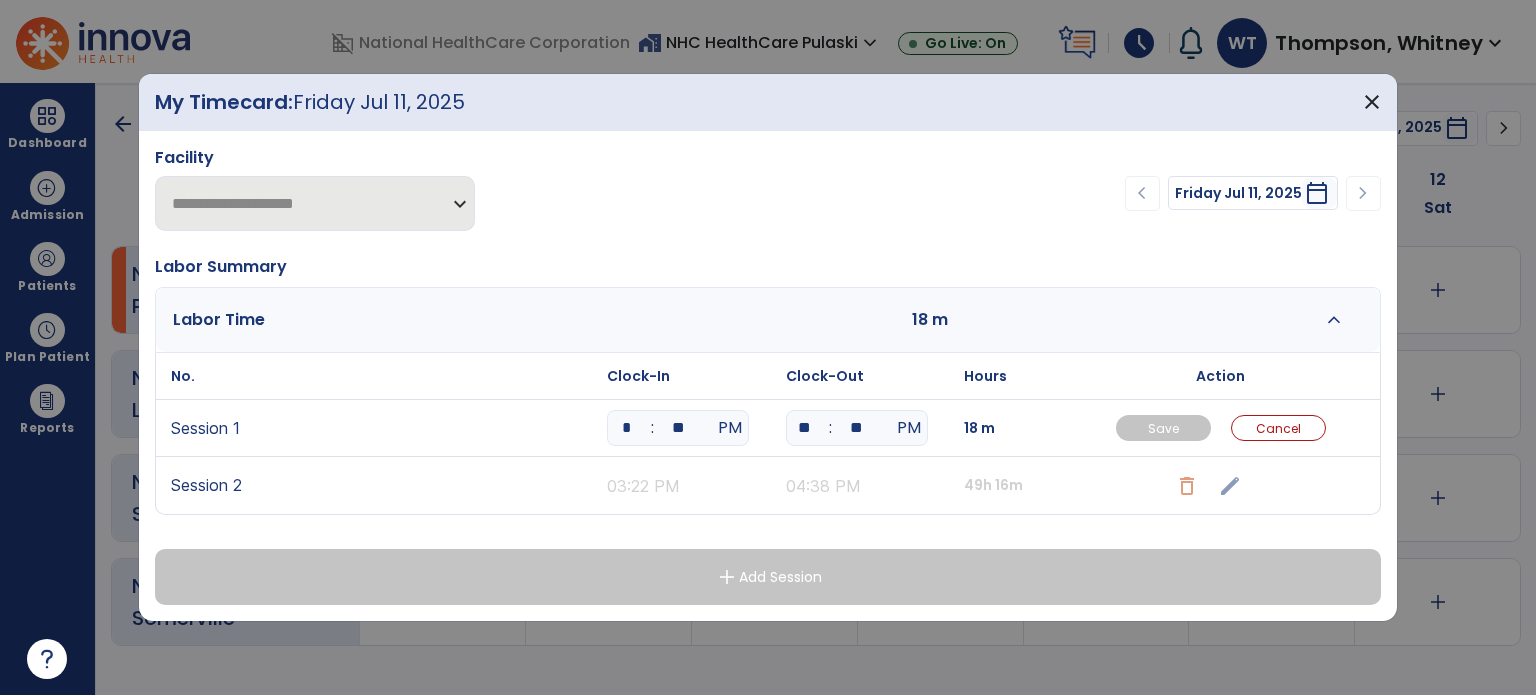type on "**" 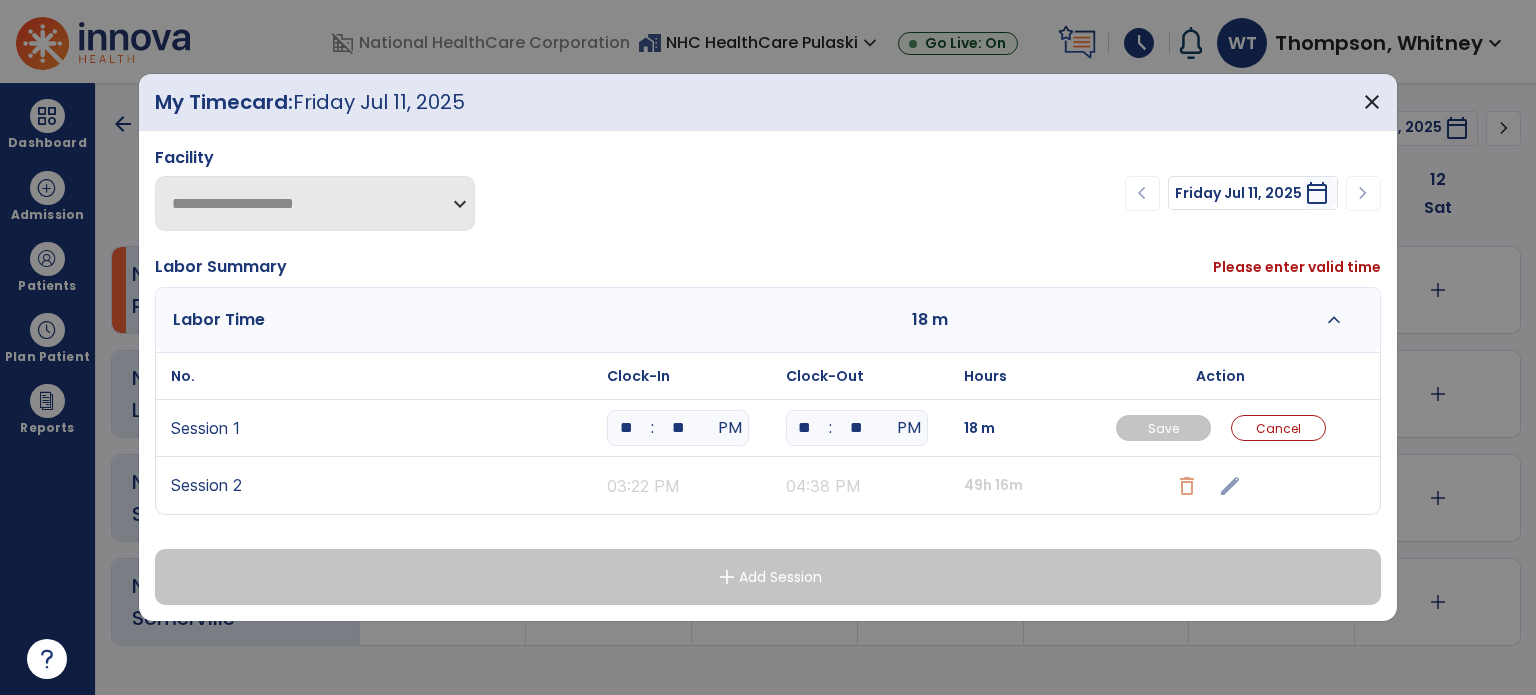 type on "**" 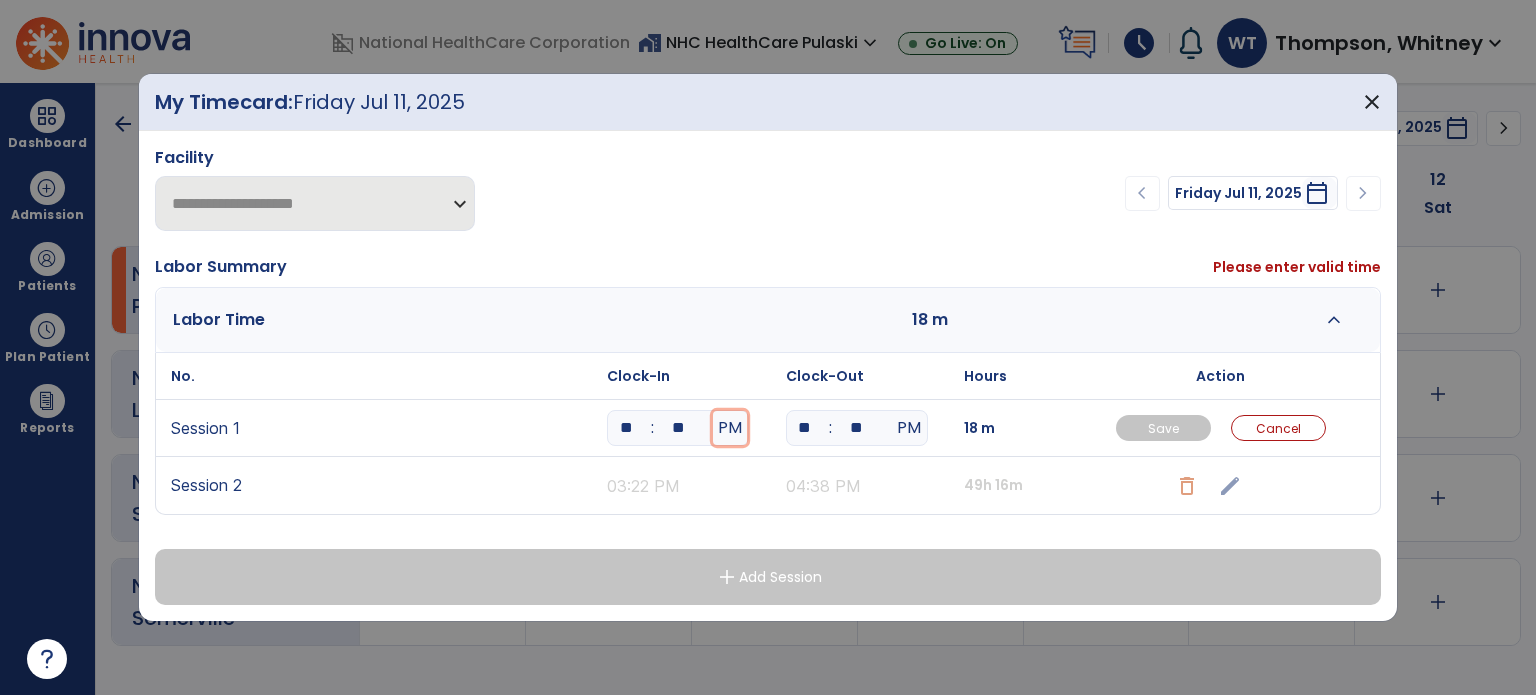 type 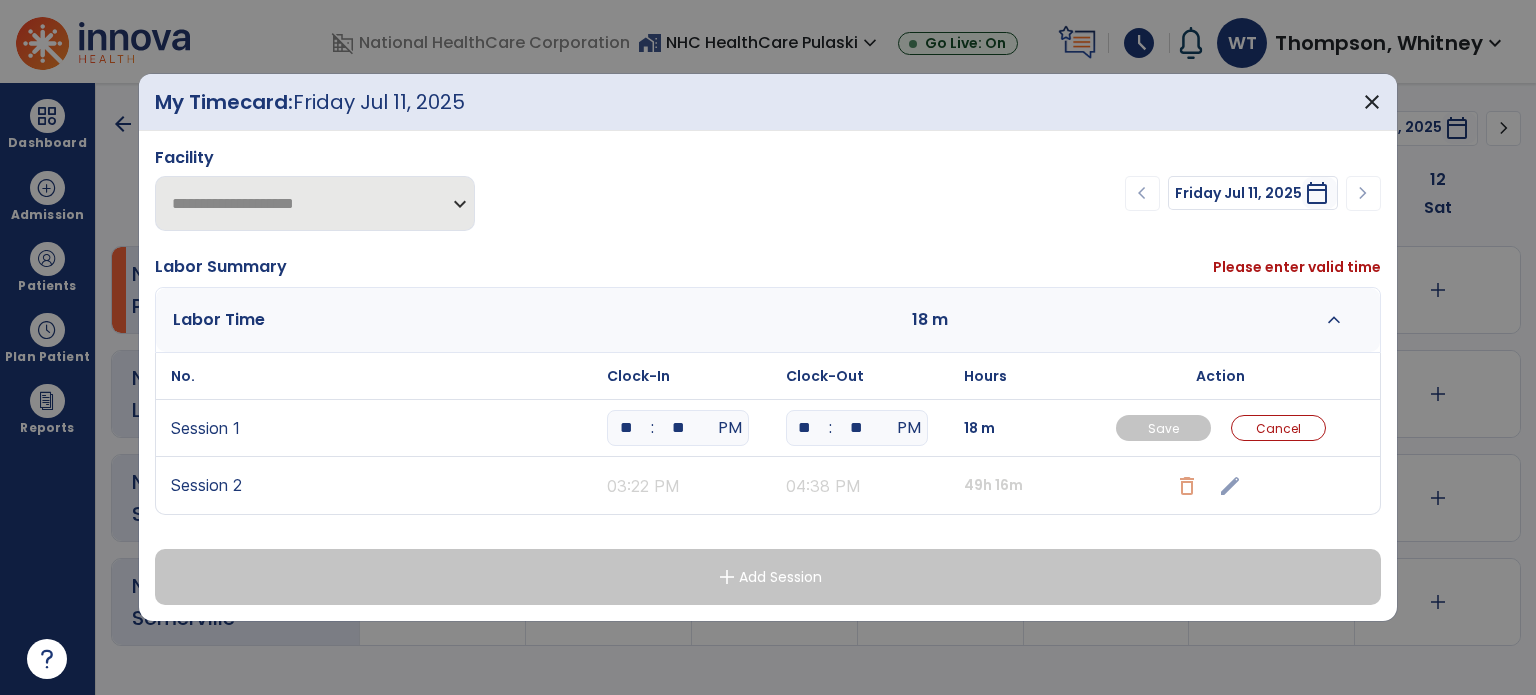 type on "**" 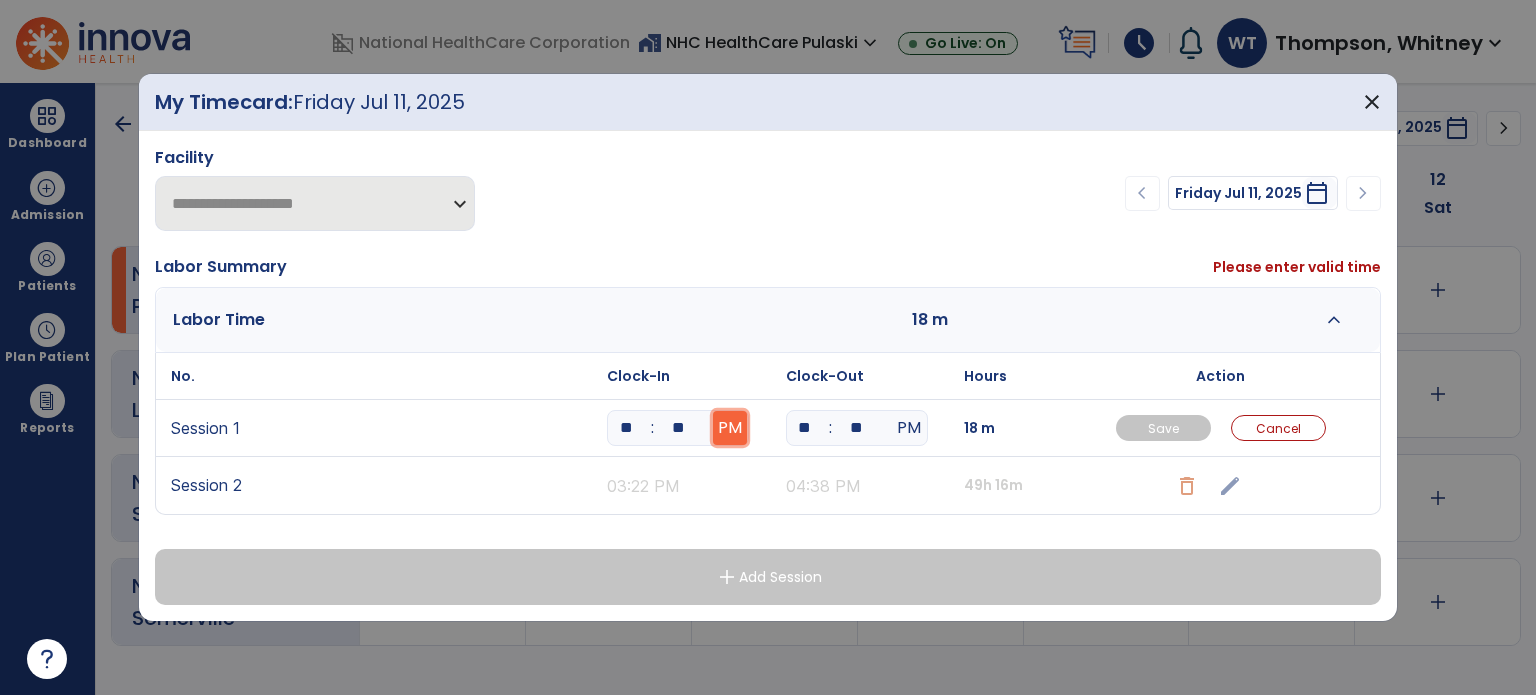 click on "PM" at bounding box center [730, 428] 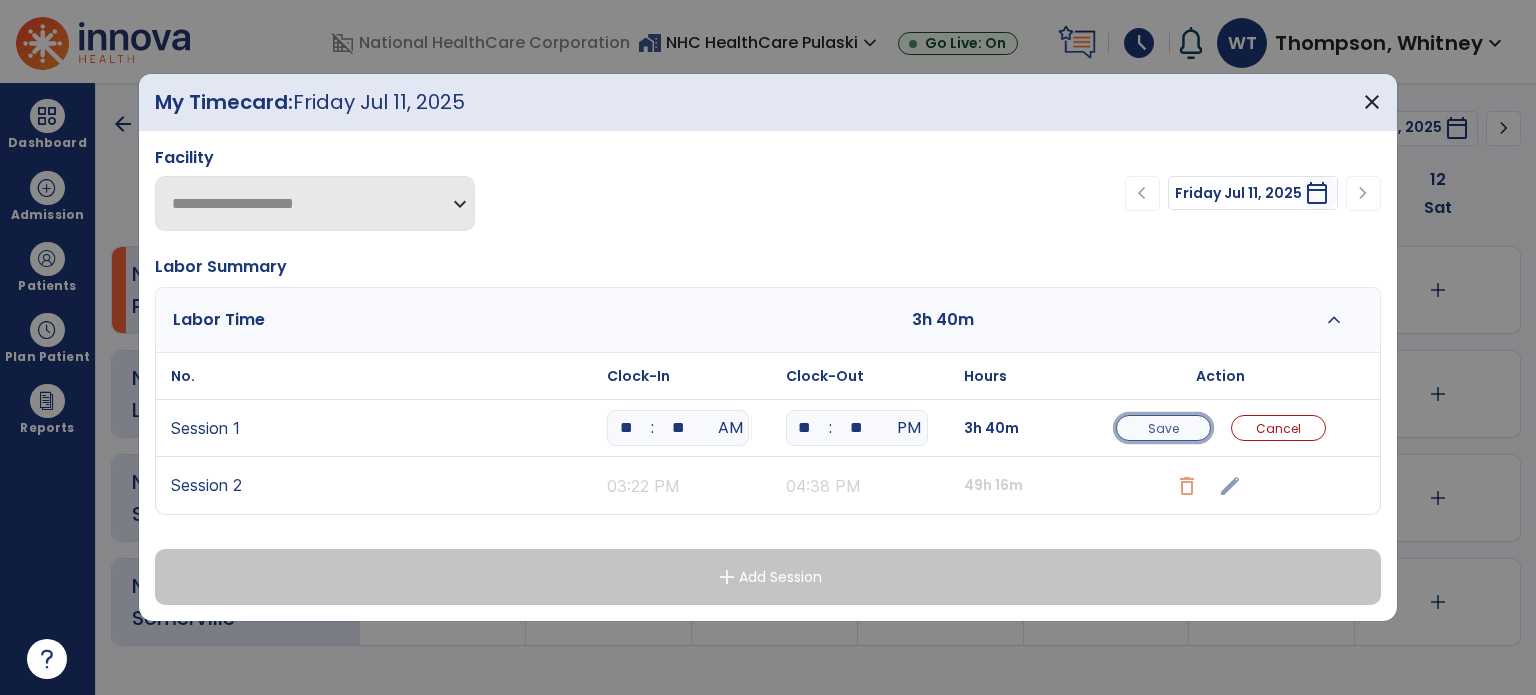 click on "Save" at bounding box center (1163, 428) 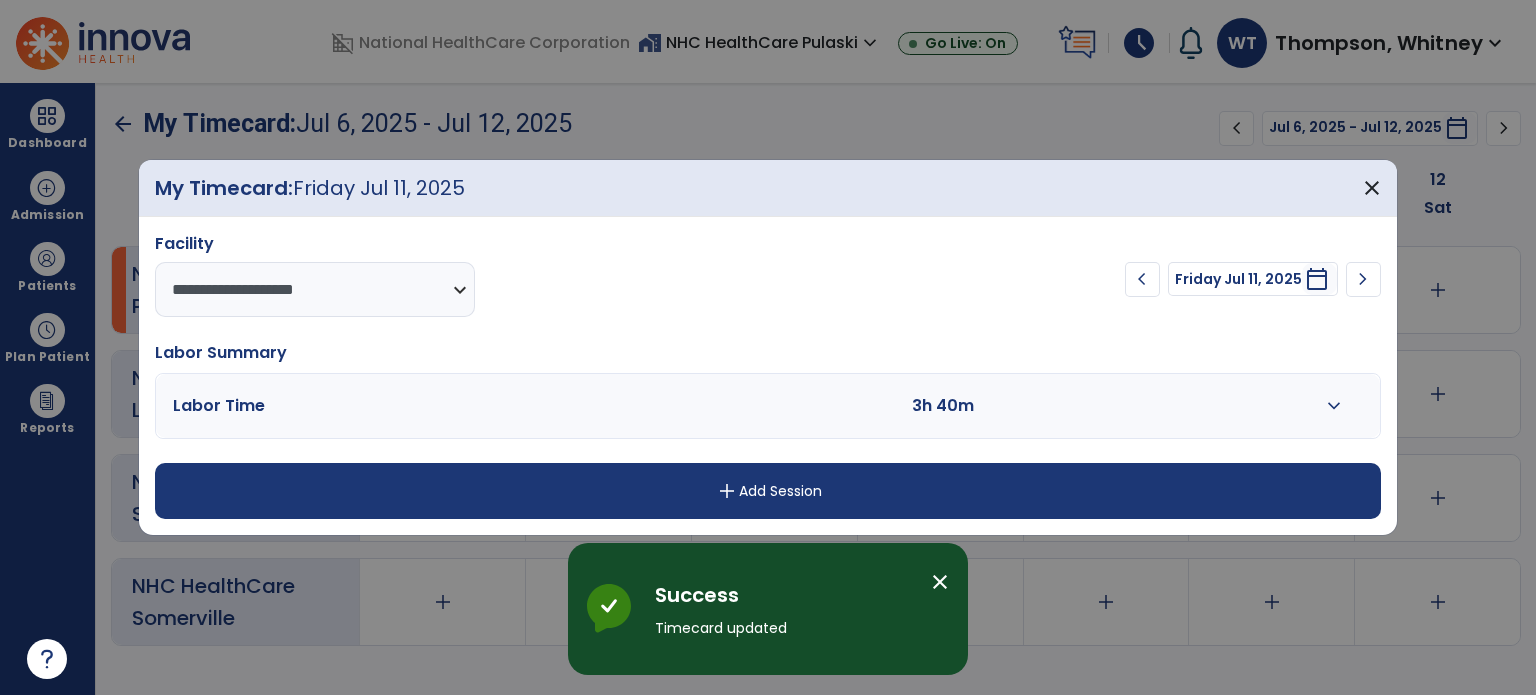 click on "add  Add Session" at bounding box center (768, 491) 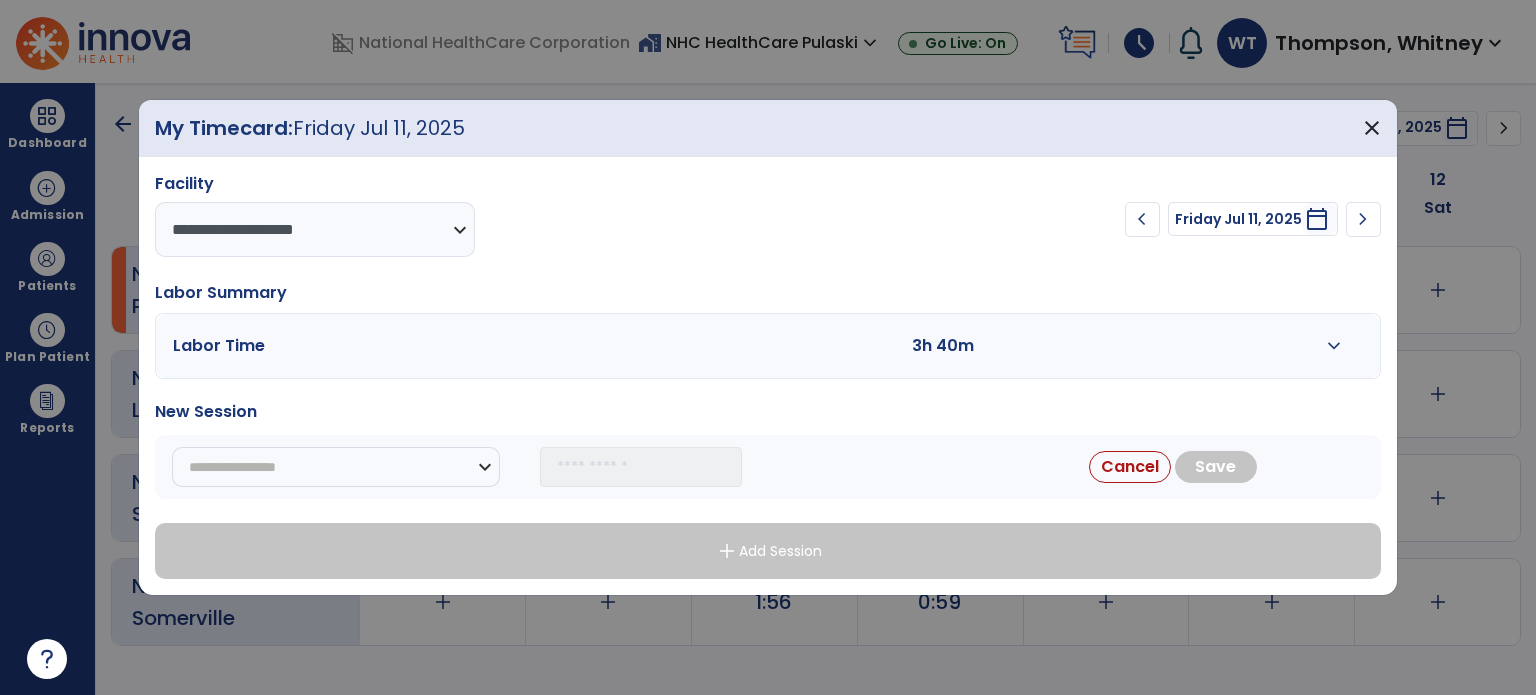 click on "**********" at bounding box center (336, 467) 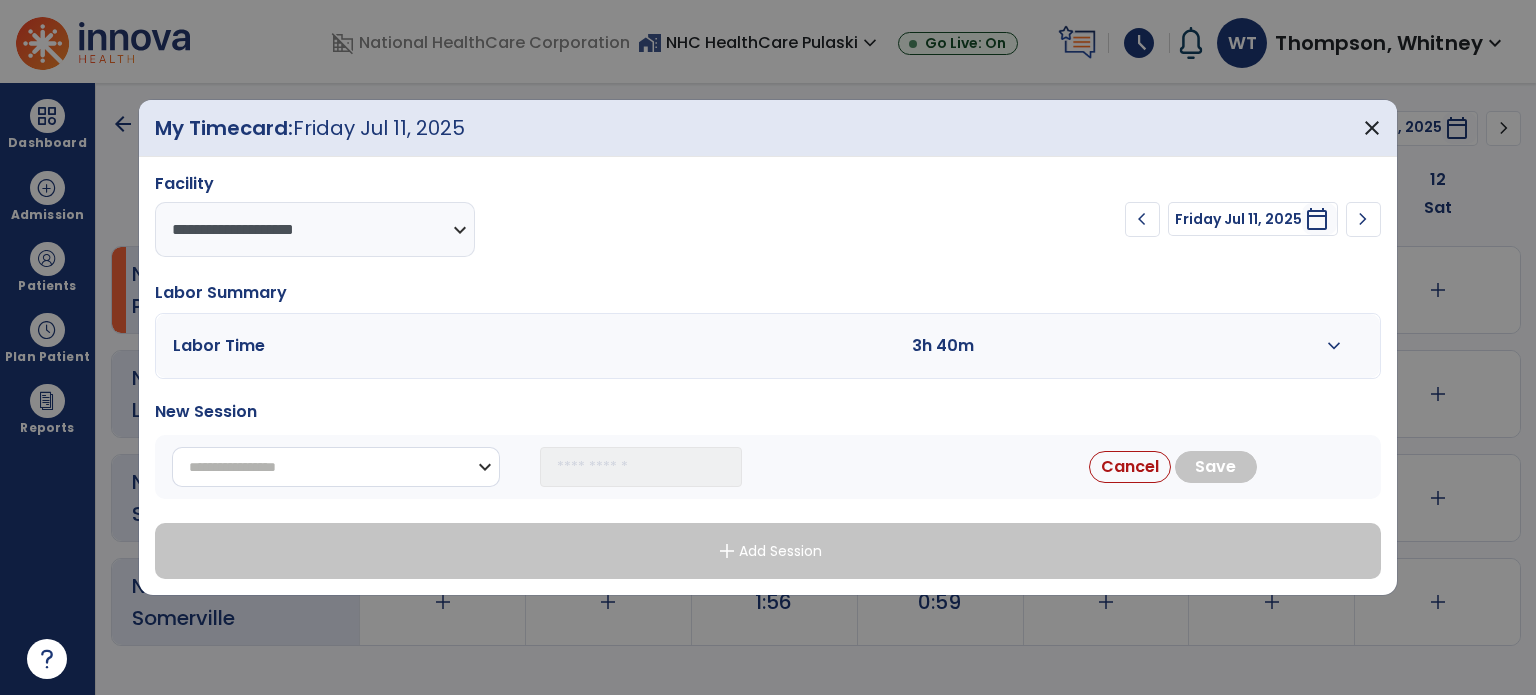click on "**********" at bounding box center [336, 467] 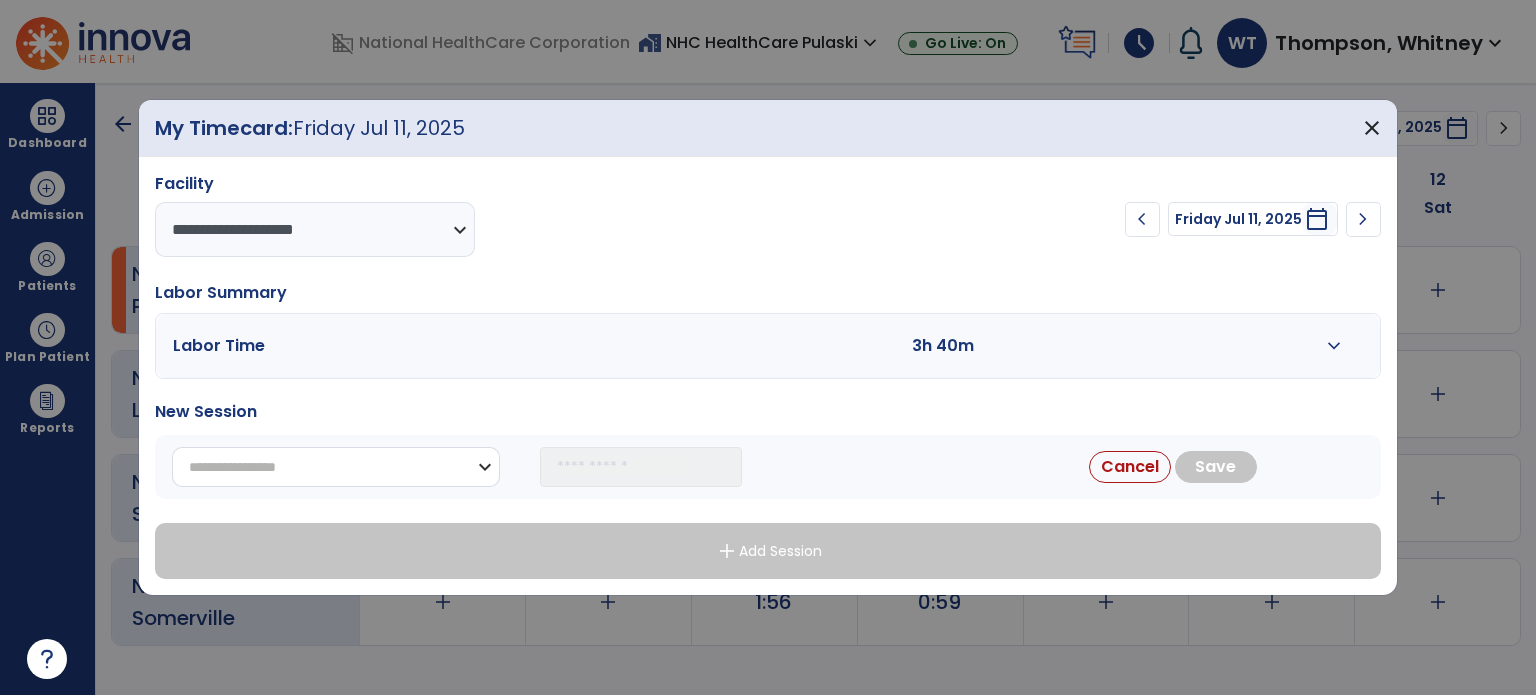 select on "**********" 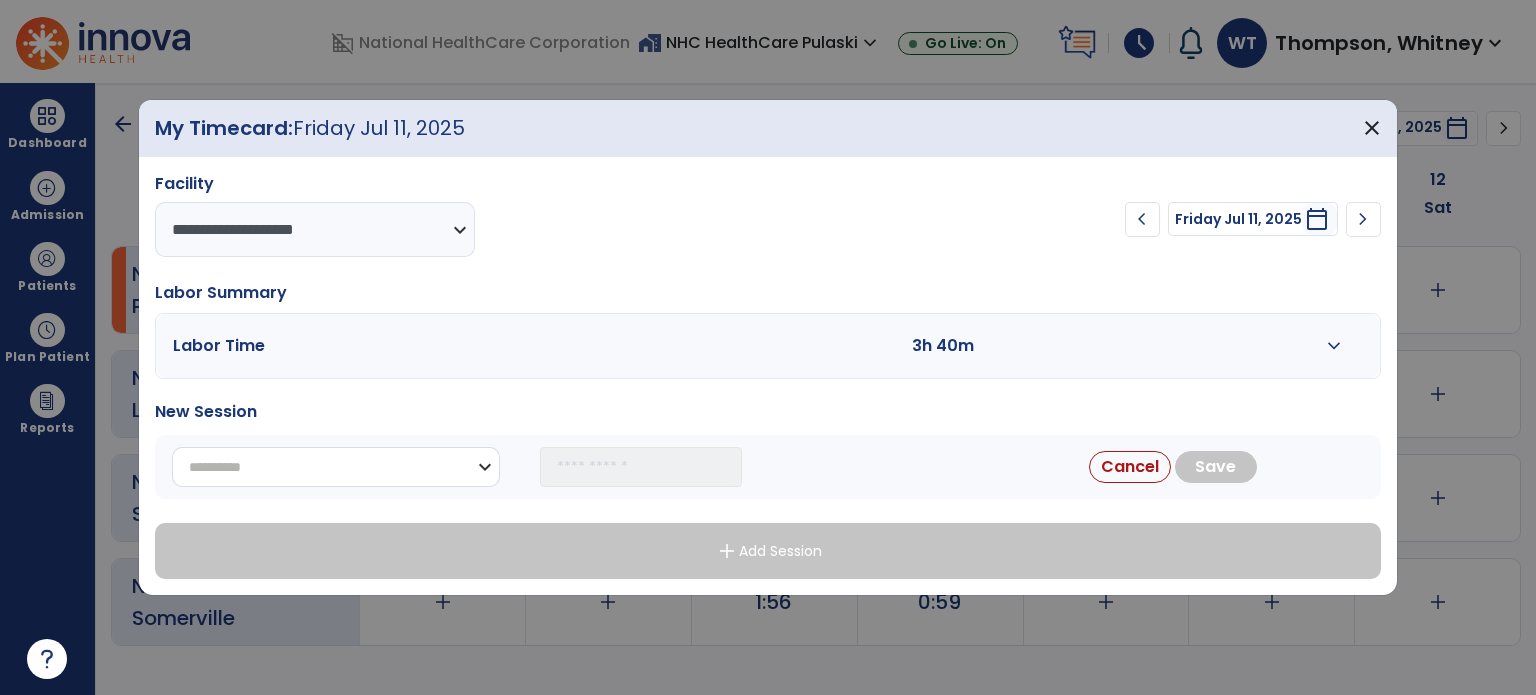 click on "**********" at bounding box center (336, 467) 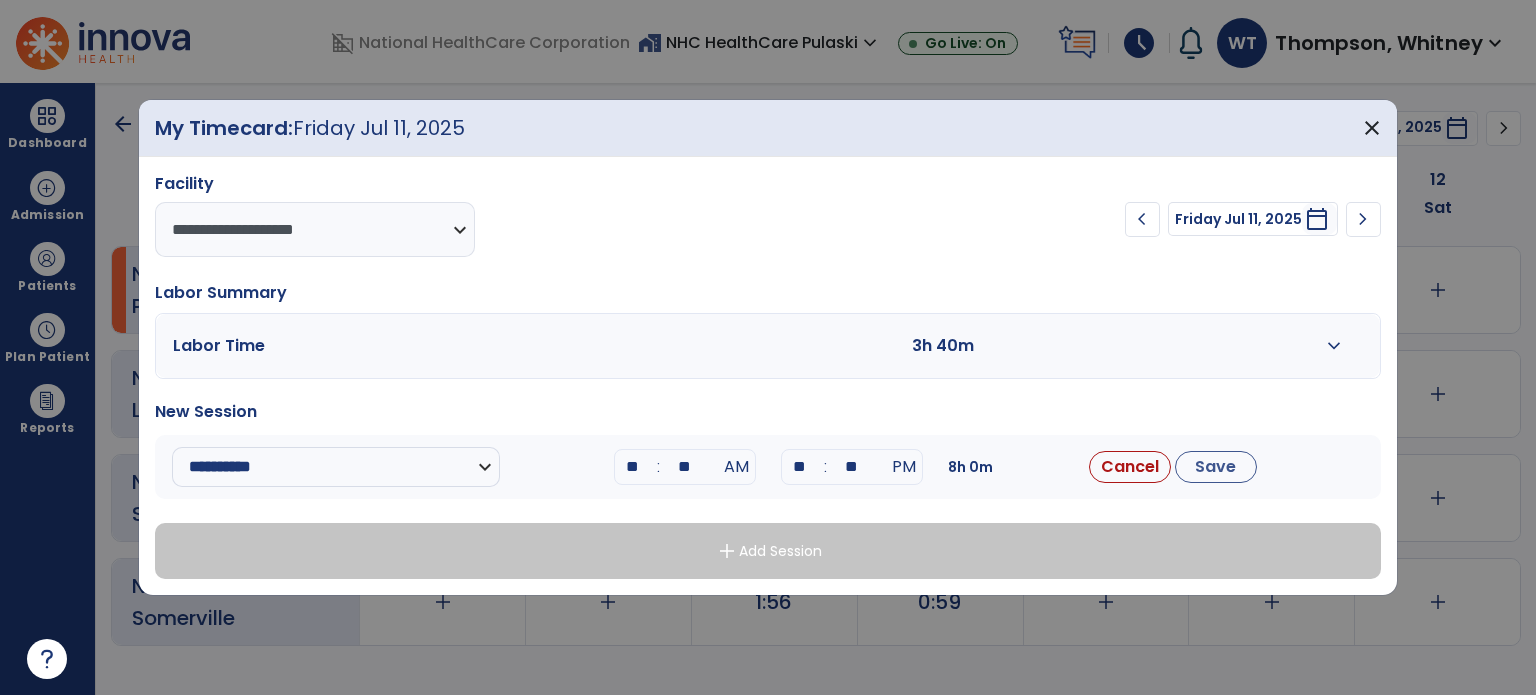 drag, startPoint x: 646, startPoint y: 470, endPoint x: 584, endPoint y: 469, distance: 62.008064 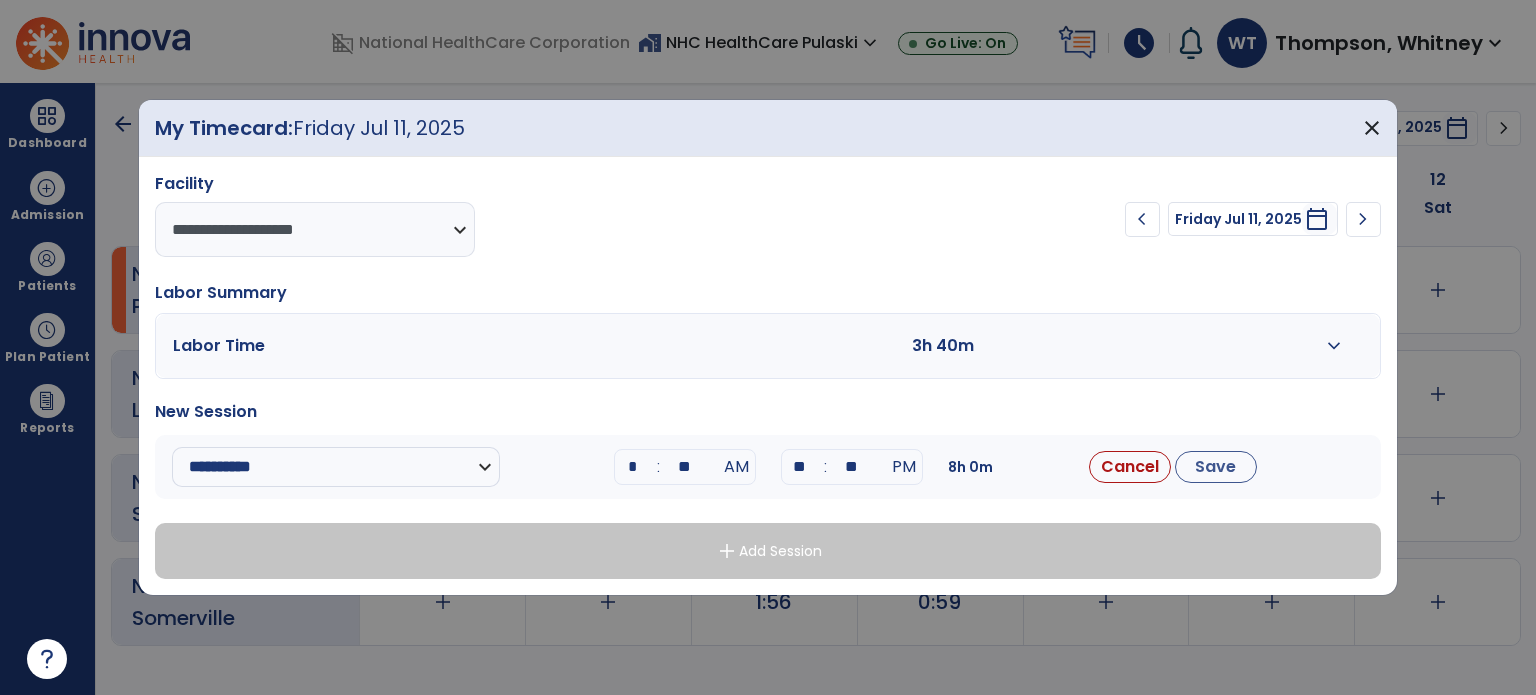 type on "**" 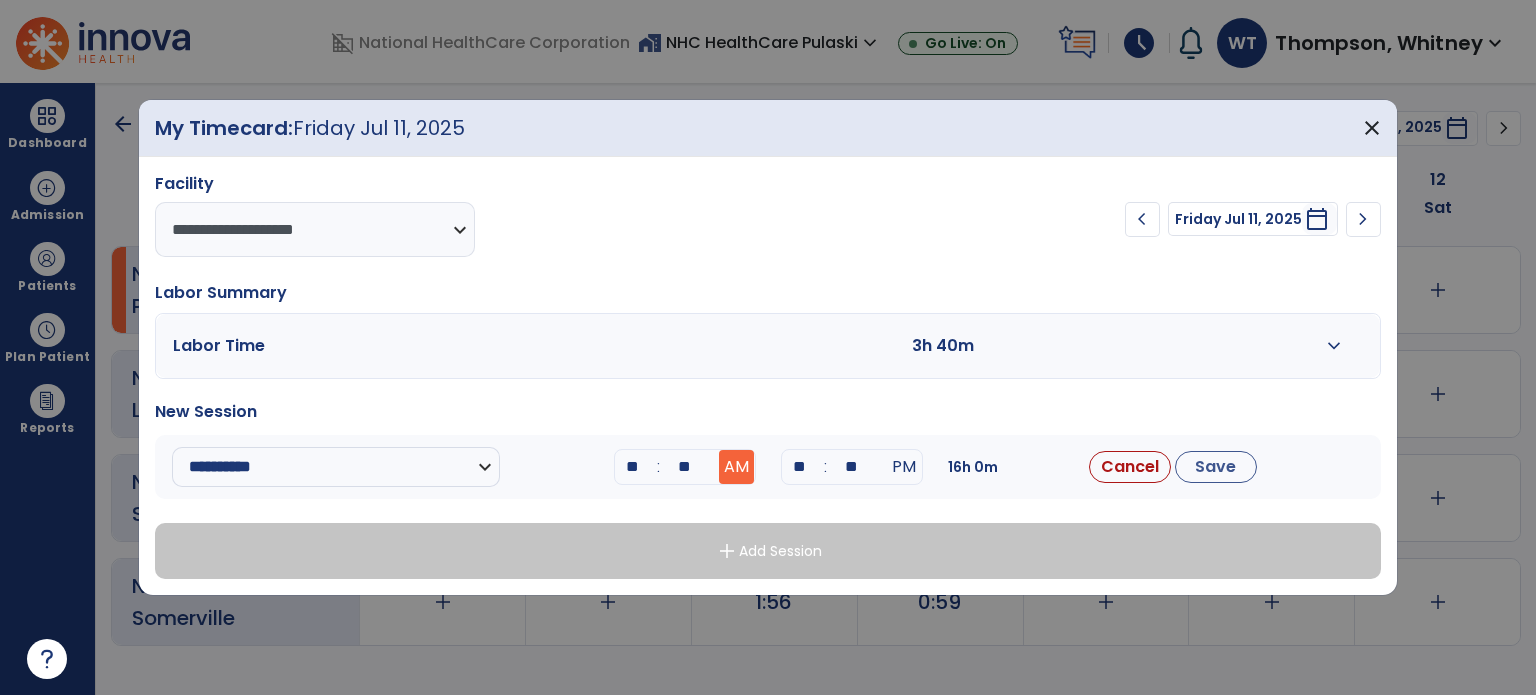 type on "**" 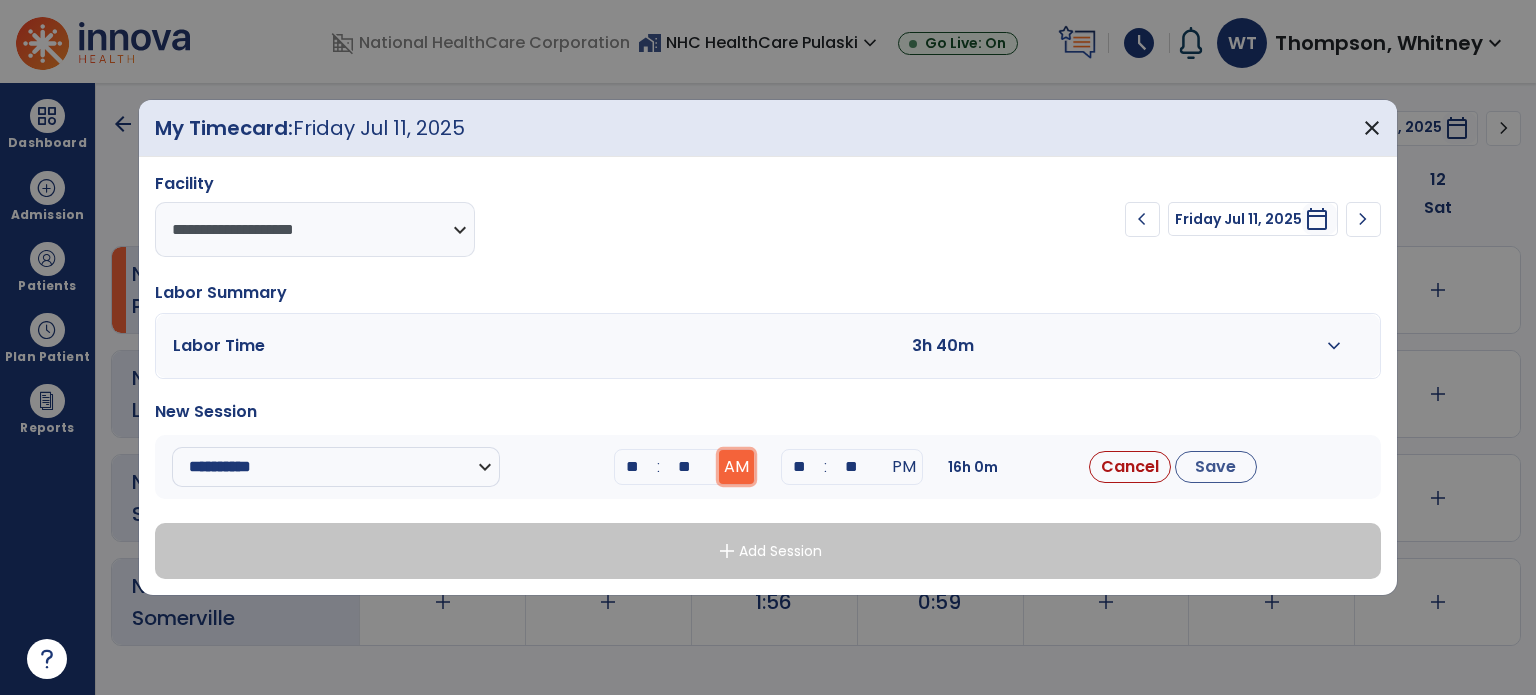 click on "AM" at bounding box center [736, 467] 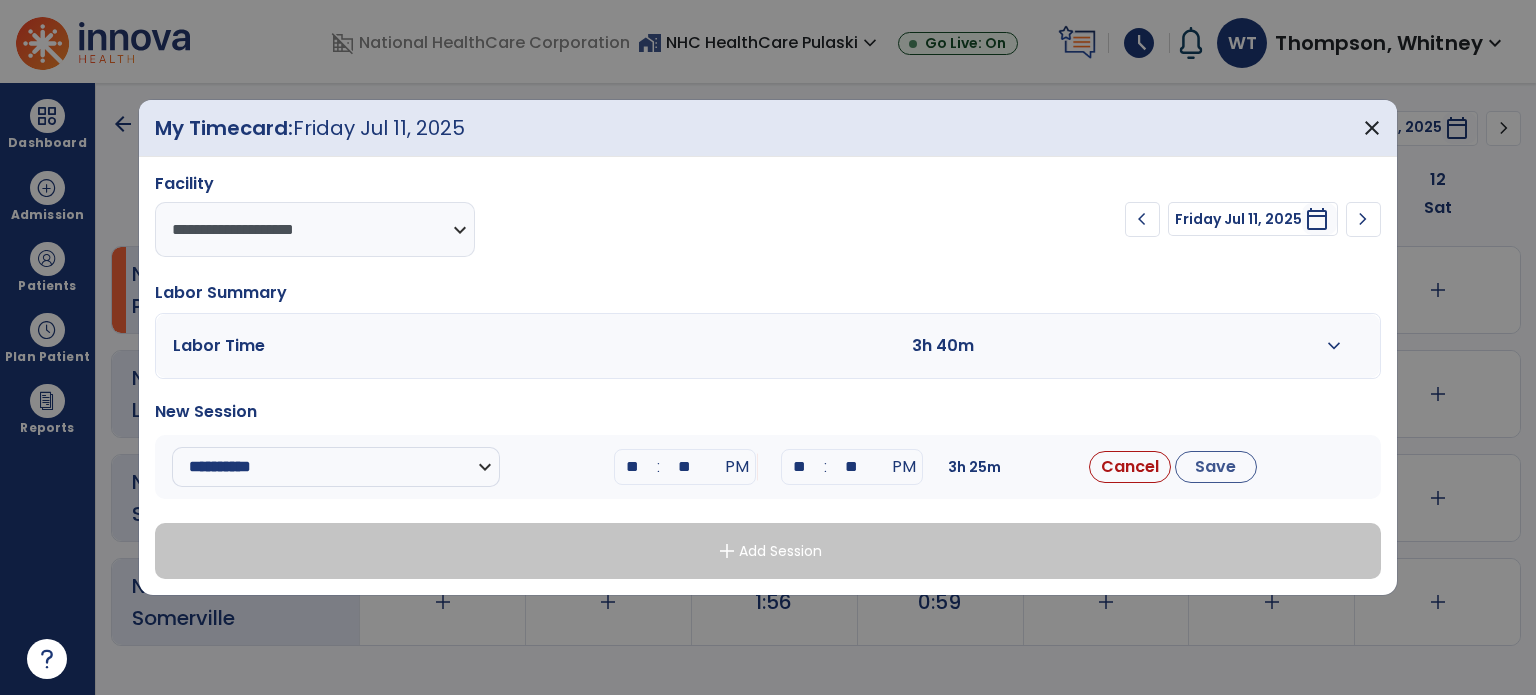 click on "**" at bounding box center [800, 467] 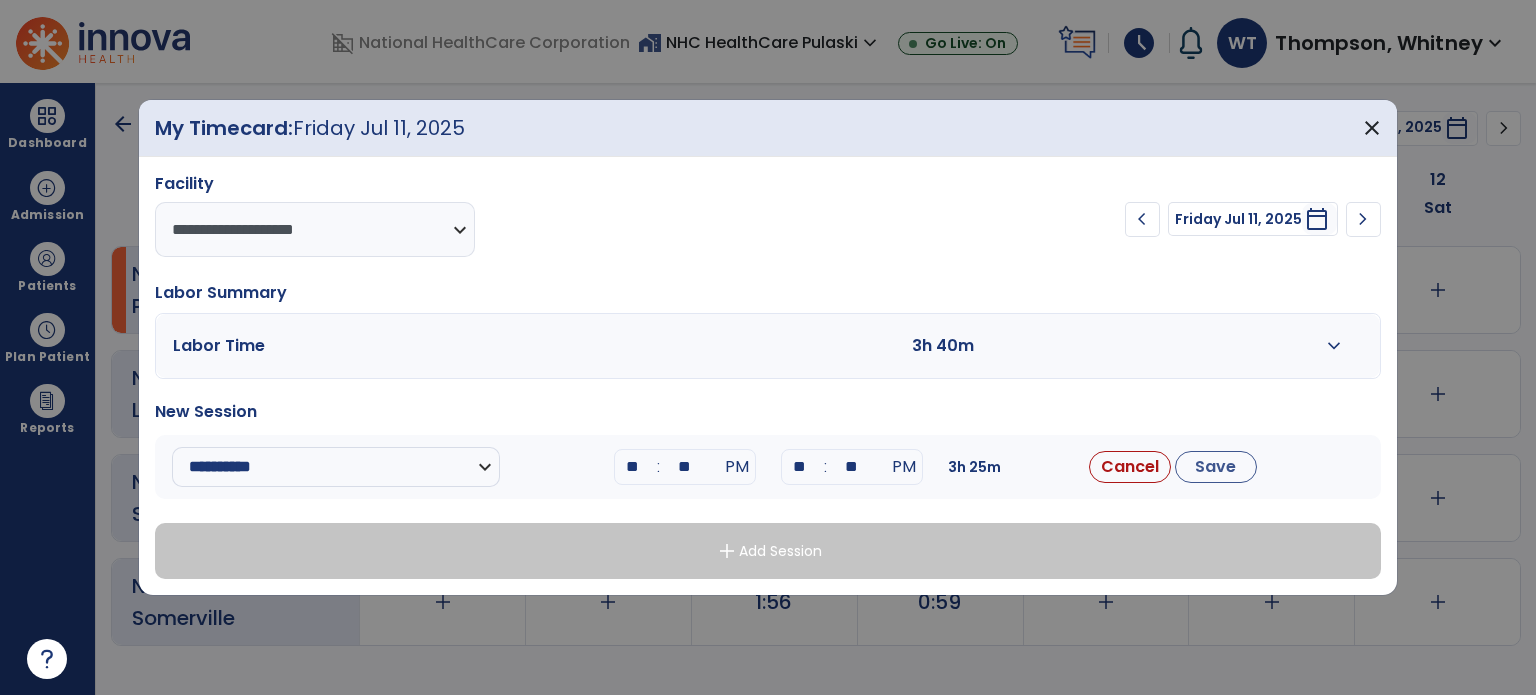 type on "**" 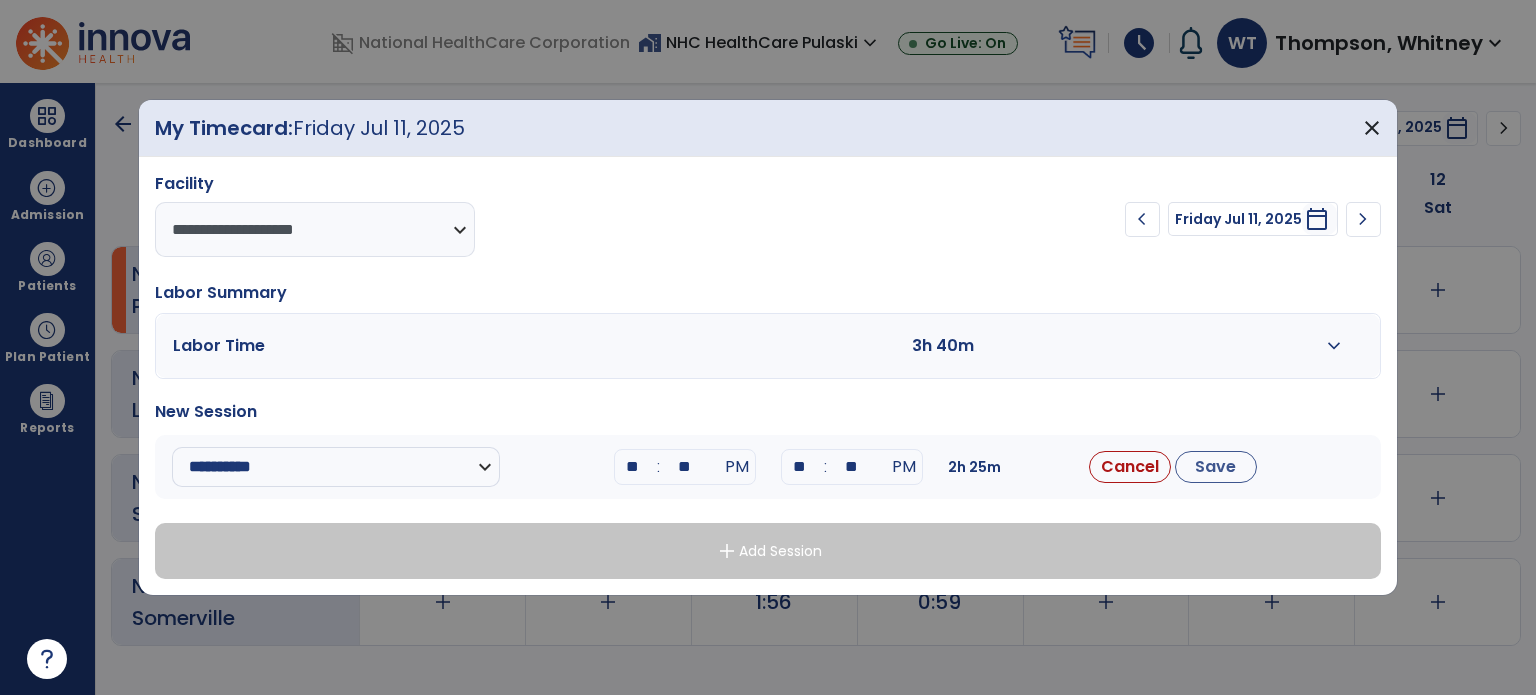 drag, startPoint x: 858, startPoint y: 467, endPoint x: 808, endPoint y: 463, distance: 50.159744 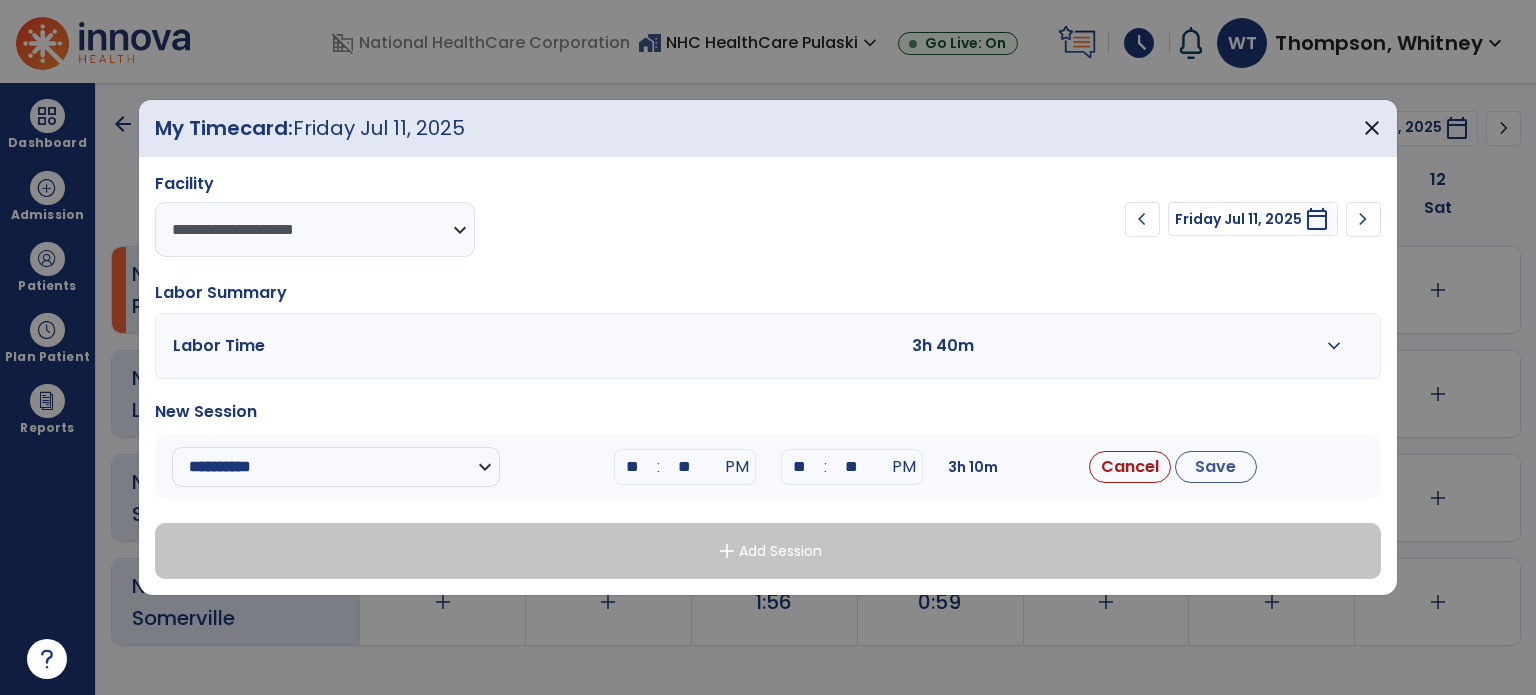 drag, startPoint x: 810, startPoint y: 468, endPoint x: 783, endPoint y: 471, distance: 27.166155 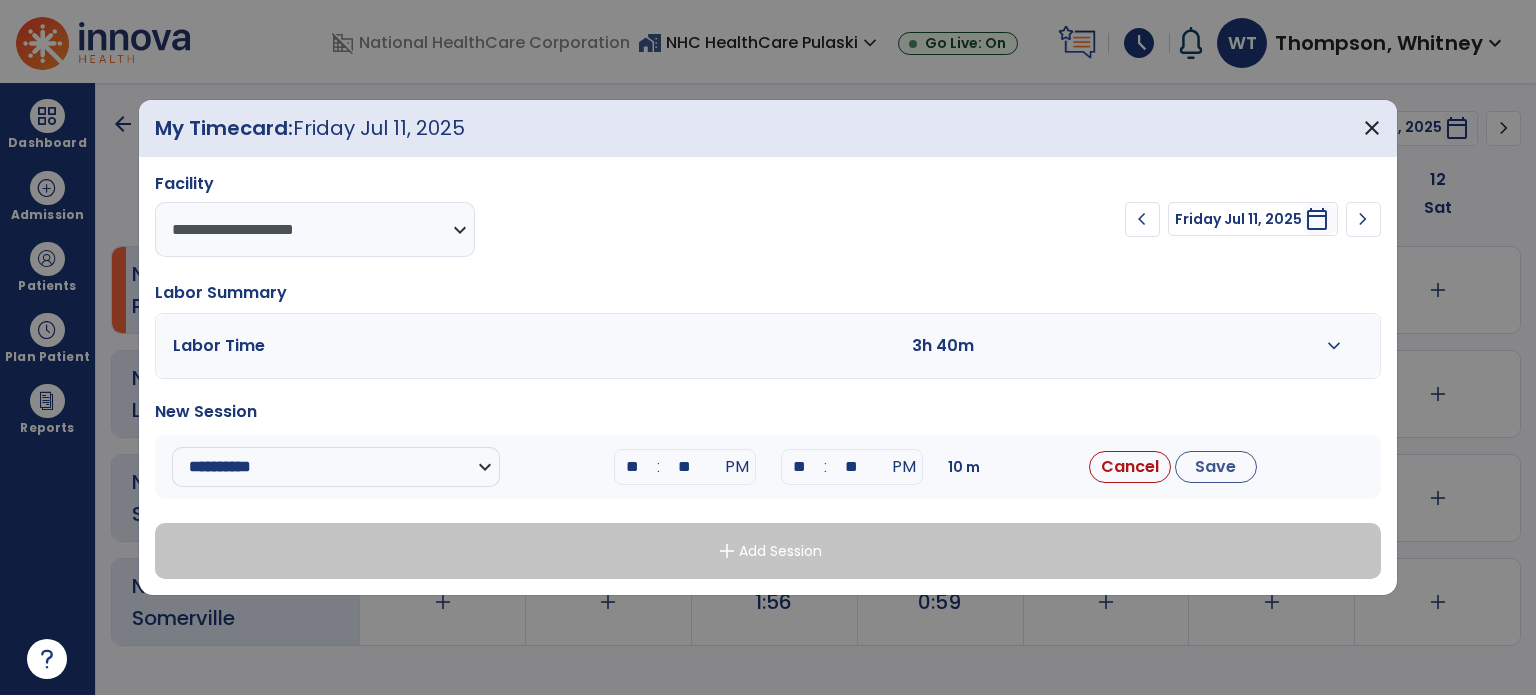 click on "**" at bounding box center [800, 467] 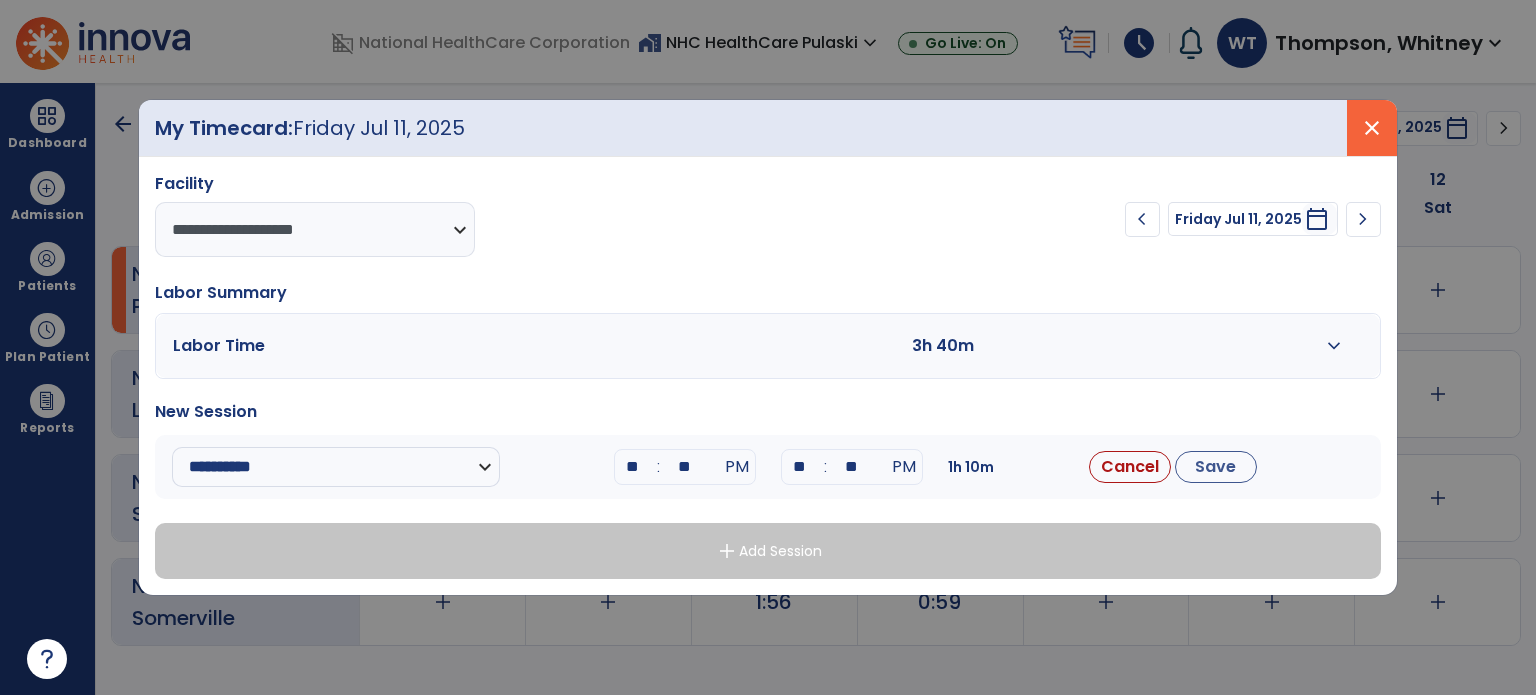 type on "**" 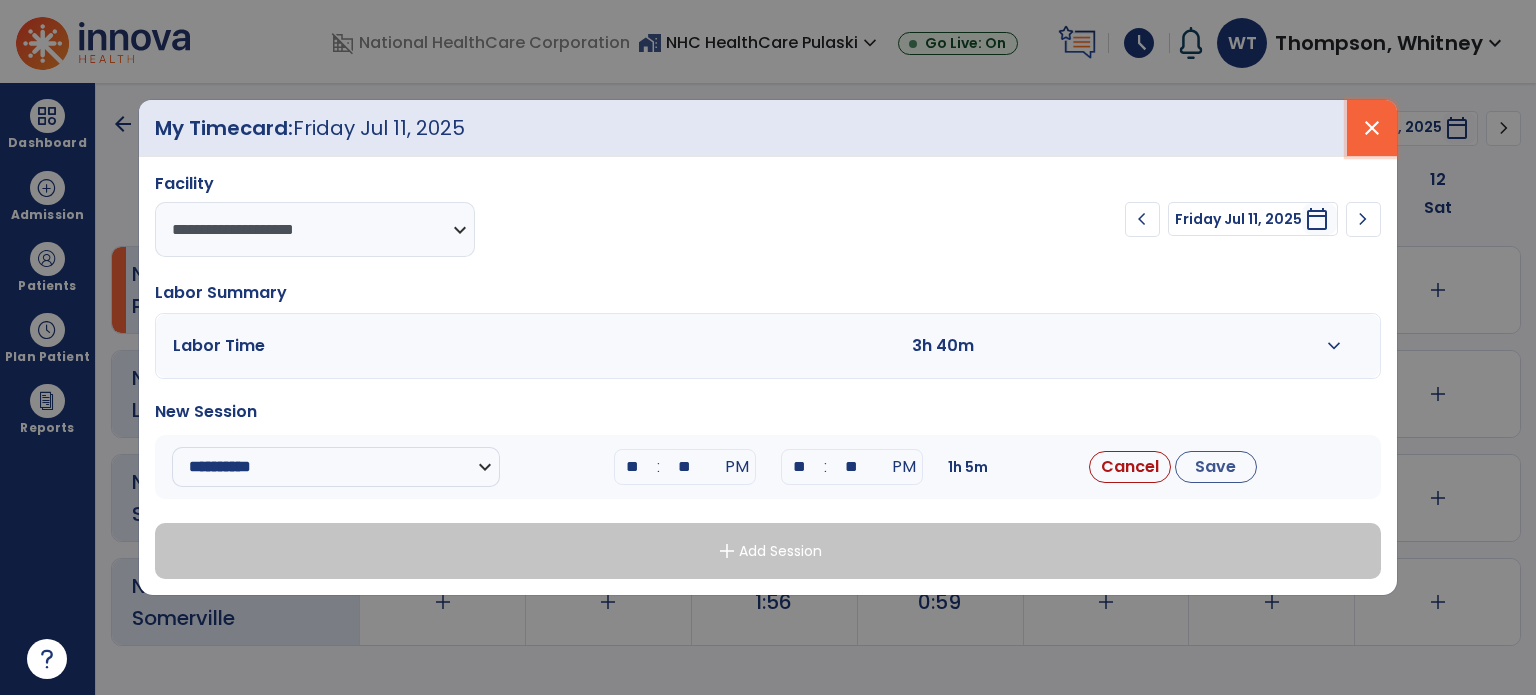 click on "close" at bounding box center (1372, 128) 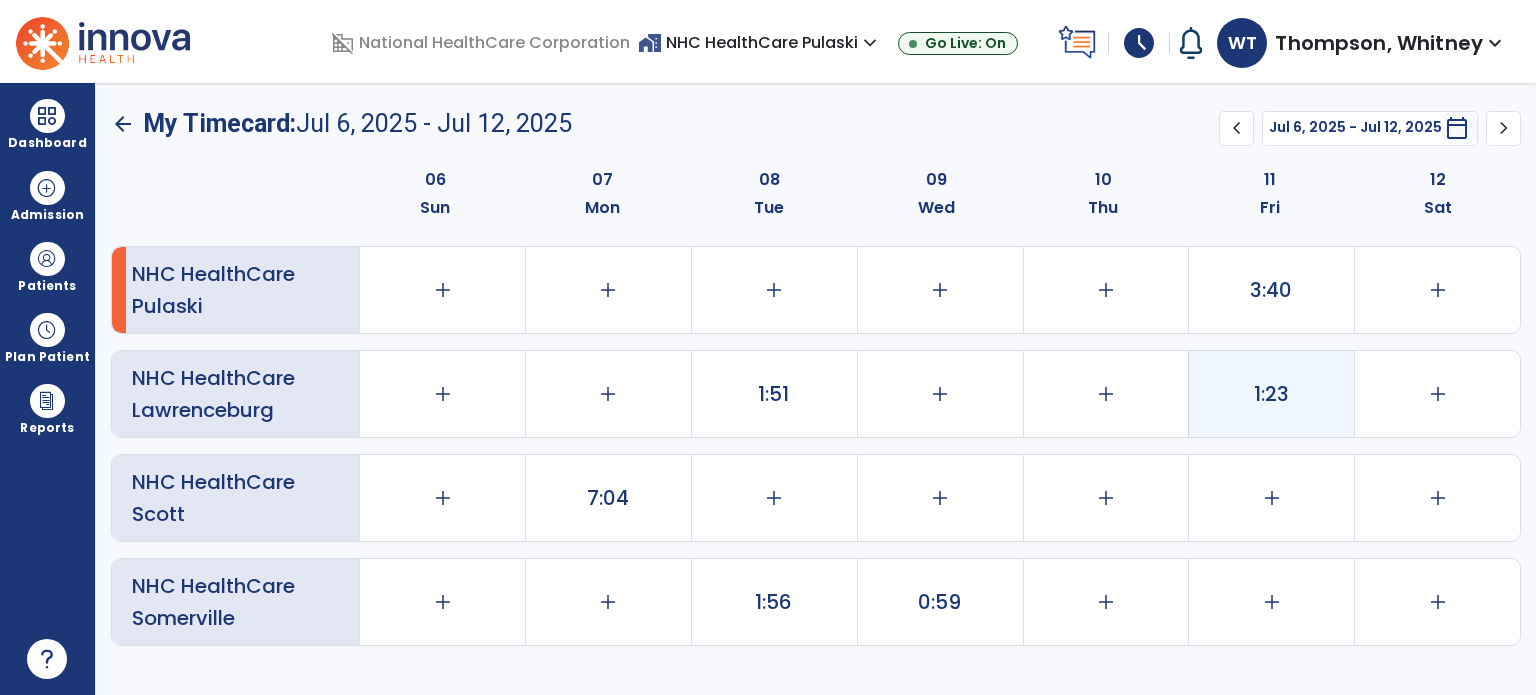click on "1:23" 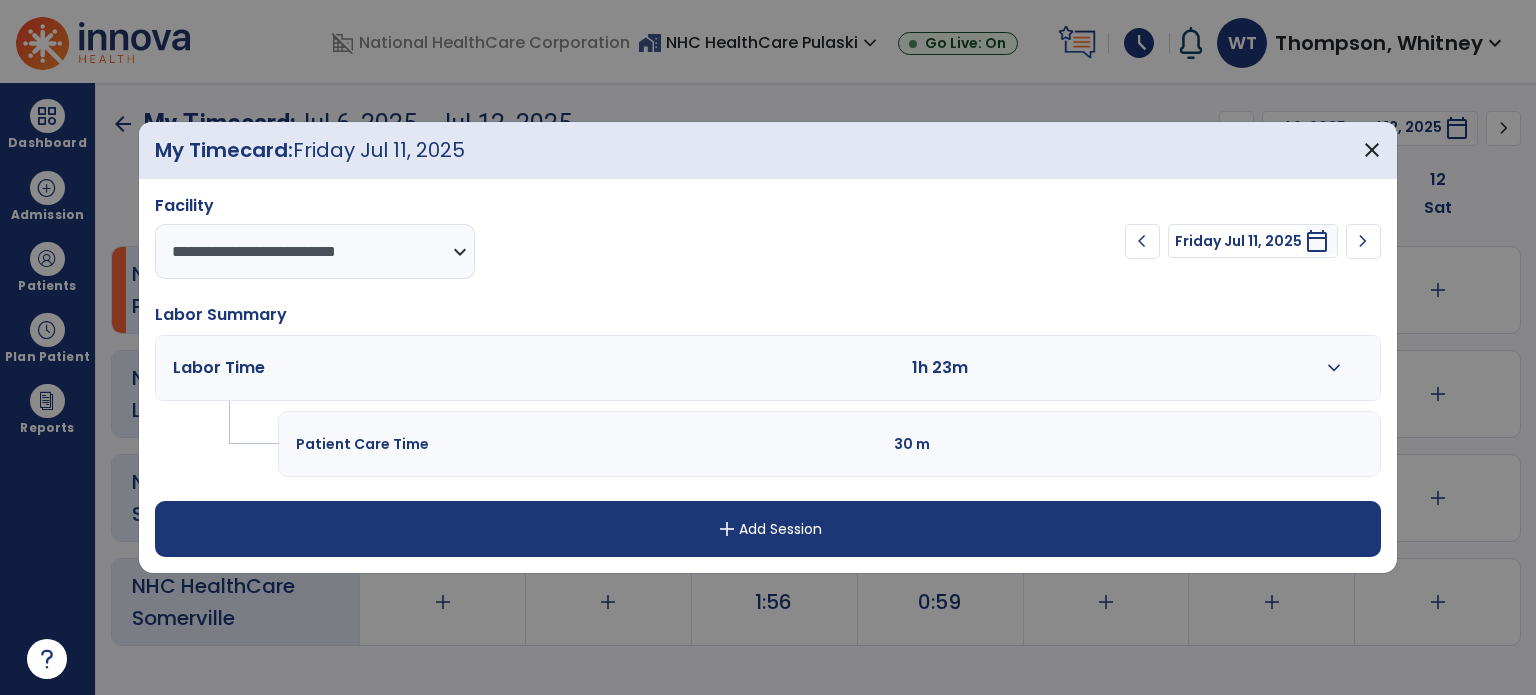 click on "expand_more" at bounding box center [1334, 368] 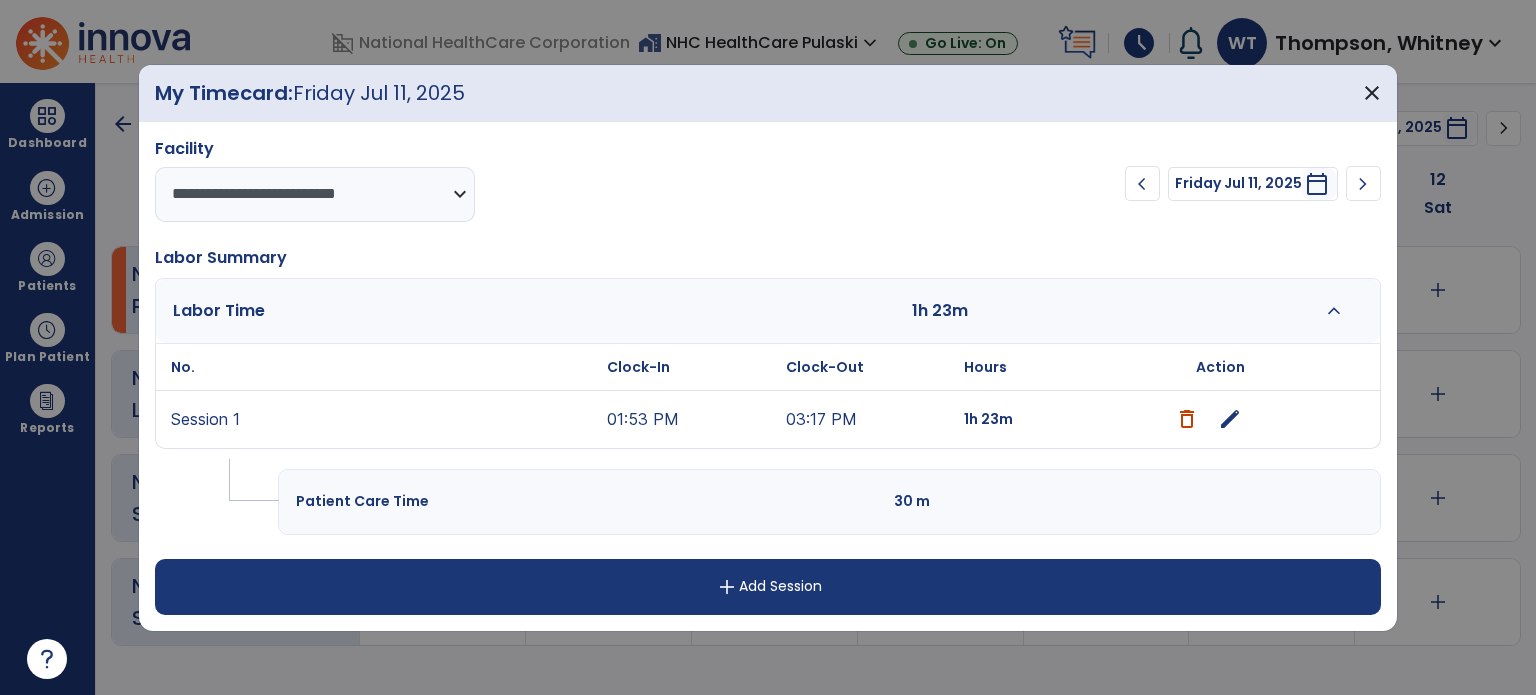click on "edit" at bounding box center [1230, 419] 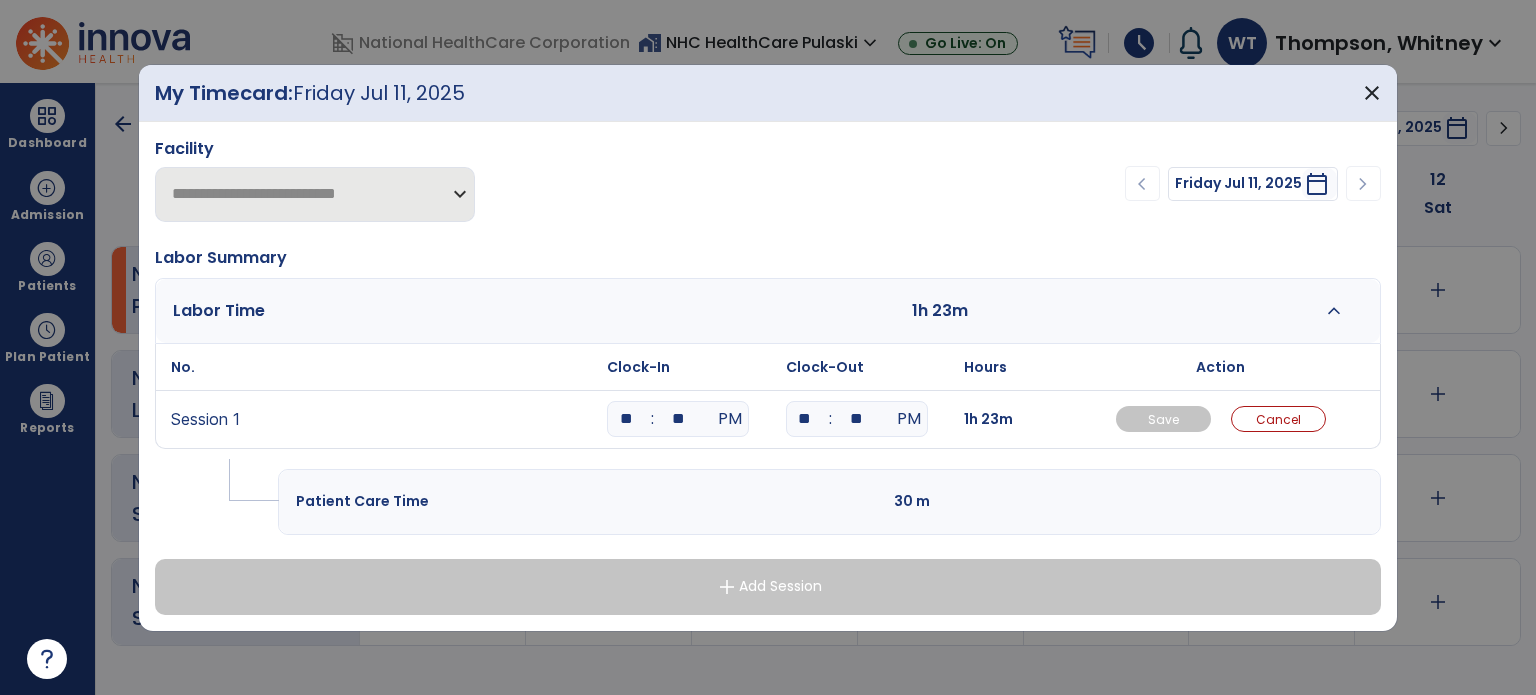 click on "**" at bounding box center (857, 419) 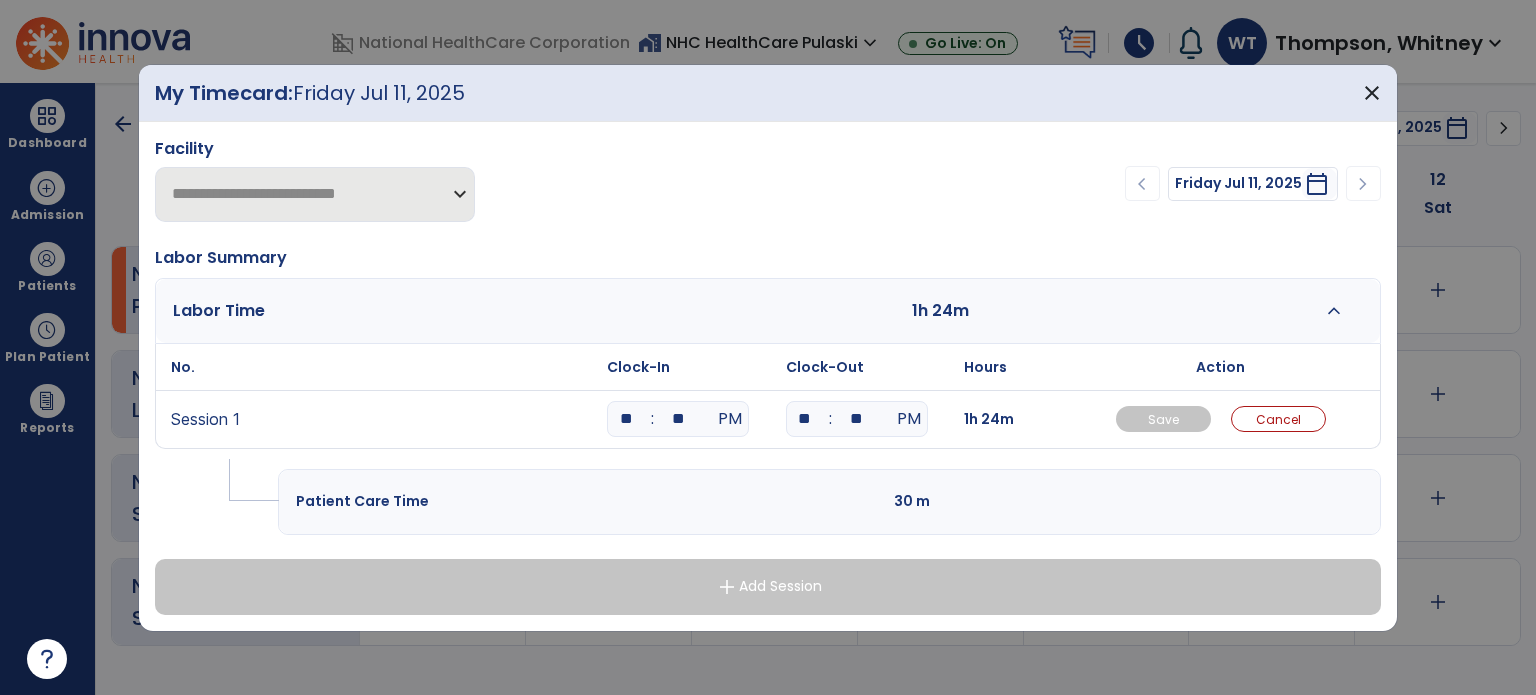 type on "*" 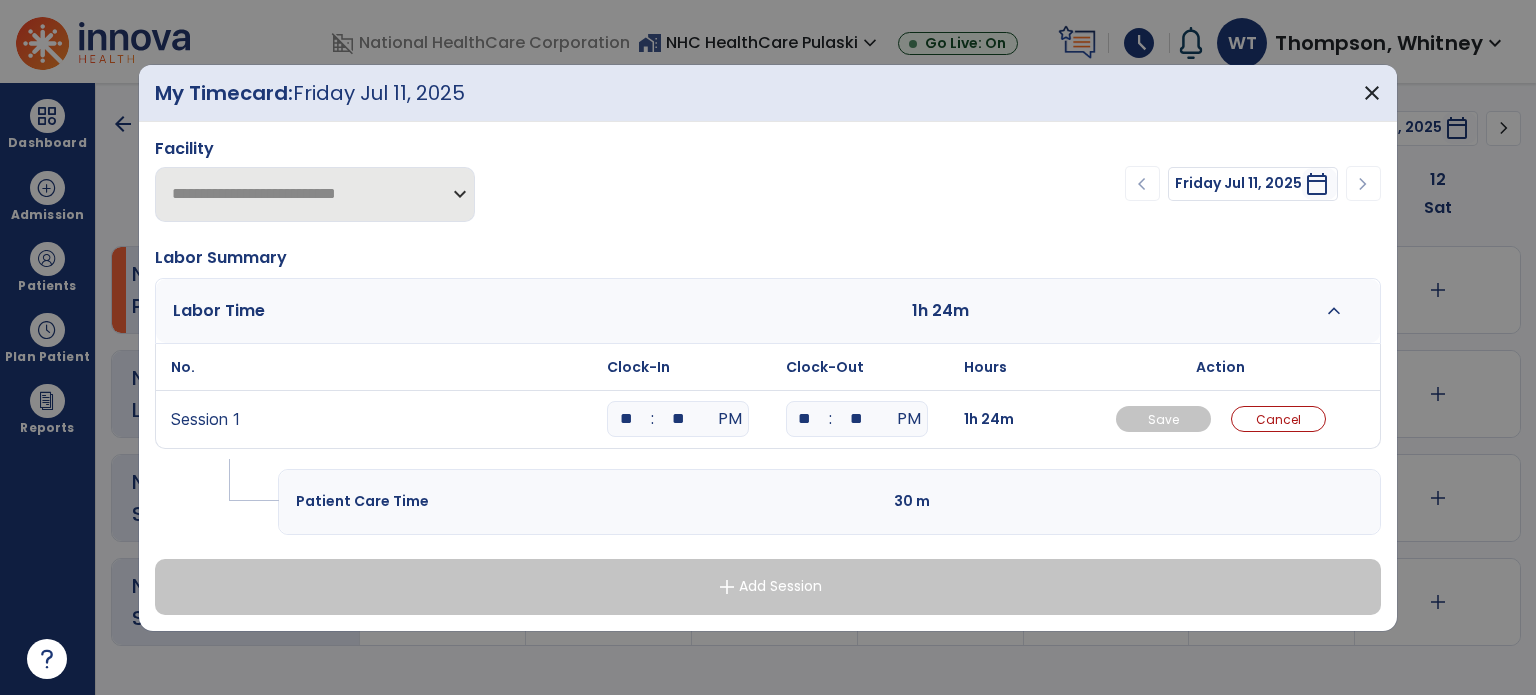 type on "**" 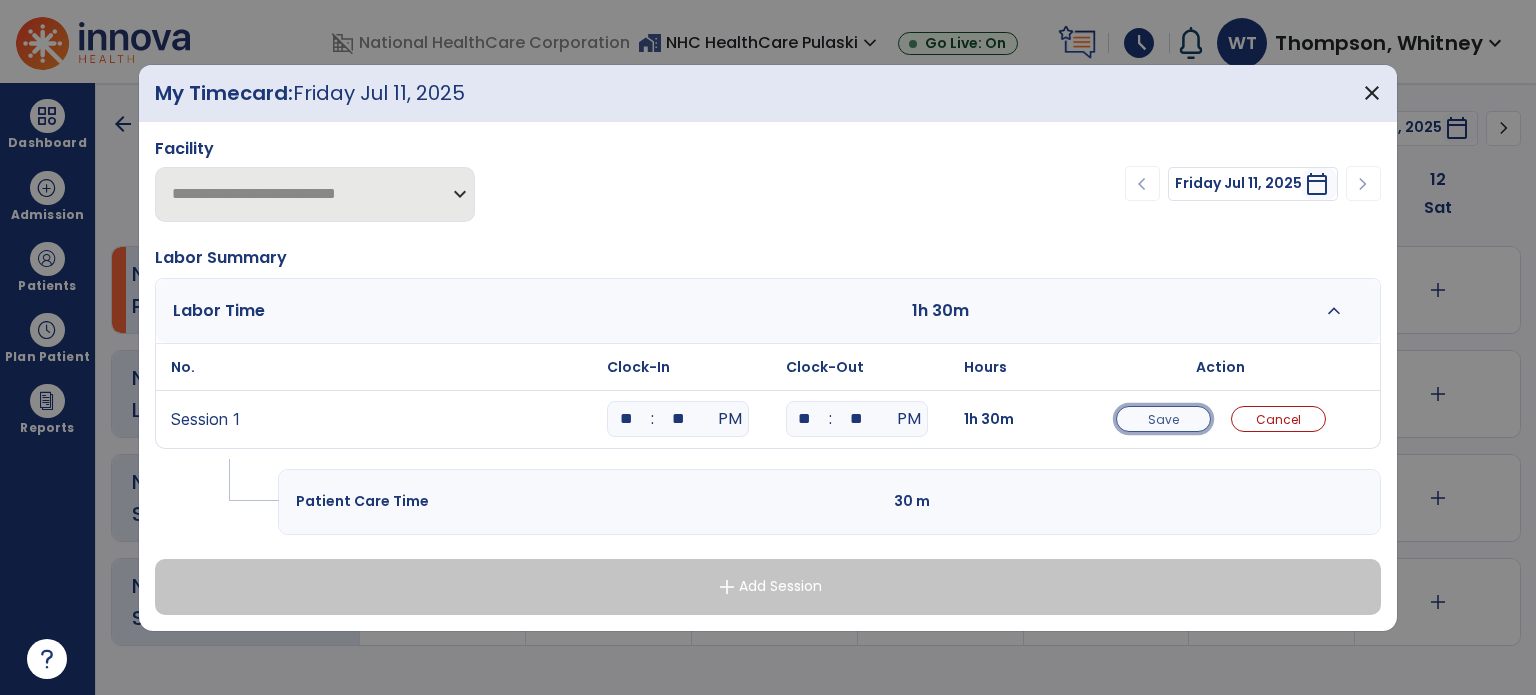 click on "Save" at bounding box center [1163, 419] 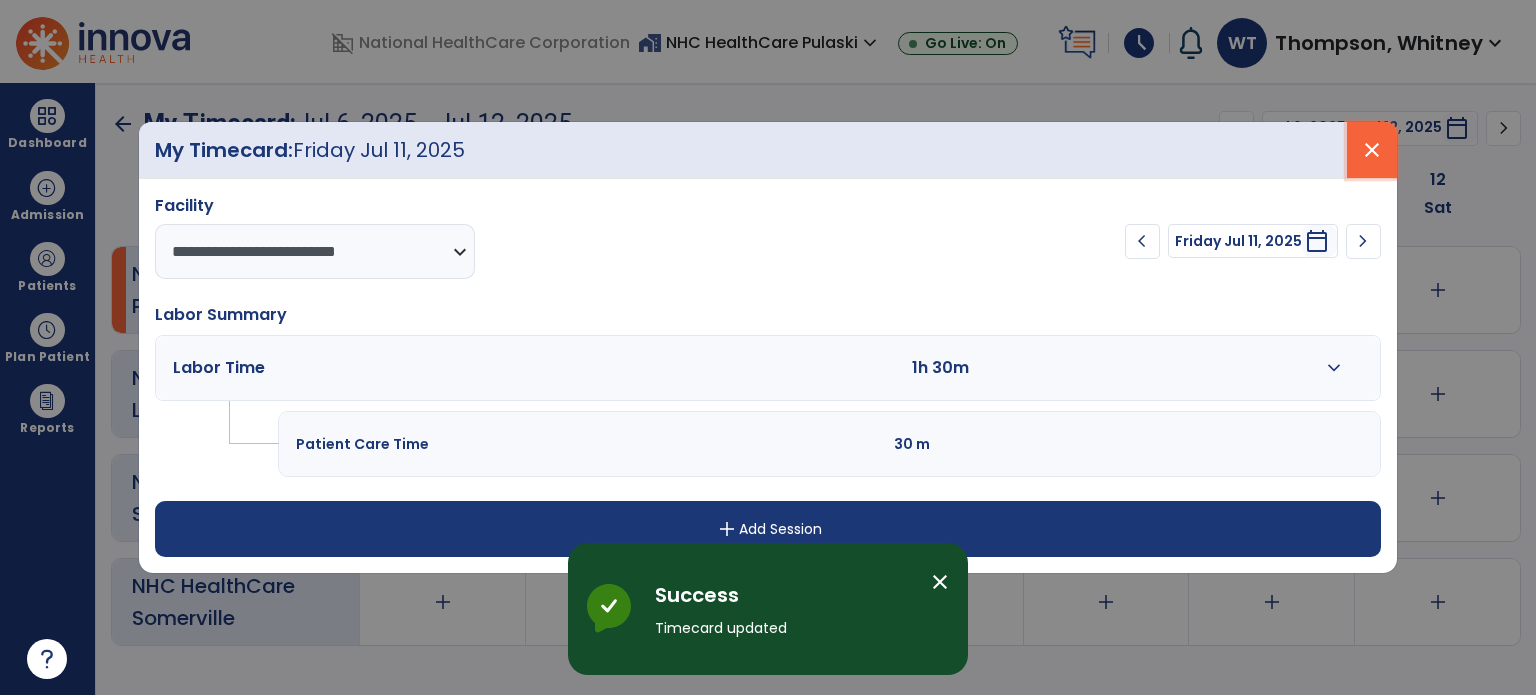 click on "close" at bounding box center [1372, 150] 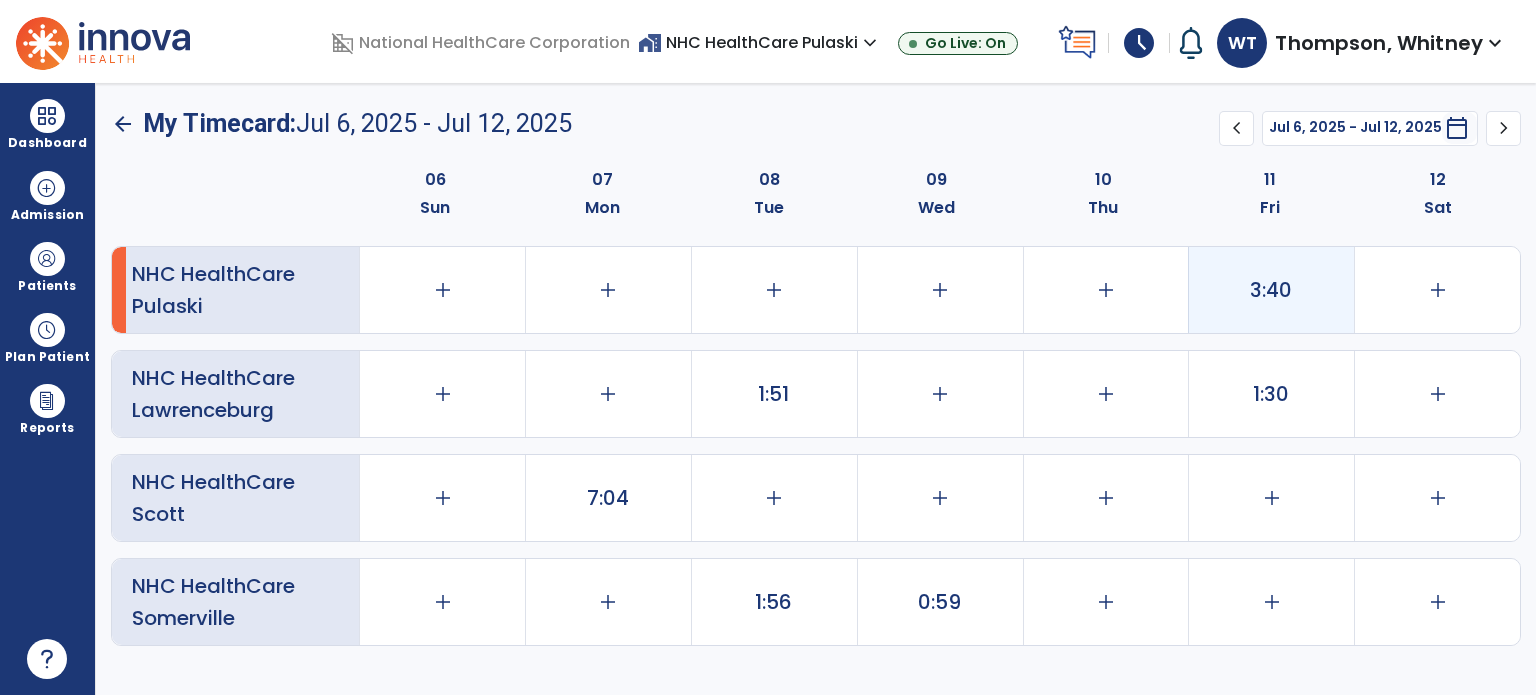click on "3:40" 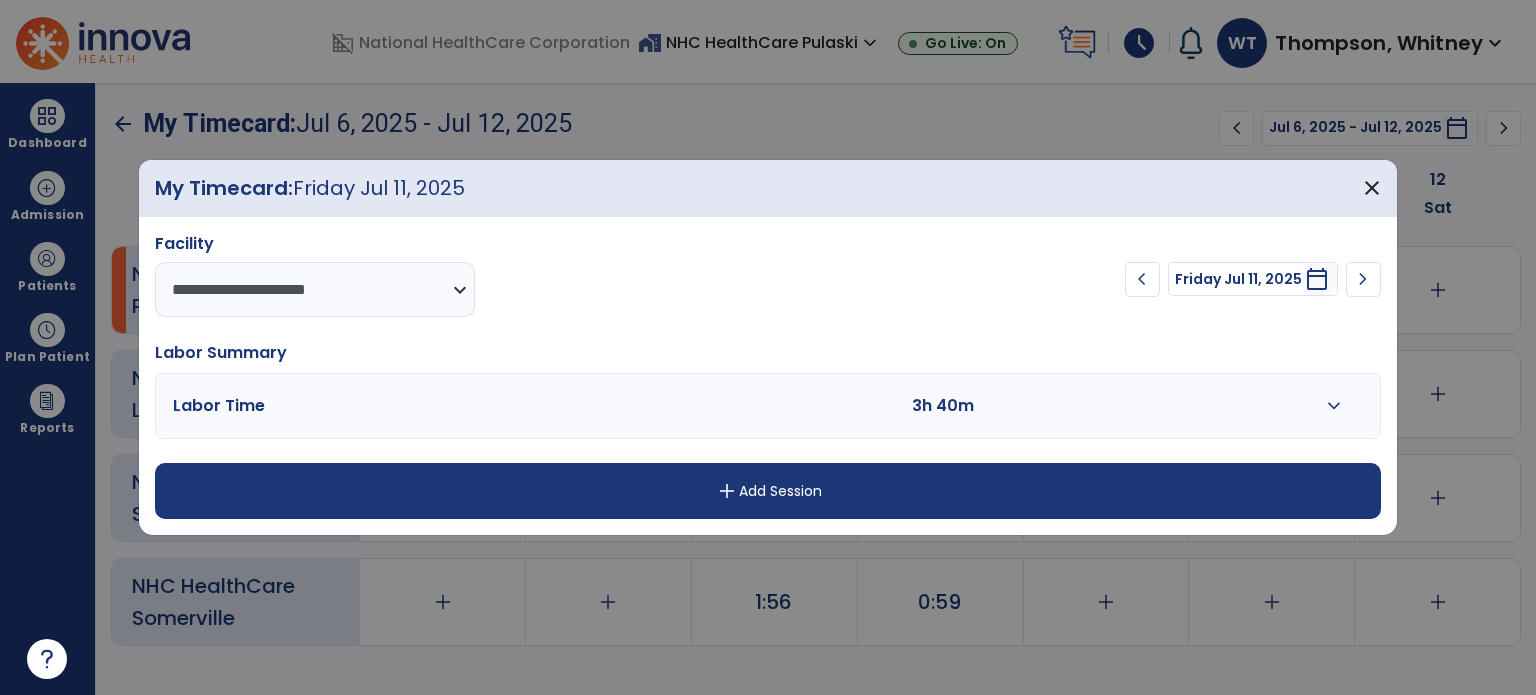 click on "add  Add Session" at bounding box center (768, 491) 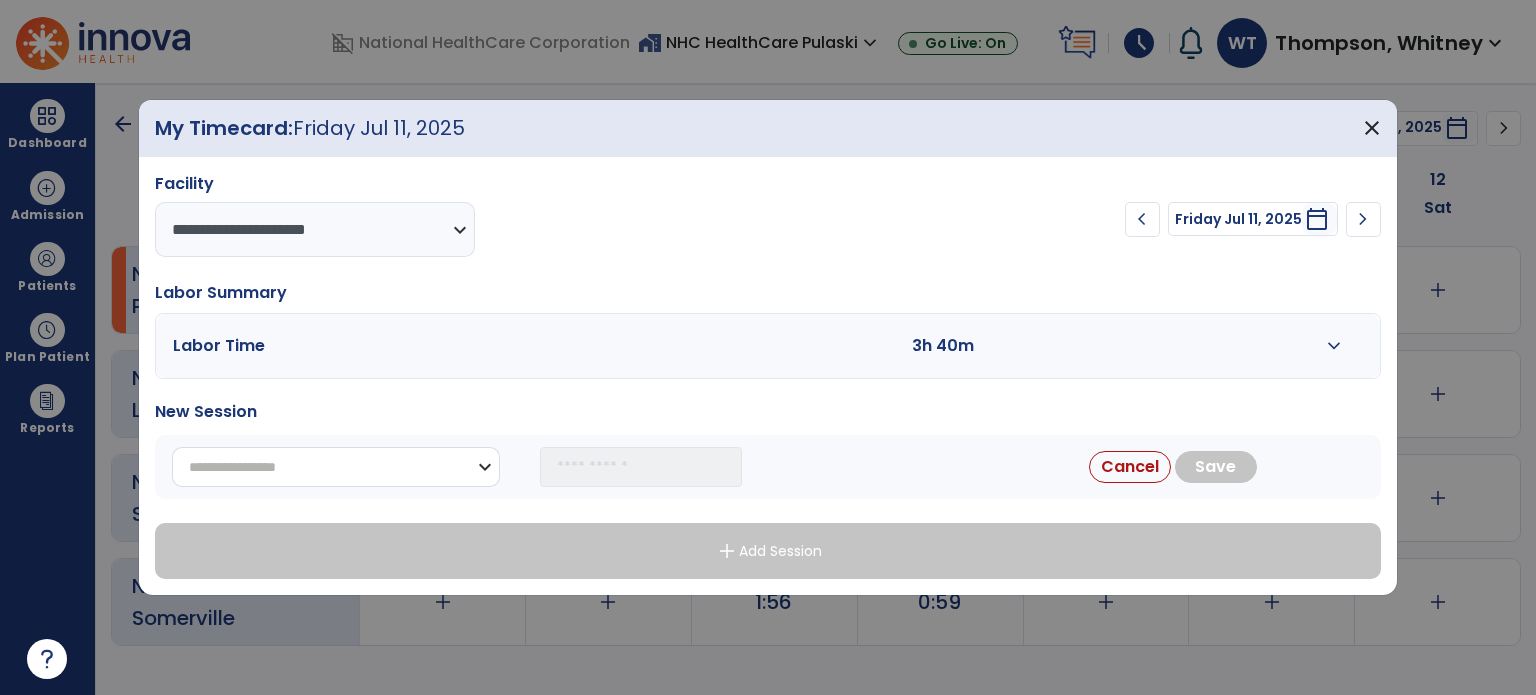 click on "**********" at bounding box center (336, 467) 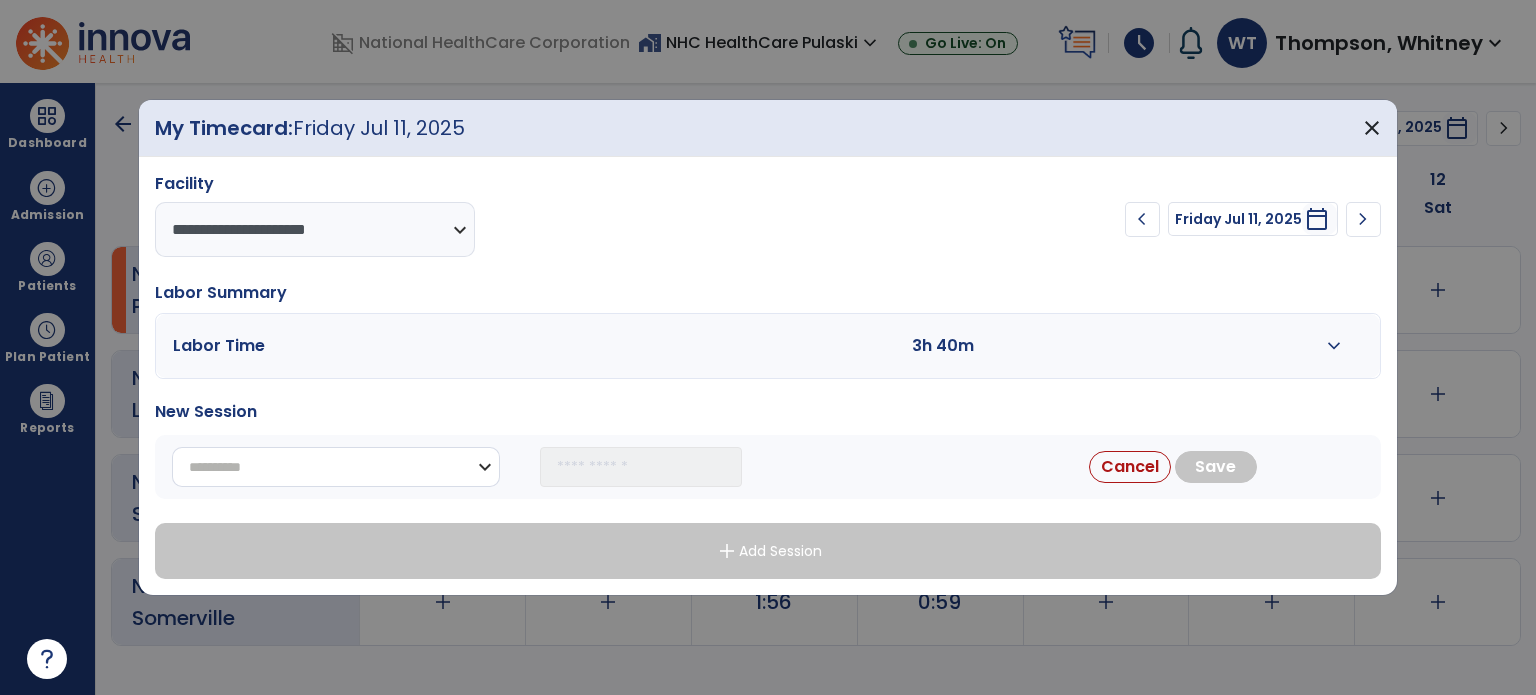 click on "**********" at bounding box center [336, 467] 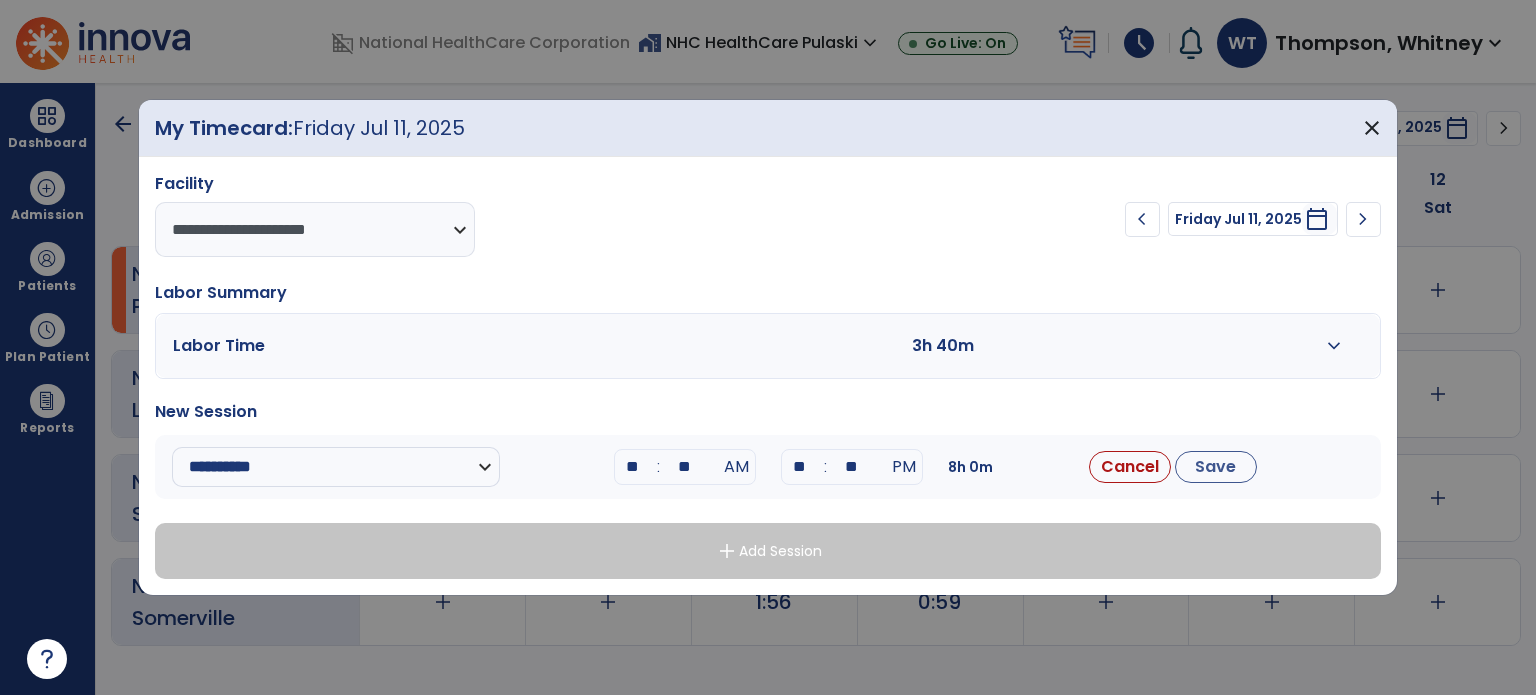 drag, startPoint x: 644, startPoint y: 463, endPoint x: 561, endPoint y: 463, distance: 83 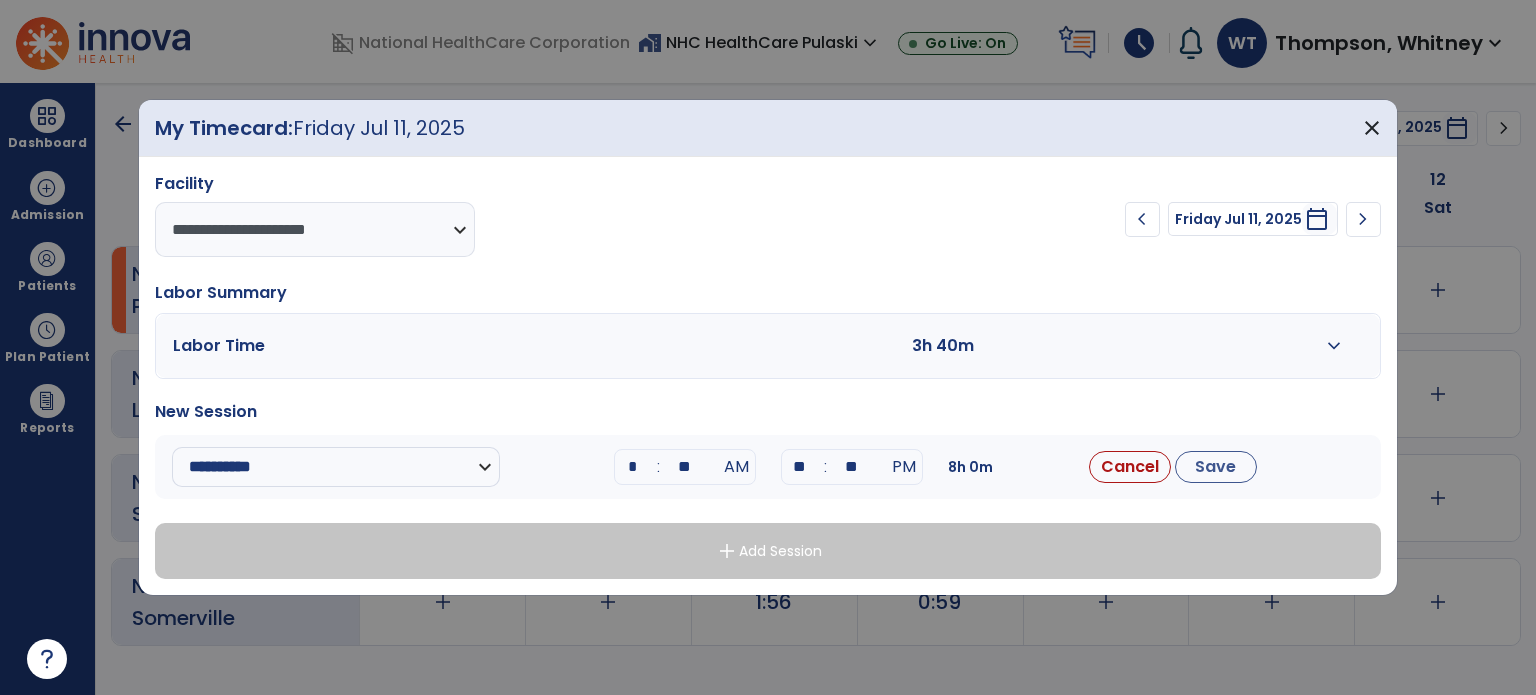 type on "**" 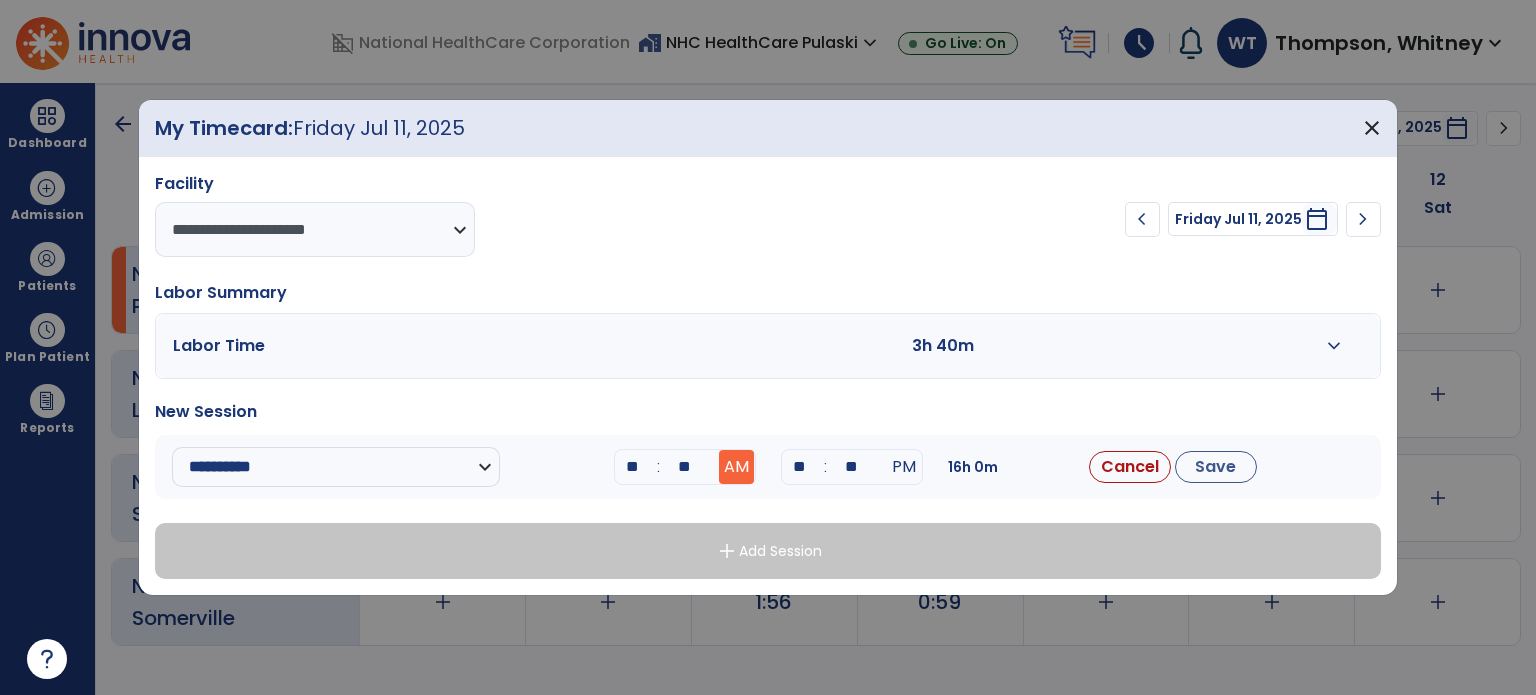 type on "**" 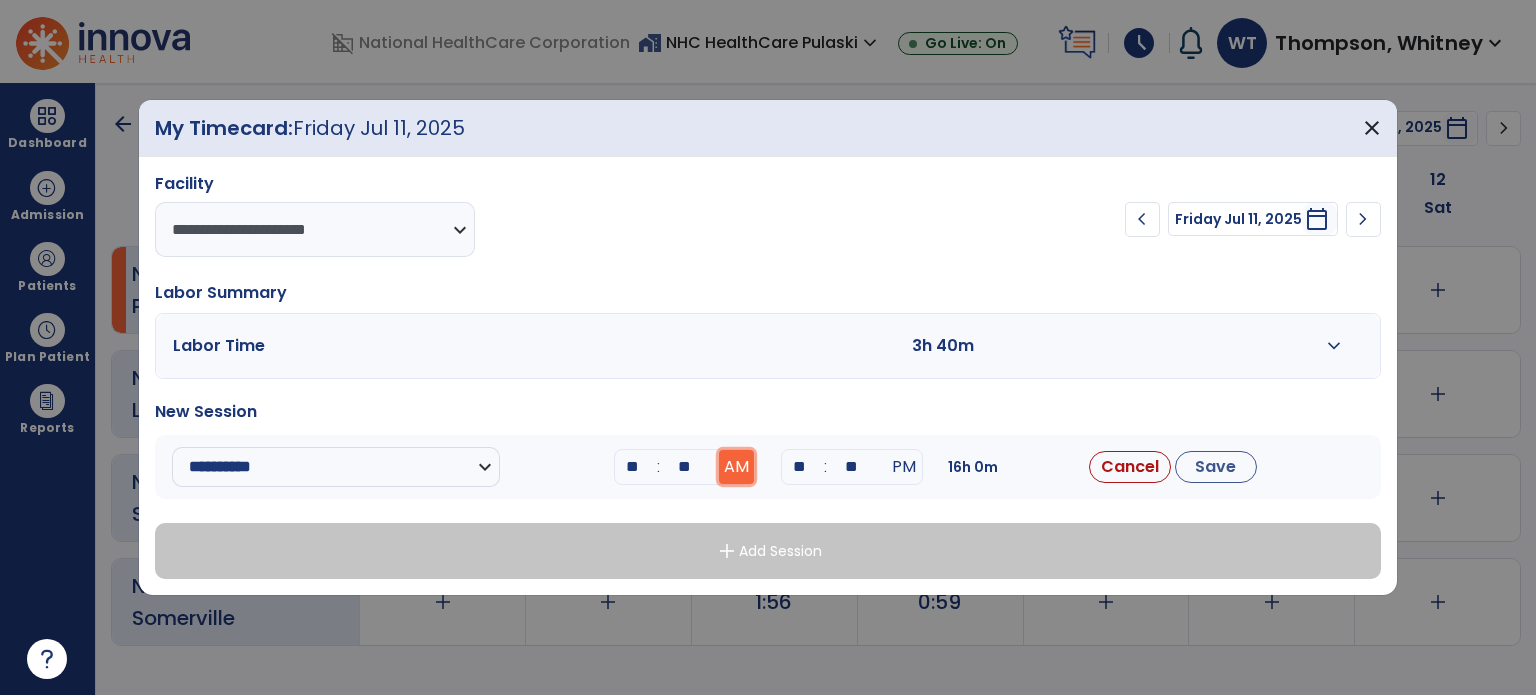 click on "AM" at bounding box center (736, 467) 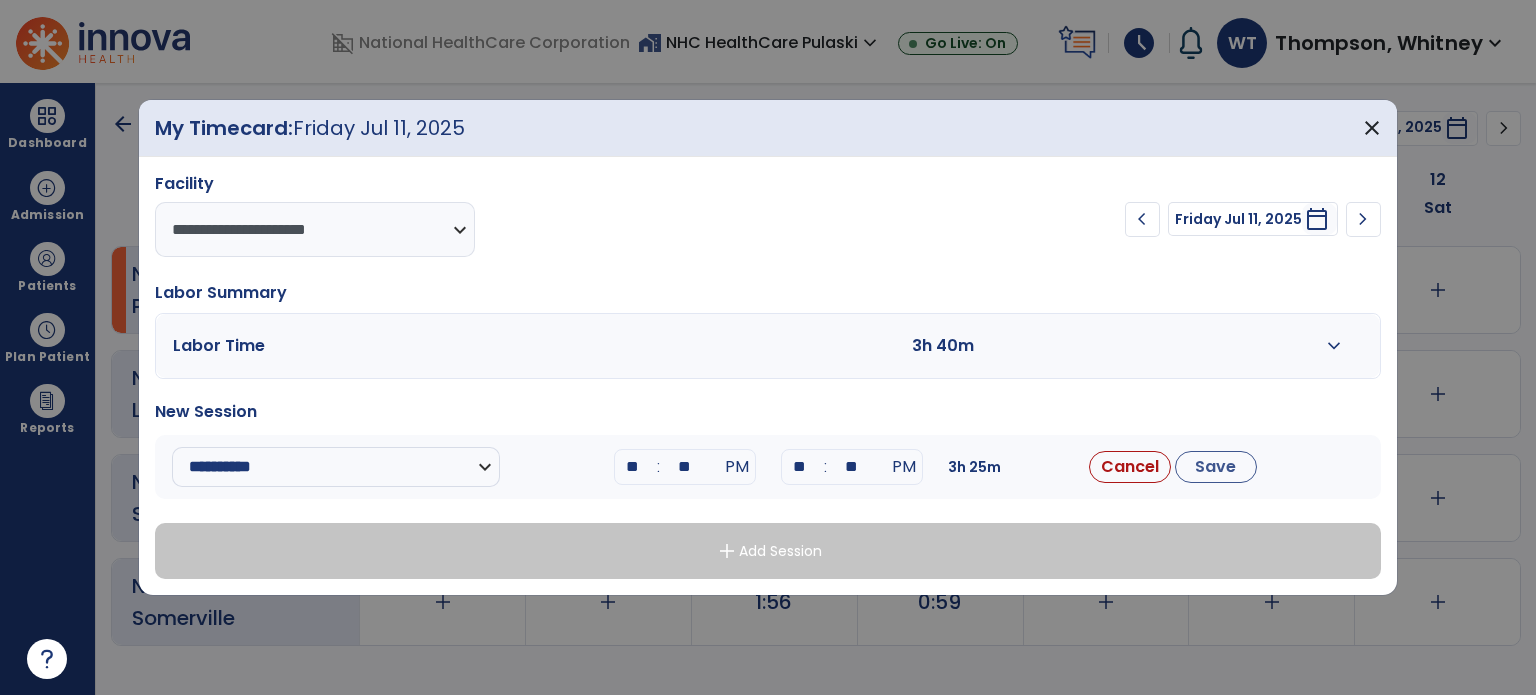 drag, startPoint x: 813, startPoint y: 465, endPoint x: 681, endPoint y: 479, distance: 132.74034 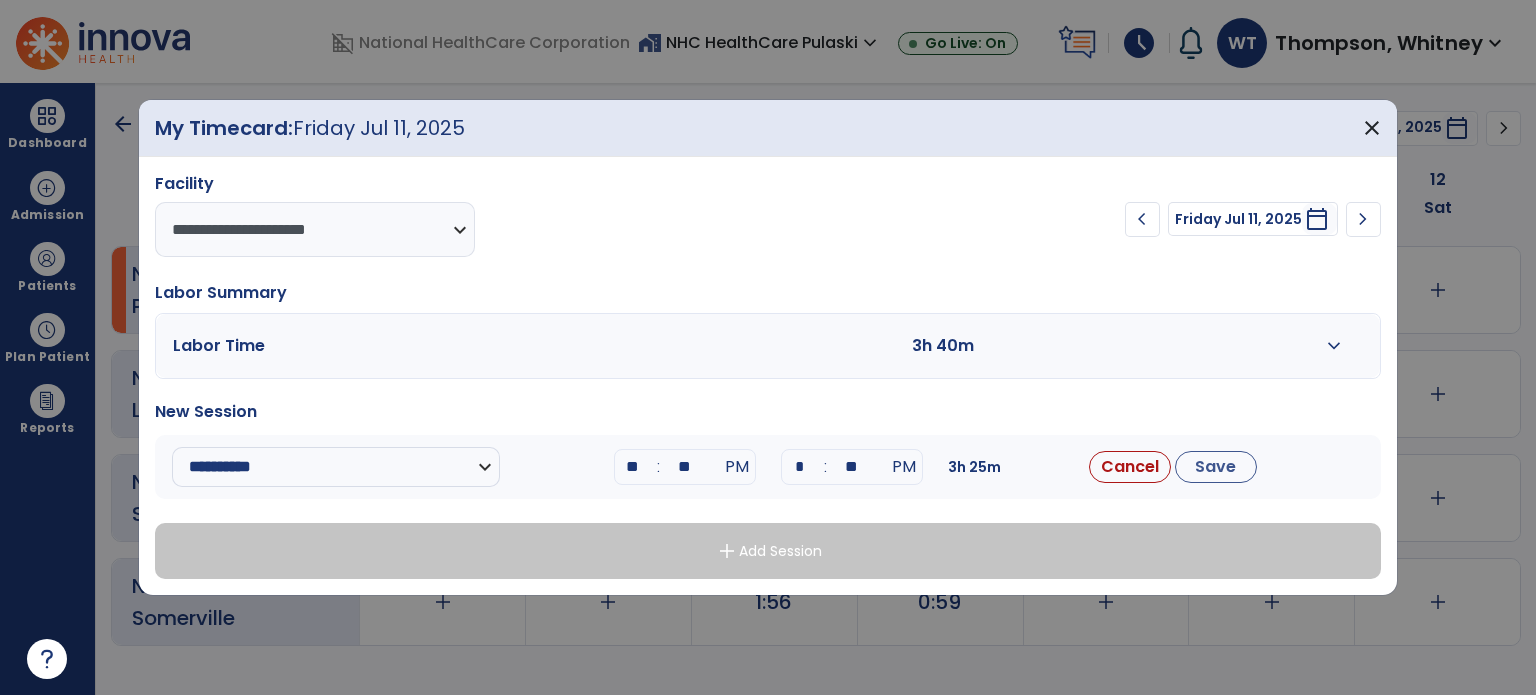 type on "**" 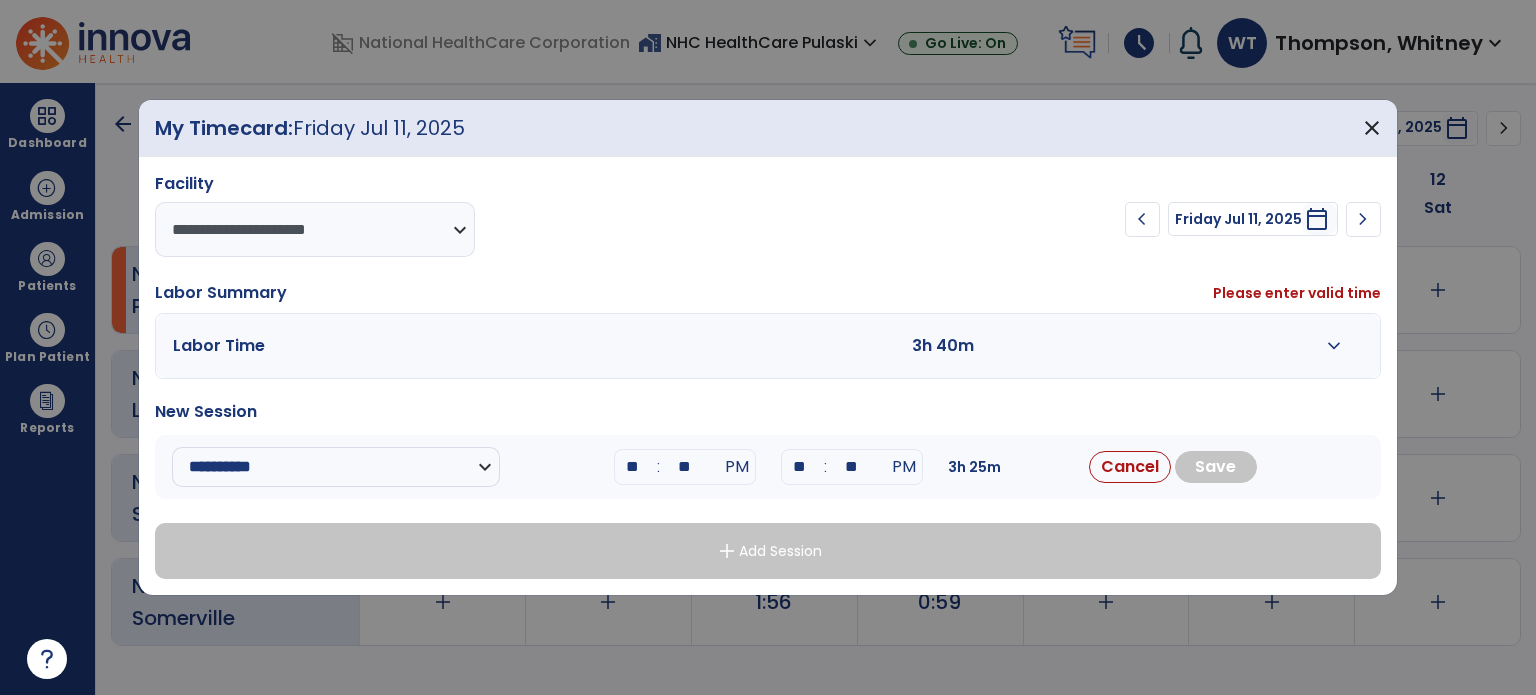 type on "**" 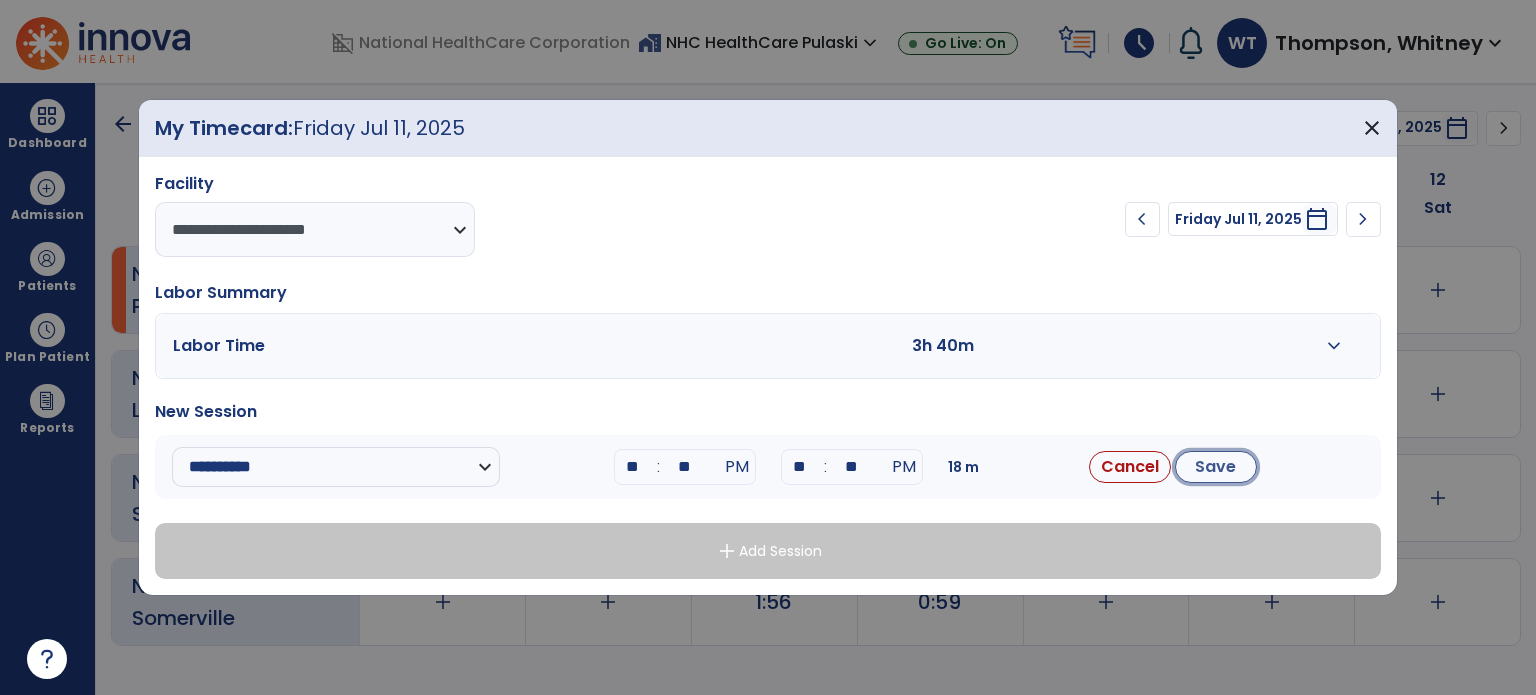 click on "Save" at bounding box center [1216, 467] 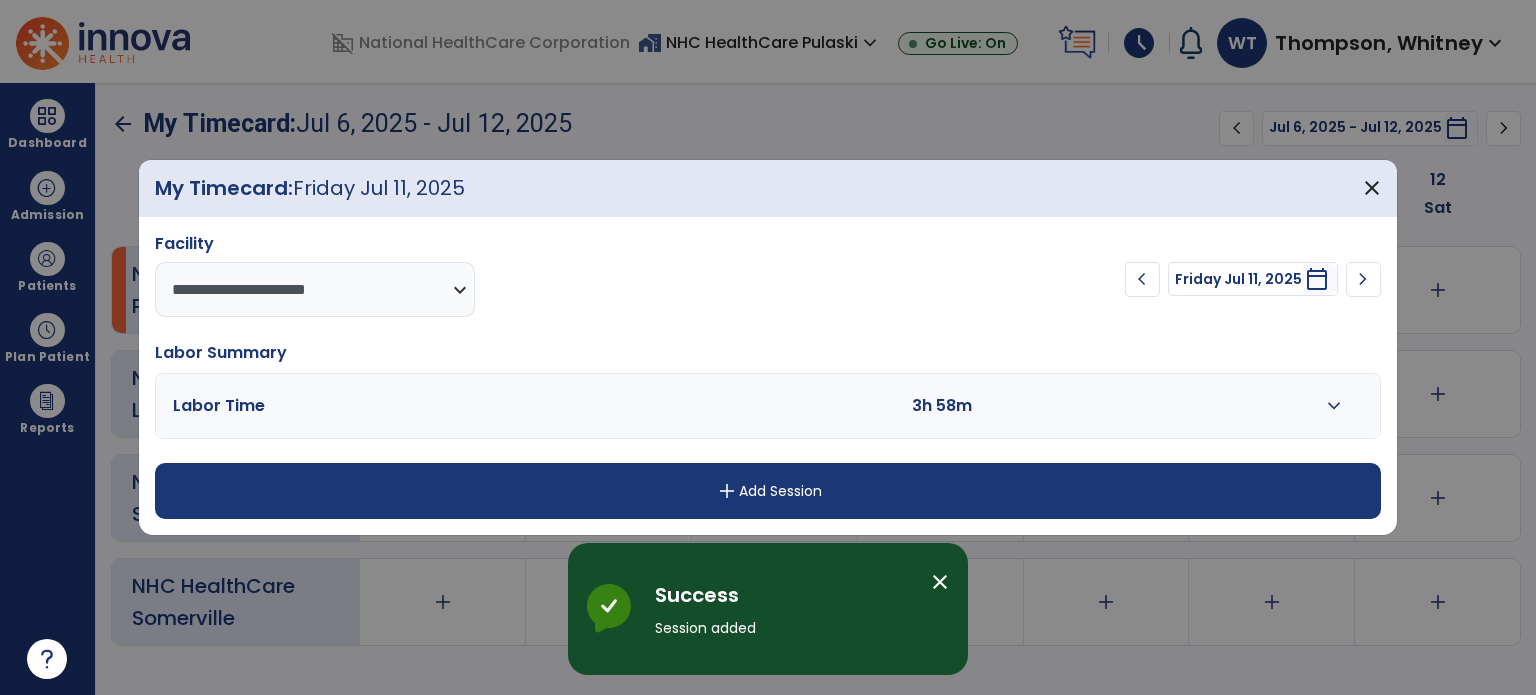 click on "add  Add Session" at bounding box center [768, 491] 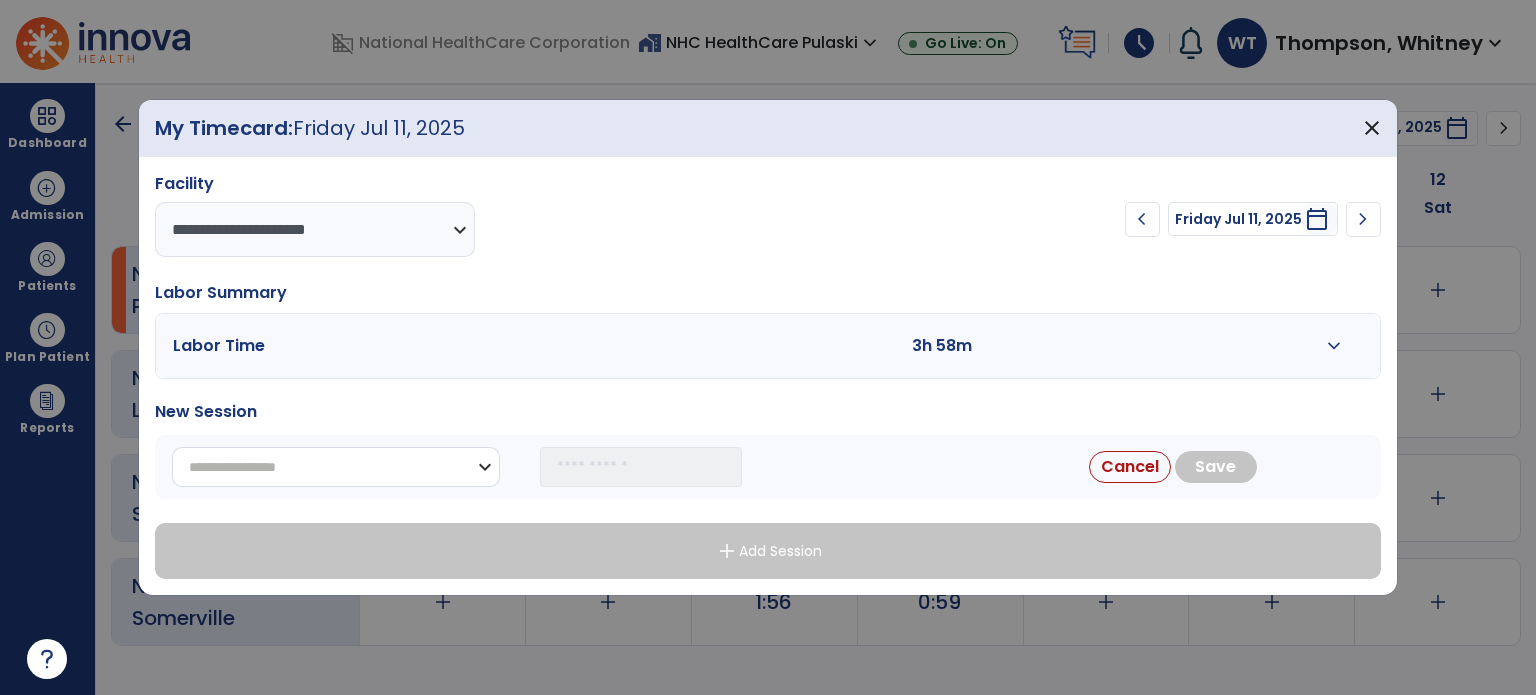 click on "**********" at bounding box center [336, 467] 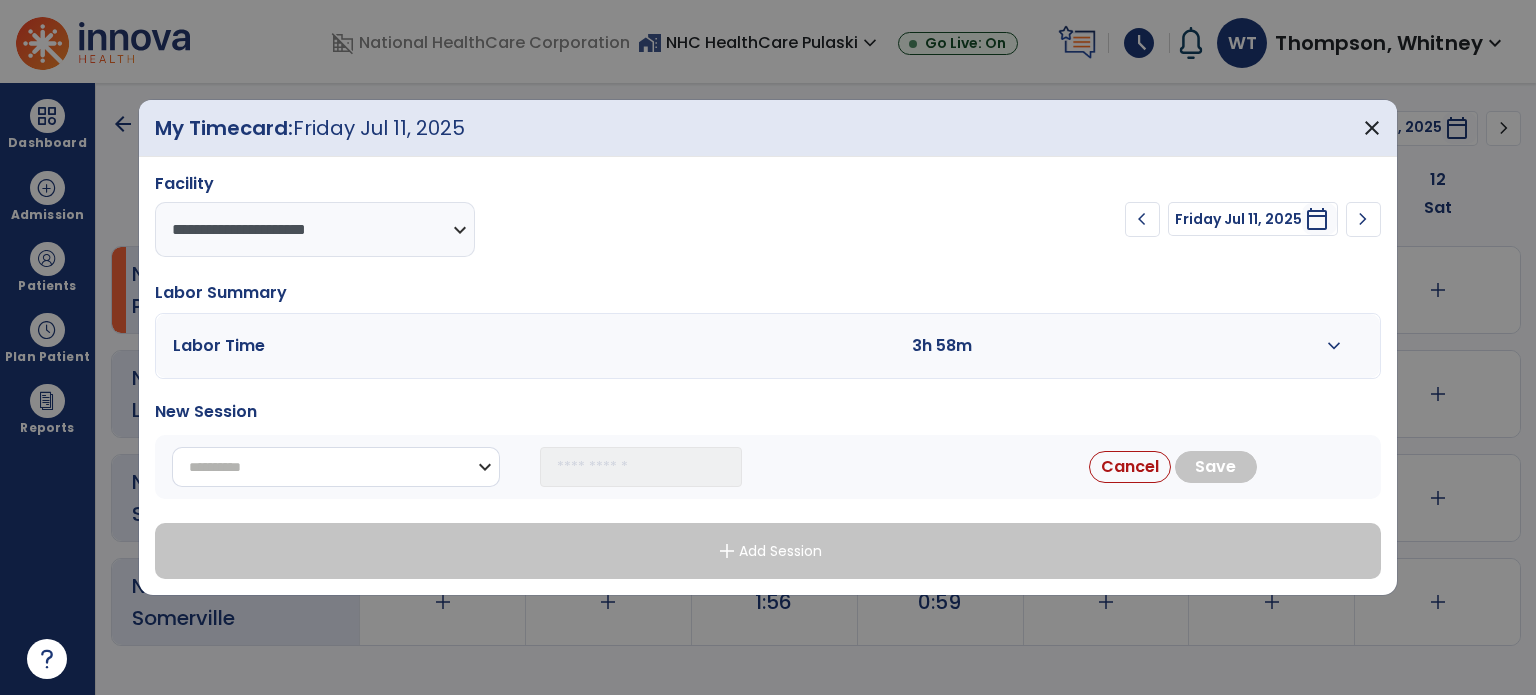 click on "**********" at bounding box center [336, 467] 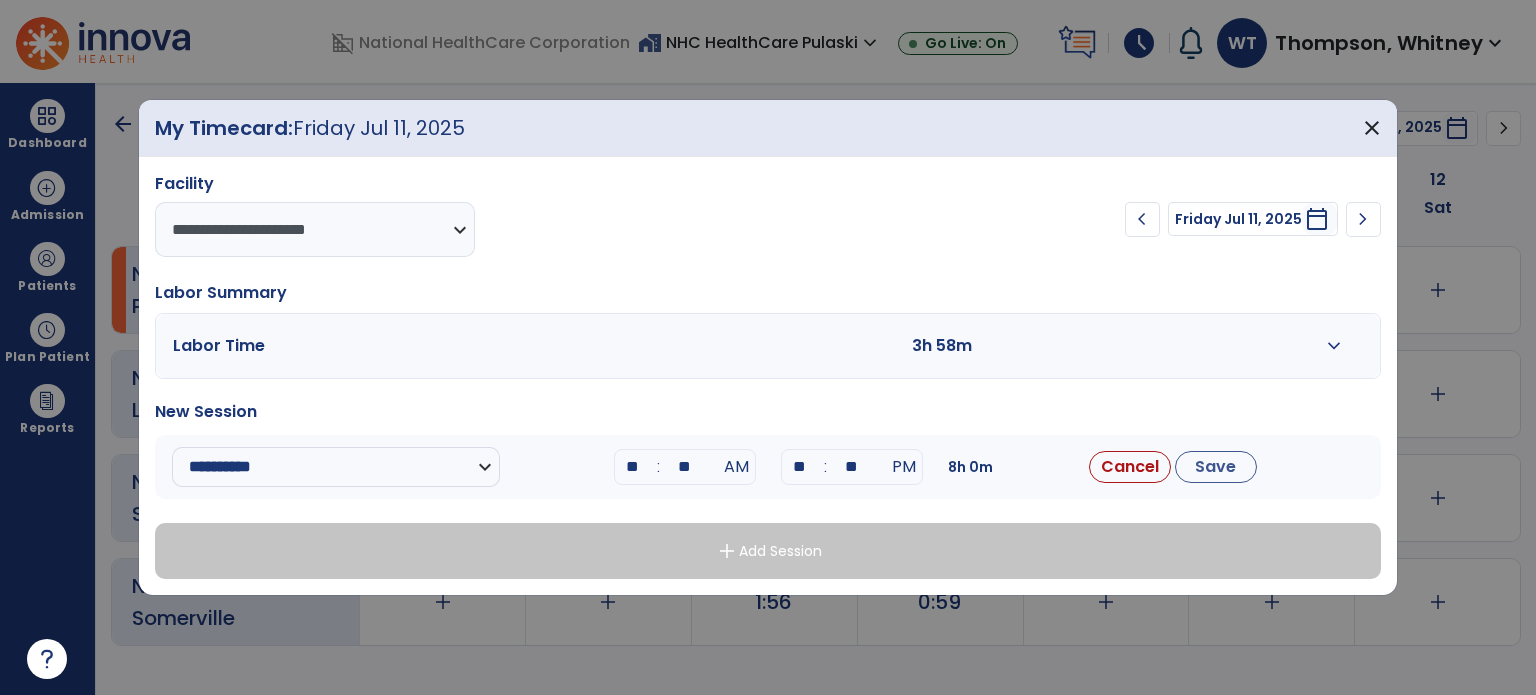 drag, startPoint x: 646, startPoint y: 462, endPoint x: 562, endPoint y: 465, distance: 84.05355 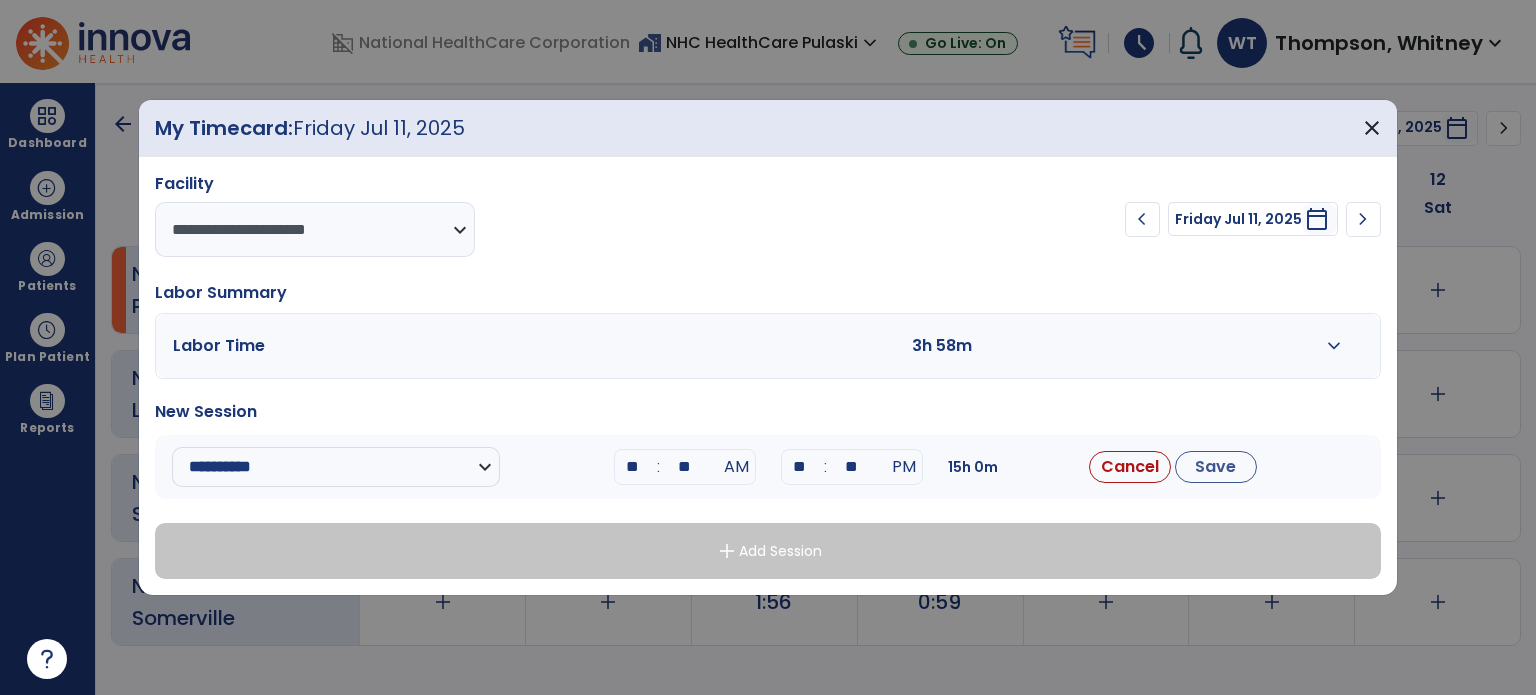 drag, startPoint x: 640, startPoint y: 466, endPoint x: 592, endPoint y: 462, distance: 48.166378 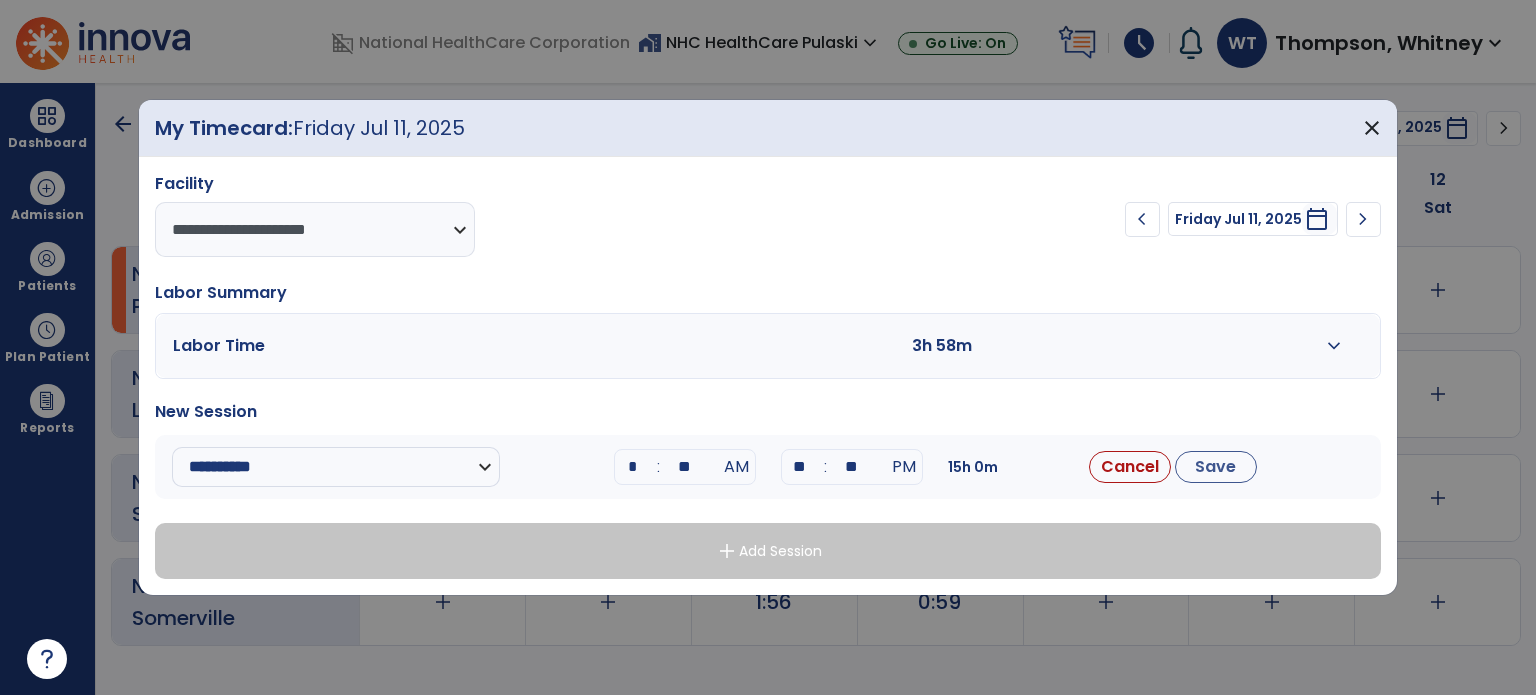 type on "**" 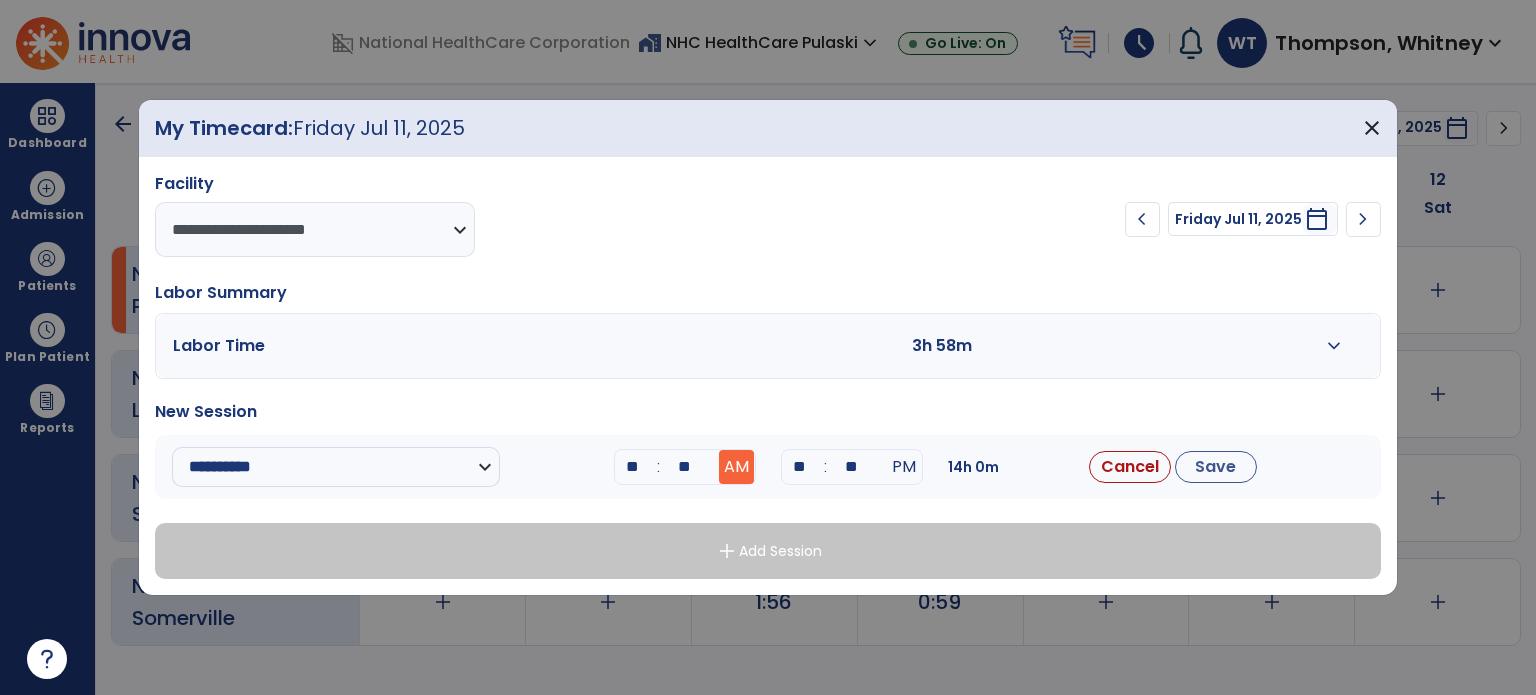 type on "**" 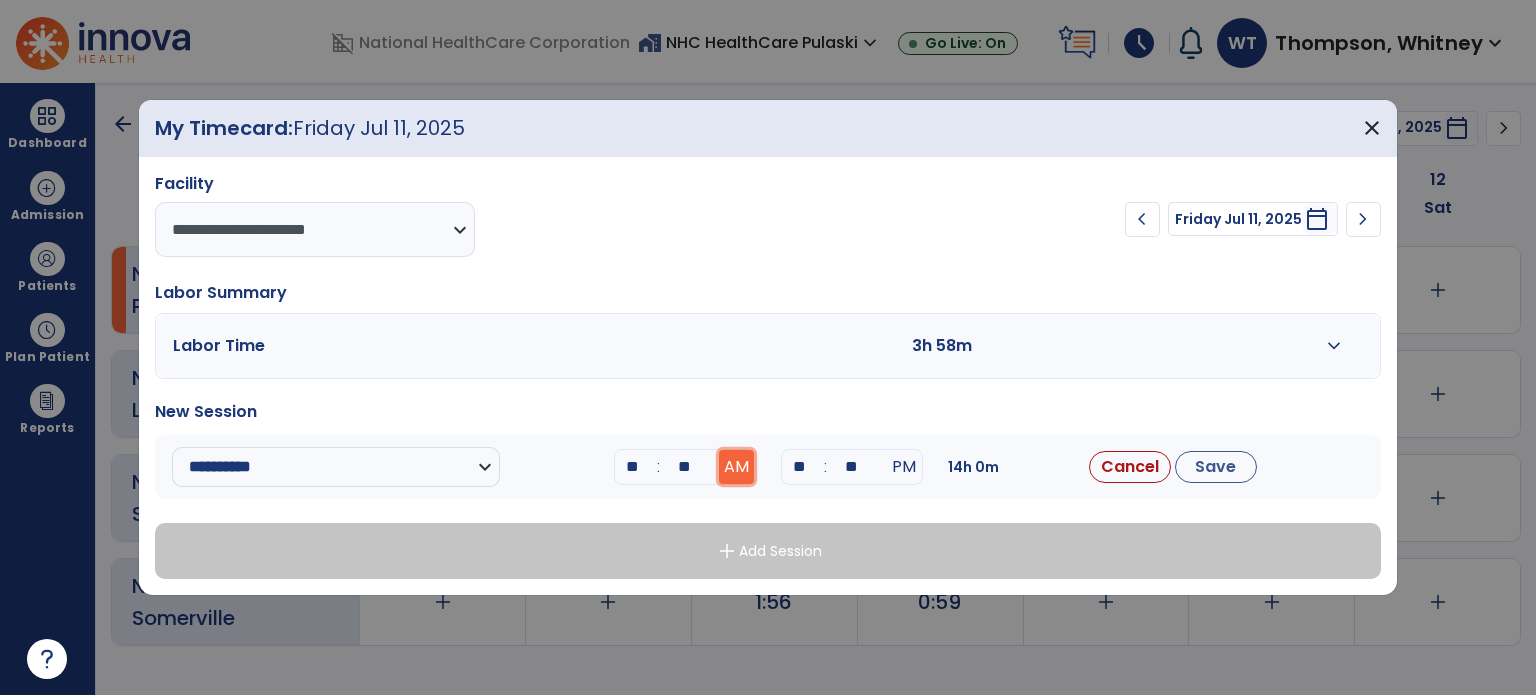 click on "AM" at bounding box center (736, 467) 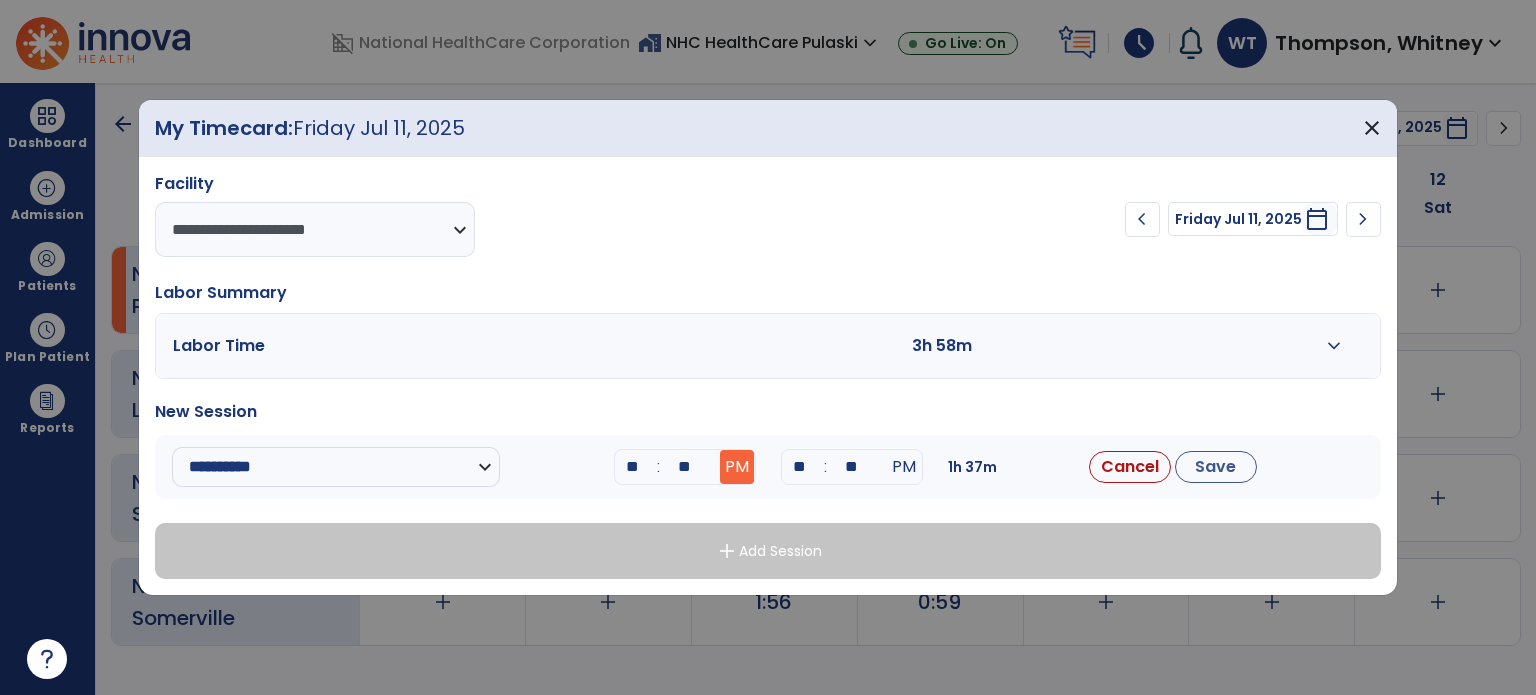 drag, startPoint x: 810, startPoint y: 467, endPoint x: 730, endPoint y: 479, distance: 80.895 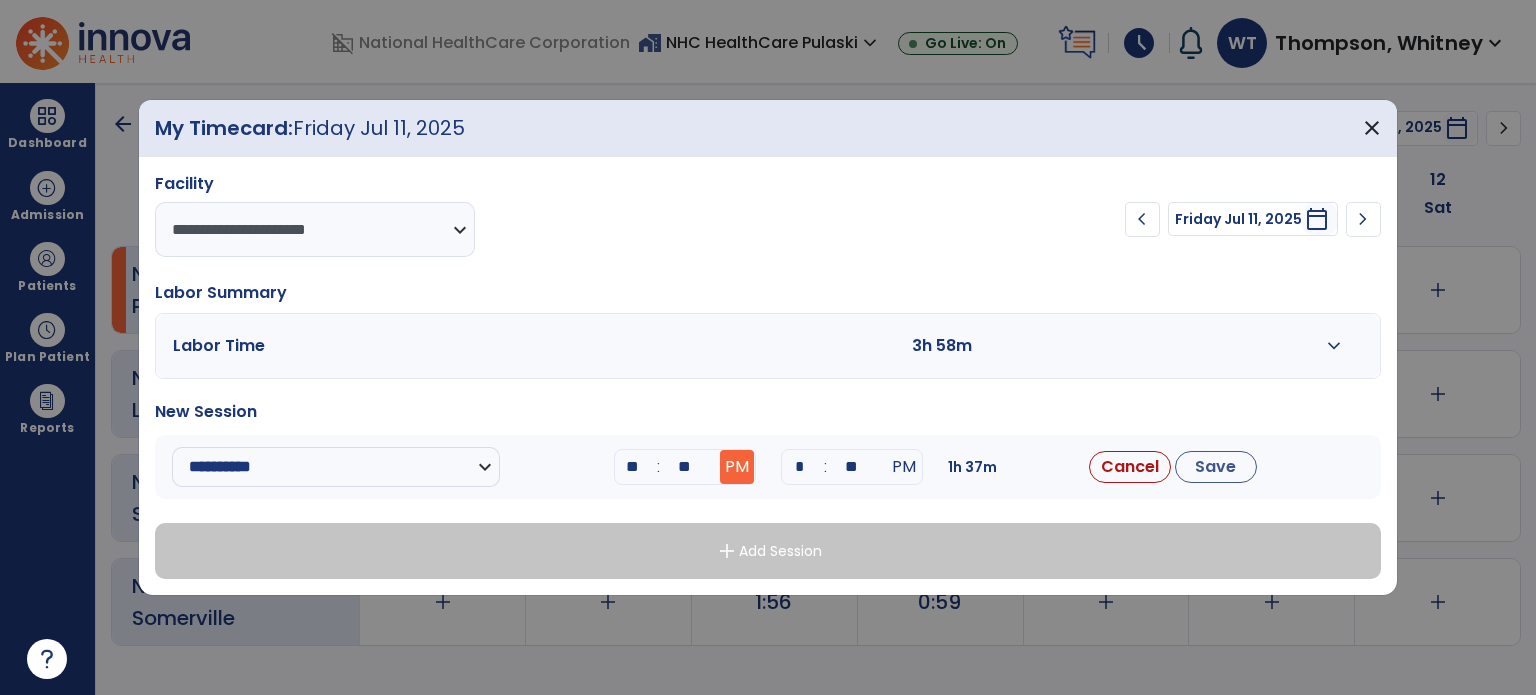 type on "**" 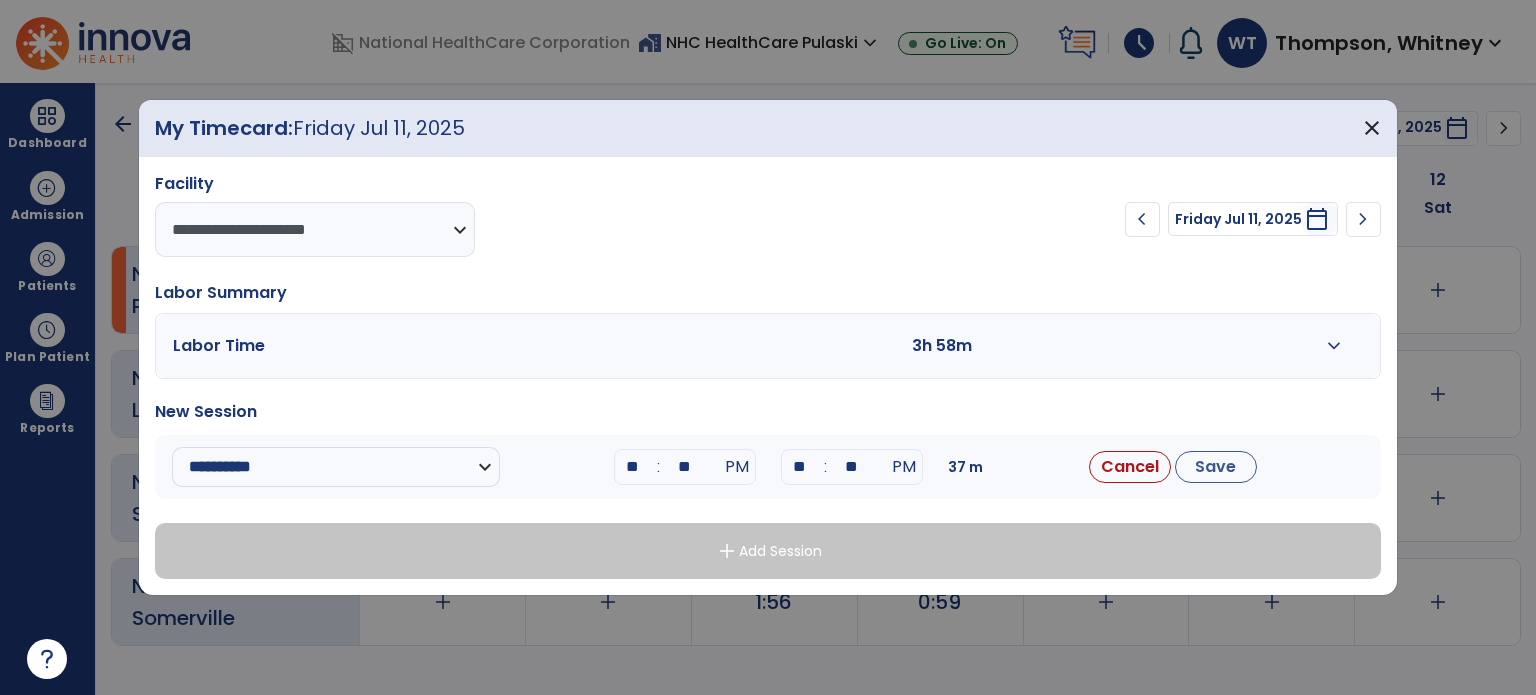 type on "**" 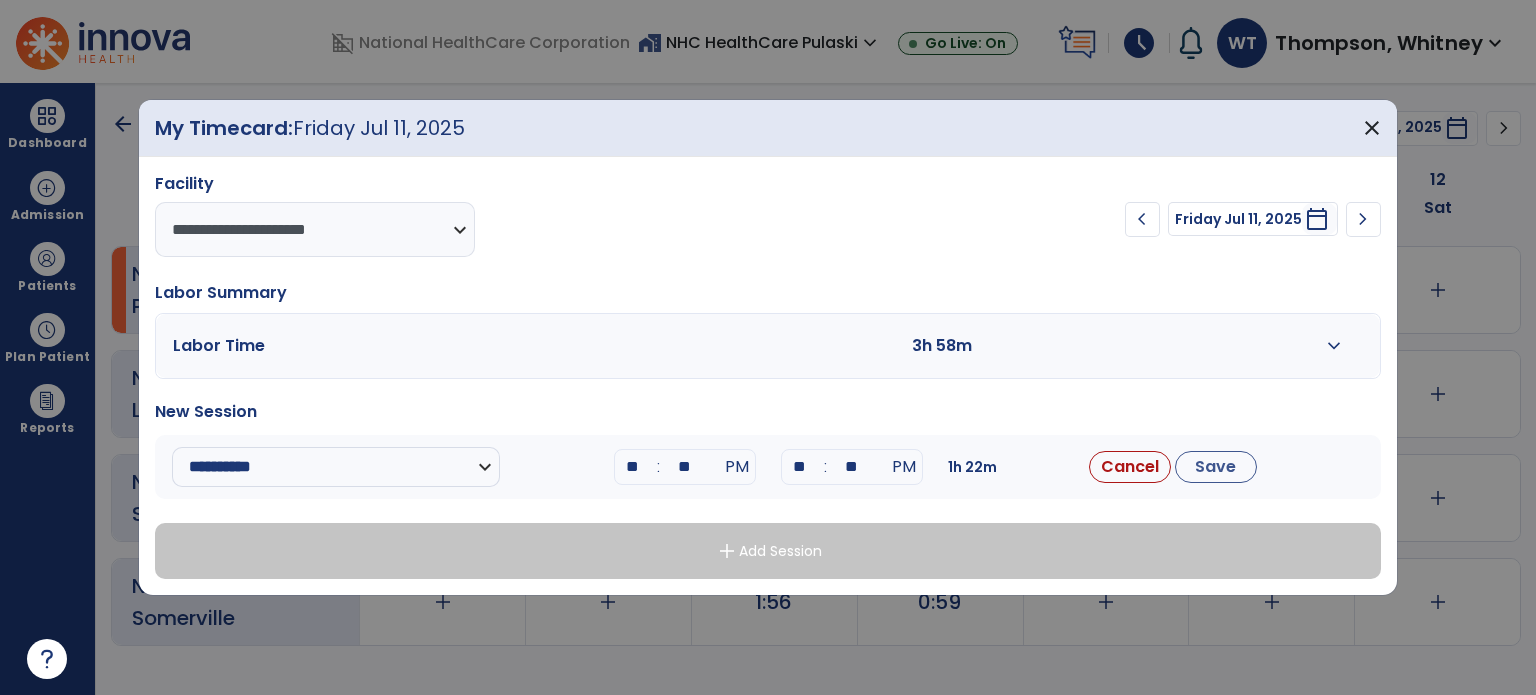 click on "New Session" at bounding box center [768, 412] 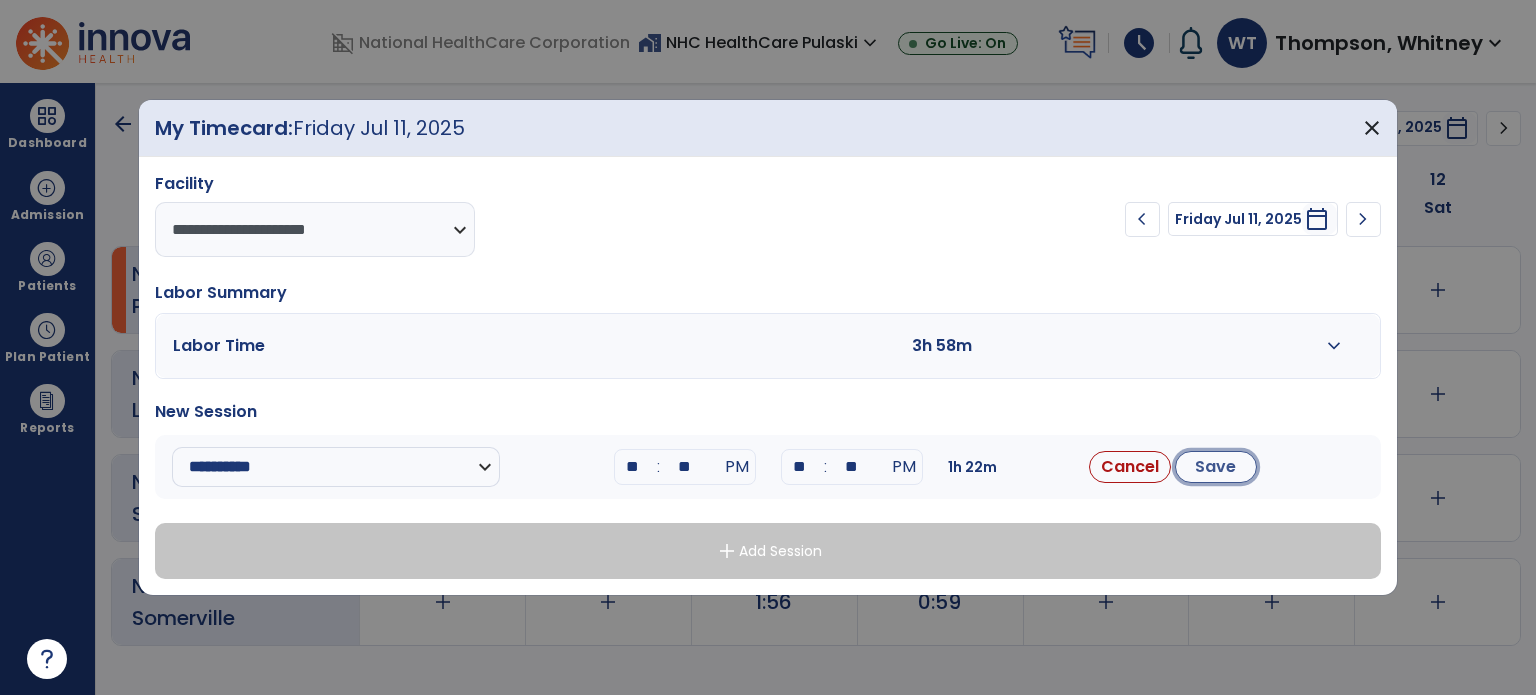click on "Save" at bounding box center [1216, 467] 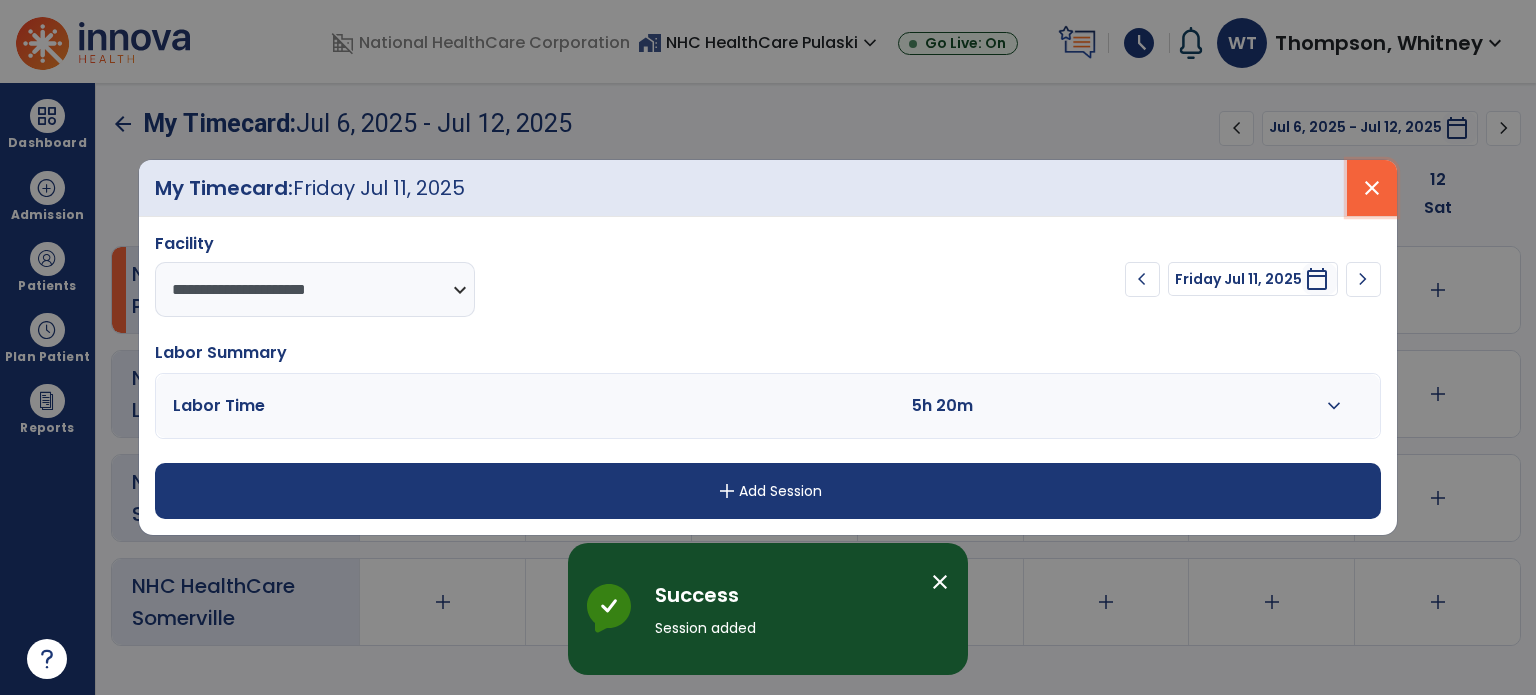 click on "close" at bounding box center [1372, 188] 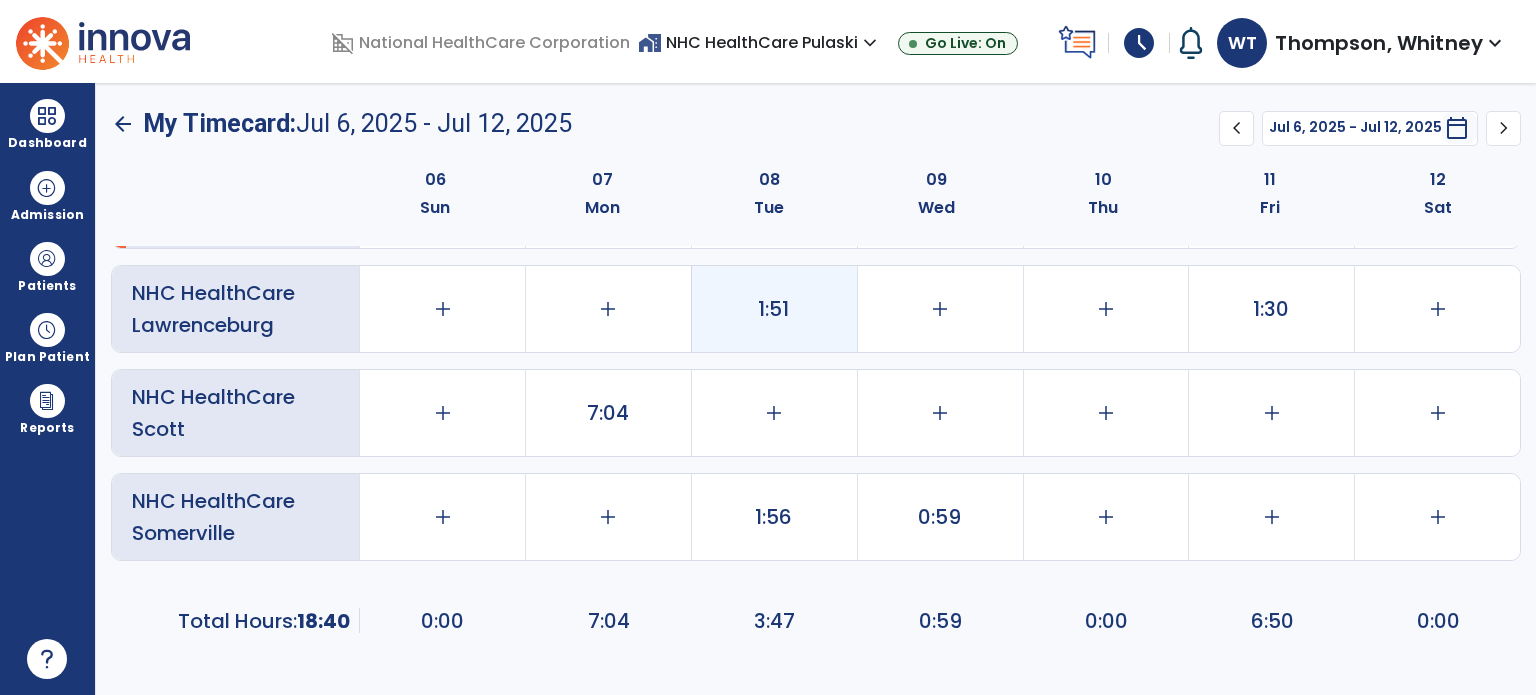 scroll, scrollTop: 0, scrollLeft: 0, axis: both 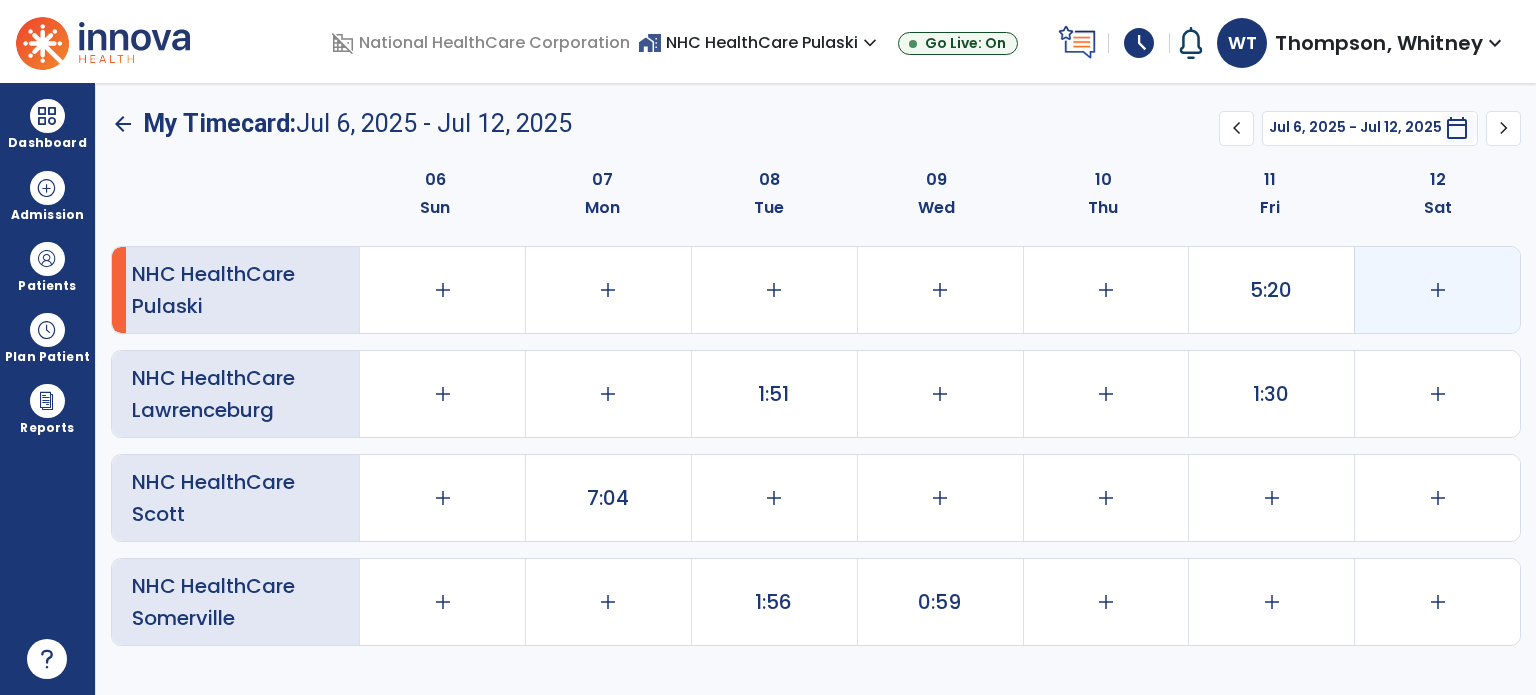 click on "add" 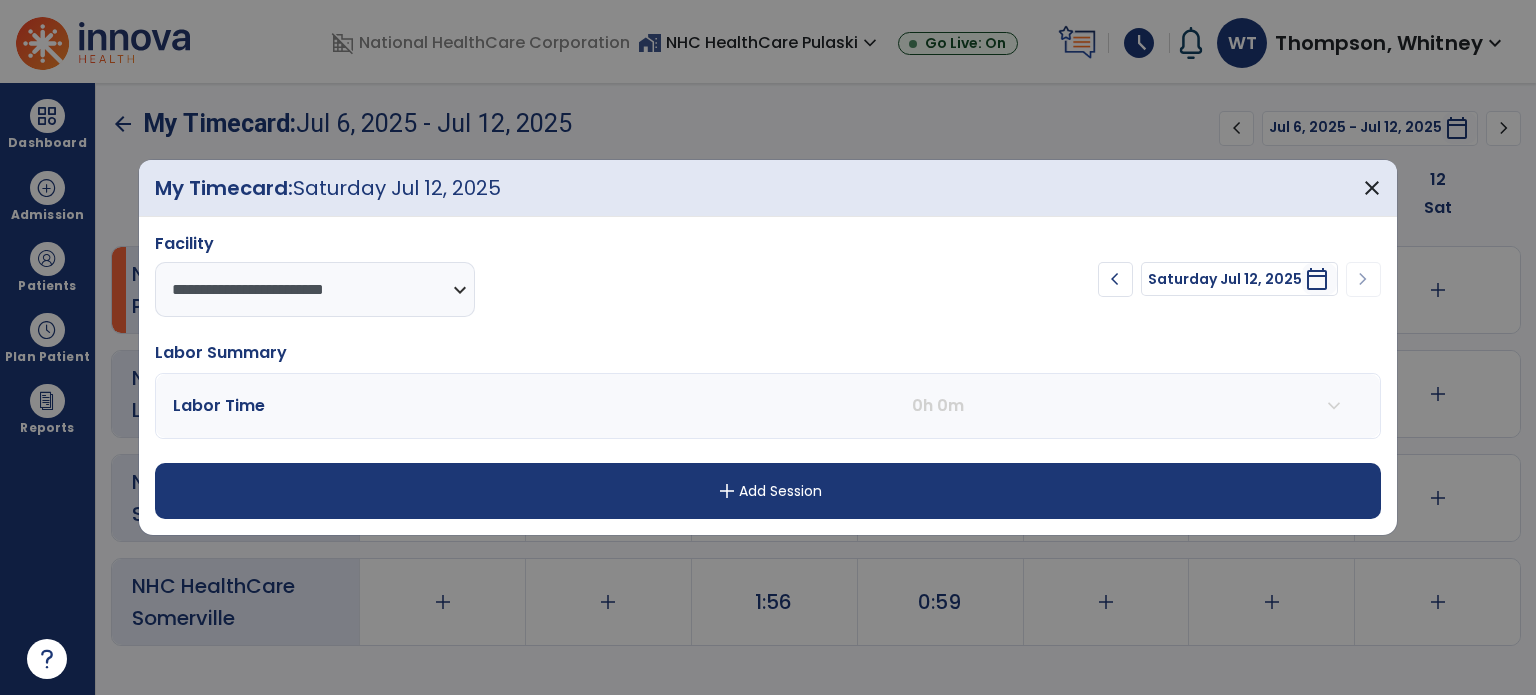 click on "add" at bounding box center (727, 491) 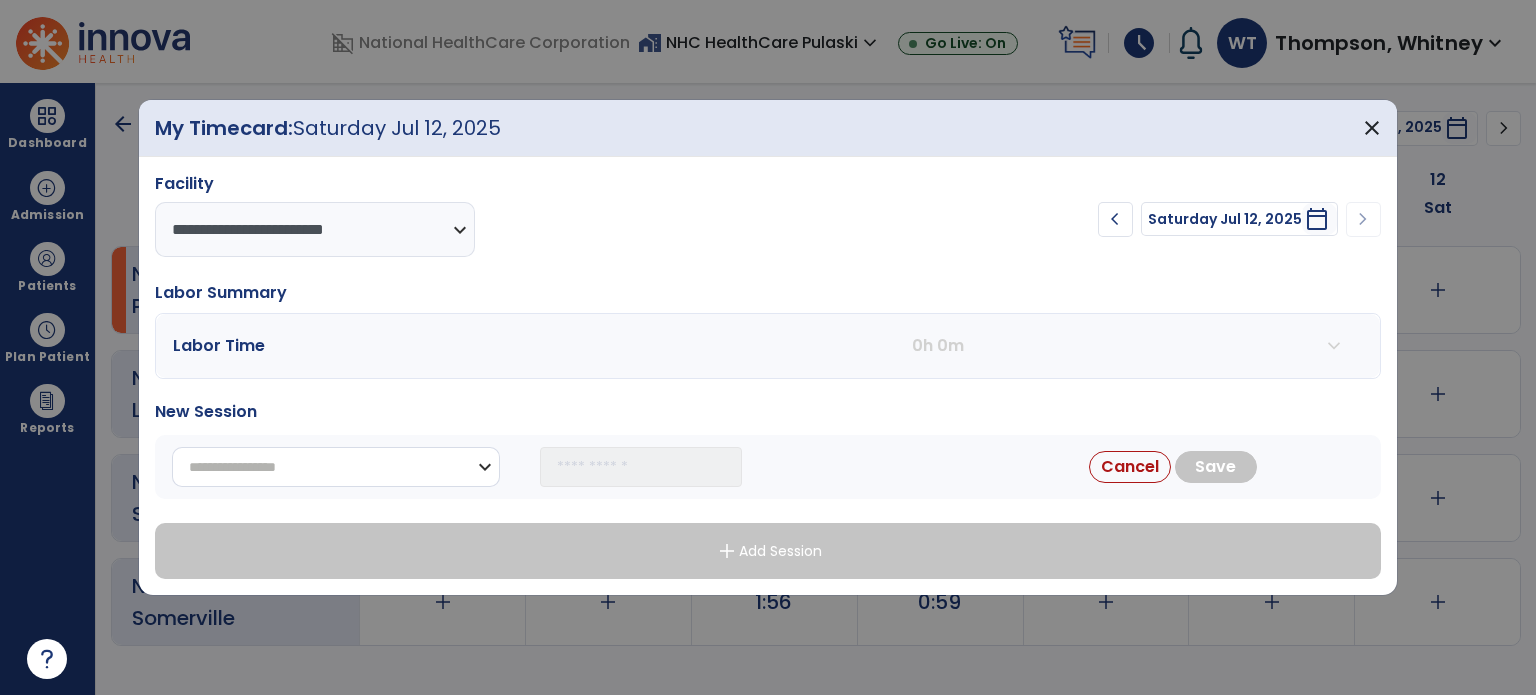 click on "**********" at bounding box center [336, 467] 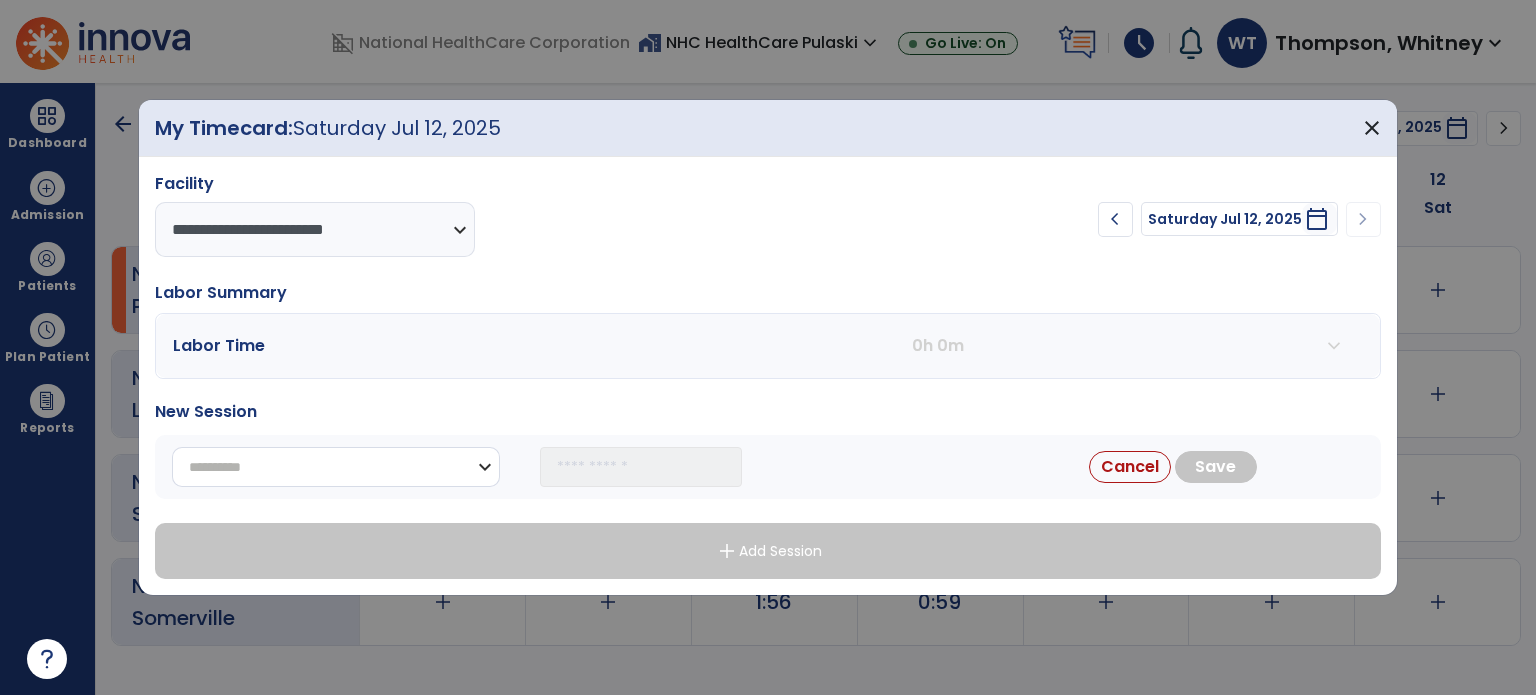 click on "**********" at bounding box center [336, 467] 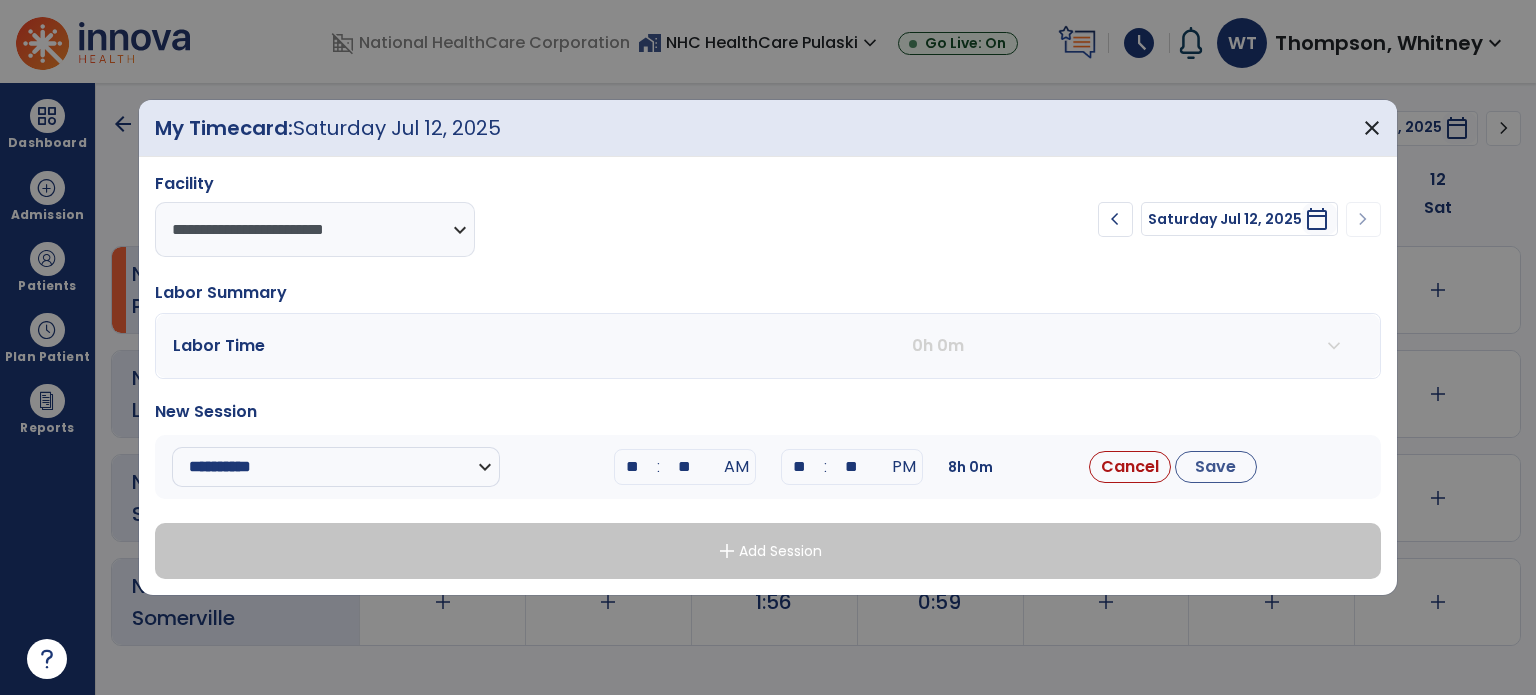 drag, startPoint x: 644, startPoint y: 461, endPoint x: 581, endPoint y: 471, distance: 63.788715 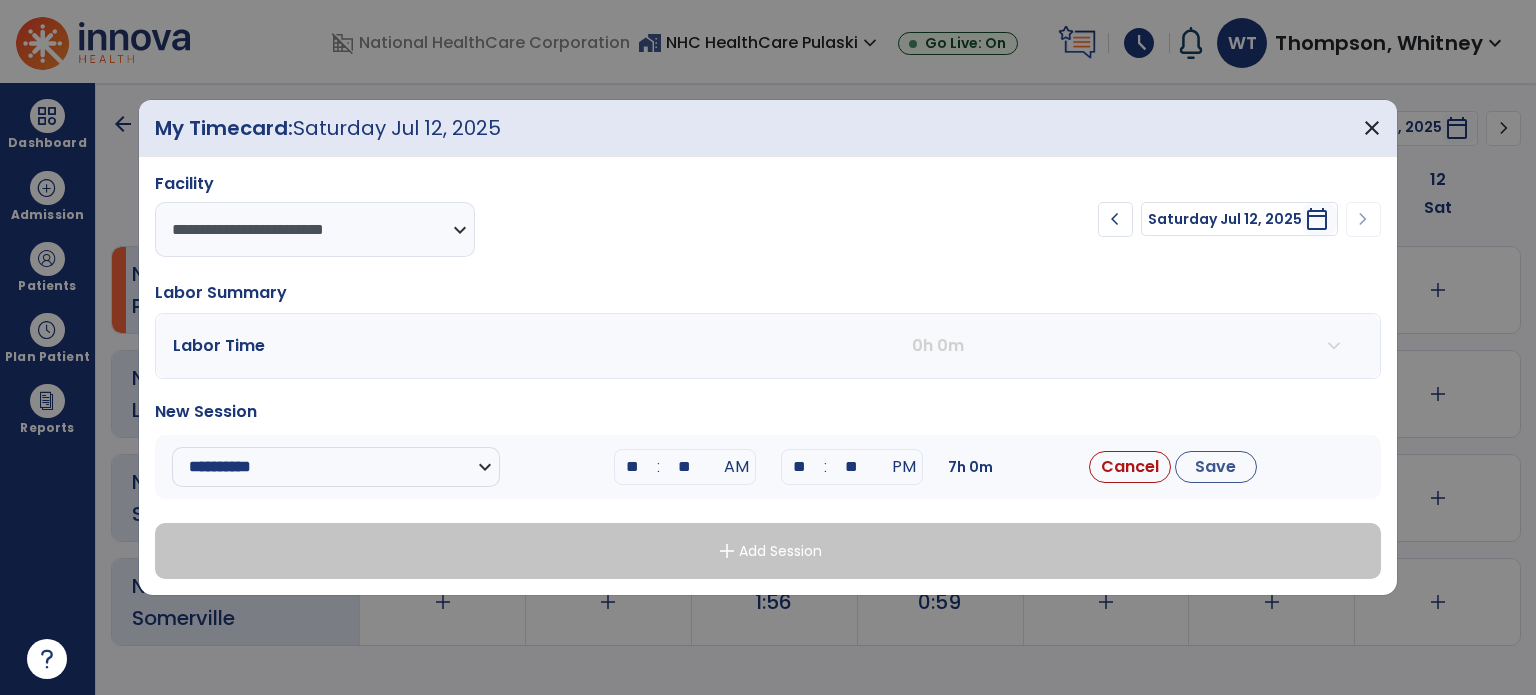 drag, startPoint x: 646, startPoint y: 465, endPoint x: 557, endPoint y: 473, distance: 89.358826 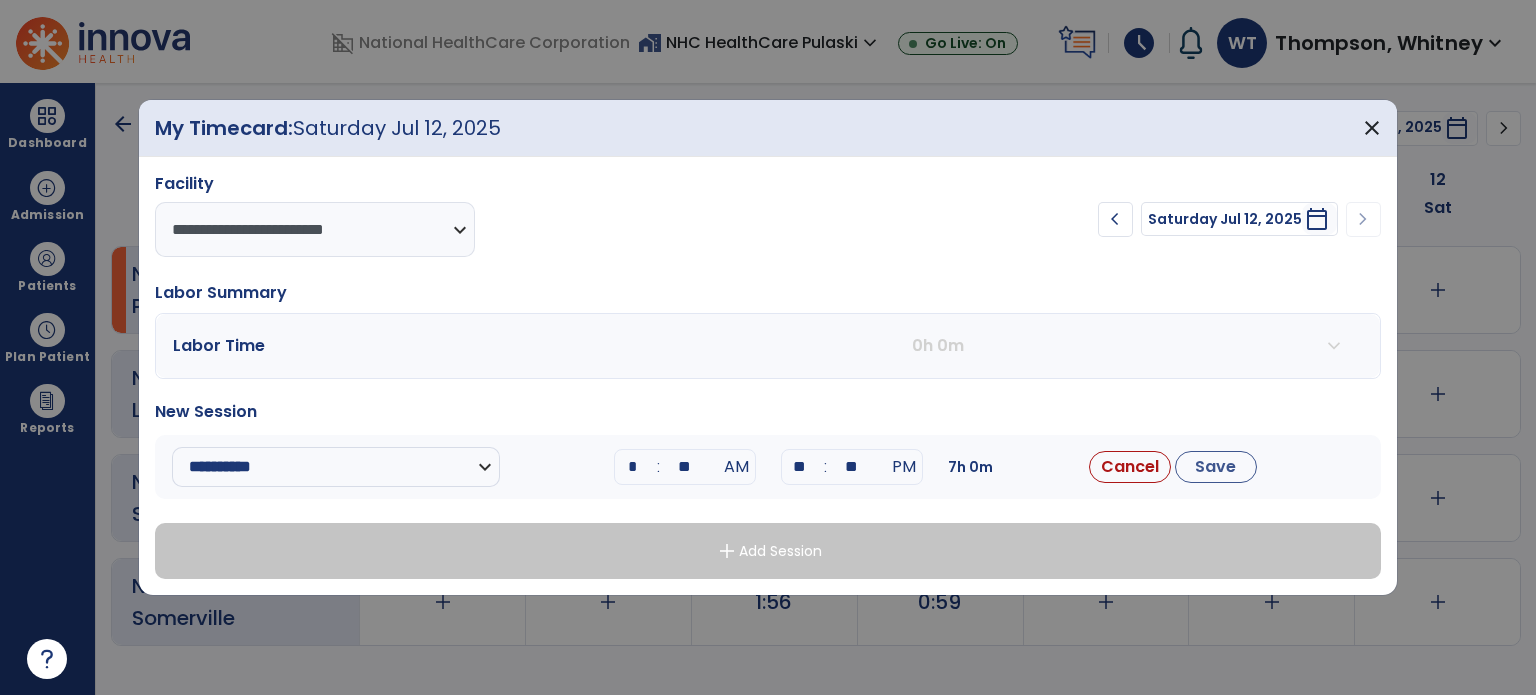 type on "**" 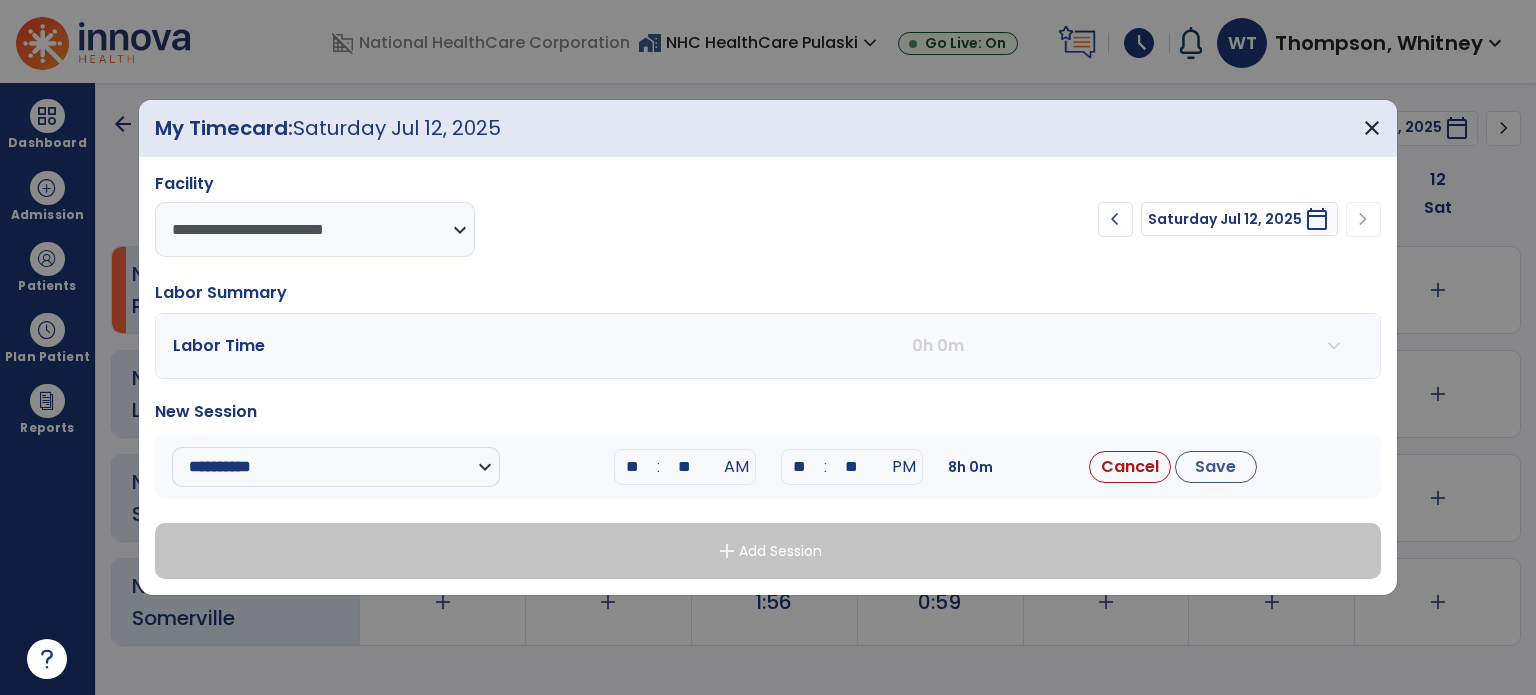 type on "**" 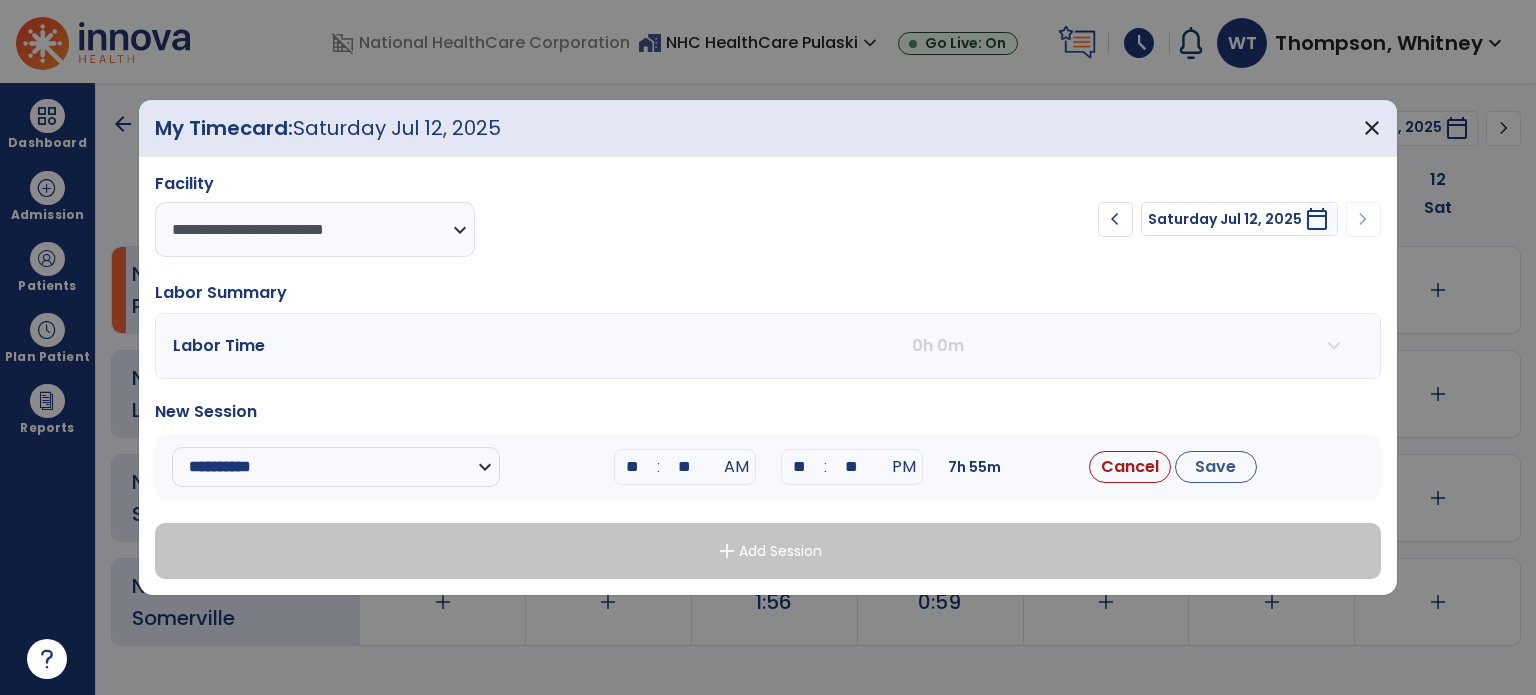 drag, startPoint x: 810, startPoint y: 466, endPoint x: 786, endPoint y: 465, distance: 24.020824 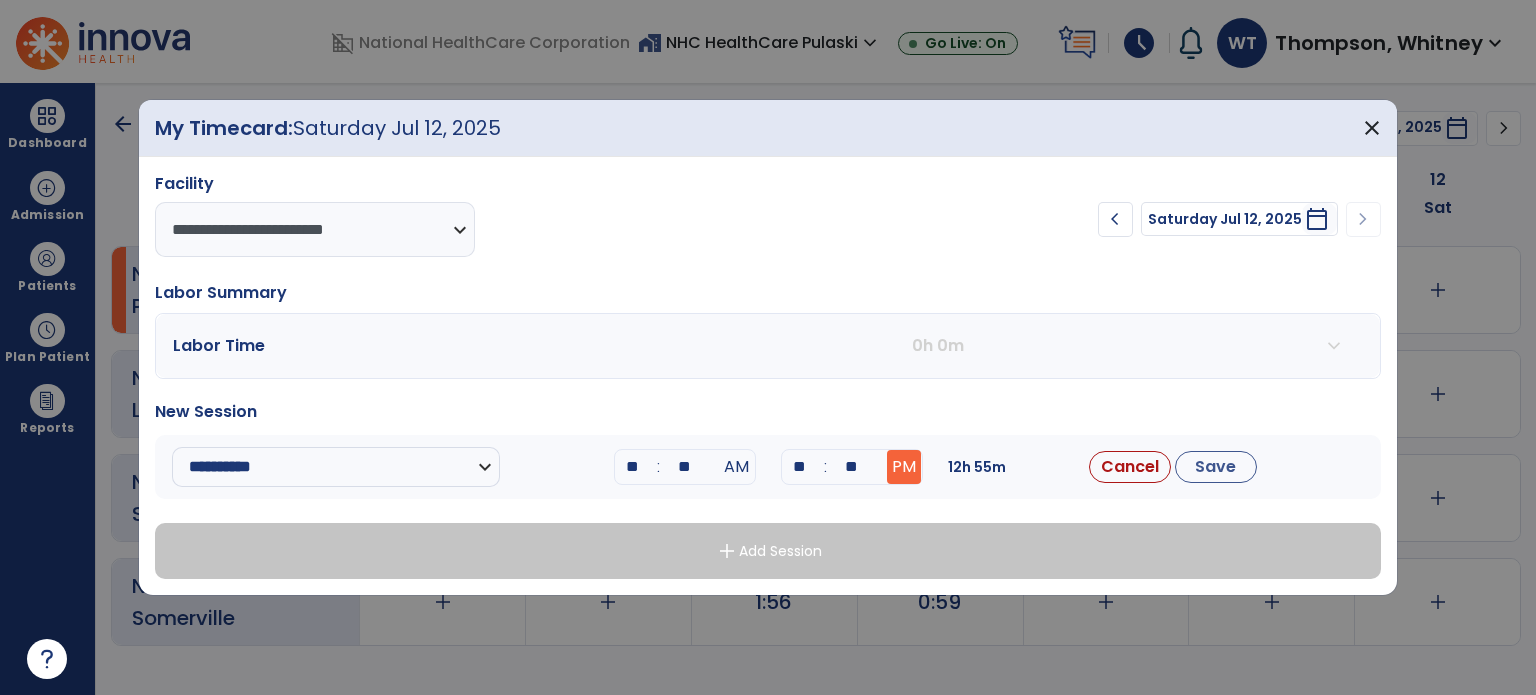 type on "**" 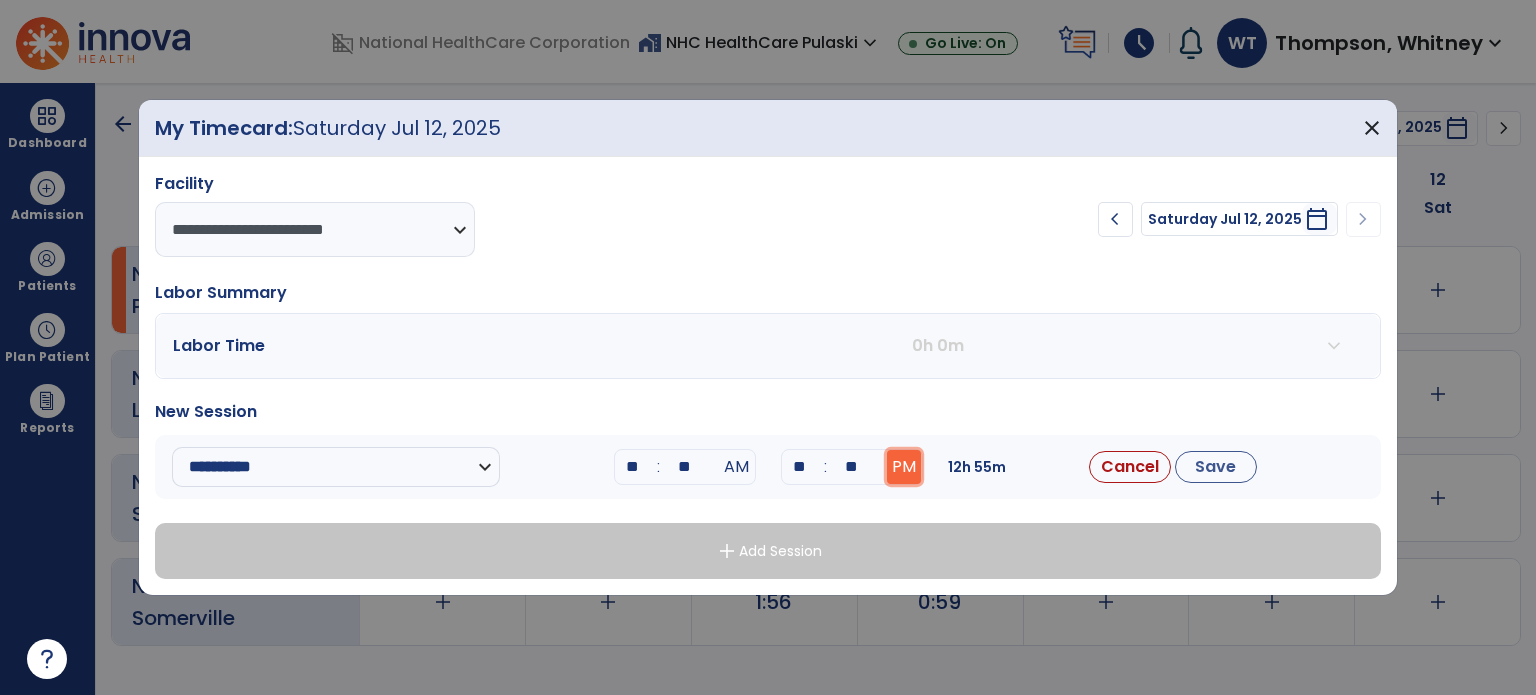click on "PM" at bounding box center [904, 467] 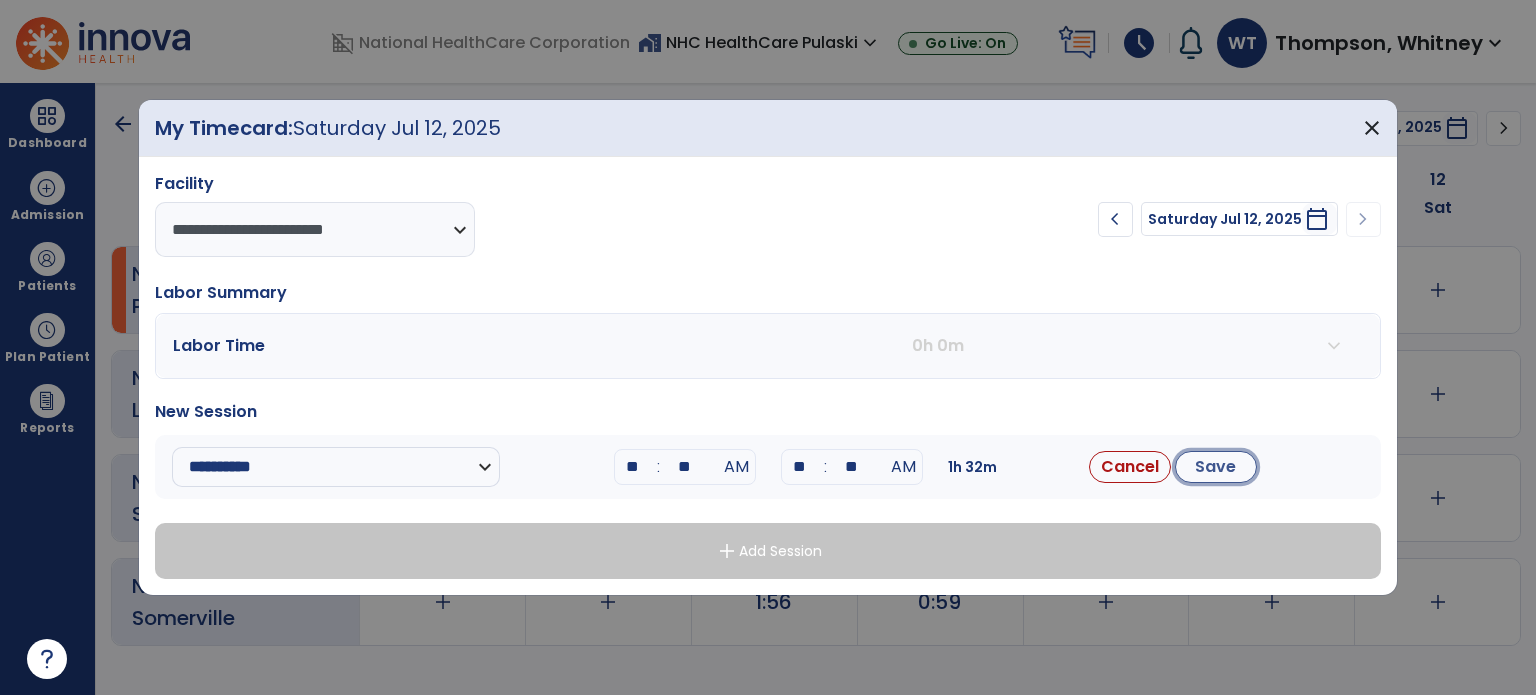 click on "Save" at bounding box center (1216, 467) 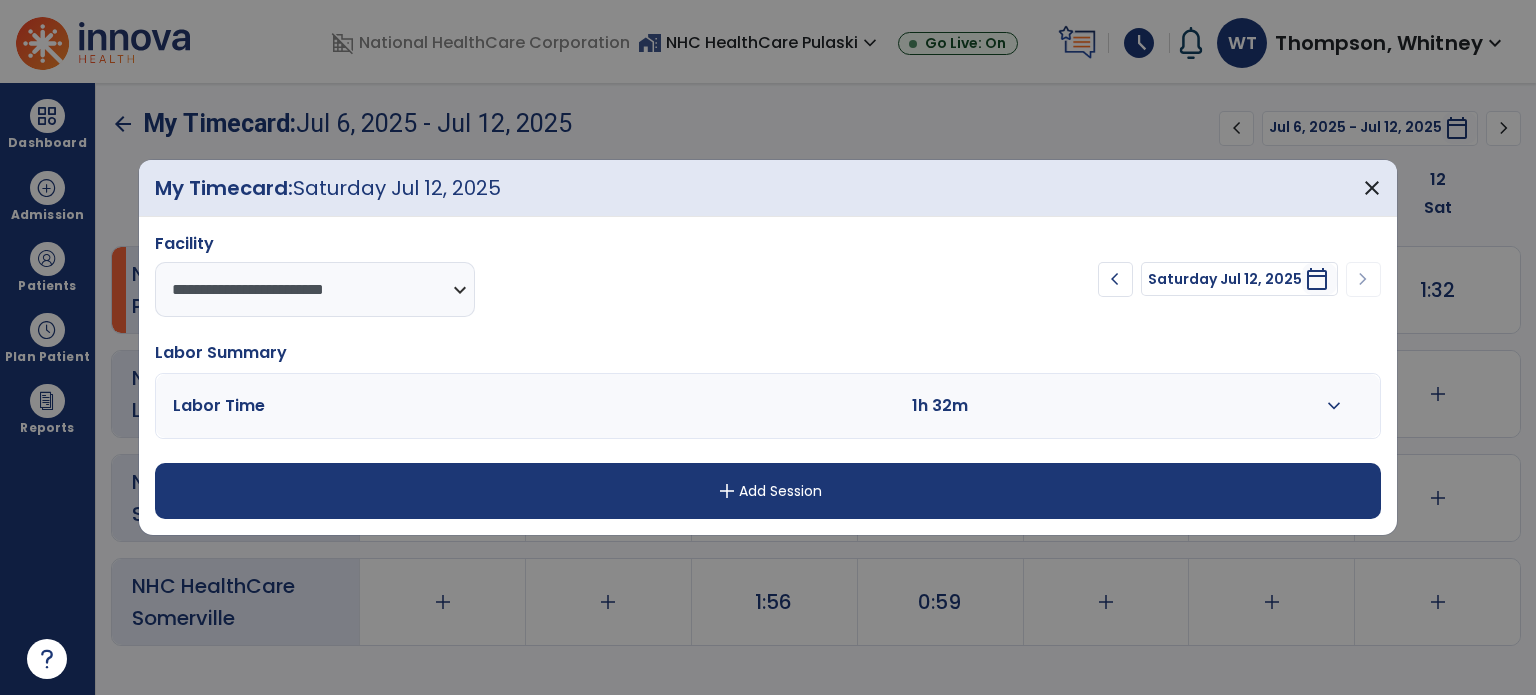 click on "expand_more" at bounding box center (1334, 406) 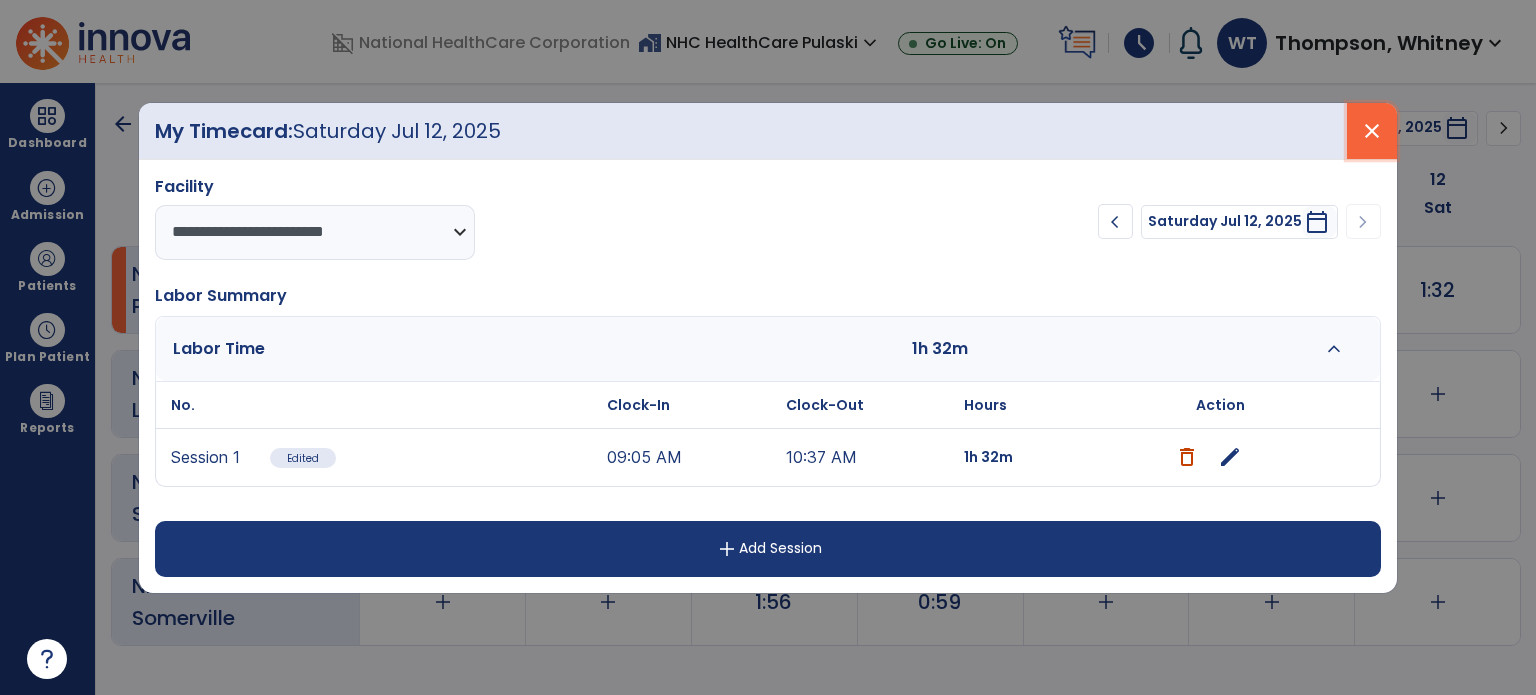 click on "close" at bounding box center (1372, 131) 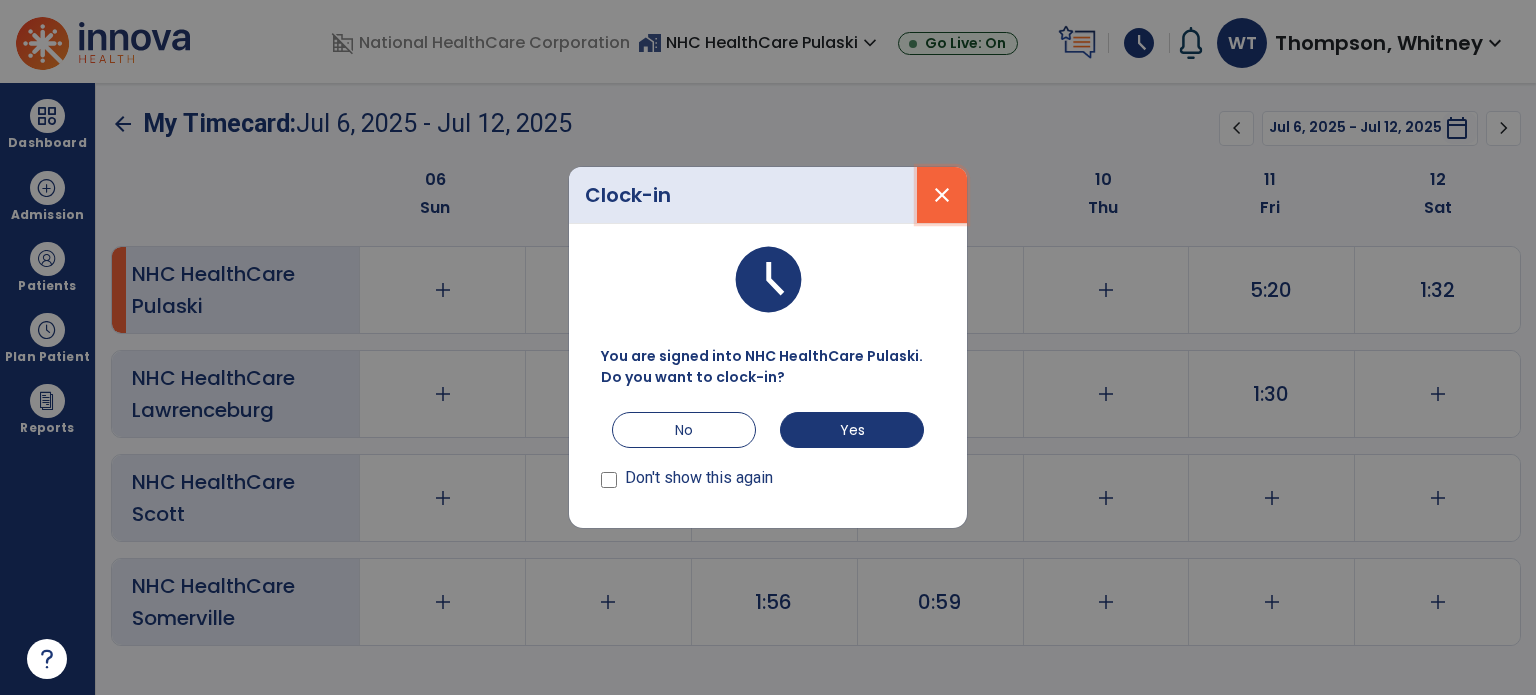 click on "close" at bounding box center [942, 195] 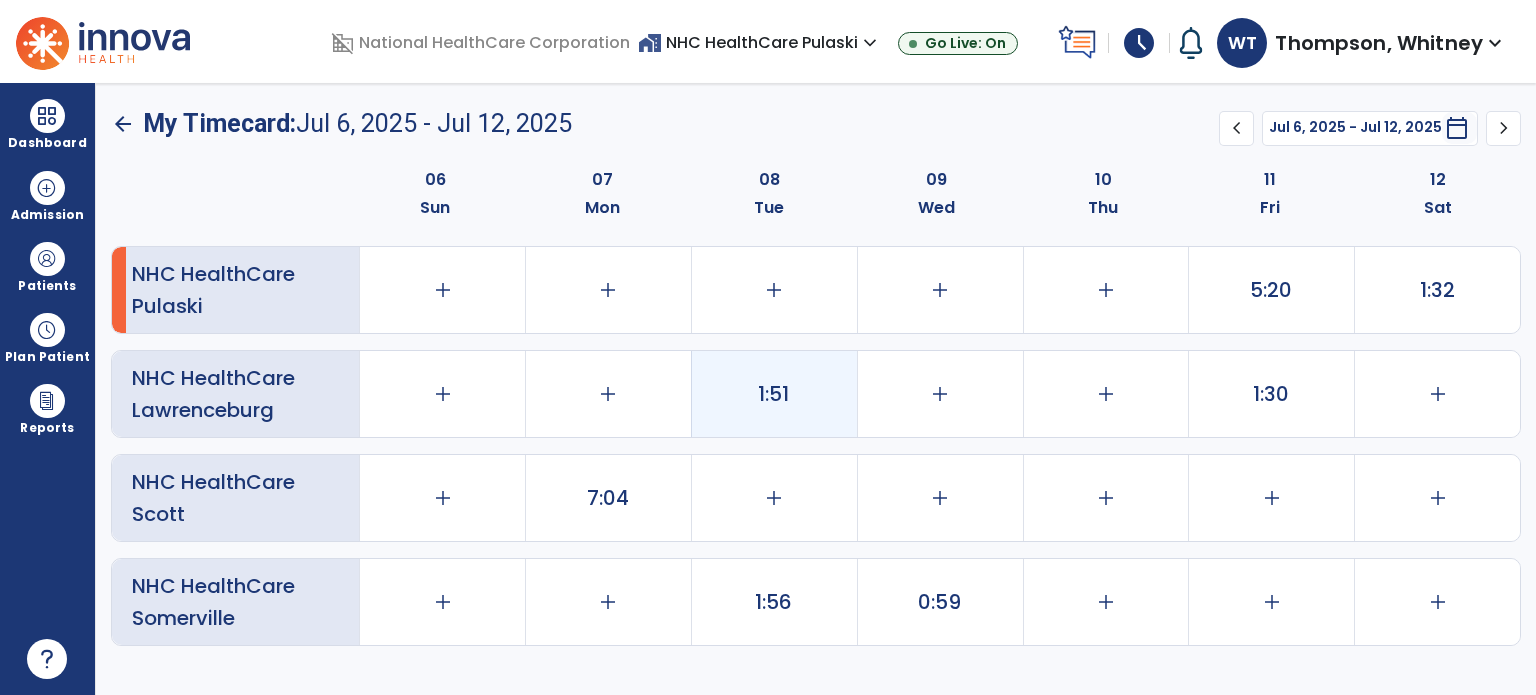 click on "1:51" 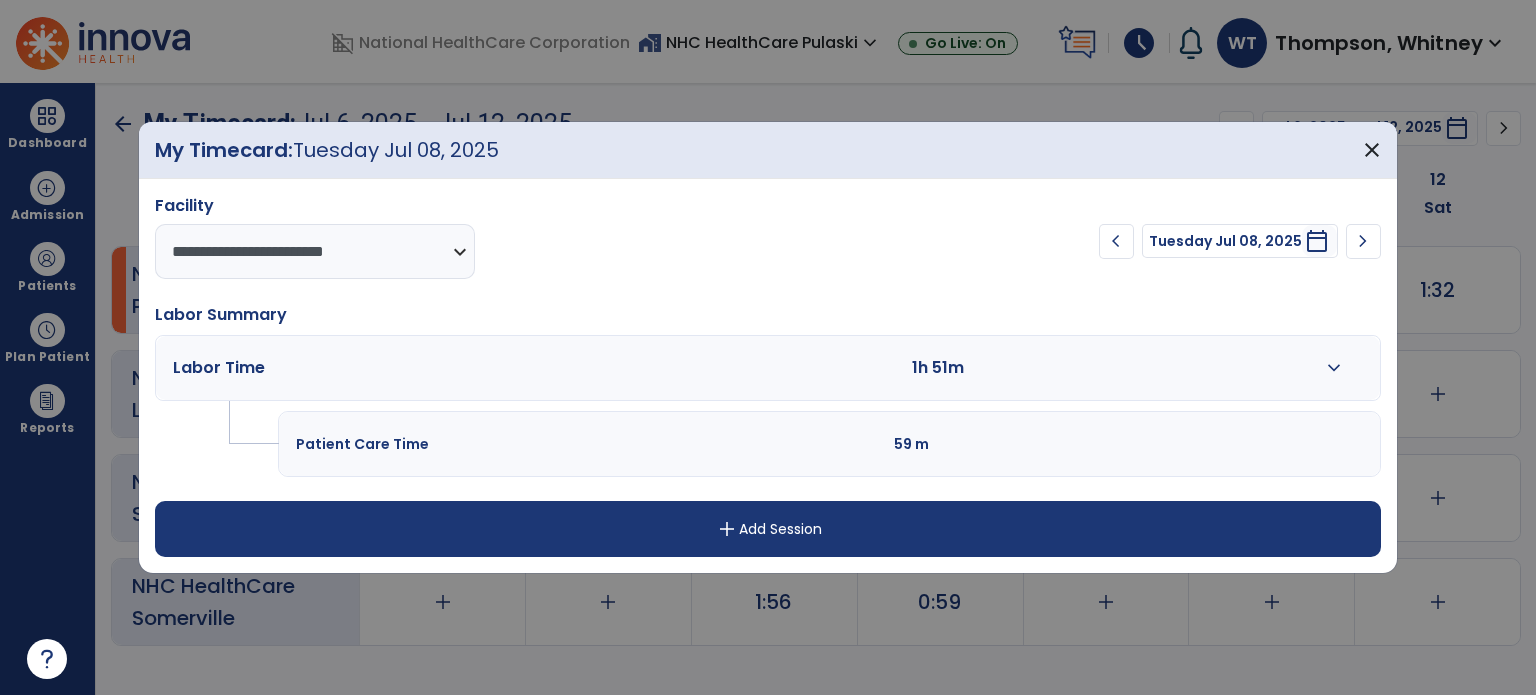 click on "expand_more" at bounding box center (1334, 368) 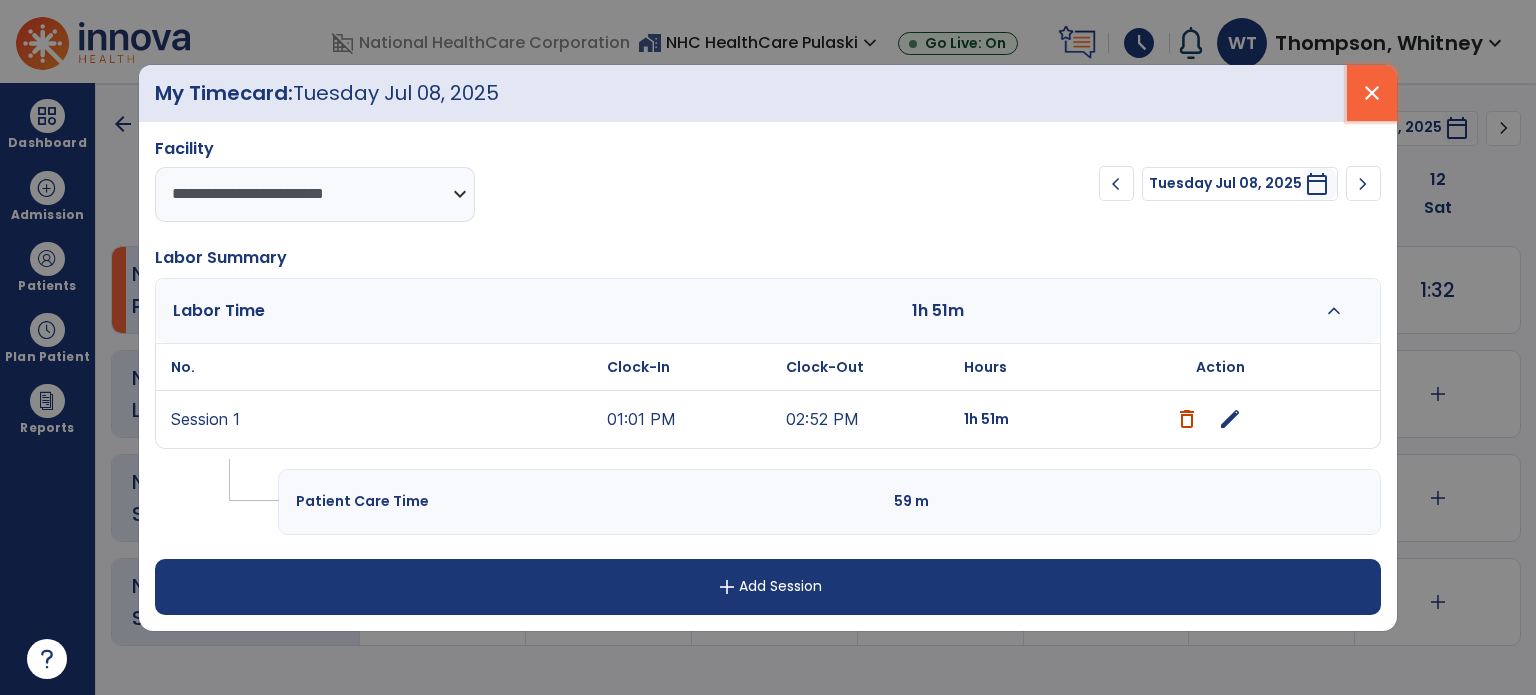 click on "close" at bounding box center [1372, 93] 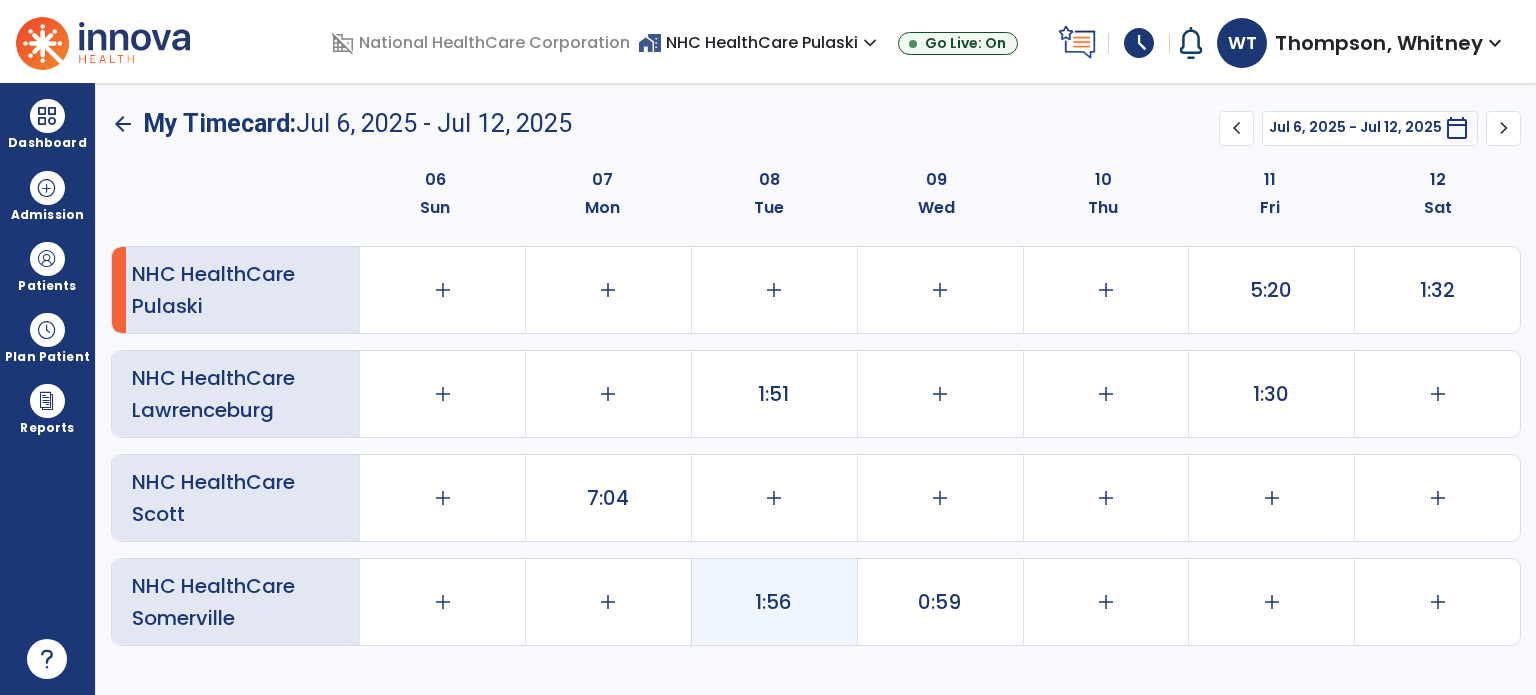 click on "1:56" 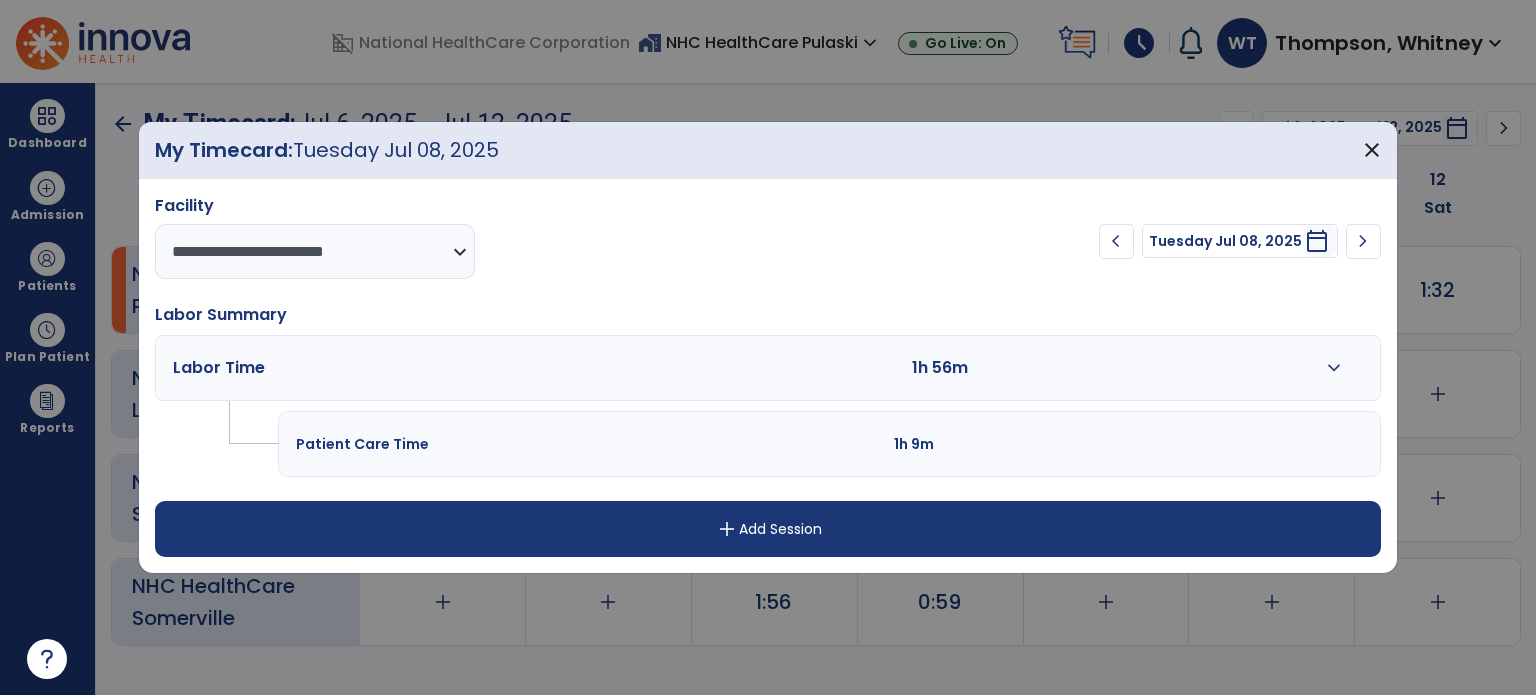 click on "expand_more" at bounding box center (1334, 368) 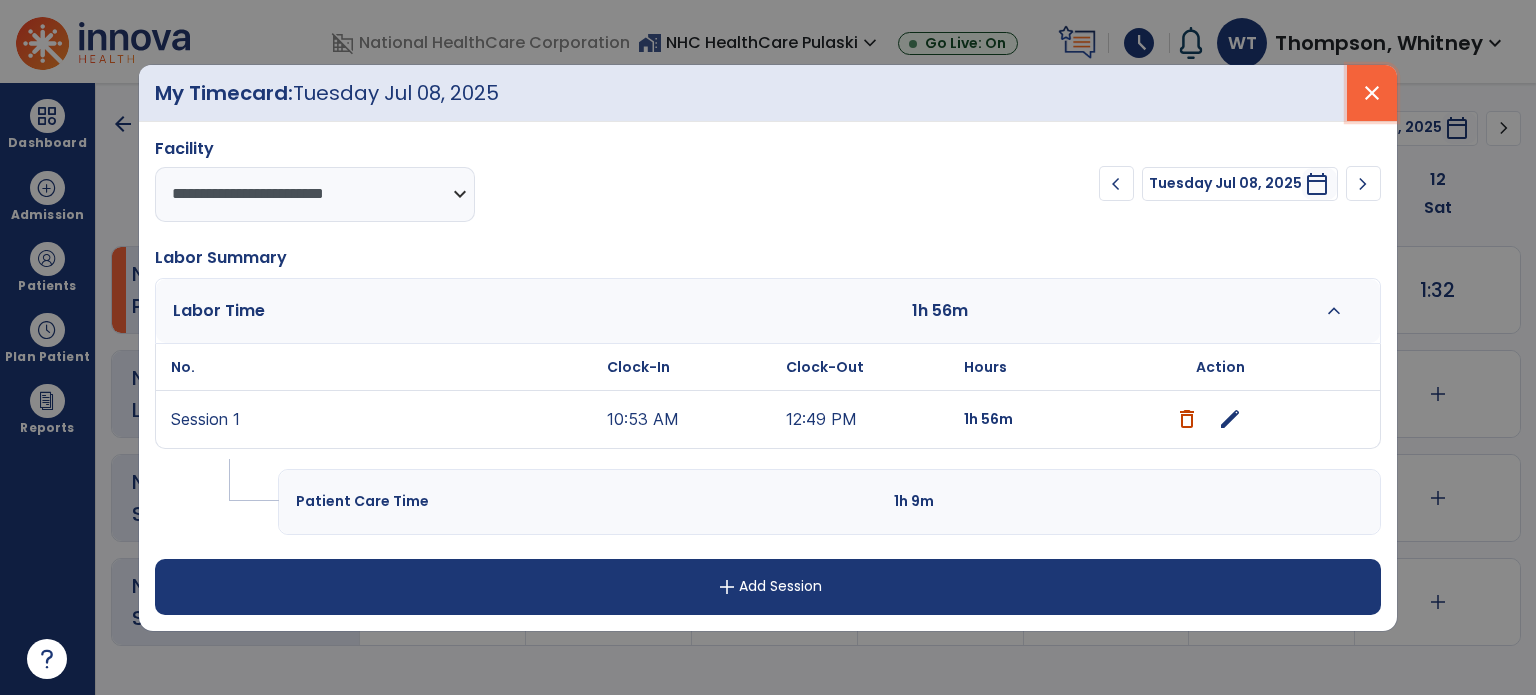 click on "close" at bounding box center (1372, 93) 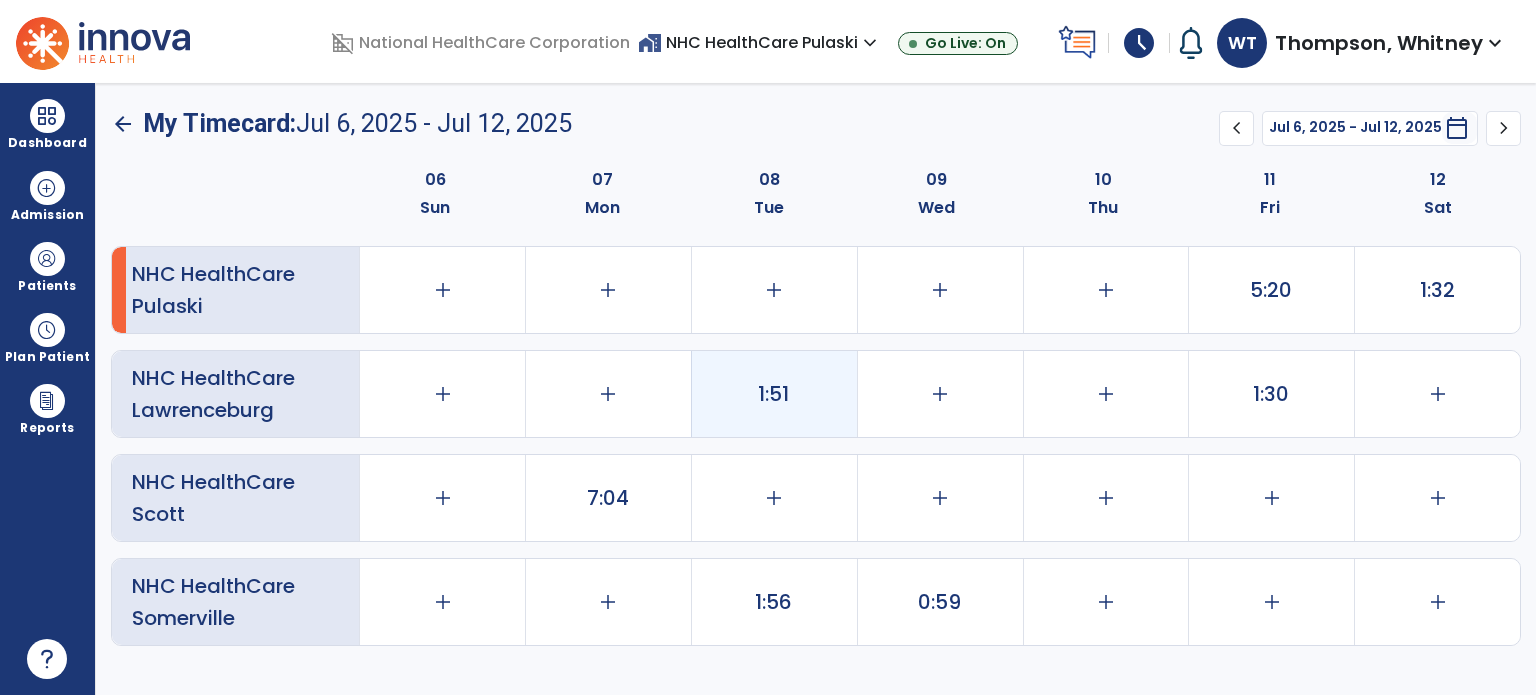 click on "1:51" 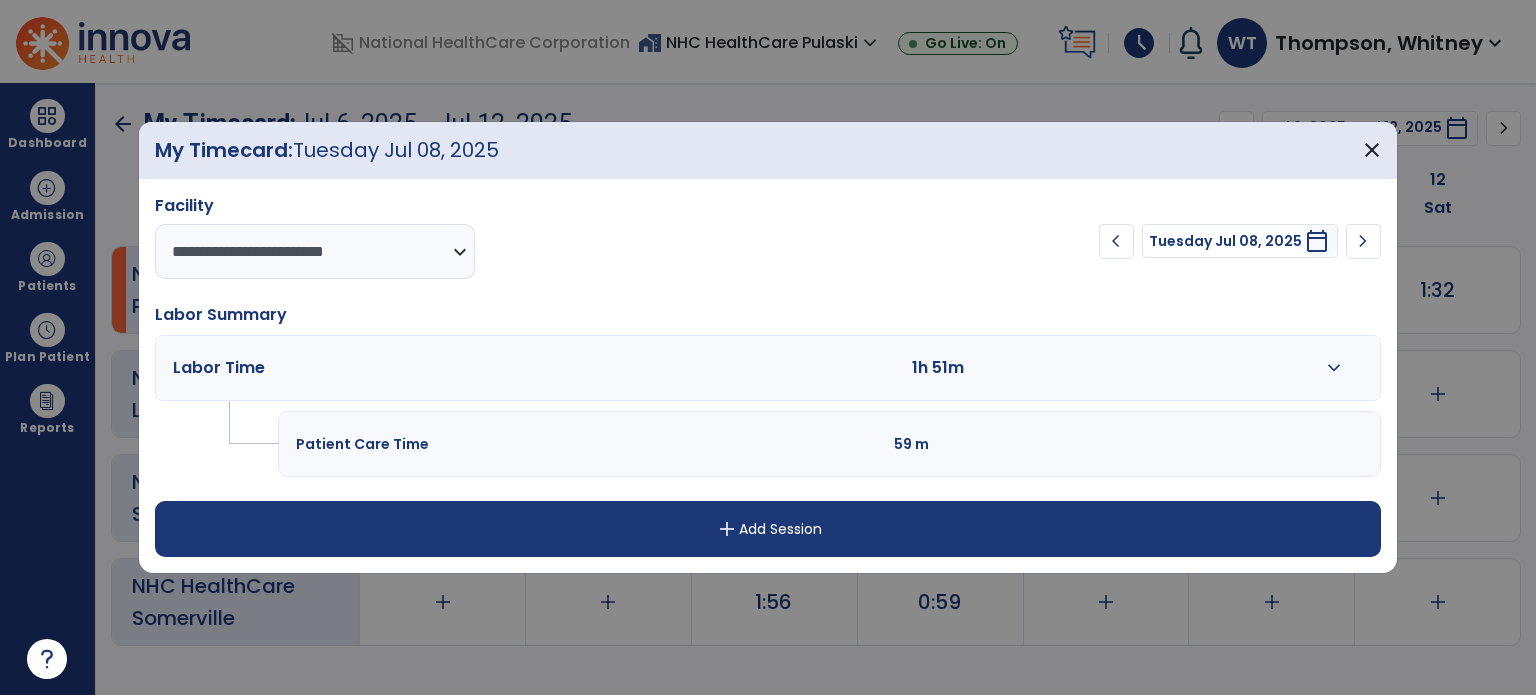 click on "expand_more" at bounding box center [1334, 368] 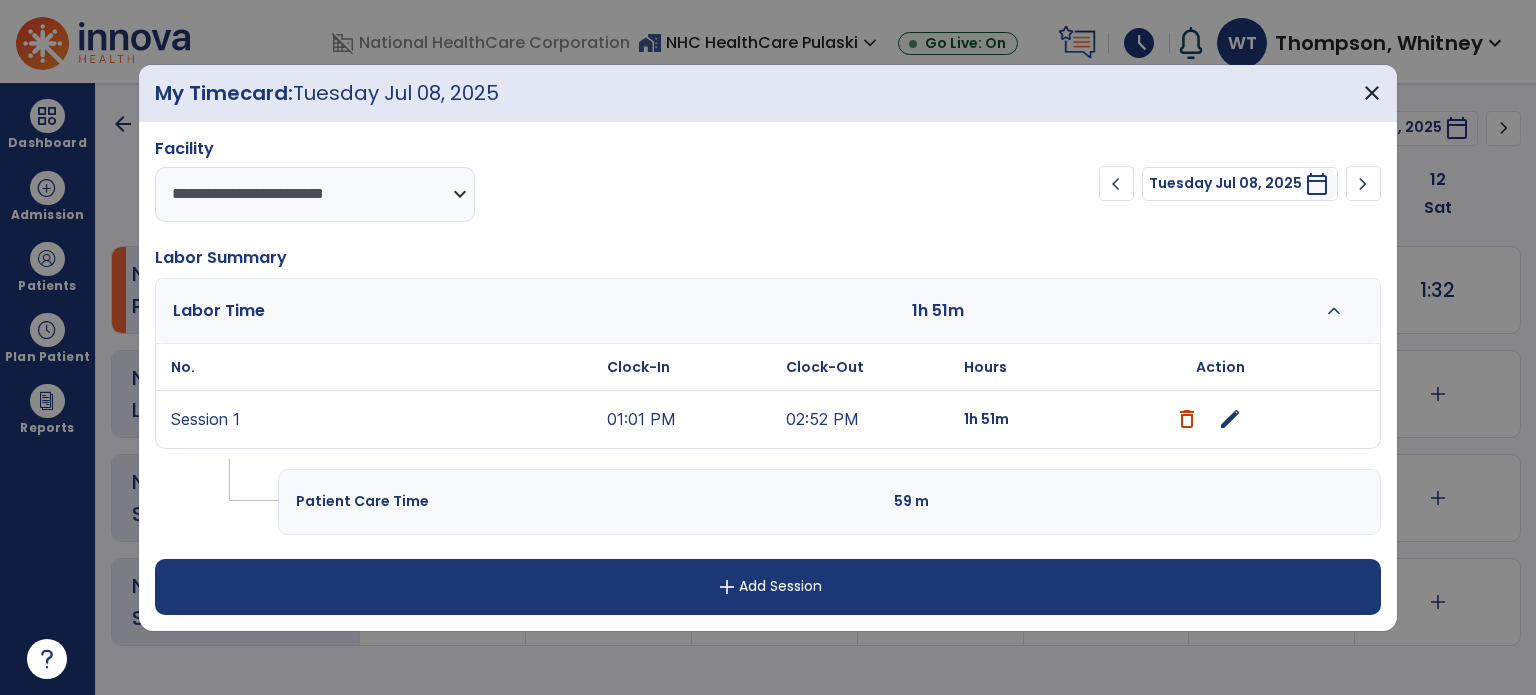 click on "expand_less" at bounding box center (1334, 311) 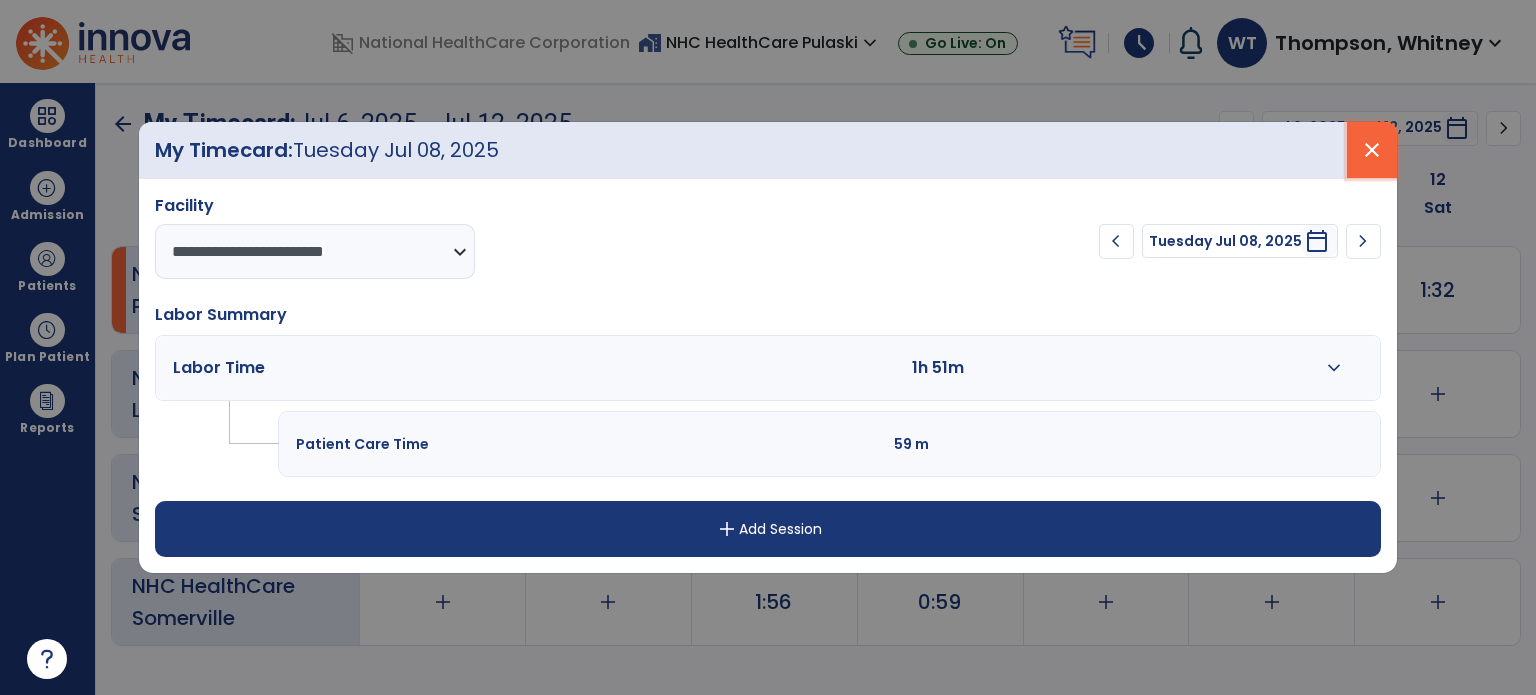 click on "close" at bounding box center [1372, 150] 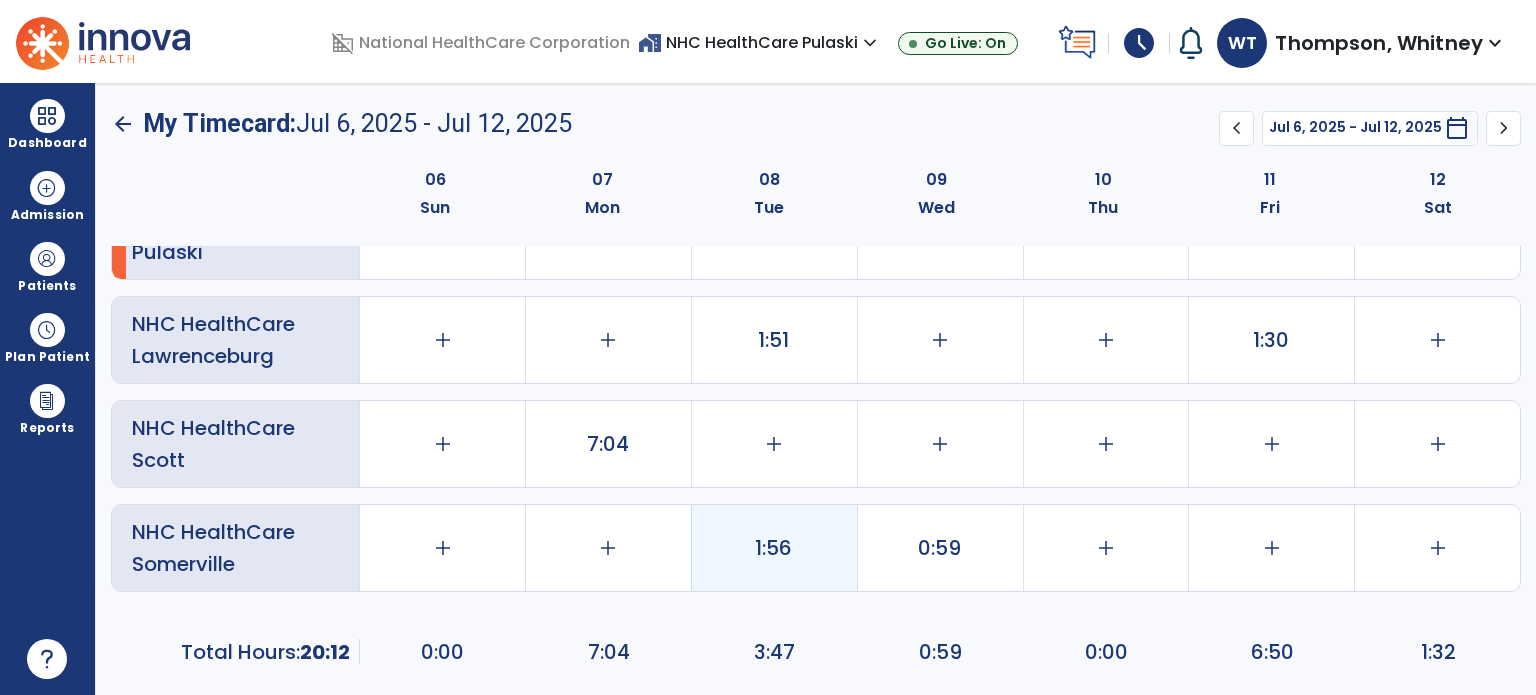 scroll, scrollTop: 56, scrollLeft: 0, axis: vertical 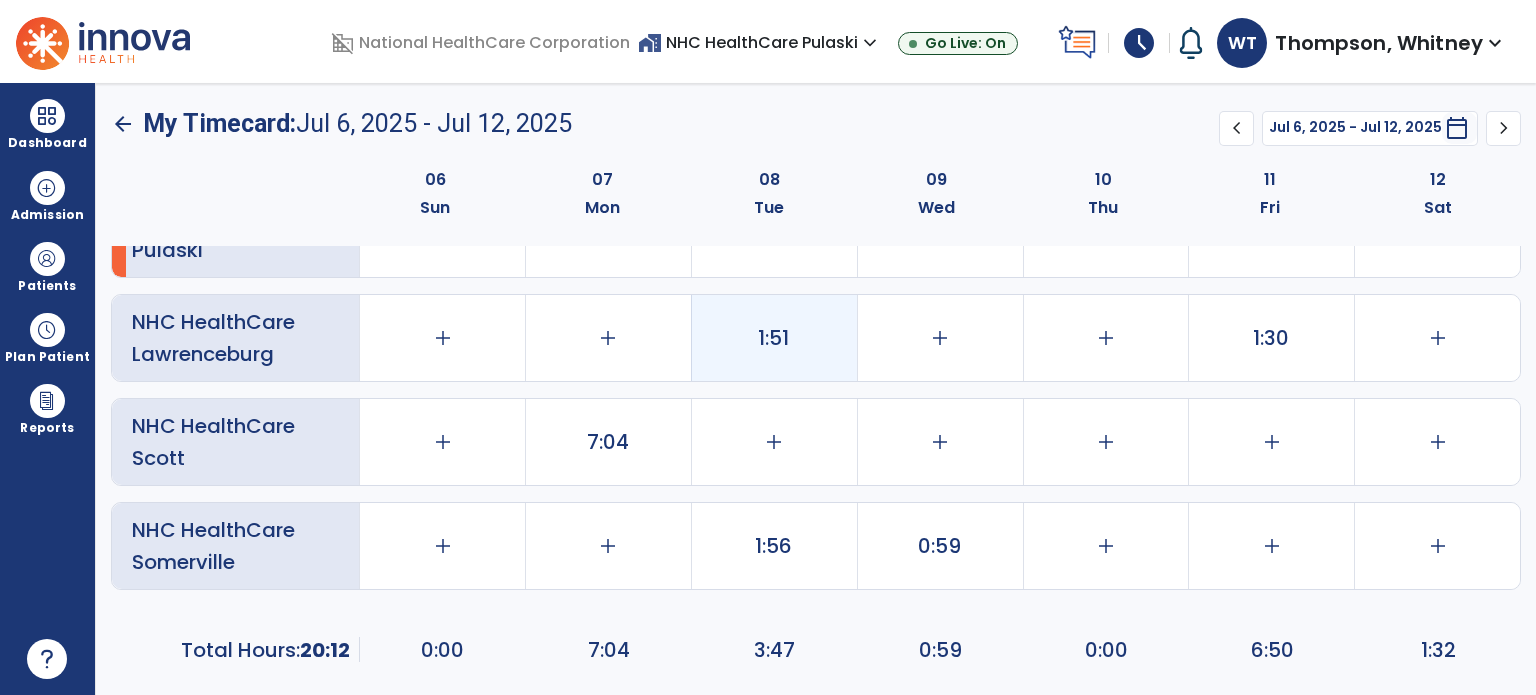 click on "1:51" 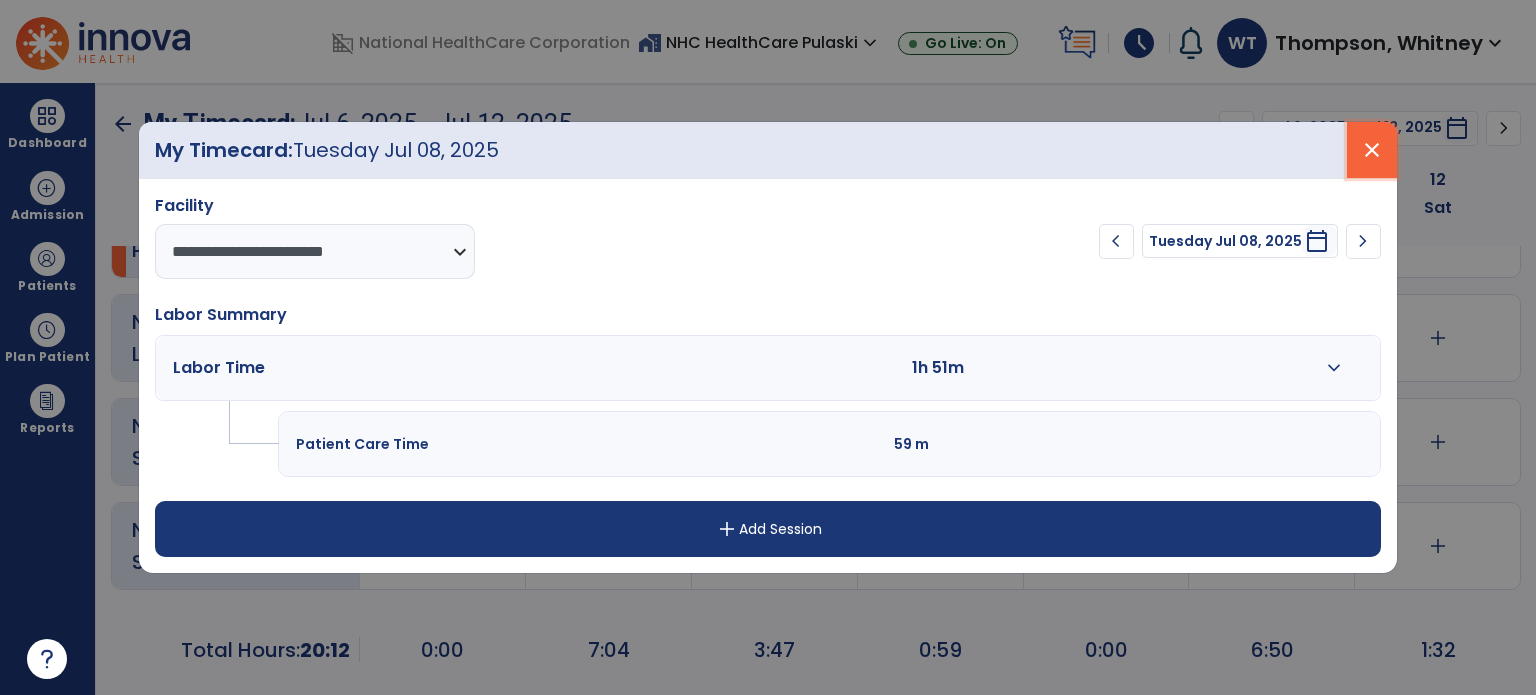click on "close" at bounding box center (1372, 150) 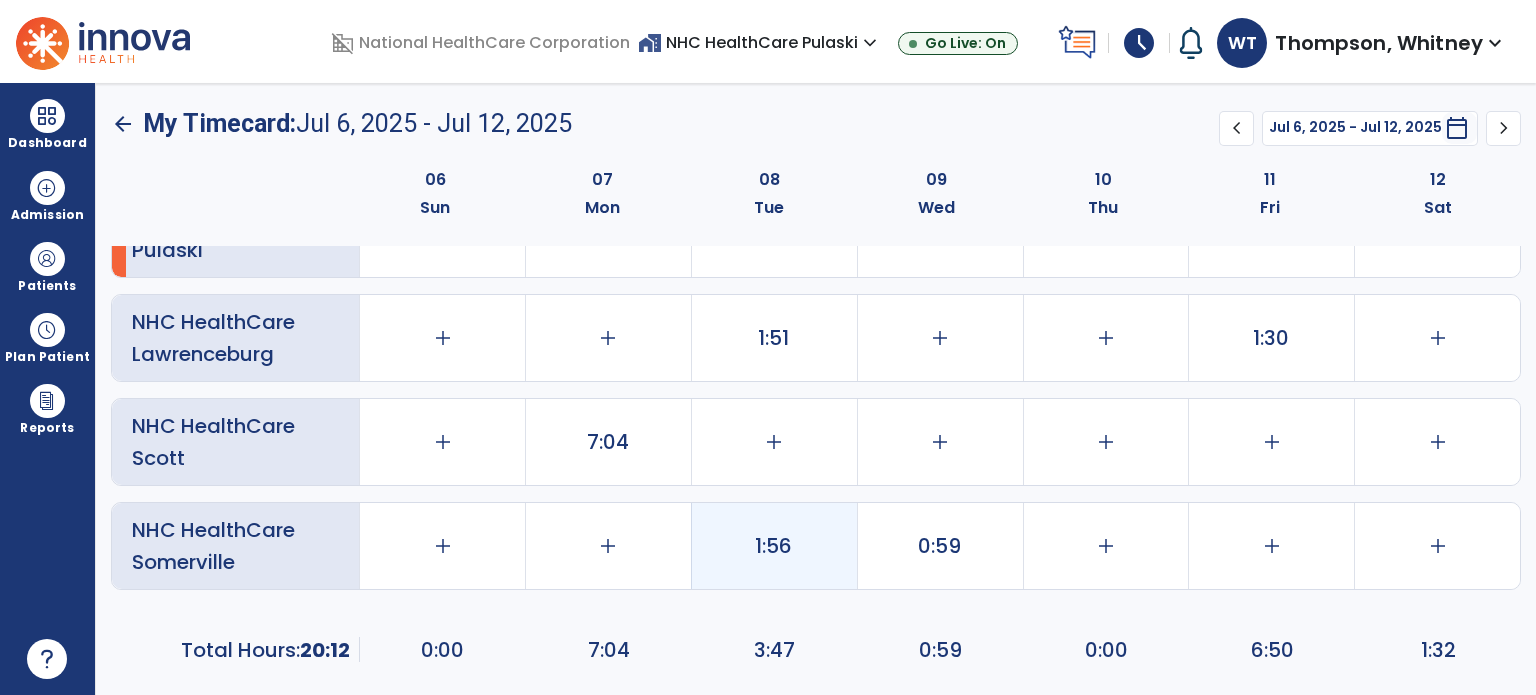 click on "1:56" 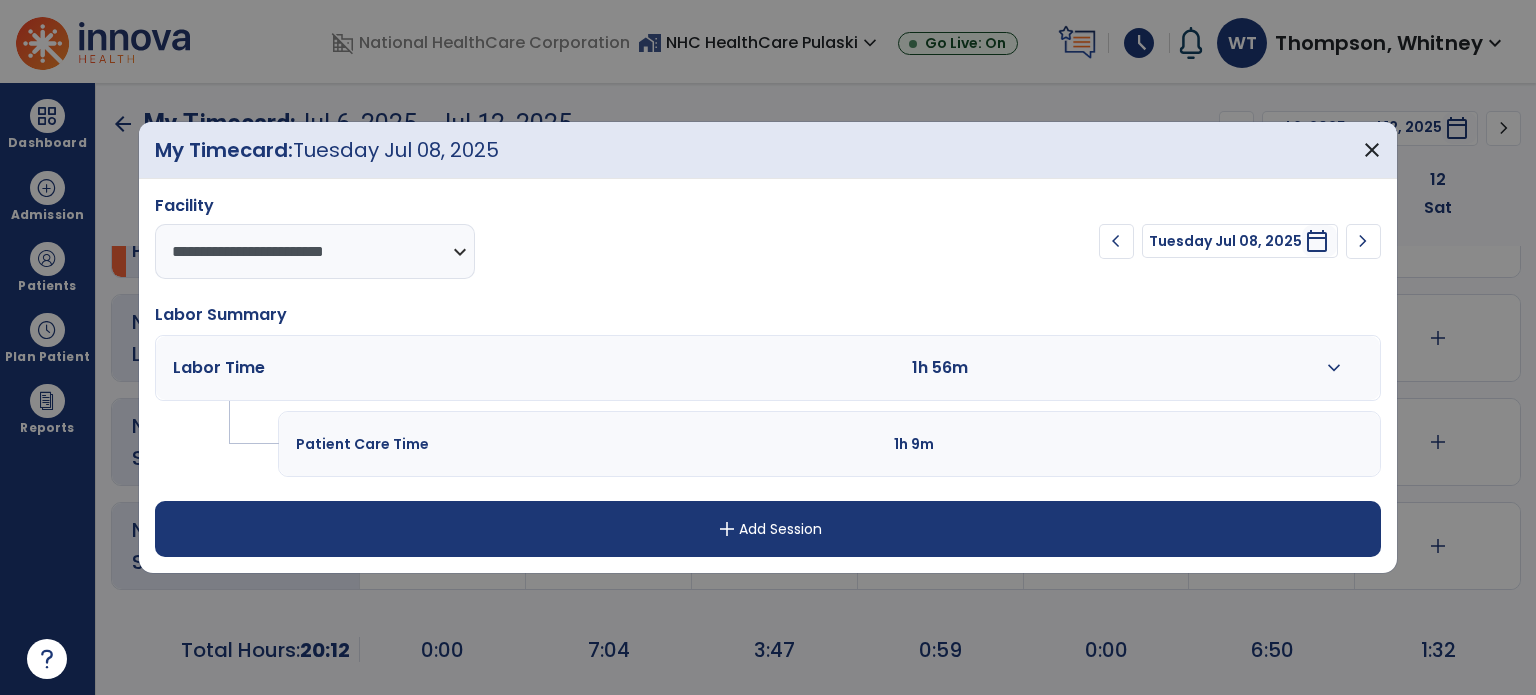 click on "expand_more" at bounding box center [1334, 368] 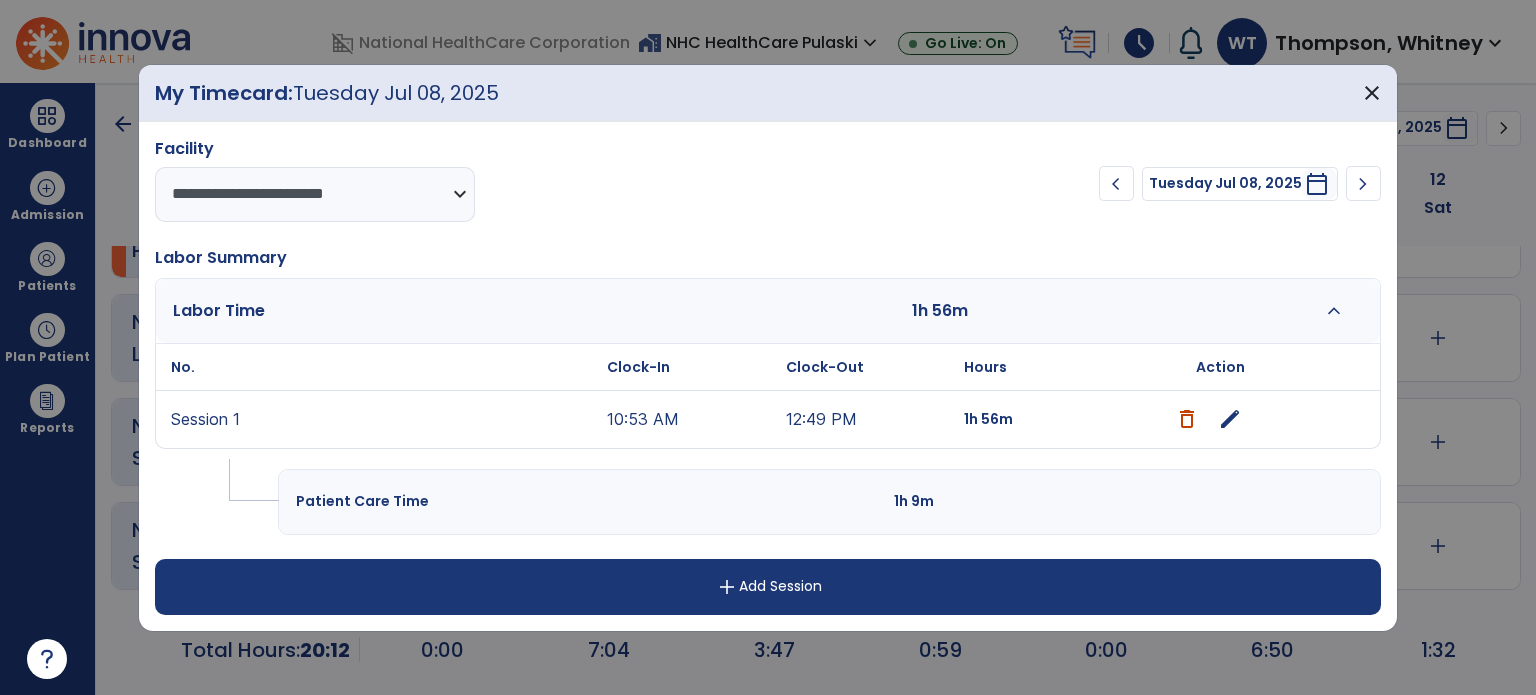 click on "expand_less" at bounding box center (1334, 311) 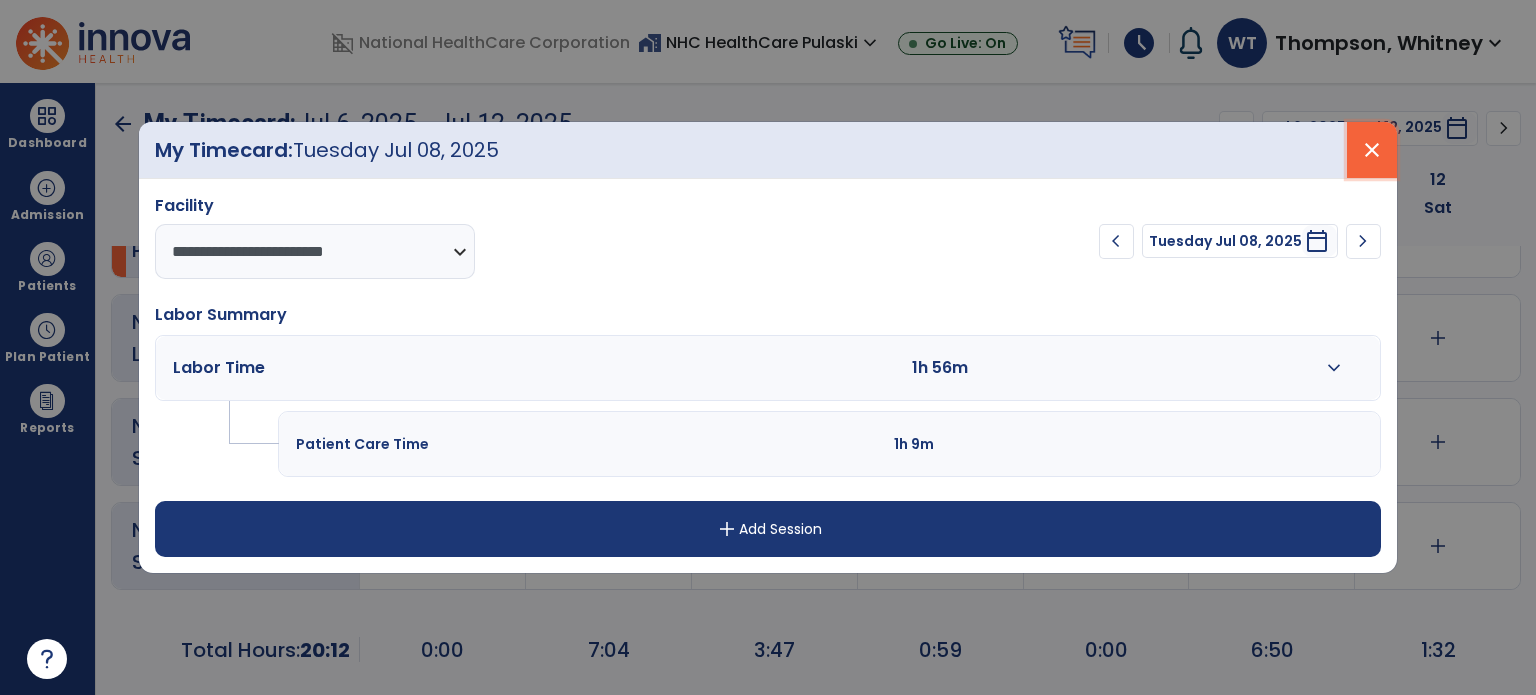 click on "close" at bounding box center (1372, 150) 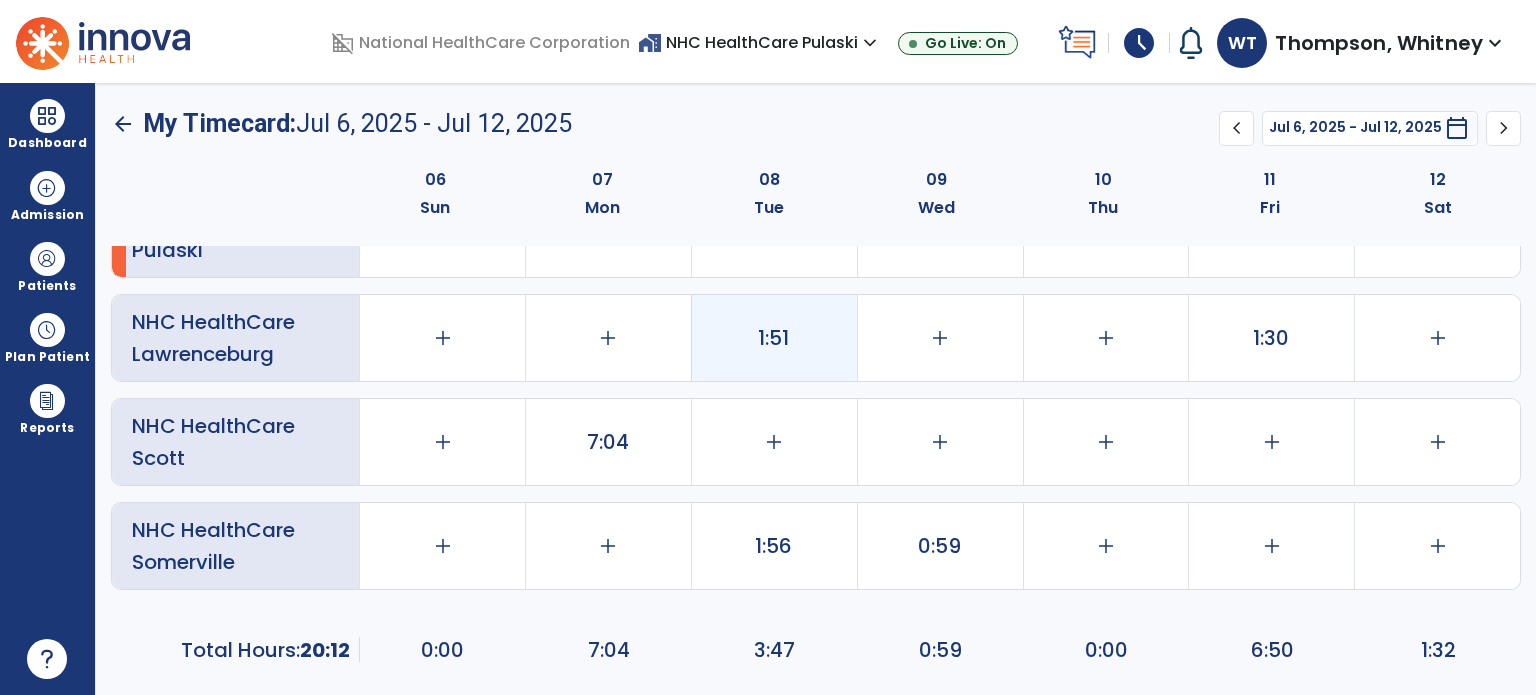 click on "1:51" 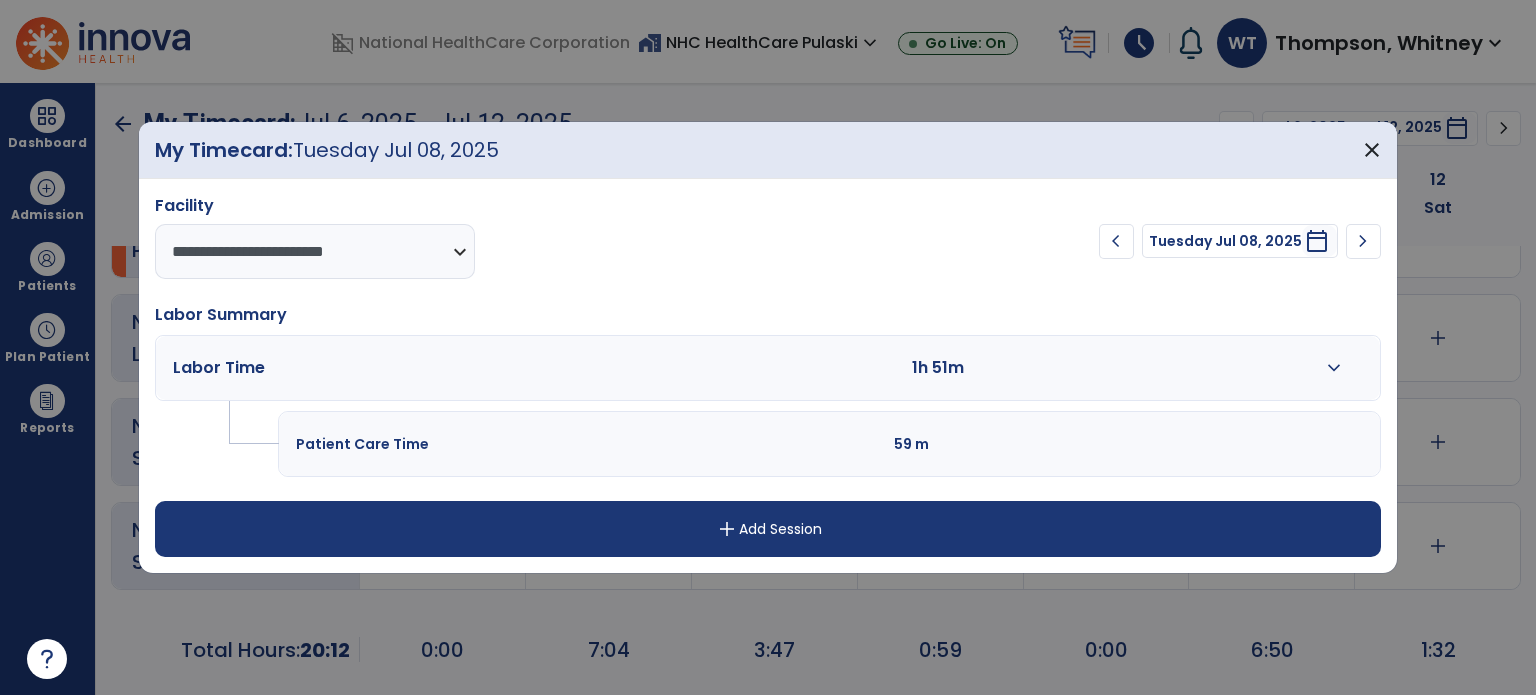 click on "expand_more" at bounding box center [1333, 368] 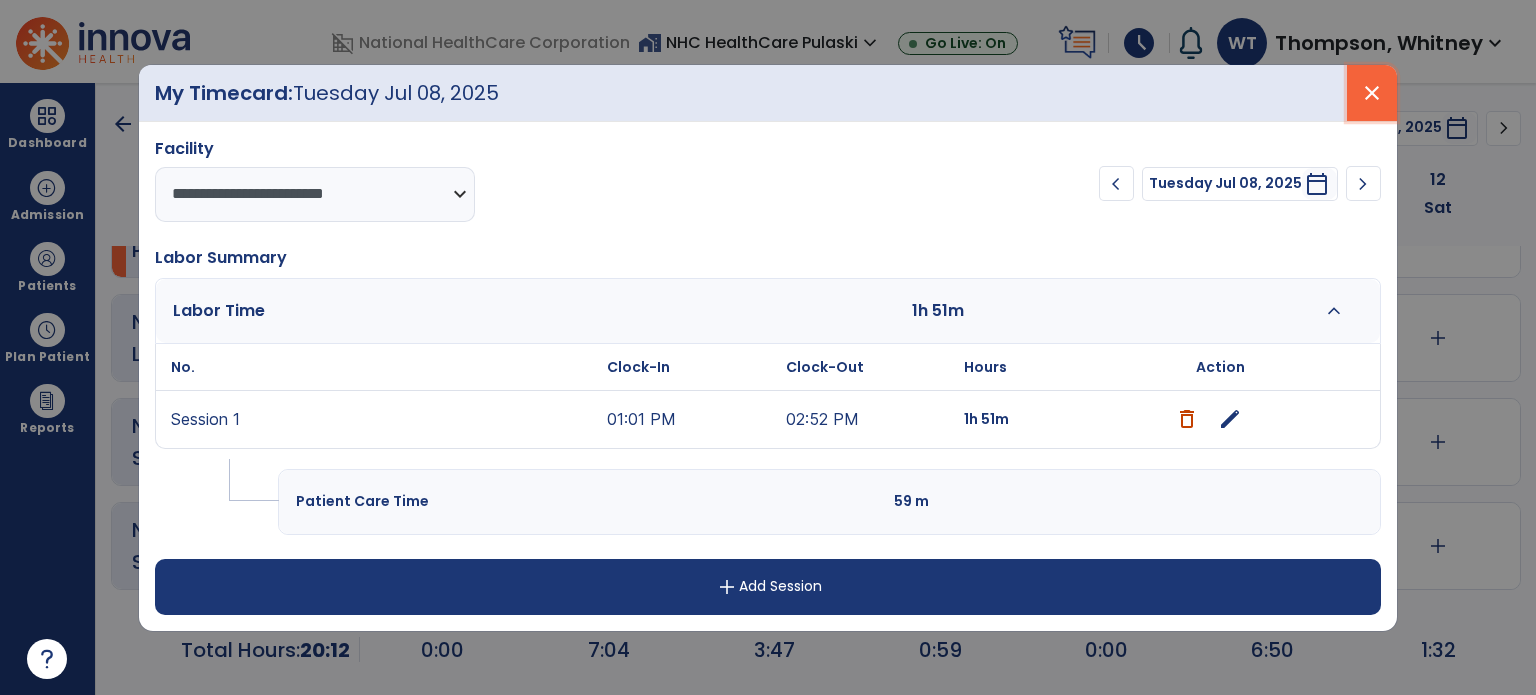 click on "close" at bounding box center [1372, 93] 